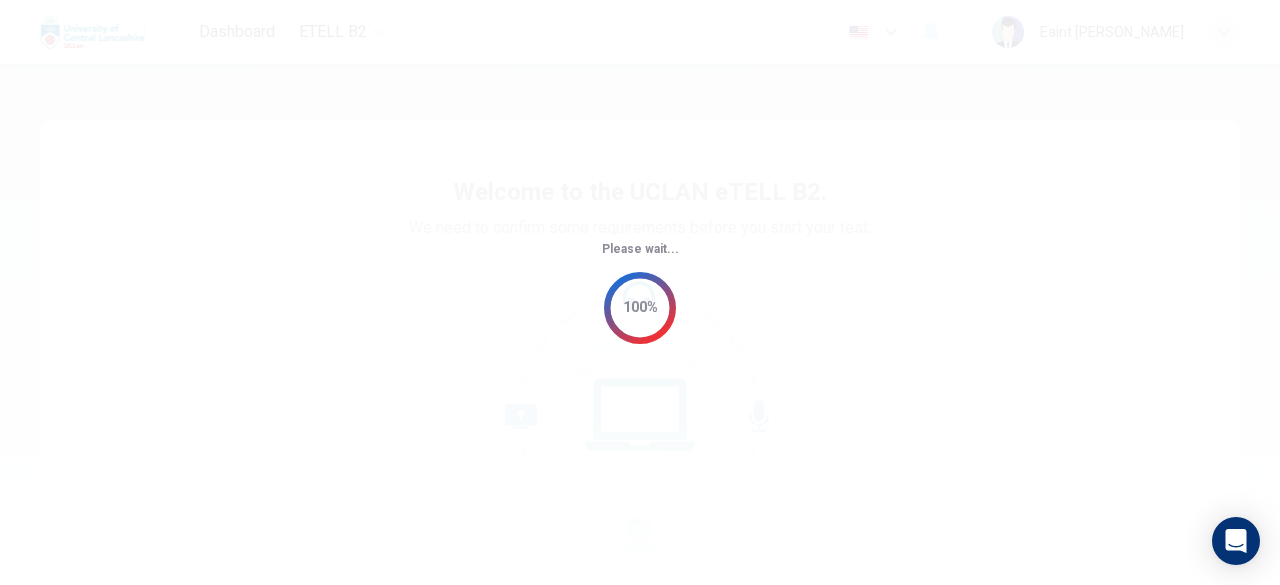 scroll, scrollTop: 0, scrollLeft: 0, axis: both 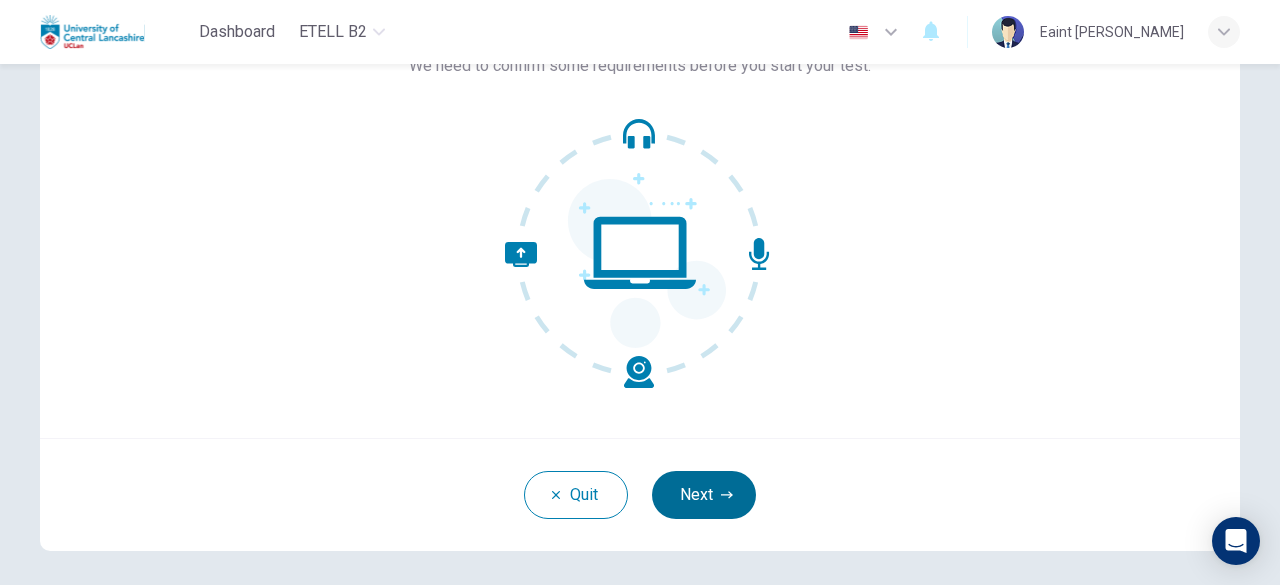 click on "Next" at bounding box center (704, 495) 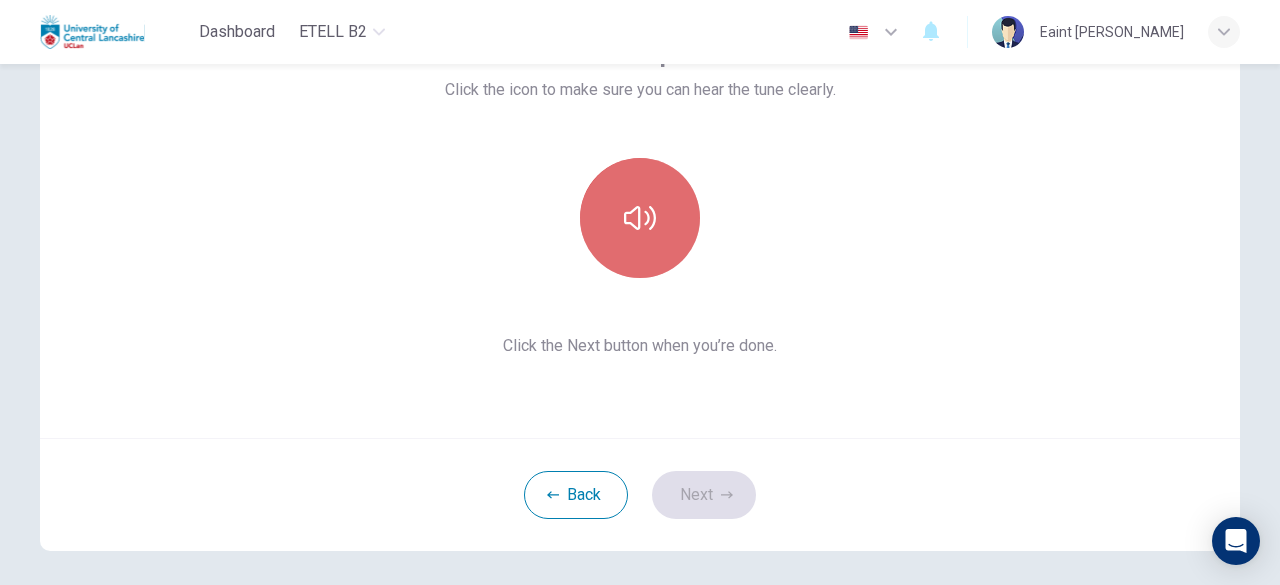 click at bounding box center (640, 218) 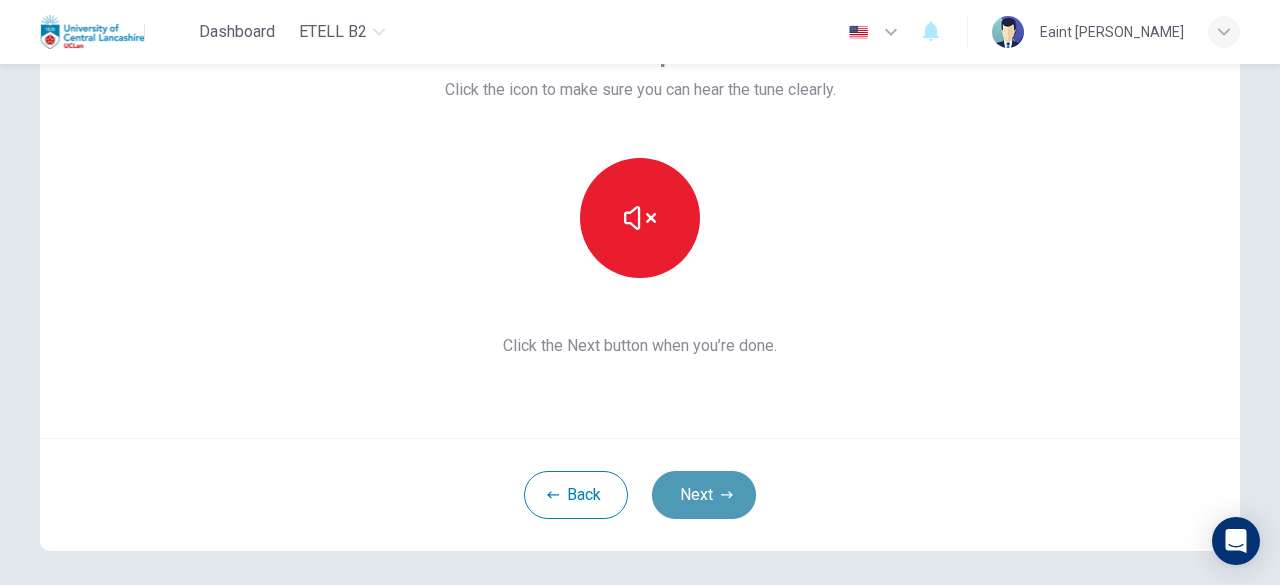 click on "Next" at bounding box center (704, 495) 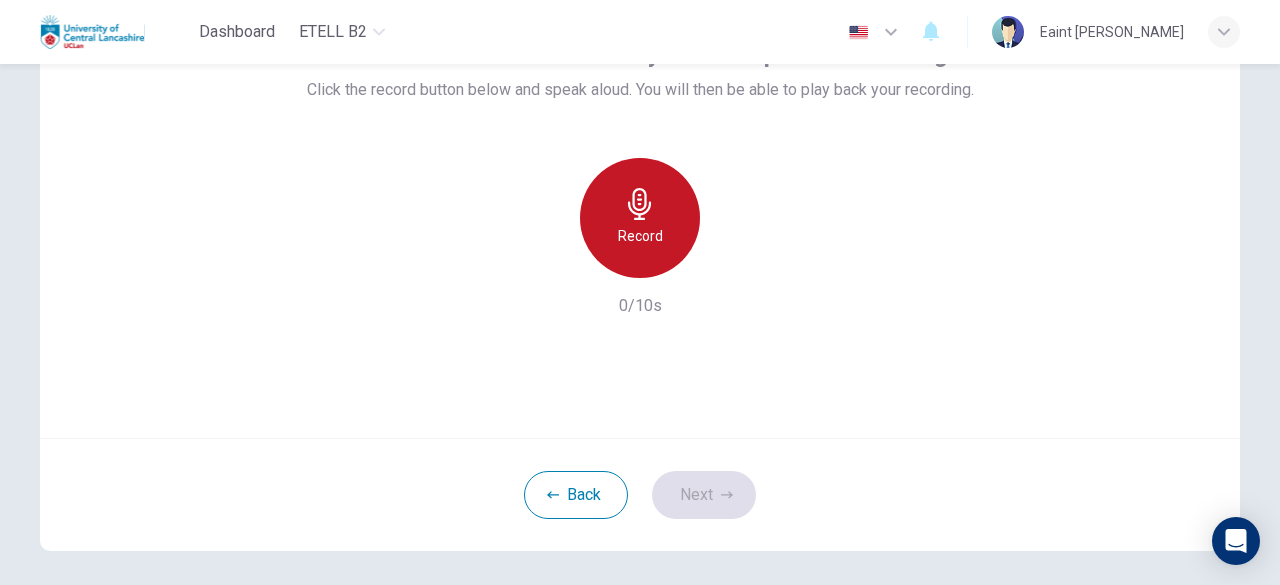 click on "Record" at bounding box center (640, 236) 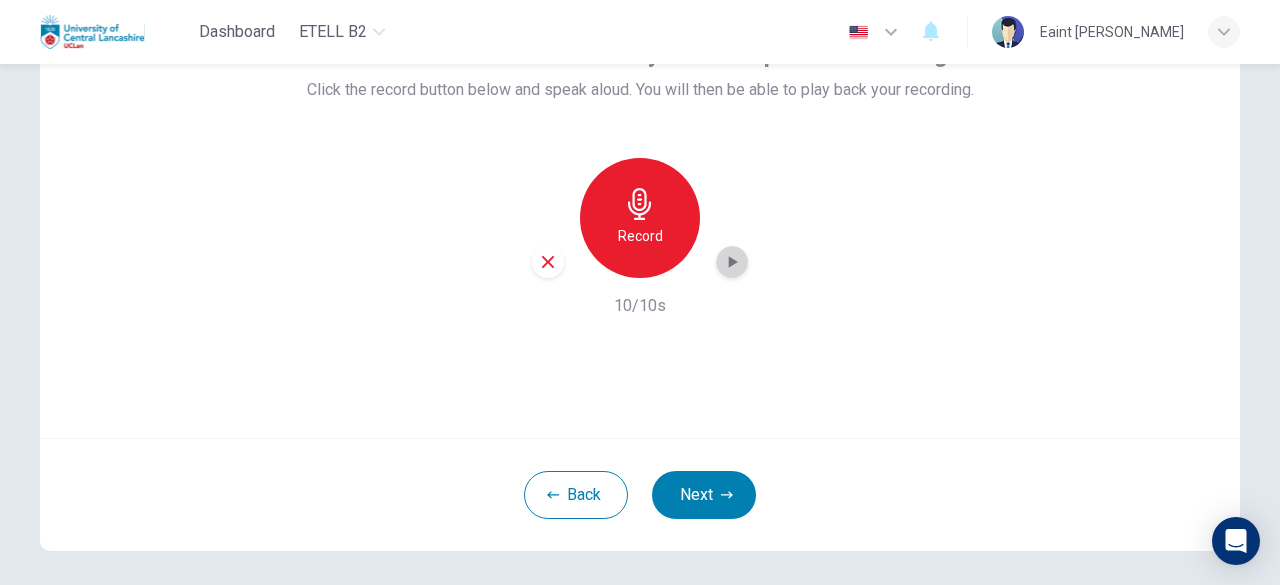 click 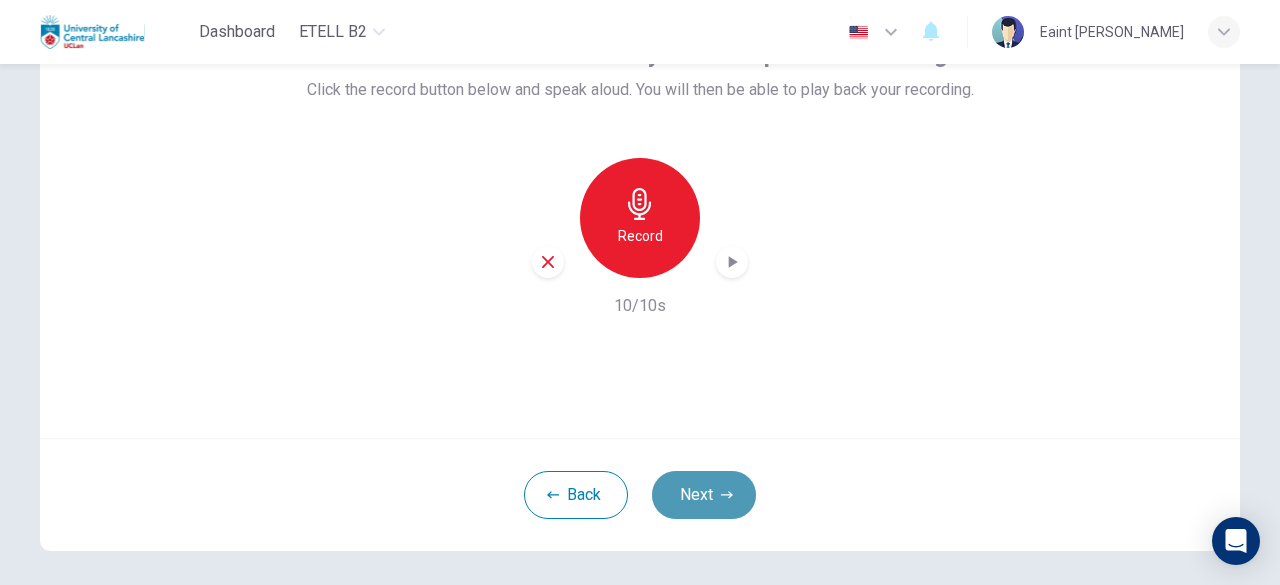 click on "Next" at bounding box center (704, 495) 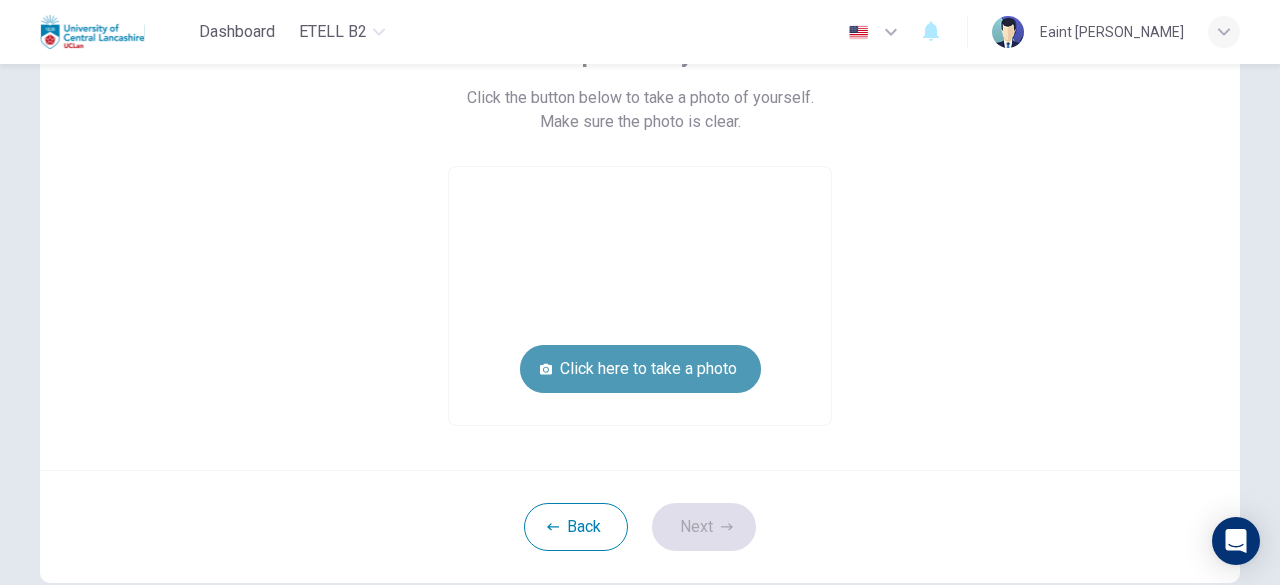click on "Click here to take a photo" at bounding box center [640, 369] 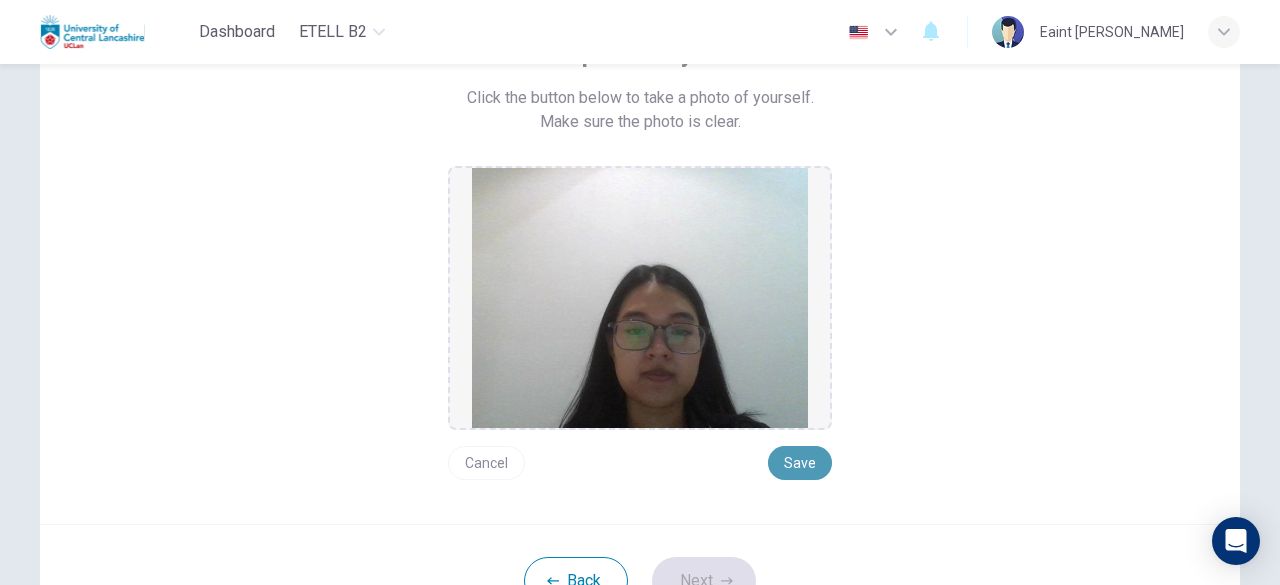 click on "Save" at bounding box center [800, 463] 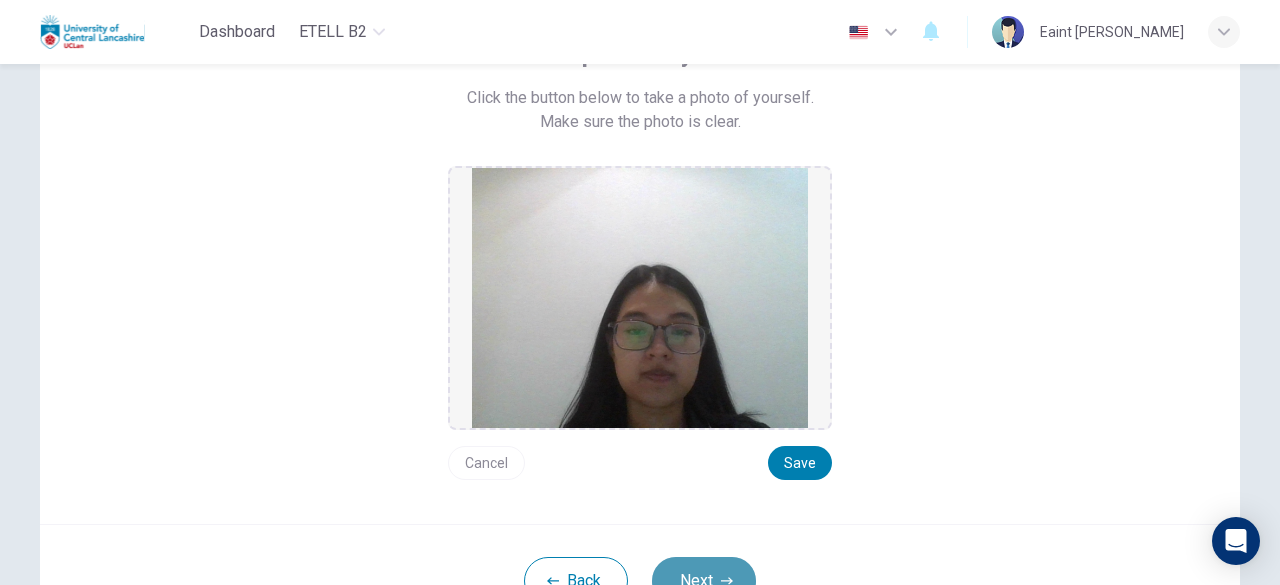 click on "Next" at bounding box center [704, 581] 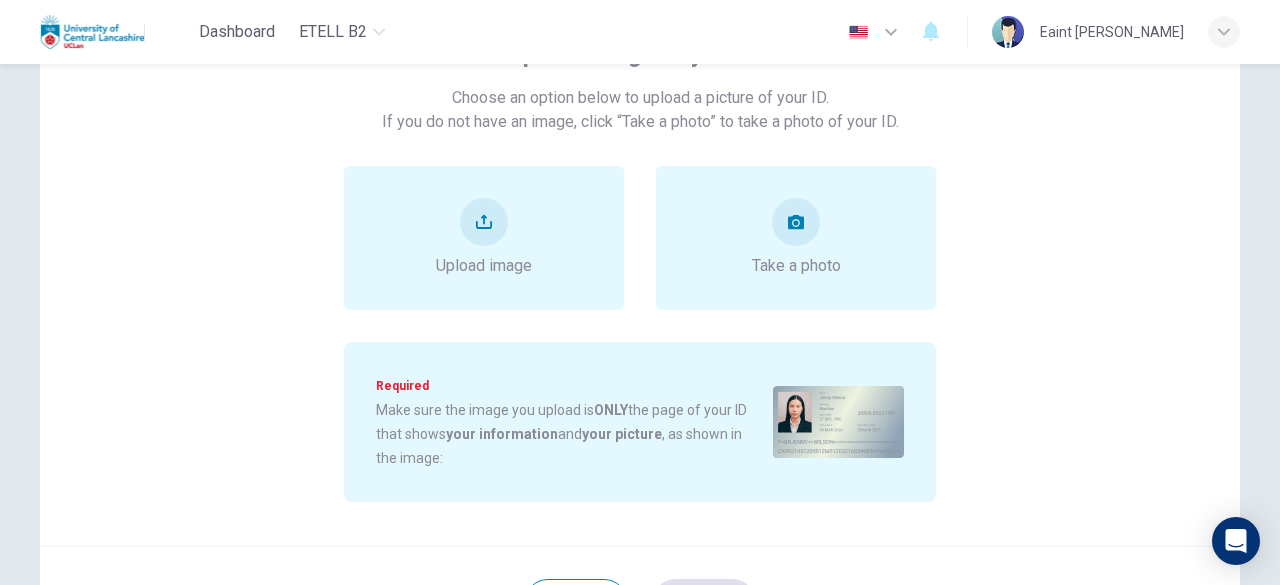 scroll, scrollTop: 220, scrollLeft: 0, axis: vertical 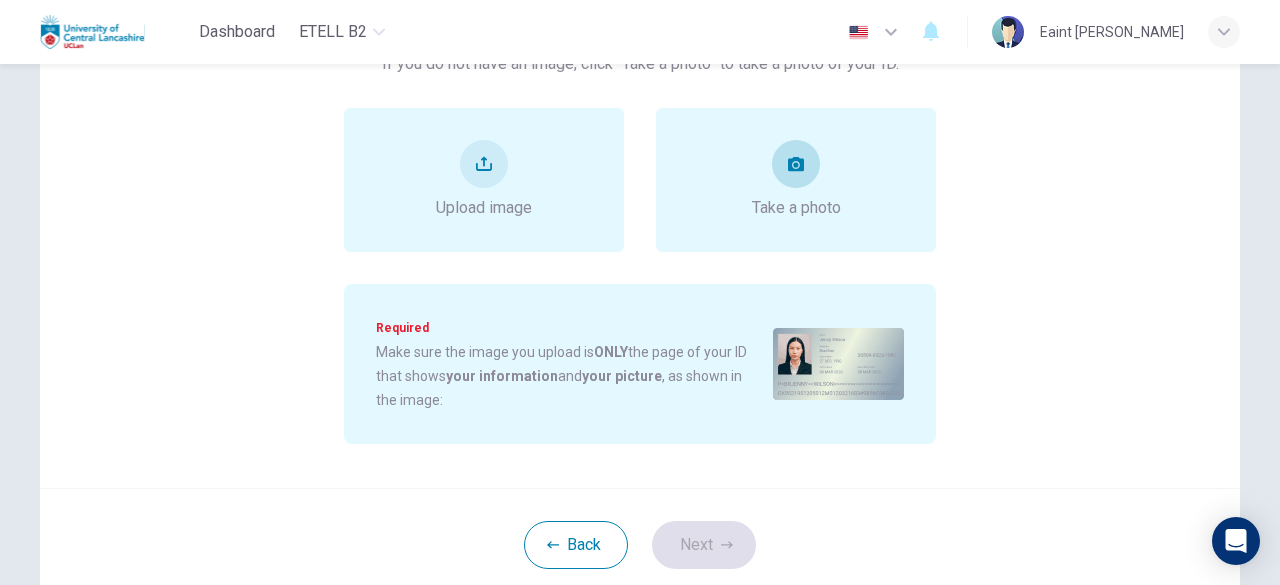 click on "Take a photo" at bounding box center (796, 208) 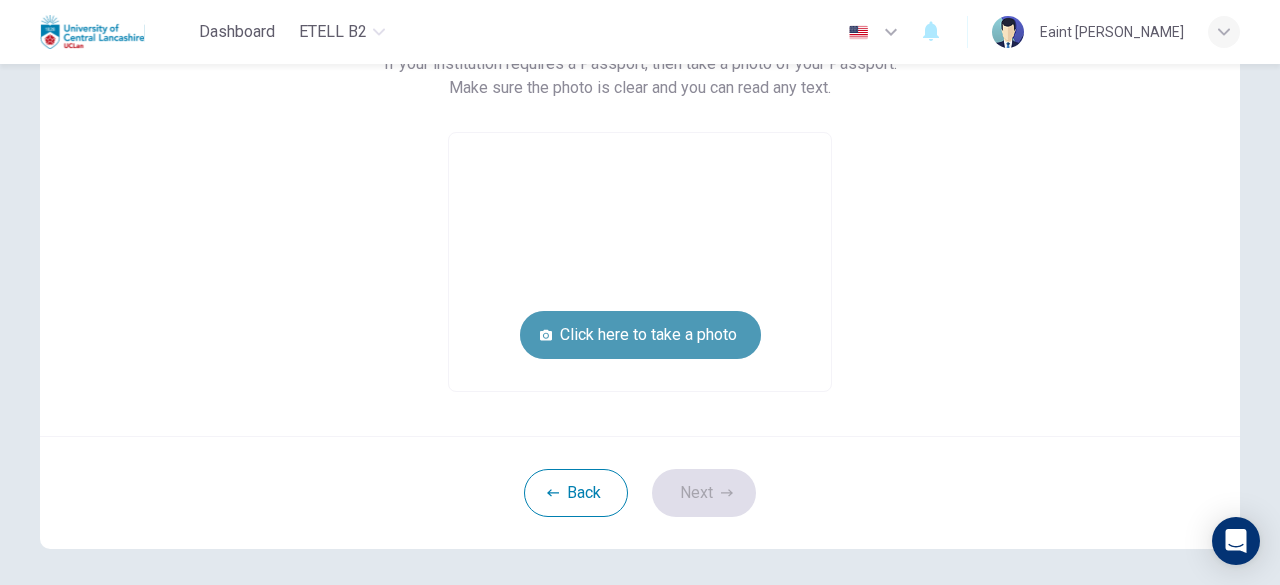 click on "Click here to take a photo" at bounding box center (640, 335) 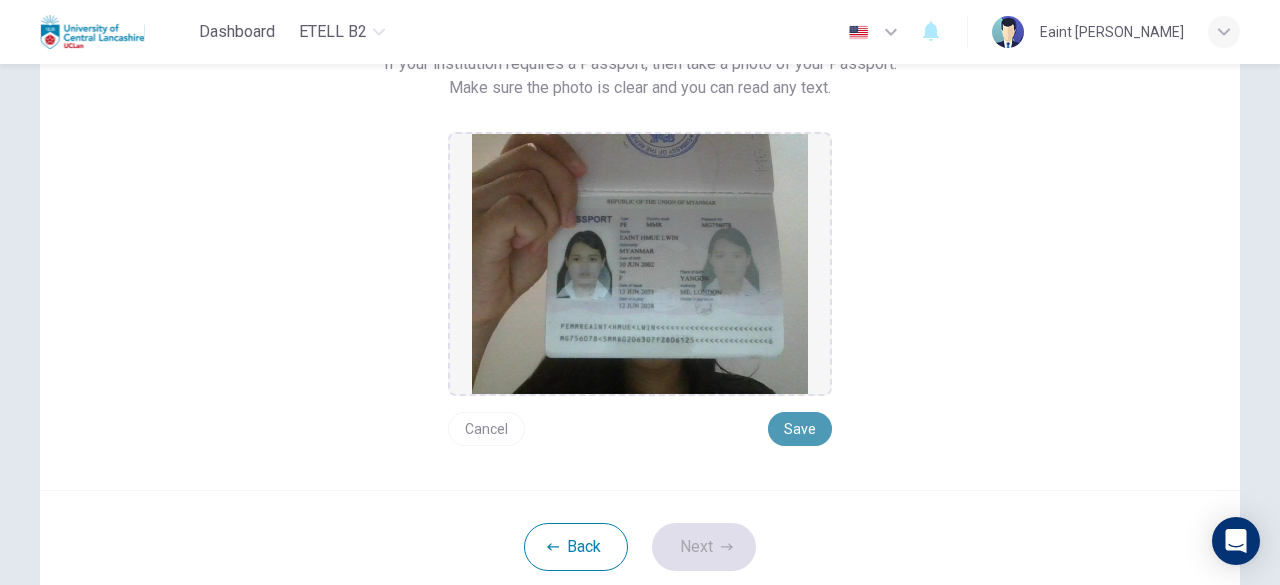 click on "Save" at bounding box center (800, 429) 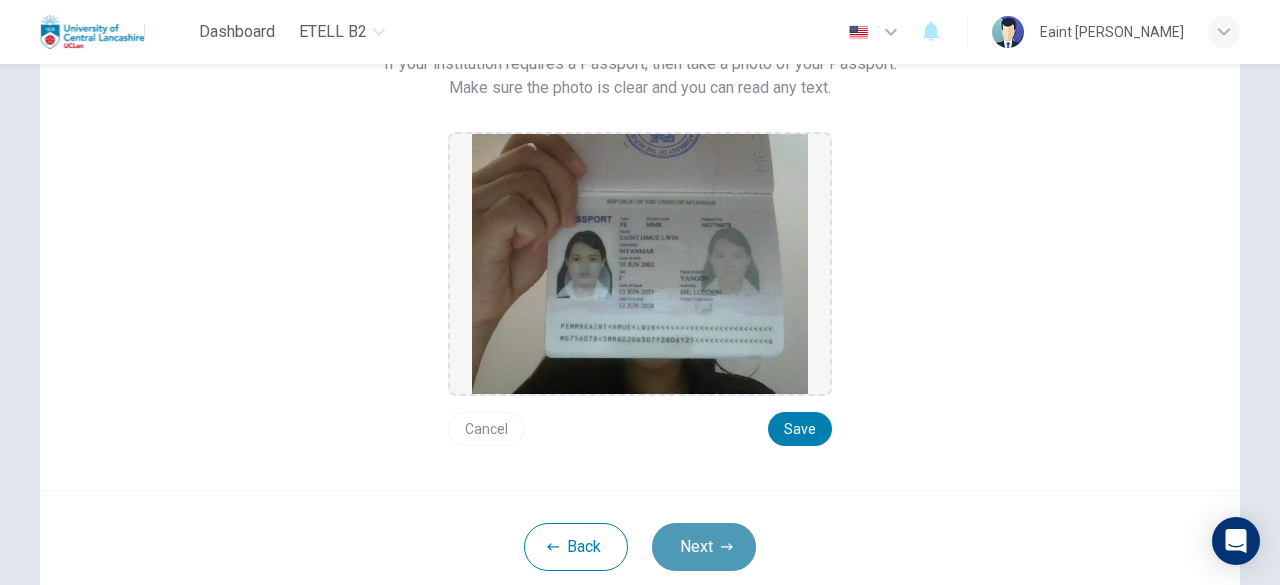 click on "Next" at bounding box center [704, 547] 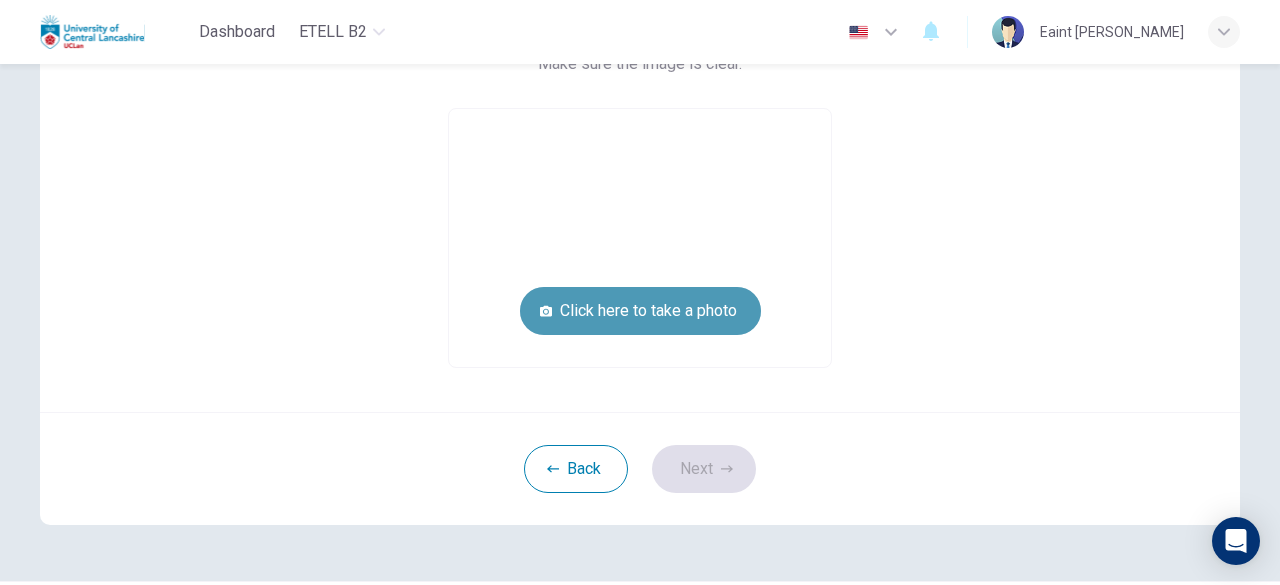 click on "Click here to take a photo" at bounding box center [640, 311] 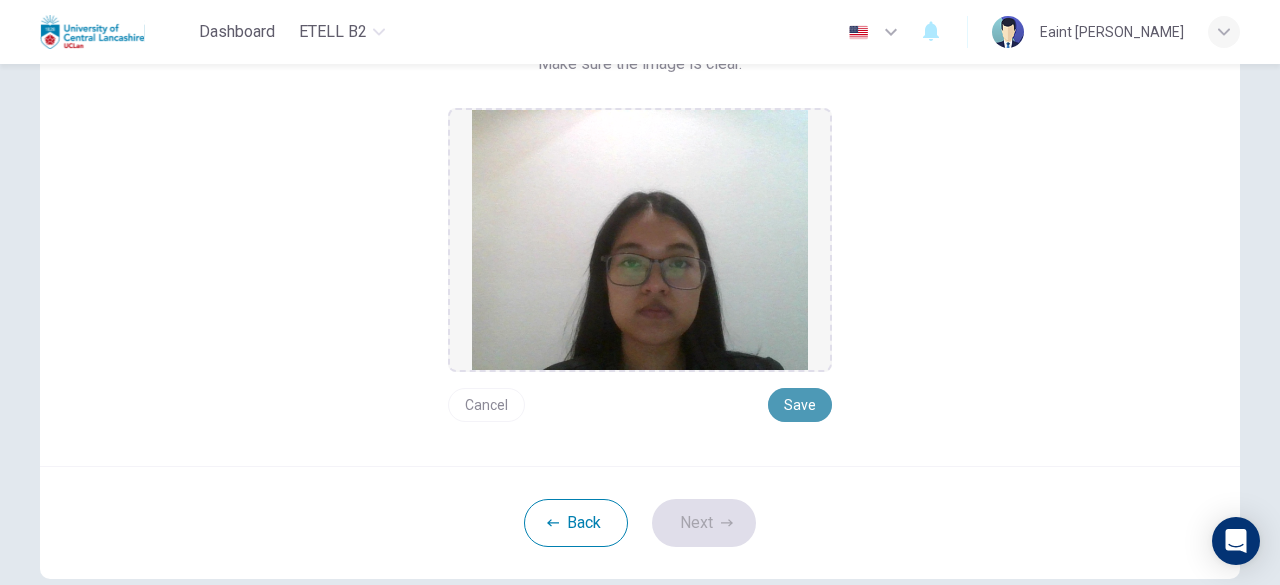 click on "Save" at bounding box center (800, 405) 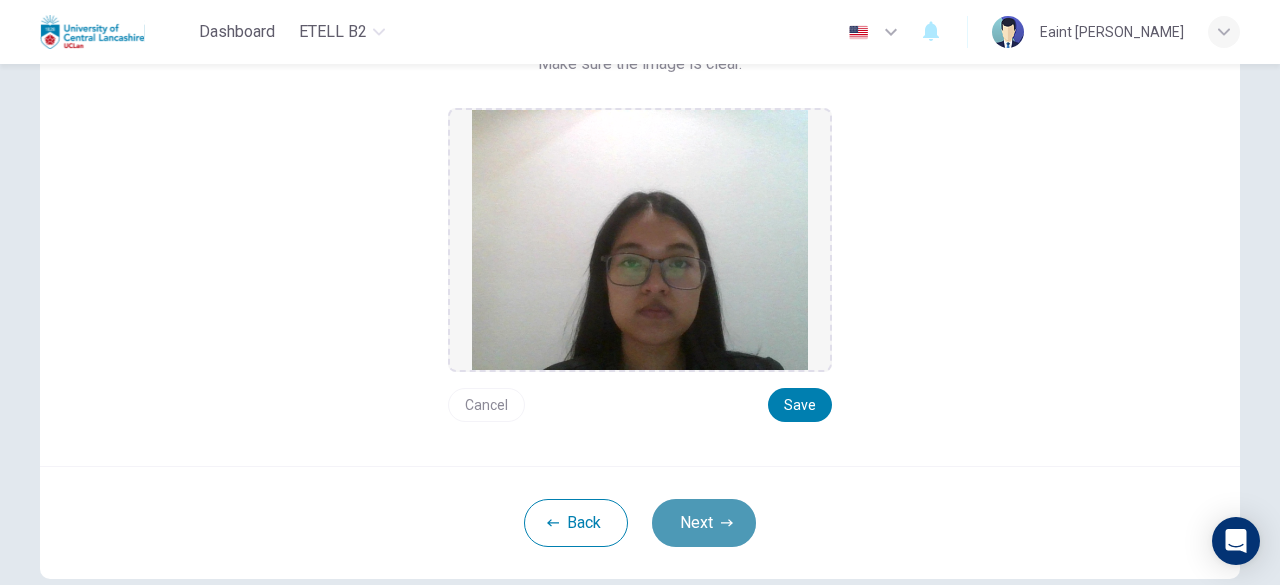 click on "Next" at bounding box center [704, 523] 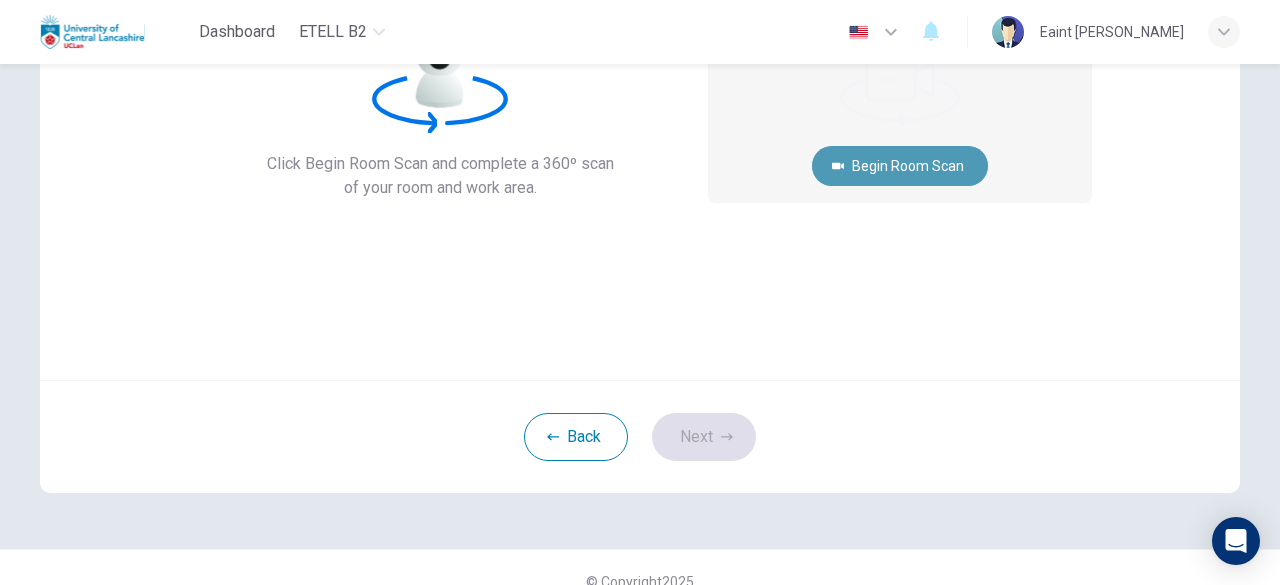 click on "Begin Room Scan" at bounding box center (900, 166) 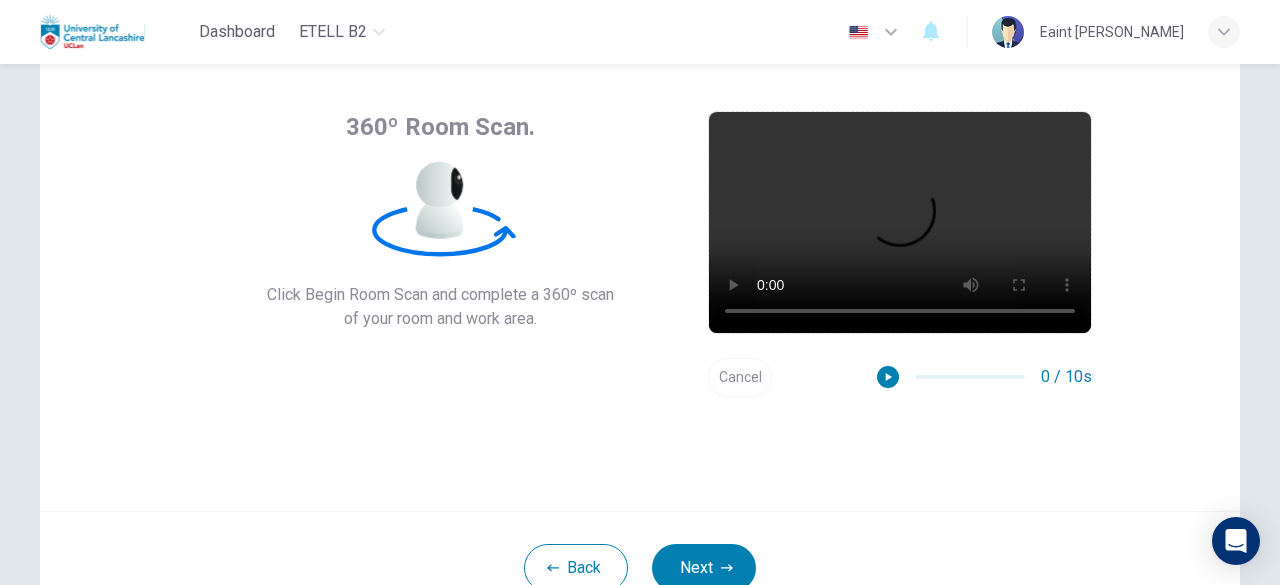 scroll, scrollTop: 90, scrollLeft: 0, axis: vertical 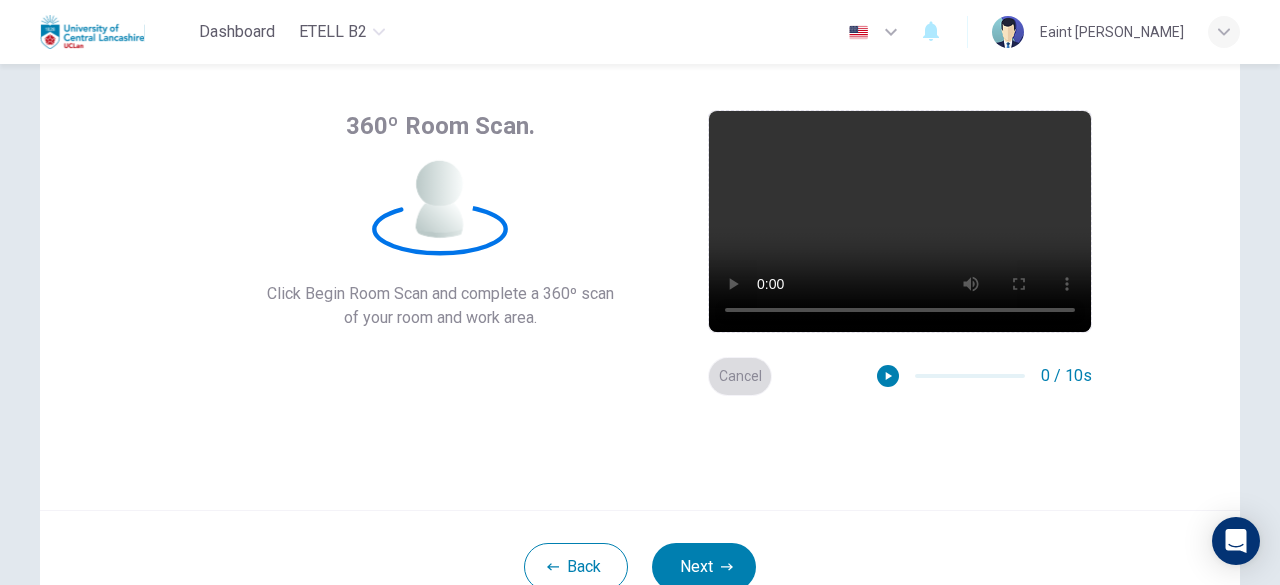 click on "Cancel" at bounding box center (740, 376) 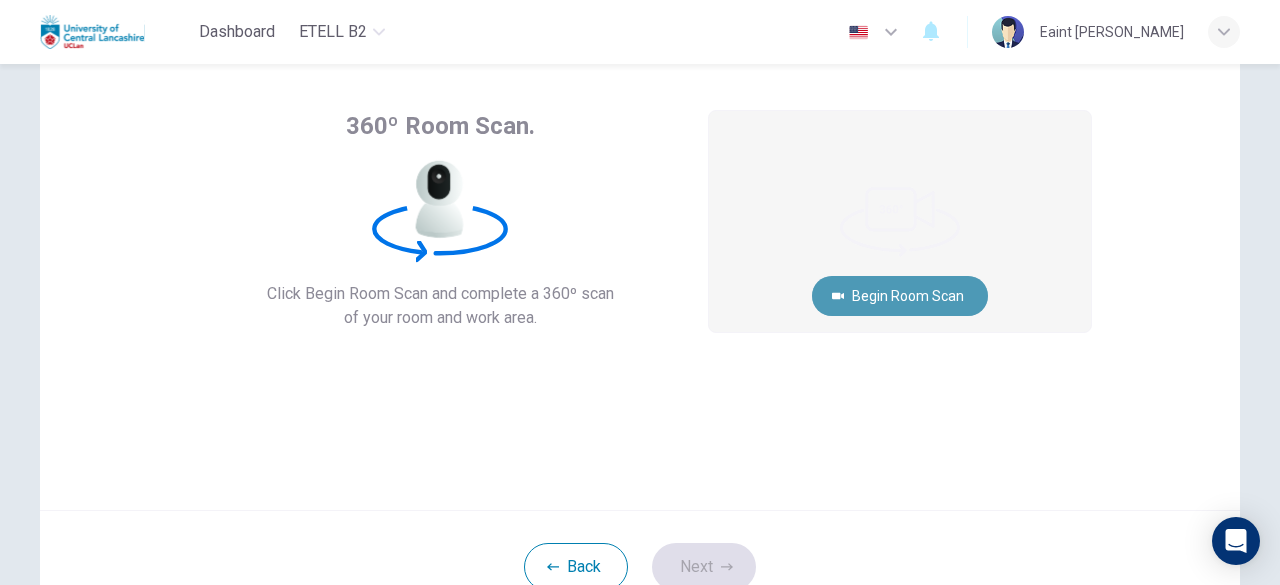 click on "Begin Room Scan" at bounding box center [900, 296] 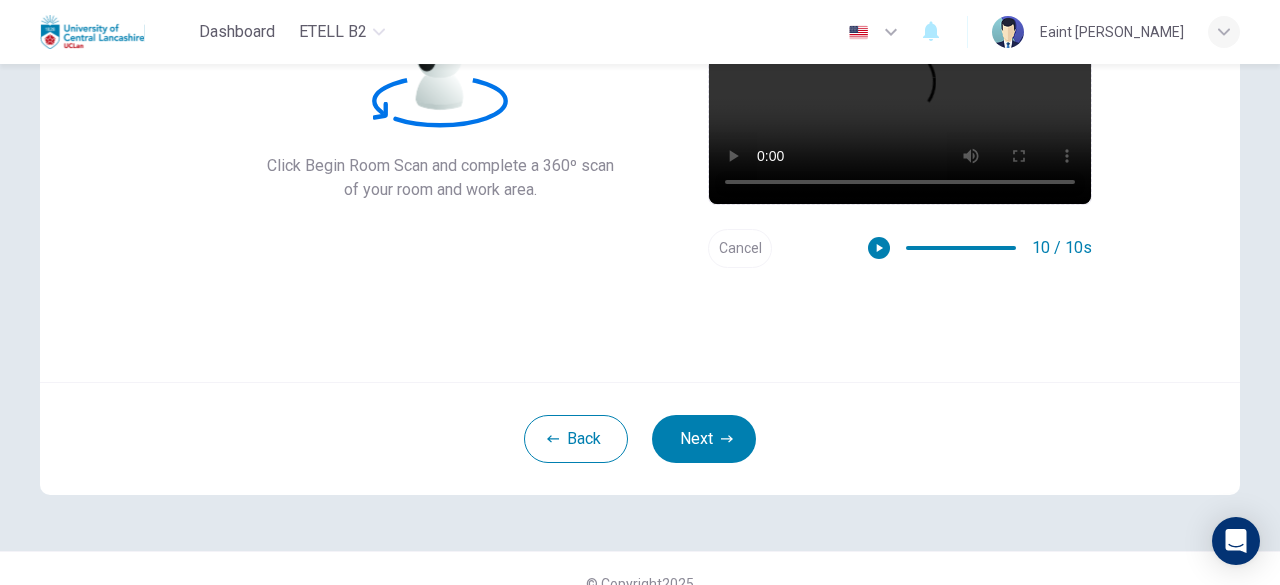 scroll, scrollTop: 219, scrollLeft: 0, axis: vertical 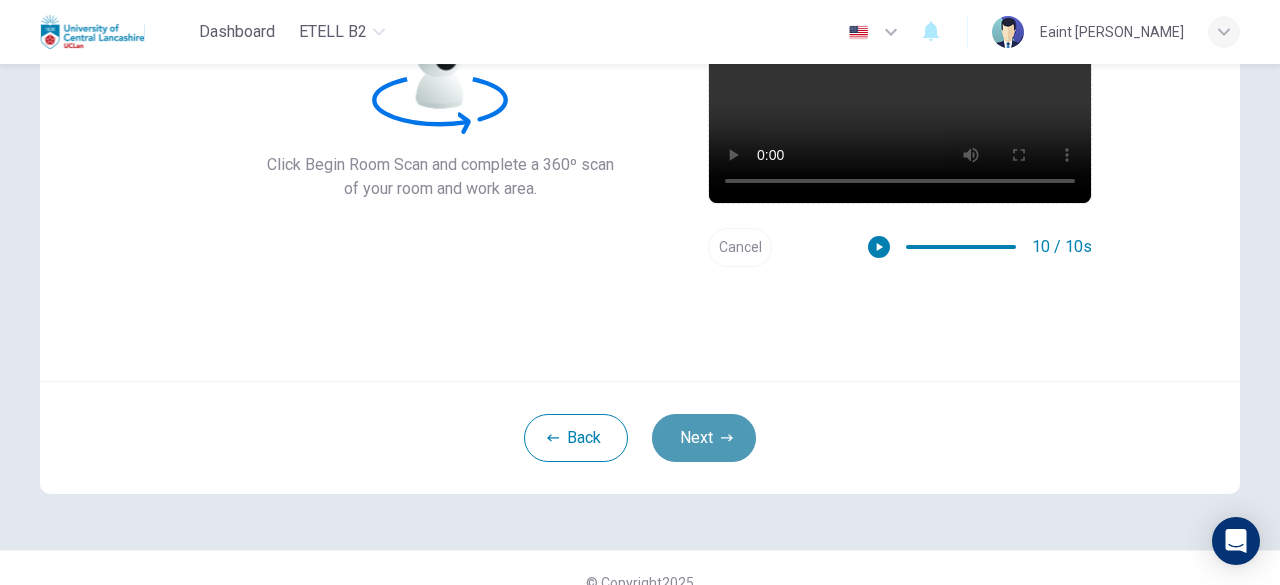 click on "Next" at bounding box center (704, 438) 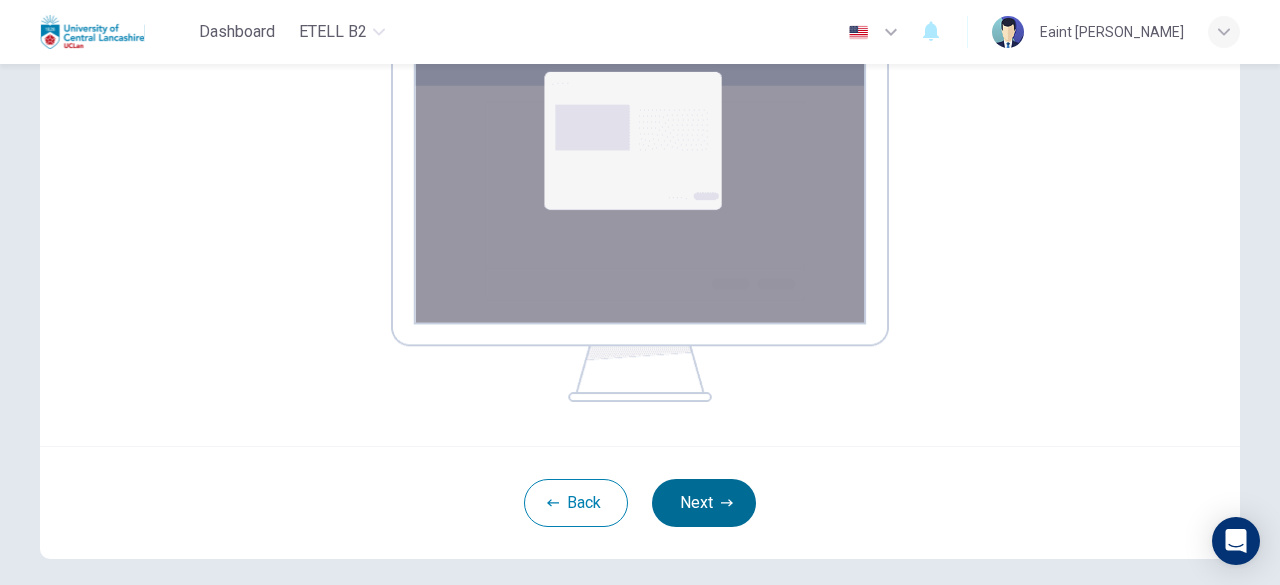 scroll, scrollTop: 363, scrollLeft: 0, axis: vertical 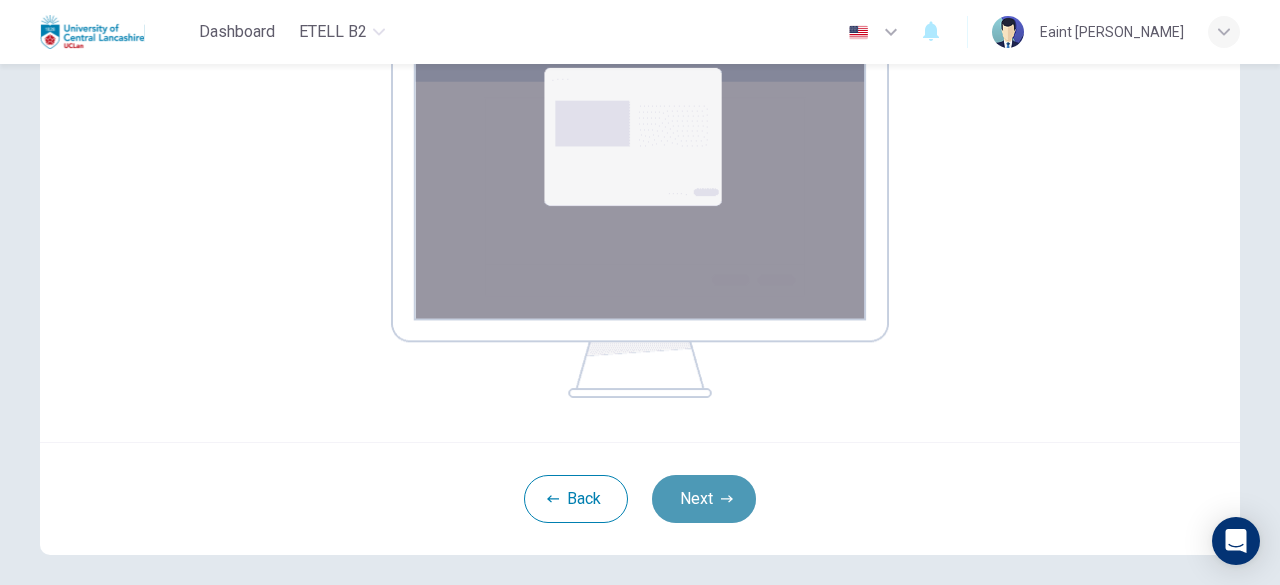 click on "Next" at bounding box center (704, 499) 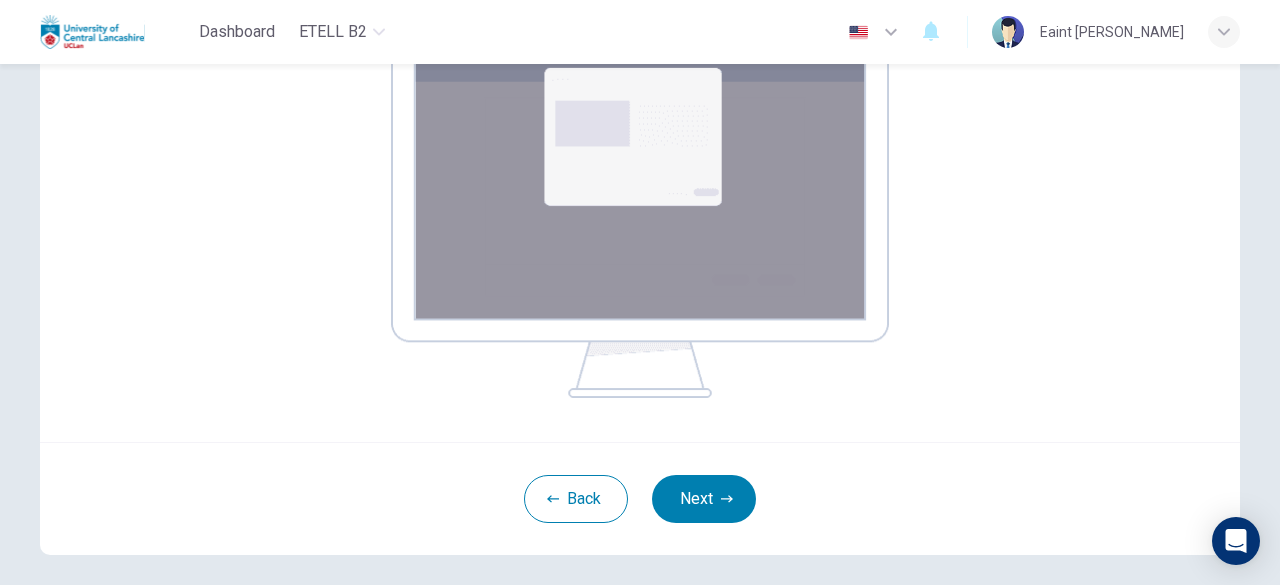 scroll, scrollTop: 247, scrollLeft: 0, axis: vertical 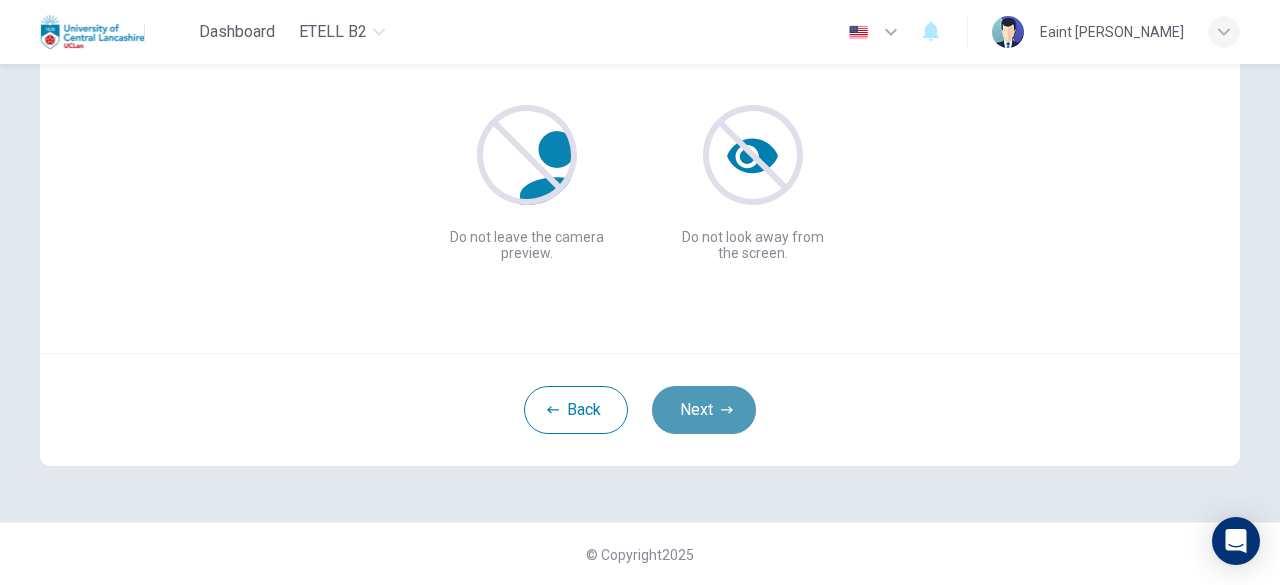 click on "Next" at bounding box center [704, 410] 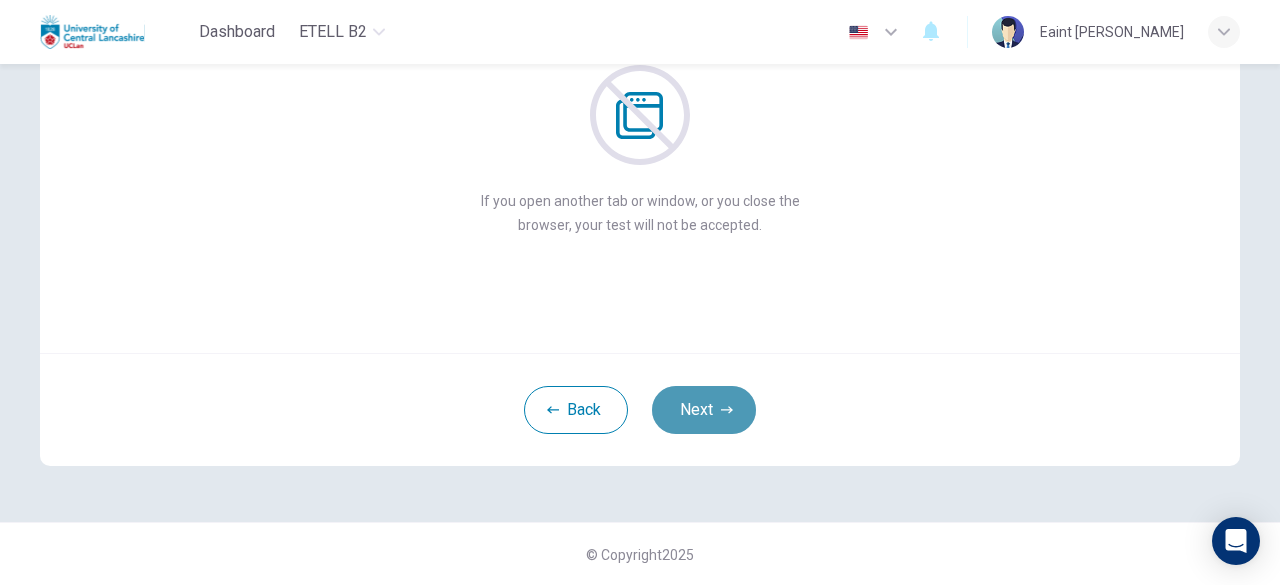 click on "Next" at bounding box center [704, 410] 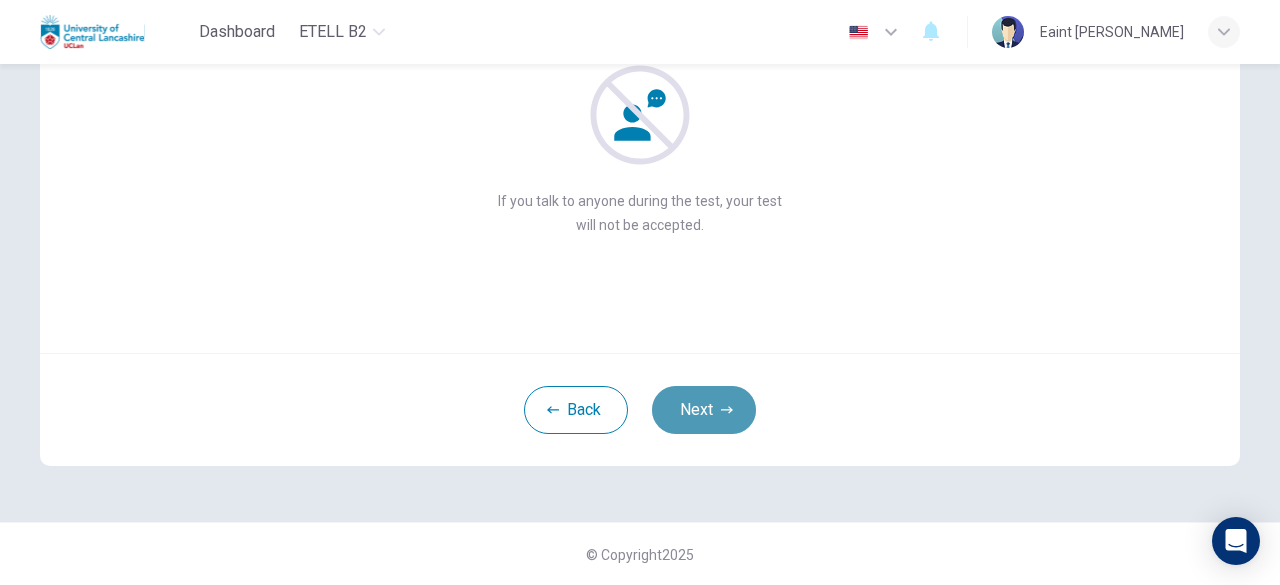 click on "Next" at bounding box center (704, 410) 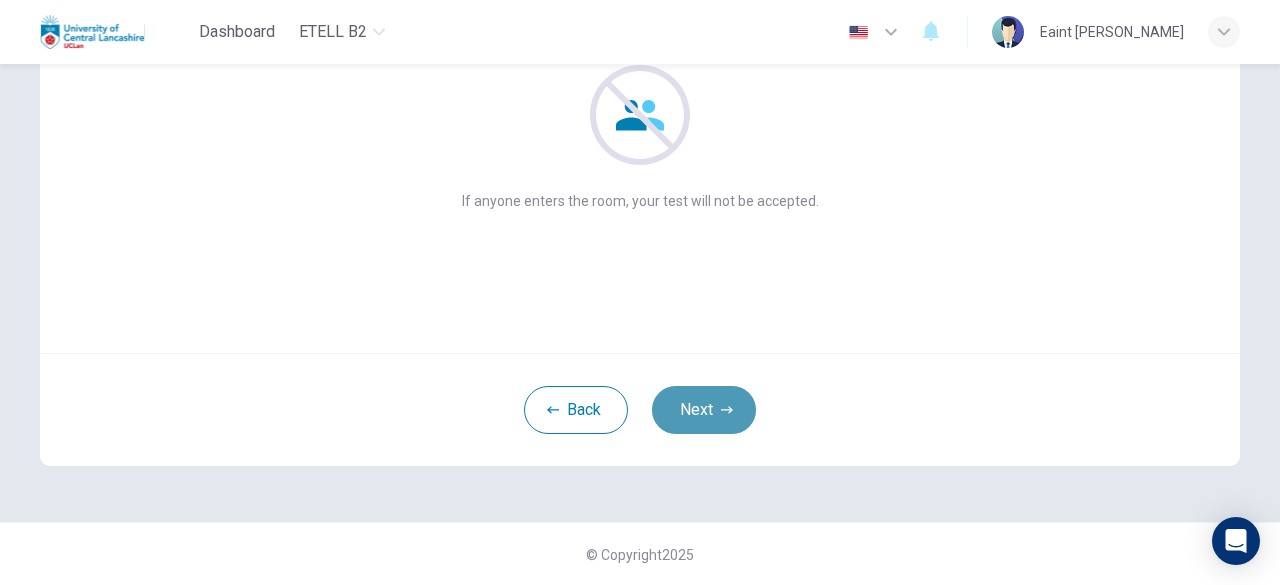 click on "Next" at bounding box center [704, 410] 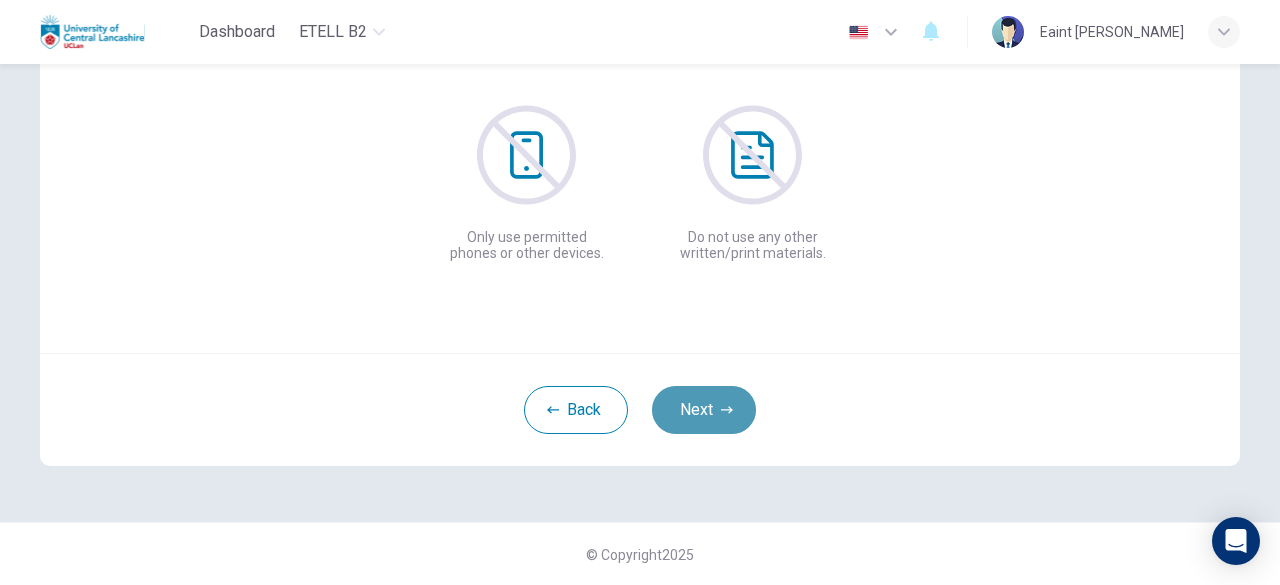 click on "Next" at bounding box center [704, 410] 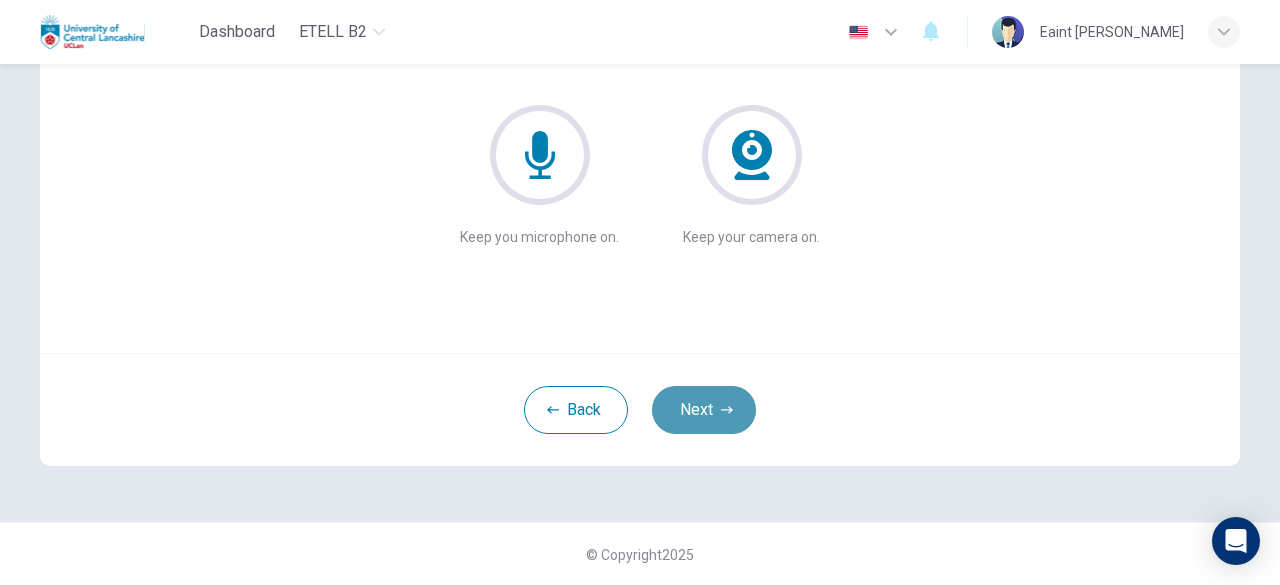 click on "Next" at bounding box center [704, 410] 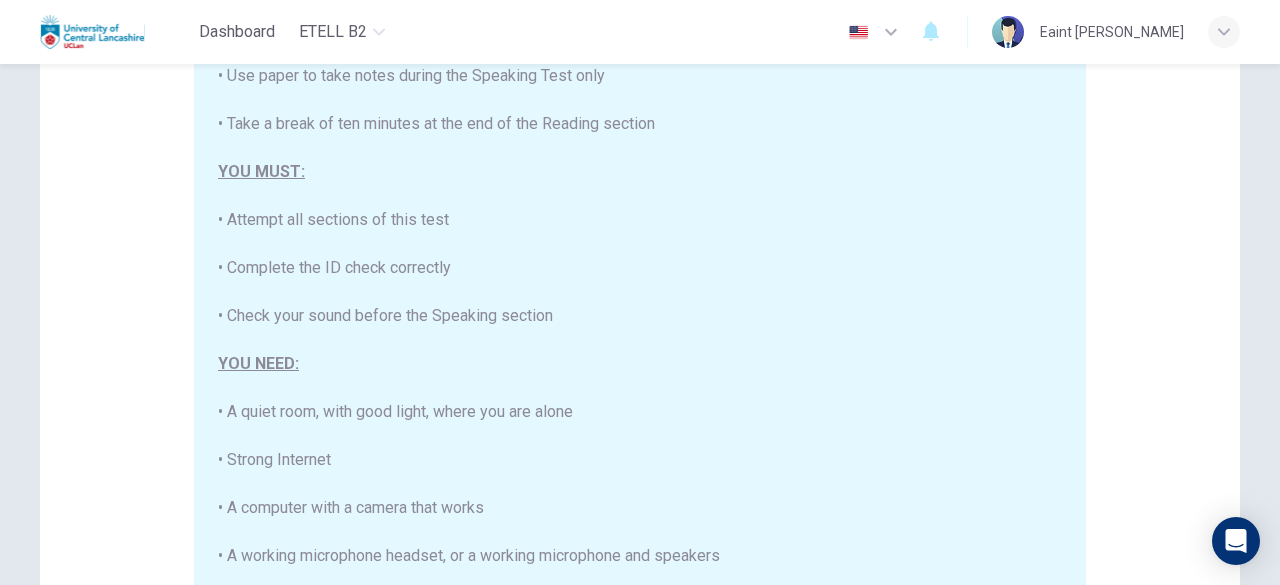 scroll, scrollTop: 380, scrollLeft: 0, axis: vertical 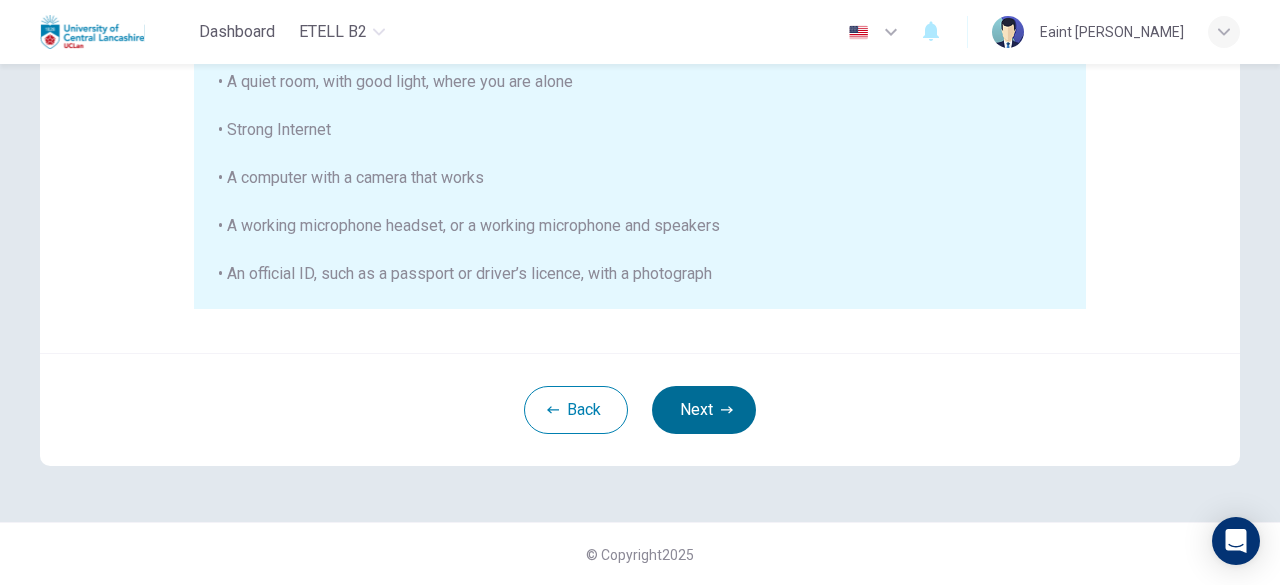 click on "Next" at bounding box center [704, 410] 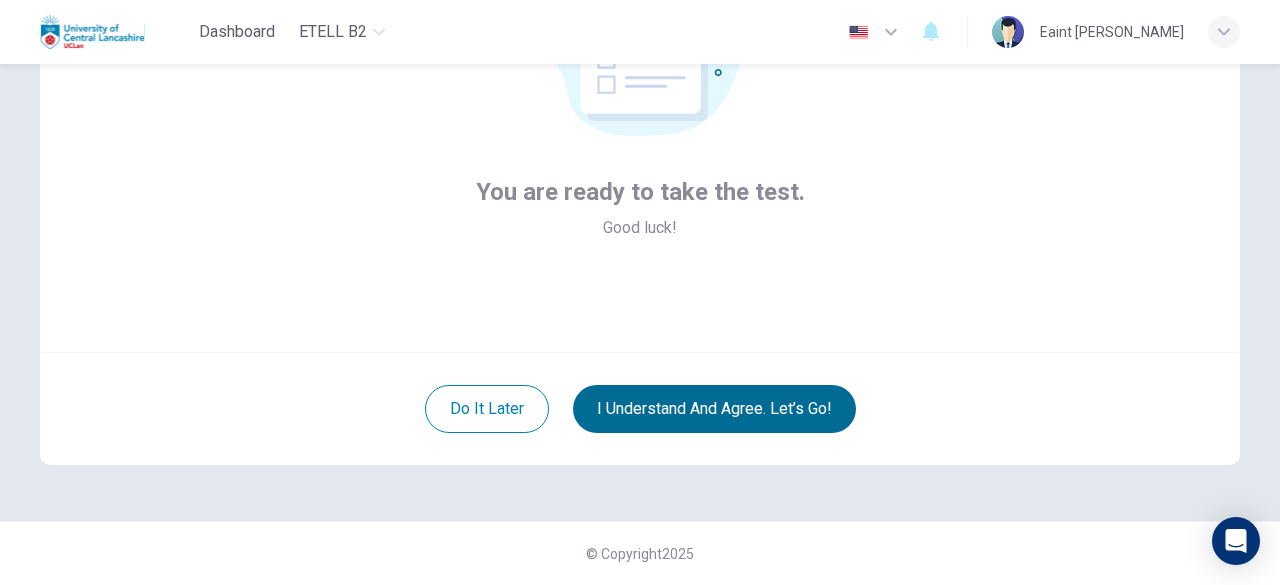 scroll, scrollTop: 247, scrollLeft: 0, axis: vertical 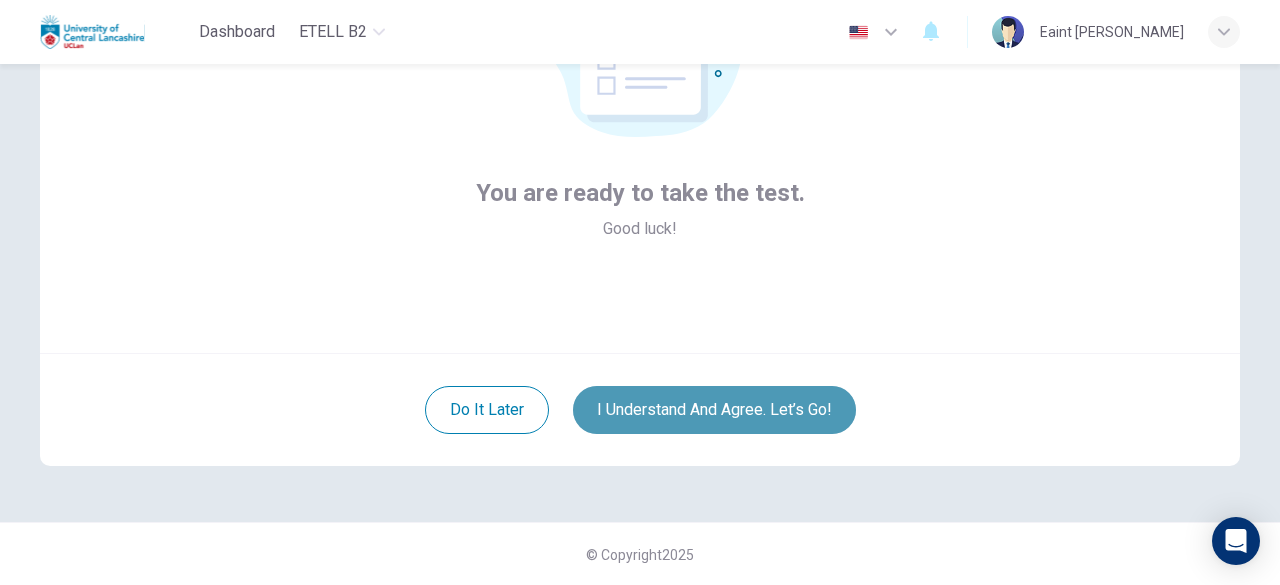 click on "I understand and agree. Let’s go!" at bounding box center [714, 410] 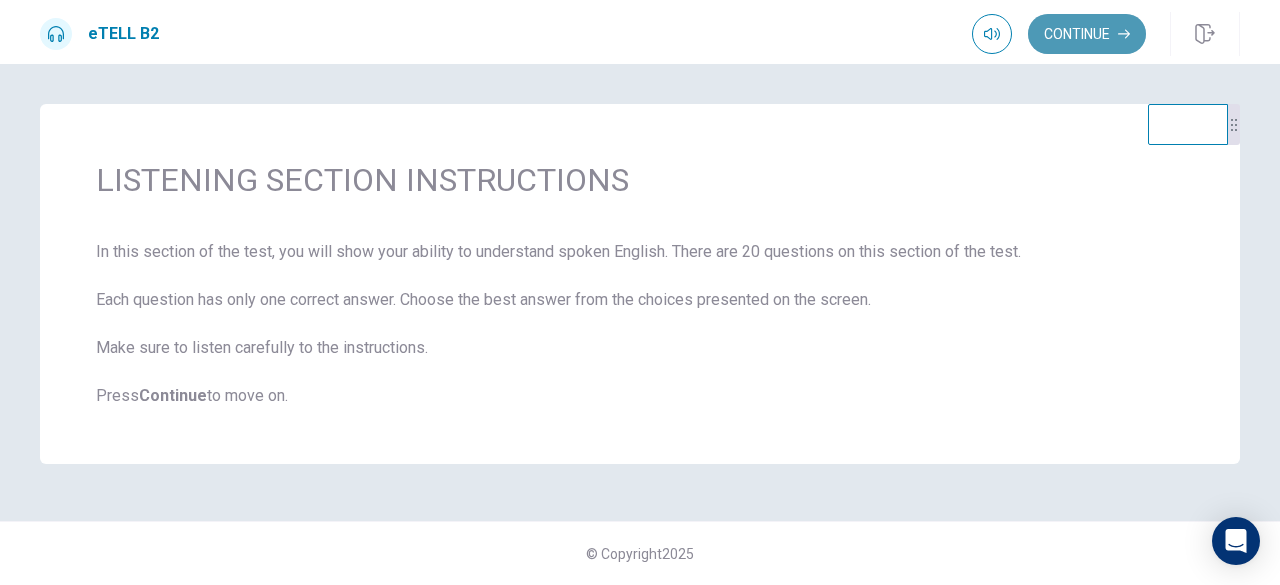 click on "Continue" at bounding box center [1087, 34] 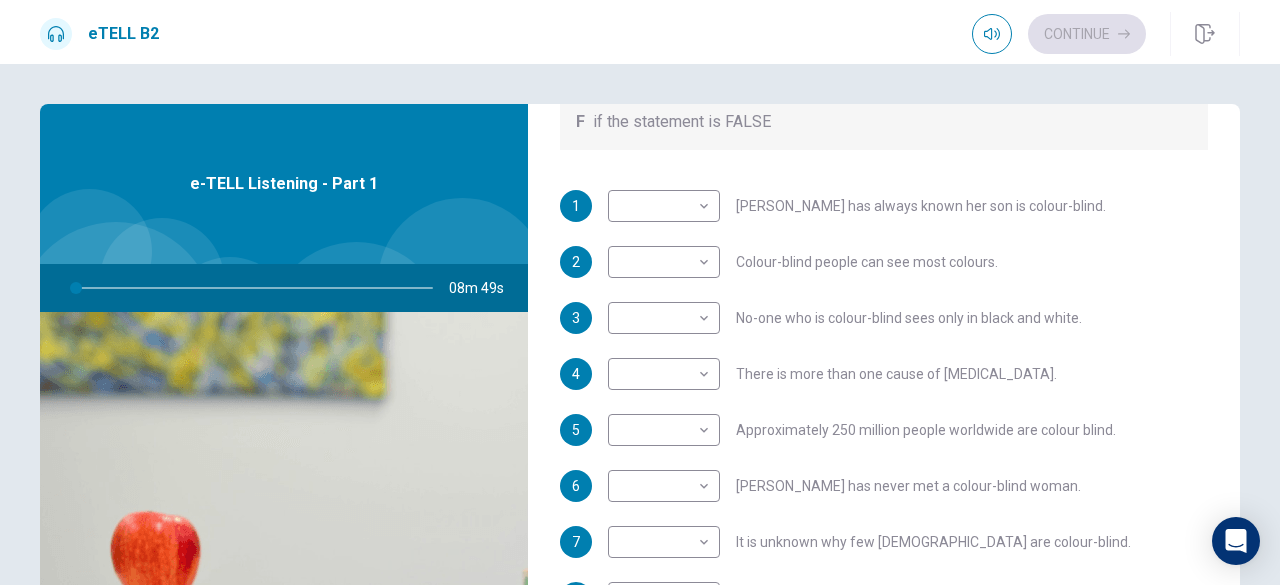 scroll, scrollTop: 352, scrollLeft: 0, axis: vertical 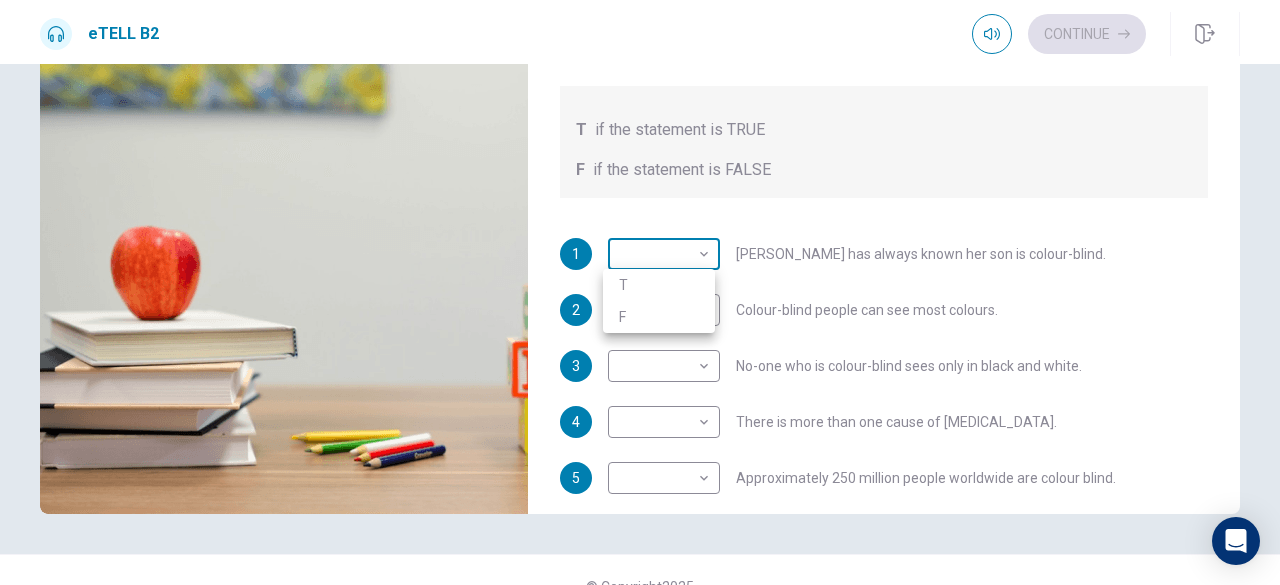 click on "This site uses cookies, as explained in our  Privacy Policy . If you agree to the use of cookies, please click the Accept button and continue to browse our site.   Privacy Policy Accept   eTELL B2 Continue Continue Question 1 For questions 1 – 10, mark each statement True (T) or False (F). You will hear Part One  TWICE.
You have one minute to read the questions for Part One.
Questions 1 - 10 T if the statement is TRUE F if the statement is FALSE 1 ​ ​ [PERSON_NAME] has always known her son is colour-blind. 2 ​ ​ Colour-blind people can see most colours. 3 ​ ​ No-one who is colour-blind sees only in black and white. 4 ​ ​ There is more than one cause of [MEDICAL_DATA]. 5 ​ ​ Approximately 250 million people worldwide are colour blind. 6 ​ ​ [PERSON_NAME] has never met a colour-blind woman. 7 ​ ​ It is unknown why few [DEMOGRAPHIC_DATA] are colour-blind. 8 ​ ​ [PERSON_NAME] believes [MEDICAL_DATA] does not limit job  choice.  9 ​ ​ [PERSON_NAME] says some colour-blind people have been cured. 10" at bounding box center (640, 292) 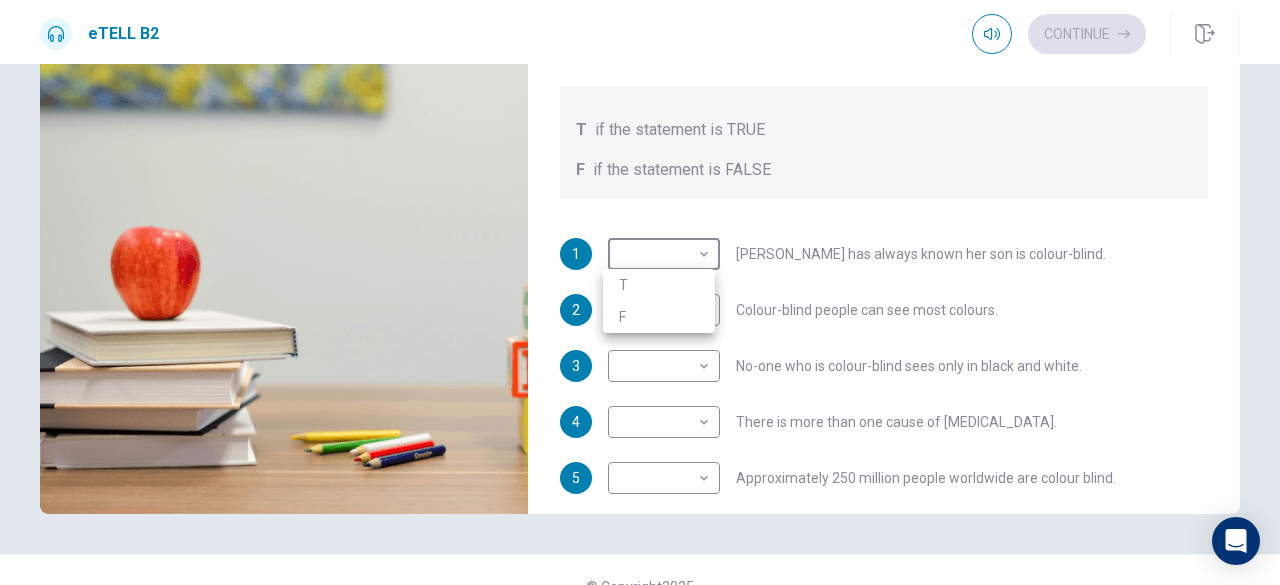 type on "**" 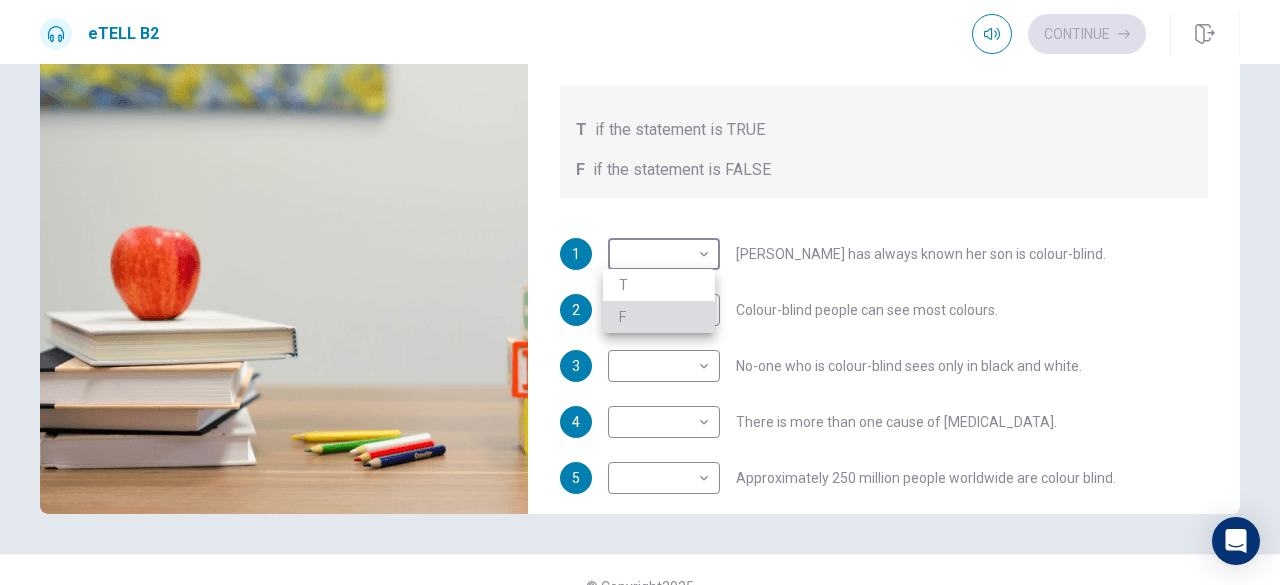 click on "F" at bounding box center [659, 317] 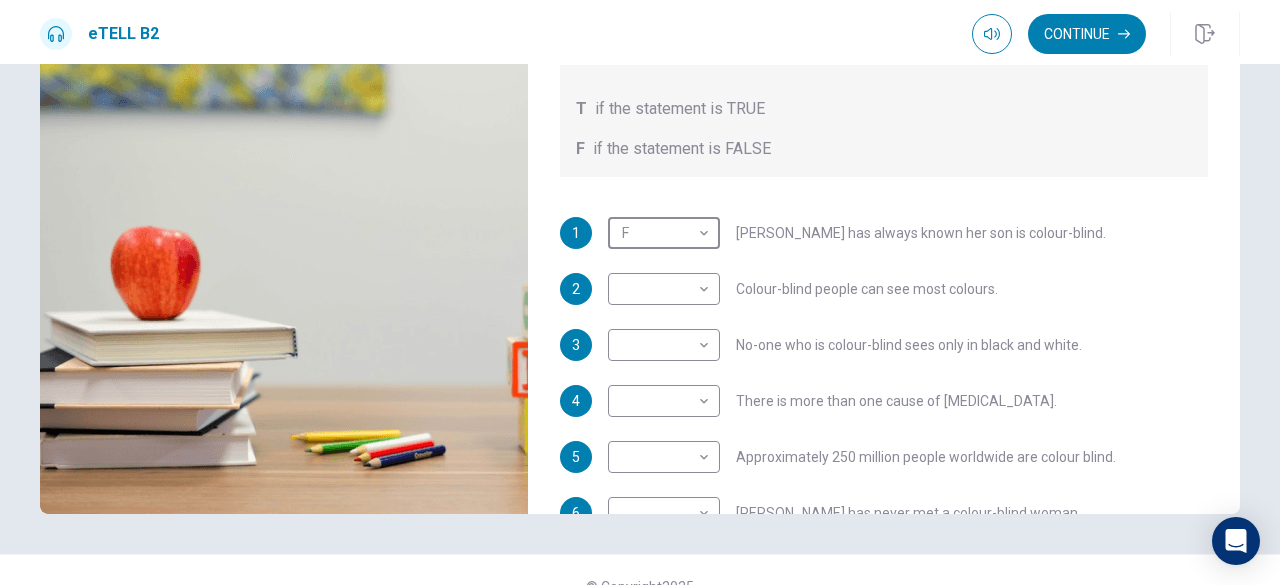 scroll, scrollTop: 45, scrollLeft: 0, axis: vertical 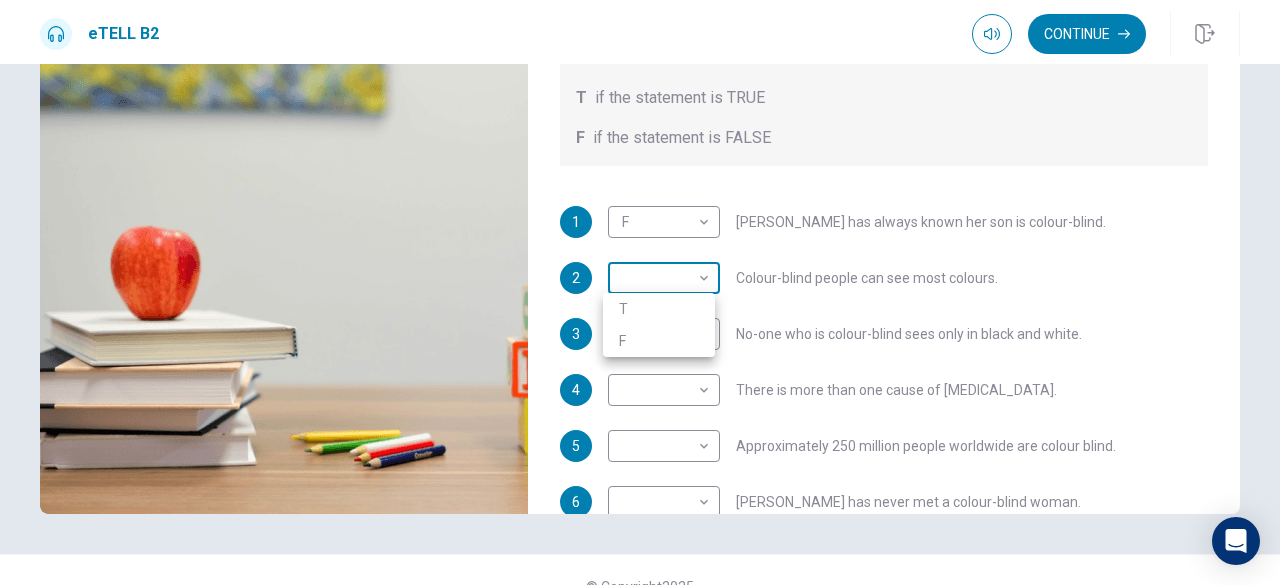 click on "This site uses cookies, as explained in our  Privacy Policy . If you agree to the use of cookies, please click the Accept button and continue to browse our site.   Privacy Policy Accept   eTELL B2 Continue Continue Question 1 For questions 1 – 10, mark each statement True (T) or False (F). You will hear Part One  TWICE.
You have one minute to read the questions for Part One.
Questions 1 - 10 T if the statement is TRUE F if the statement is FALSE 1 F * ​ [PERSON_NAME] has always known her son is colour-blind. 2 ​ ​ Colour-blind people can see most colours. 3 ​ ​ No-one who is colour-blind sees only in black and white. 4 ​ ​ There is more than one cause of [MEDICAL_DATA]. 5 ​ ​ Approximately 250 million people worldwide are colour blind. 6 ​ ​ [PERSON_NAME] has never met a colour-blind woman. 7 ​ ​ It is unknown why few [DEMOGRAPHIC_DATA] are colour-blind. 8 ​ ​ [PERSON_NAME] believes [MEDICAL_DATA] does not limit job  choice.  9 ​ ​ [PERSON_NAME] says some colour-blind people have been cured. 10" at bounding box center (640, 292) 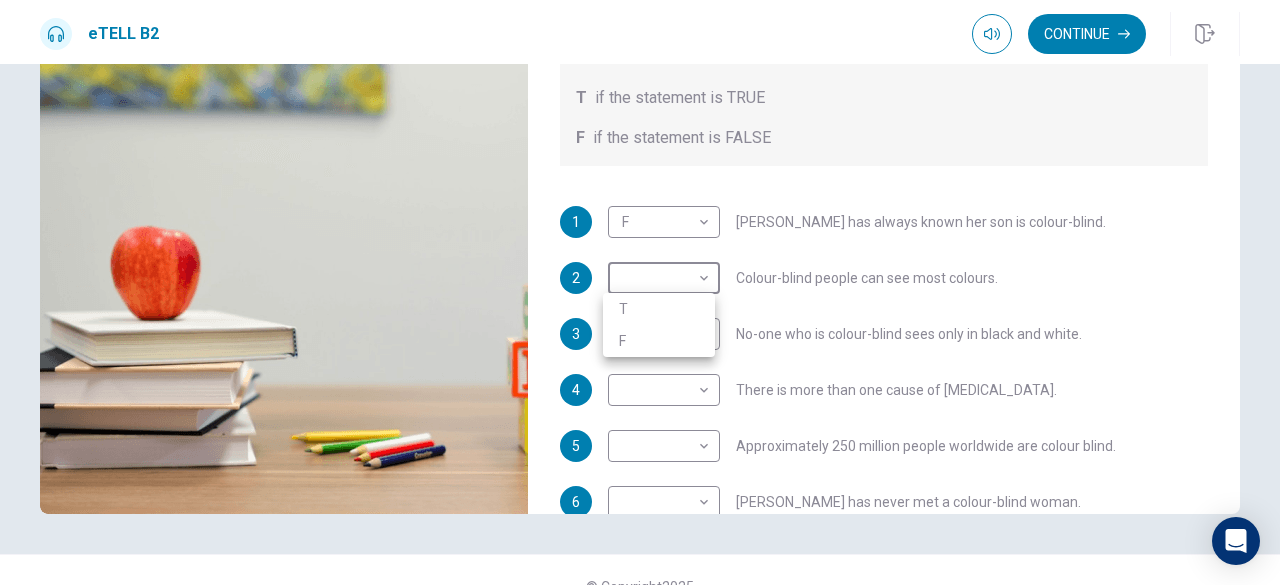 type on "**" 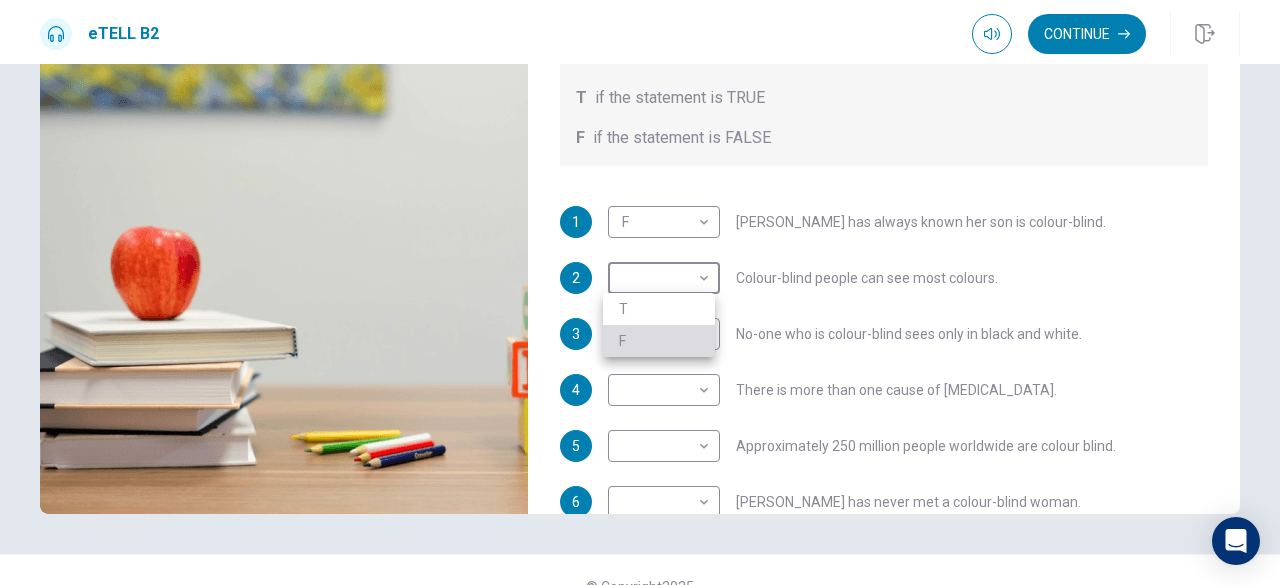 click on "F" at bounding box center (659, 341) 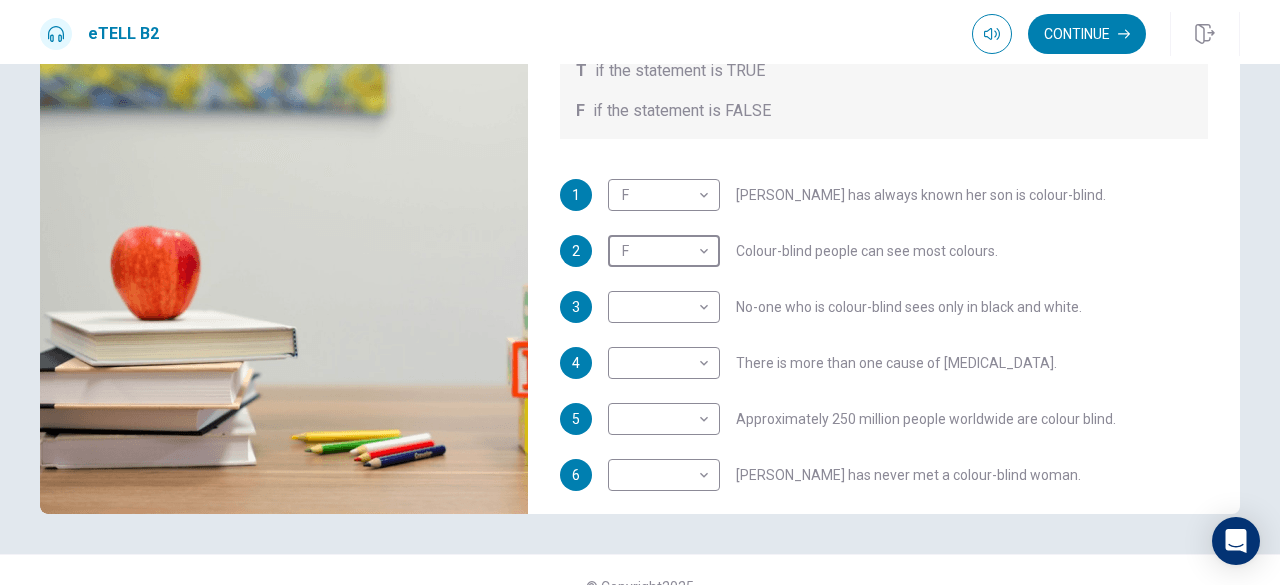 scroll, scrollTop: 73, scrollLeft: 0, axis: vertical 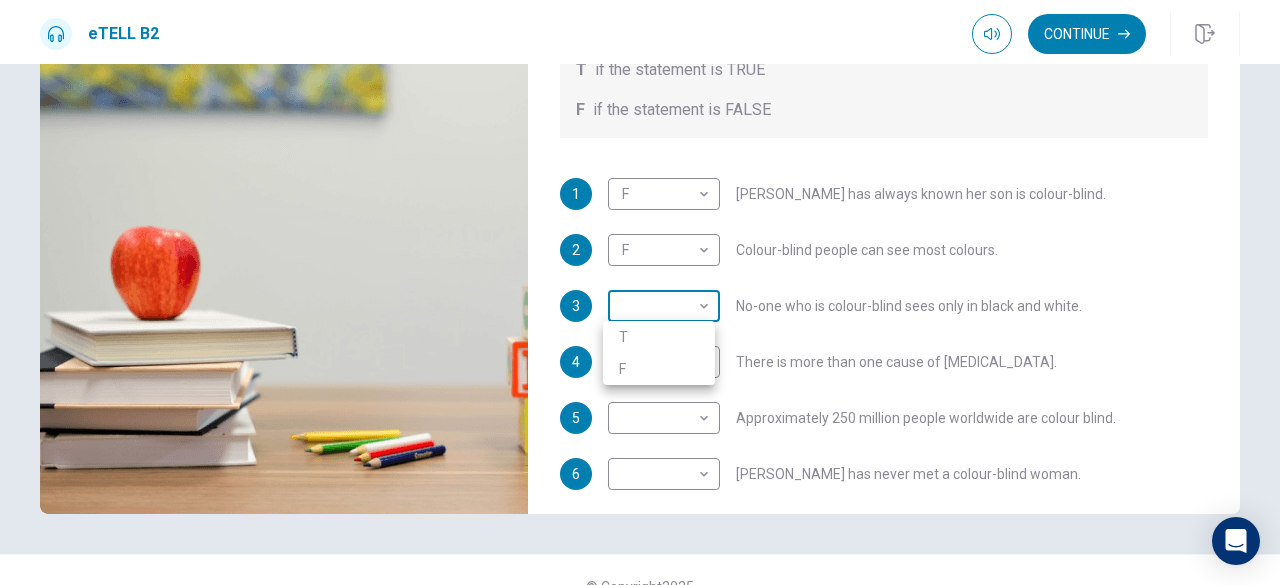 click on "This site uses cookies, as explained in our  Privacy Policy . If you agree to the use of cookies, please click the Accept button and continue to browse our site.   Privacy Policy Accept   eTELL B2 Continue Continue Question 1 For questions 1 – 10, mark each statement True (T) or False (F). You will hear Part One  TWICE.
You have one minute to read the questions for Part One.
Questions 1 - 10 T if the statement is TRUE F if the statement is FALSE 1 F * ​ [PERSON_NAME] has always known her son is colour-blind. 2 F * ​ Colour-blind people can see most colours. 3 ​ ​ No-one who is colour-blind sees only in black and white. 4 ​ ​ There is more than one cause of [MEDICAL_DATA]. 5 ​ ​ Approximately 250 million people worldwide are colour blind. 6 ​ ​ [PERSON_NAME] has never met a colour-blind woman. 7 ​ ​ It is unknown why few [DEMOGRAPHIC_DATA] are colour-blind. 8 ​ ​ [PERSON_NAME] believes [MEDICAL_DATA] does not limit job  choice.  9 ​ ​ [PERSON_NAME] says some colour-blind people have been cured. 10" at bounding box center (640, 292) 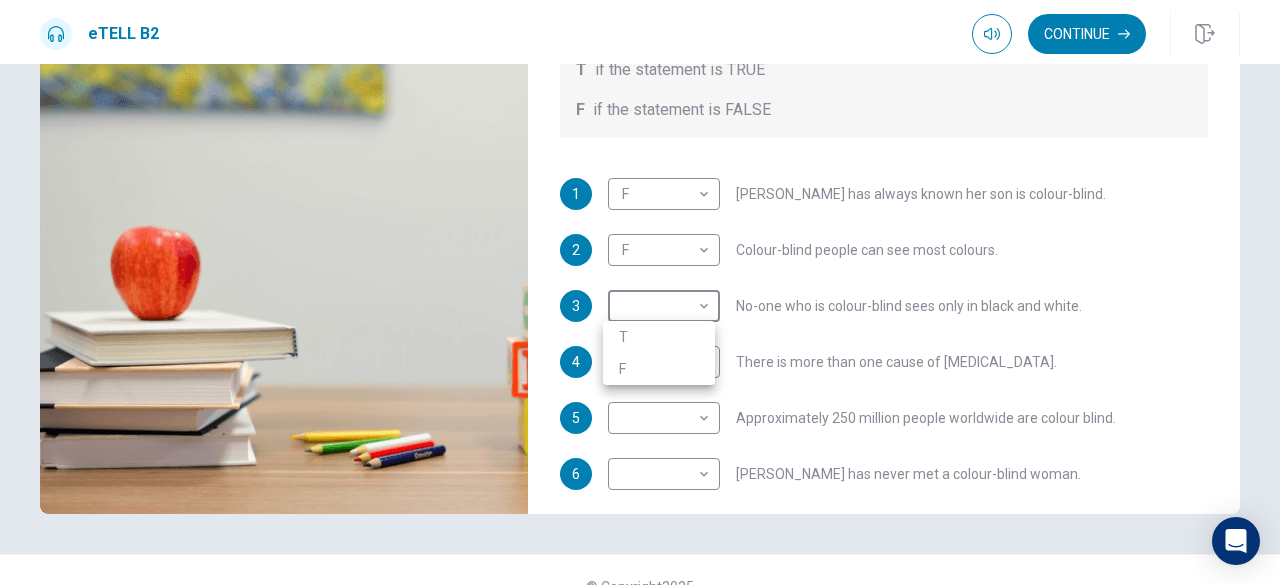 type on "**" 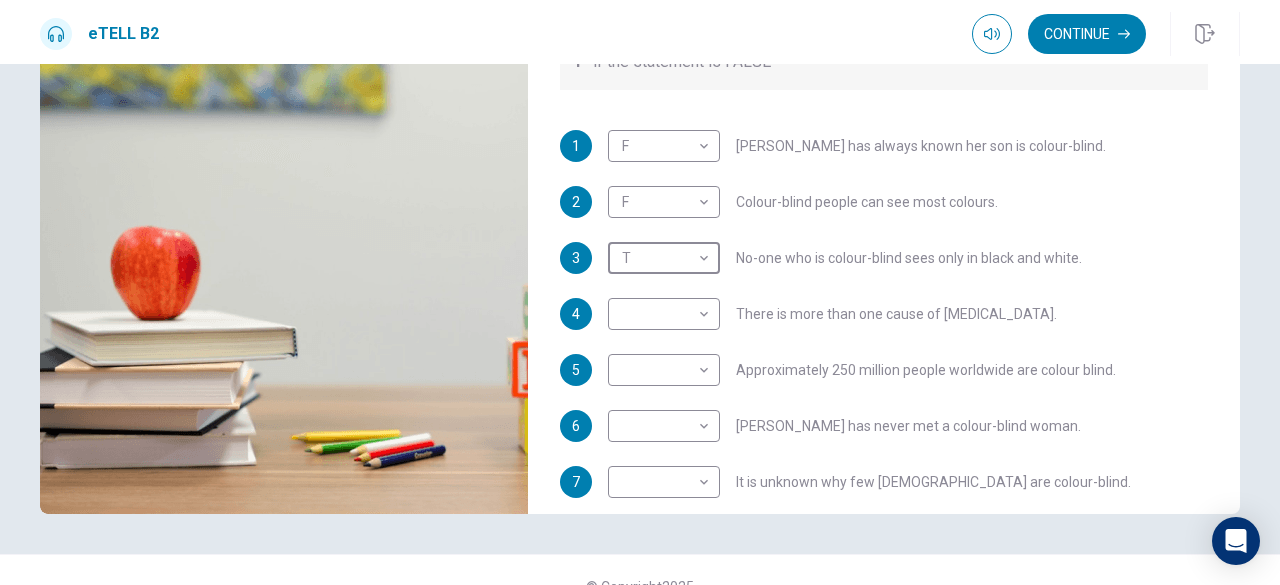 scroll, scrollTop: 123, scrollLeft: 0, axis: vertical 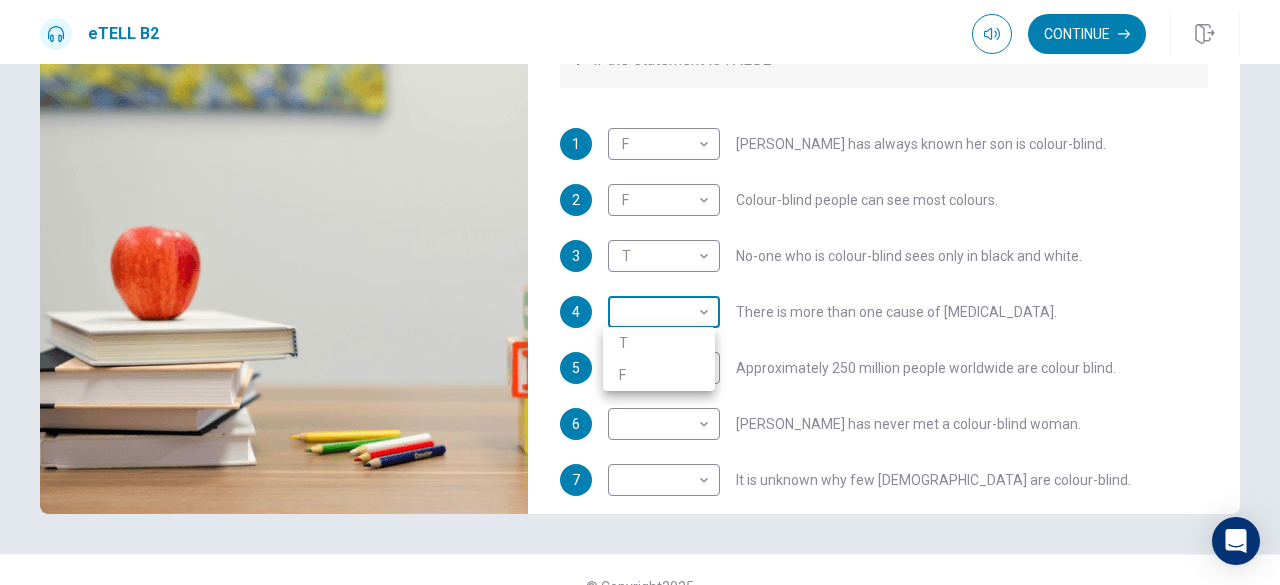 click on "This site uses cookies, as explained in our  Privacy Policy . If you agree to the use of cookies, please click the Accept button and continue to browse our site.   Privacy Policy Accept   eTELL B2 Continue Continue Question 1 For questions 1 – 10, mark each statement True (T) or False (F). You will hear Part One  TWICE.
You have one minute to read the questions for Part One.
Questions 1 - 10 T if the statement is TRUE F if the statement is FALSE 1 F * ​ [PERSON_NAME] has always known her son is colour-blind. 2 F * ​ Colour-blind people can see most colours. 3 T * ​ No-one who is colour-blind sees only in black and white. 4 ​ ​ There is more than one cause of [MEDICAL_DATA]. 5 ​ ​ Approximately 250 million people worldwide are colour blind. 6 ​ ​ [PERSON_NAME] has never met a colour-blind woman. 7 ​ ​ It is unknown why few [DEMOGRAPHIC_DATA] are colour-blind. 8 ​ ​ [PERSON_NAME] believes [MEDICAL_DATA] does not limit job  choice.  9 ​ ​ [PERSON_NAME] says some colour-blind people have been cured. 10" at bounding box center (640, 292) 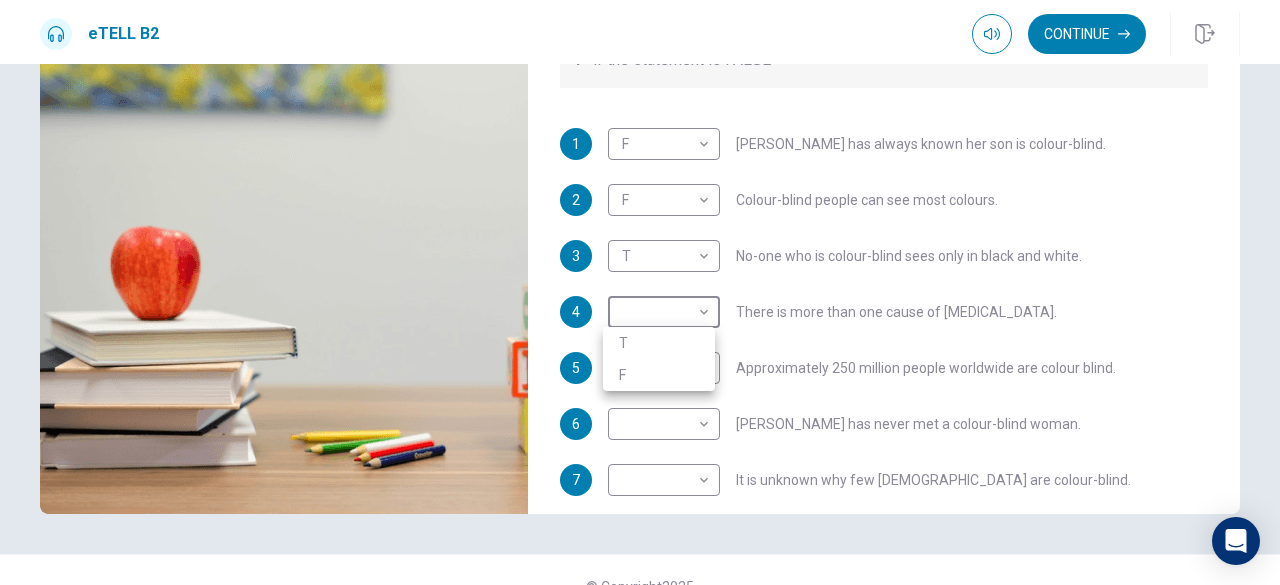 type on "**" 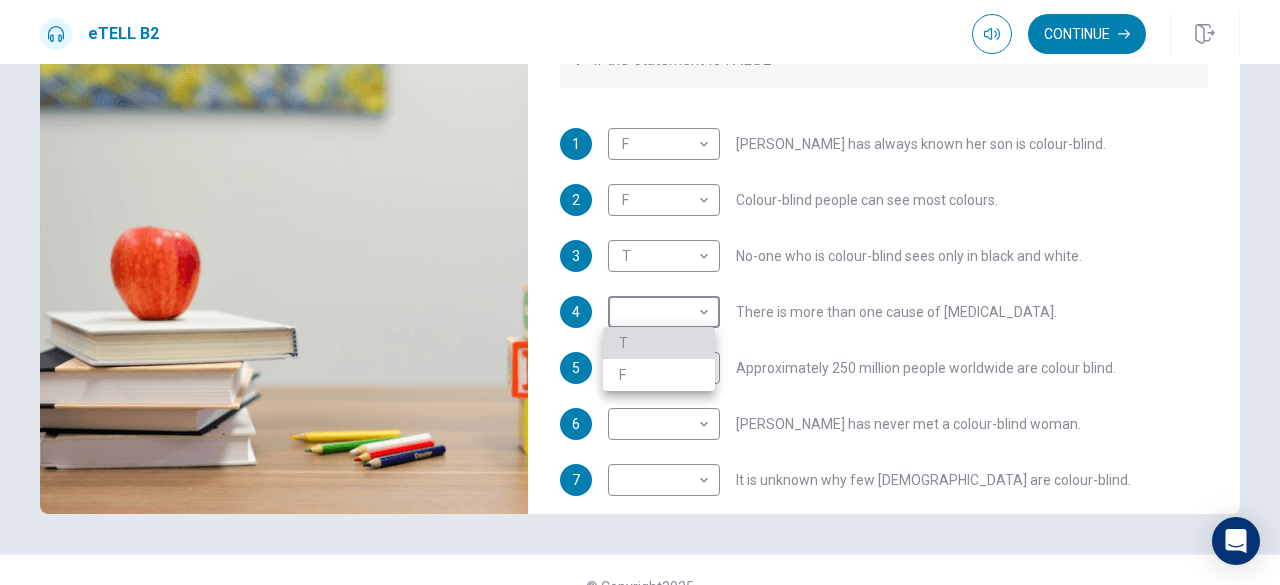 click on "T" at bounding box center [659, 343] 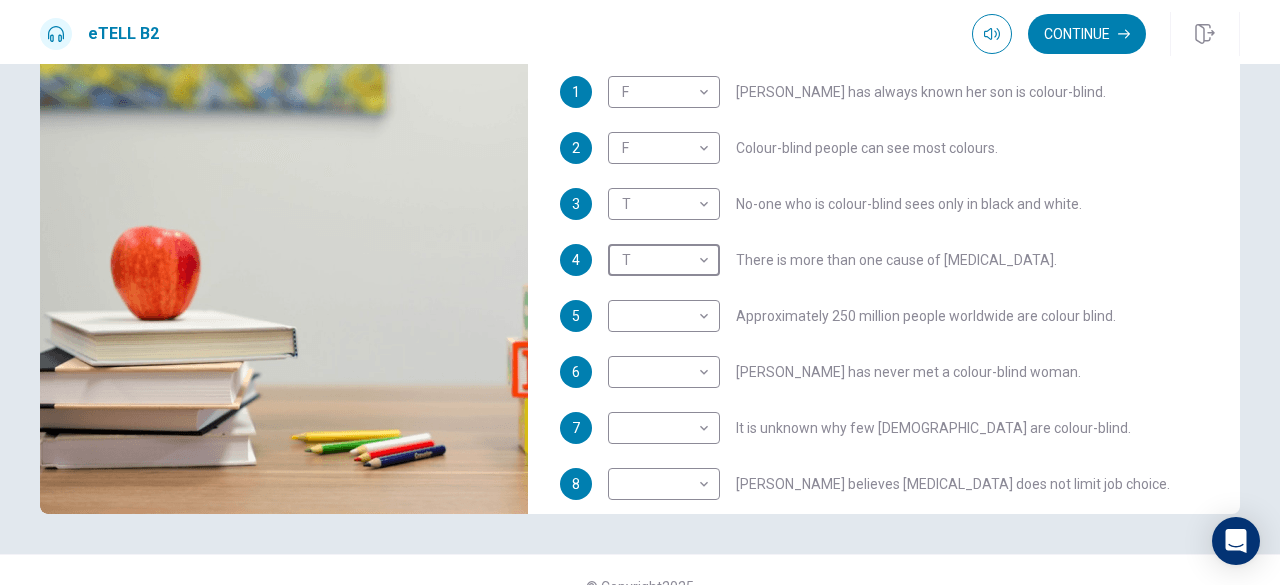 scroll, scrollTop: 176, scrollLeft: 0, axis: vertical 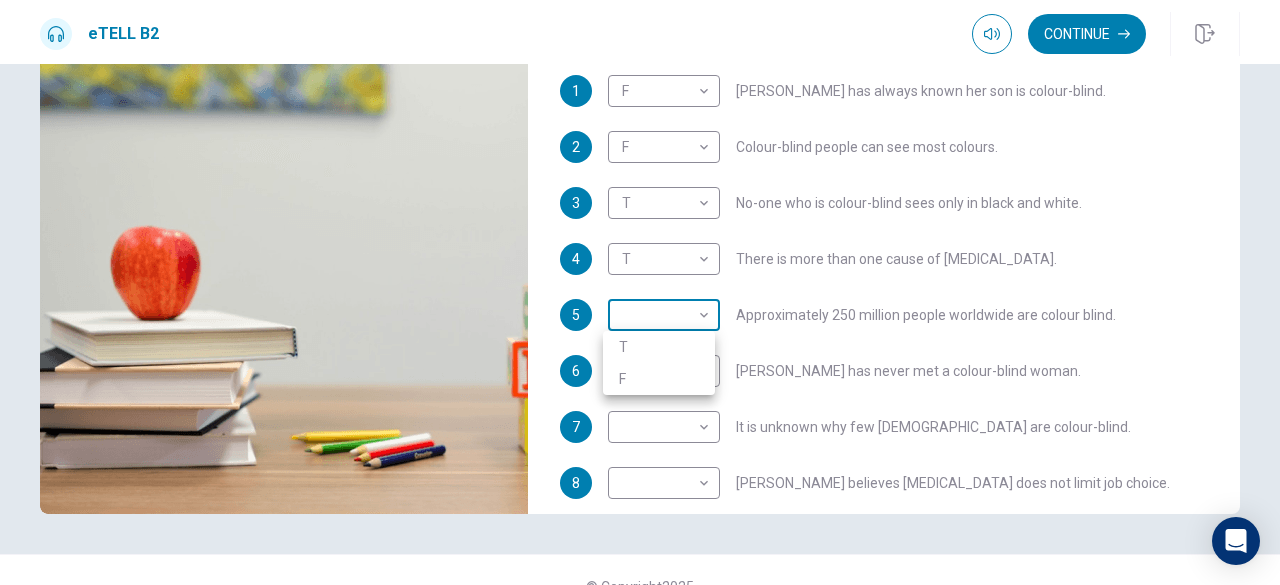 click on "This site uses cookies, as explained in our  Privacy Policy . If you agree to the use of cookies, please click the Accept button and continue to browse our site.   Privacy Policy Accept   eTELL B2 Continue Continue Question 1 For questions 1 – 10, mark each statement True (T) or False (F). You will hear Part One  TWICE.
You have one minute to read the questions for Part One.
Questions 1 - 10 T if the statement is TRUE F if the statement is FALSE 1 F * ​ [PERSON_NAME] has always known her son is colour-blind. 2 F * ​ Colour-blind people can see most colours. 3 T * ​ No-one who is colour-blind sees only in black and white. 4 T * ​ There is more than one cause of [MEDICAL_DATA]. 5 ​ ​ Approximately 250 million people worldwide are colour blind. 6 ​ ​ [PERSON_NAME] has never met a colour-blind woman. 7 ​ ​ It is unknown why few [DEMOGRAPHIC_DATA] are colour-blind. 8 ​ ​ [PERSON_NAME] believes [MEDICAL_DATA] does not limit job  choice.  9 ​ ​ [PERSON_NAME] says some colour-blind people have been cured. 10" at bounding box center [640, 292] 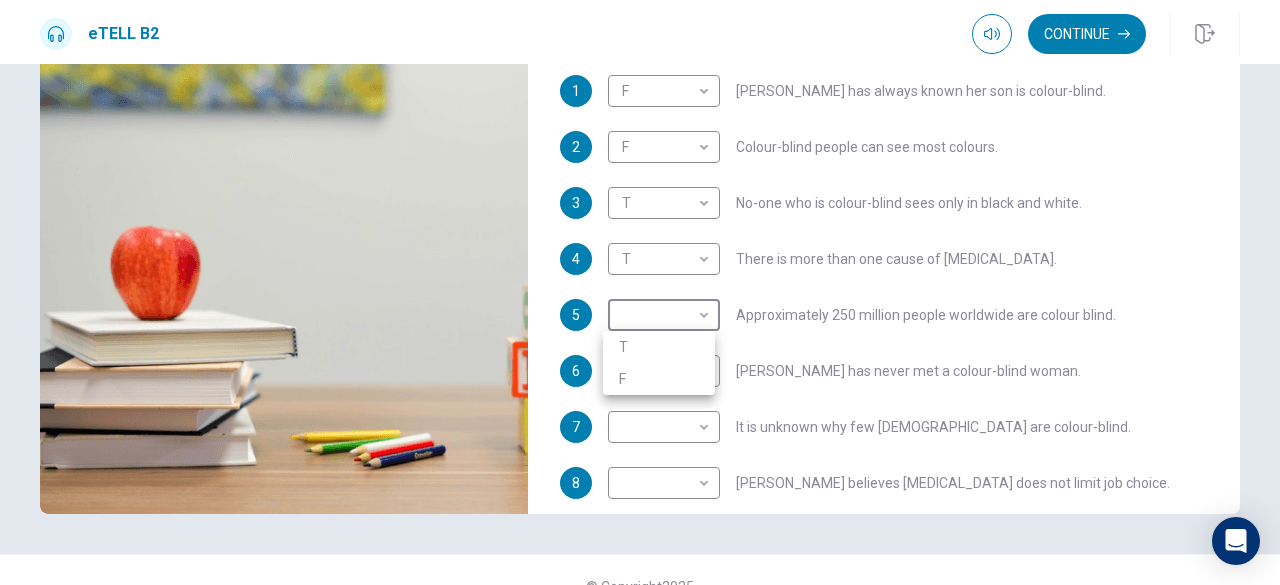 type on "**" 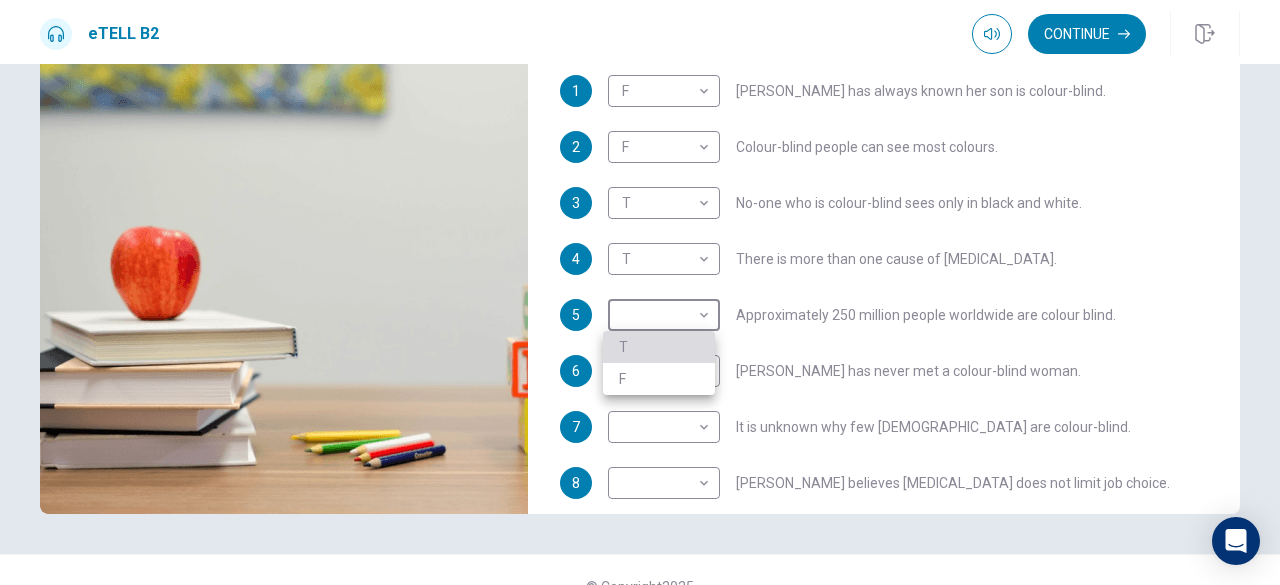 click on "T" at bounding box center (659, 347) 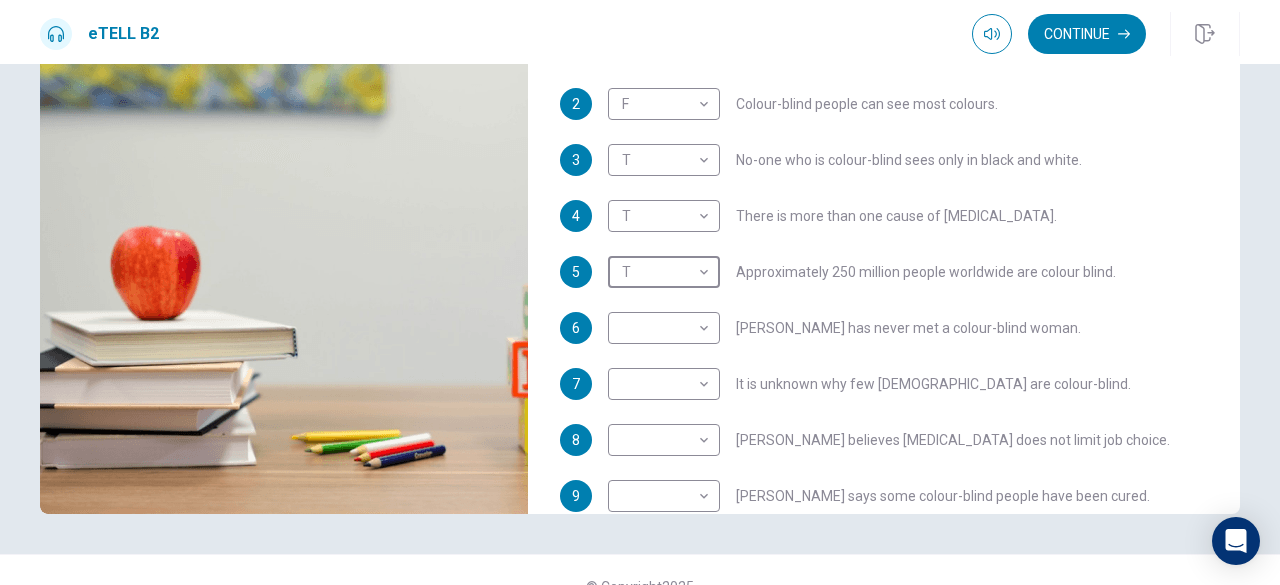 scroll, scrollTop: 221, scrollLeft: 0, axis: vertical 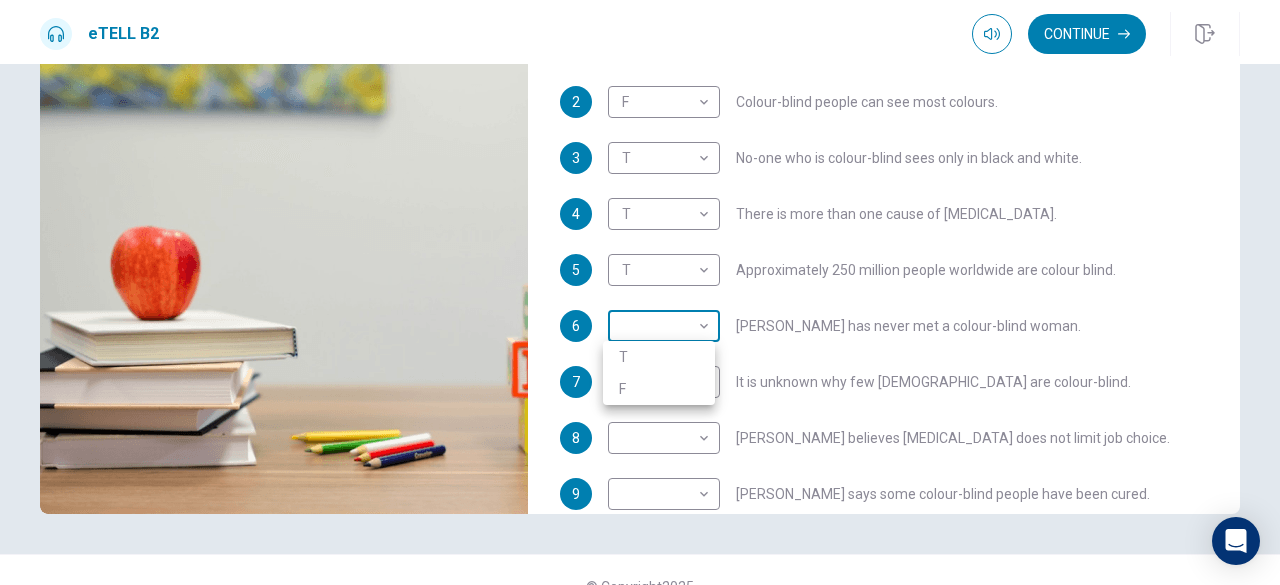 click on "This site uses cookies, as explained in our  Privacy Policy . If you agree to the use of cookies, please click the Accept button and continue to browse our site.   Privacy Policy Accept   eTELL B2 Continue Continue Question 1 For questions 1 – 10, mark each statement True (T) or False (F). You will hear Part One  TWICE.
You have one minute to read the questions for Part One.
Questions 1 - 10 T if the statement is TRUE F if the statement is FALSE 1 F * ​ [PERSON_NAME] has always known her son is colour-blind. 2 F * ​ Colour-blind people can see most colours. 3 T * ​ No-one who is colour-blind sees only in black and white. 4 T * ​ There is more than one cause of [MEDICAL_DATA]. 5 T * ​ Approximately 250 million people worldwide are colour blind. 6 ​ ​ [PERSON_NAME] has never met a colour-blind woman. 7 ​ ​ It is unknown why few [DEMOGRAPHIC_DATA] are colour-blind. 8 ​ ​ [PERSON_NAME] believes [MEDICAL_DATA] does not limit job  choice.  9 ​ ​ [PERSON_NAME] says some colour-blind people have been cured. 10" at bounding box center (640, 292) 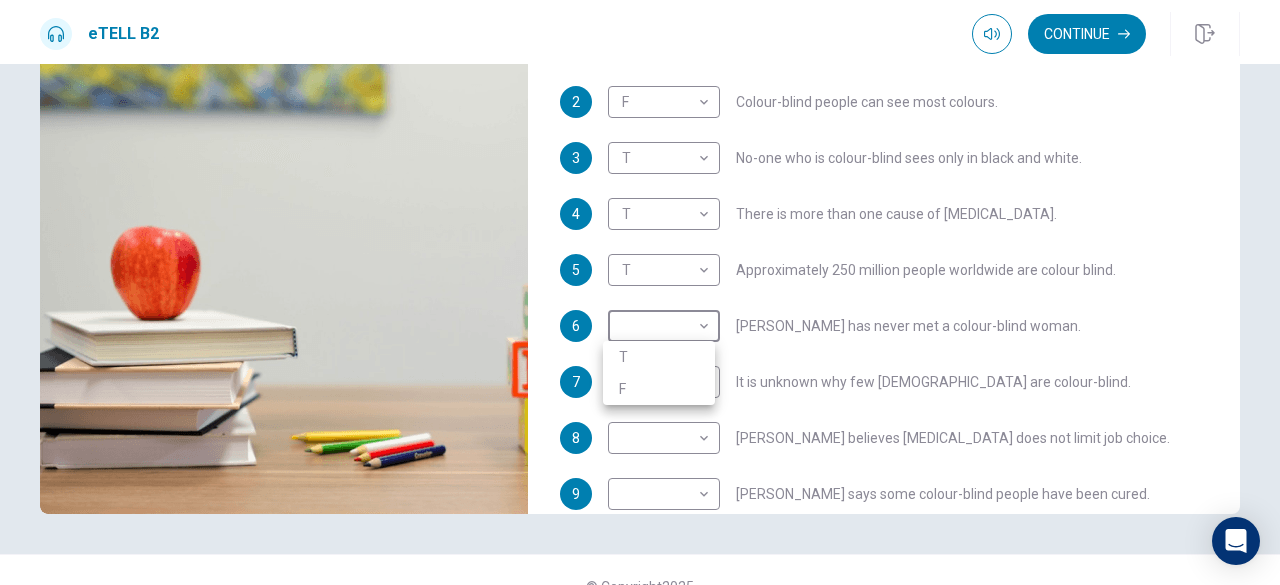 type on "**" 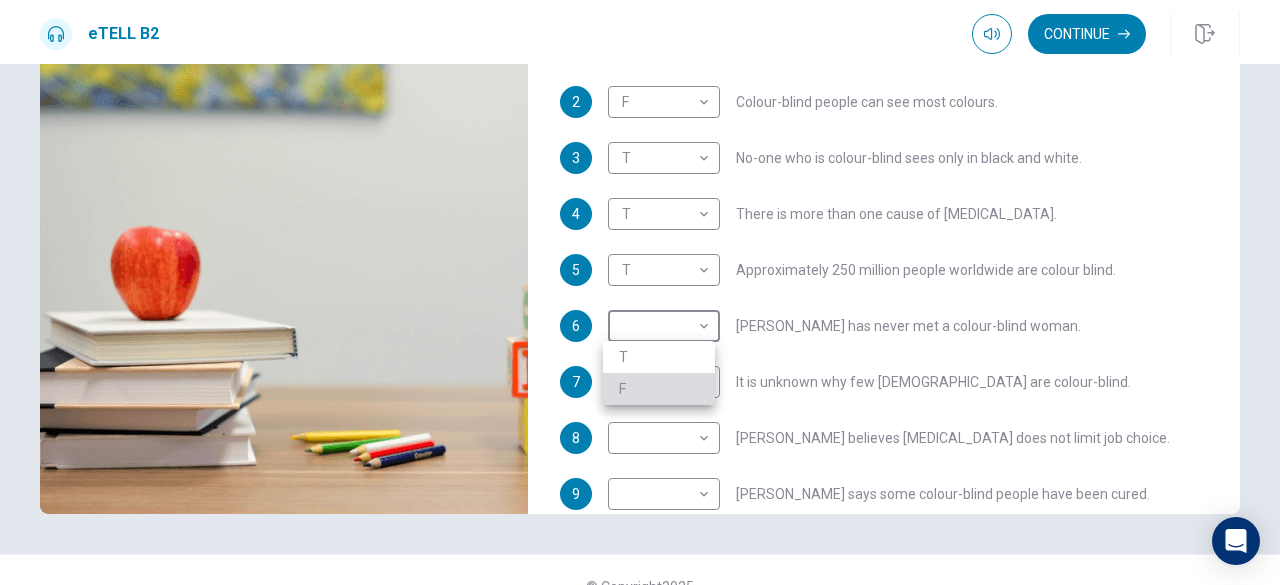 click on "F" at bounding box center [659, 389] 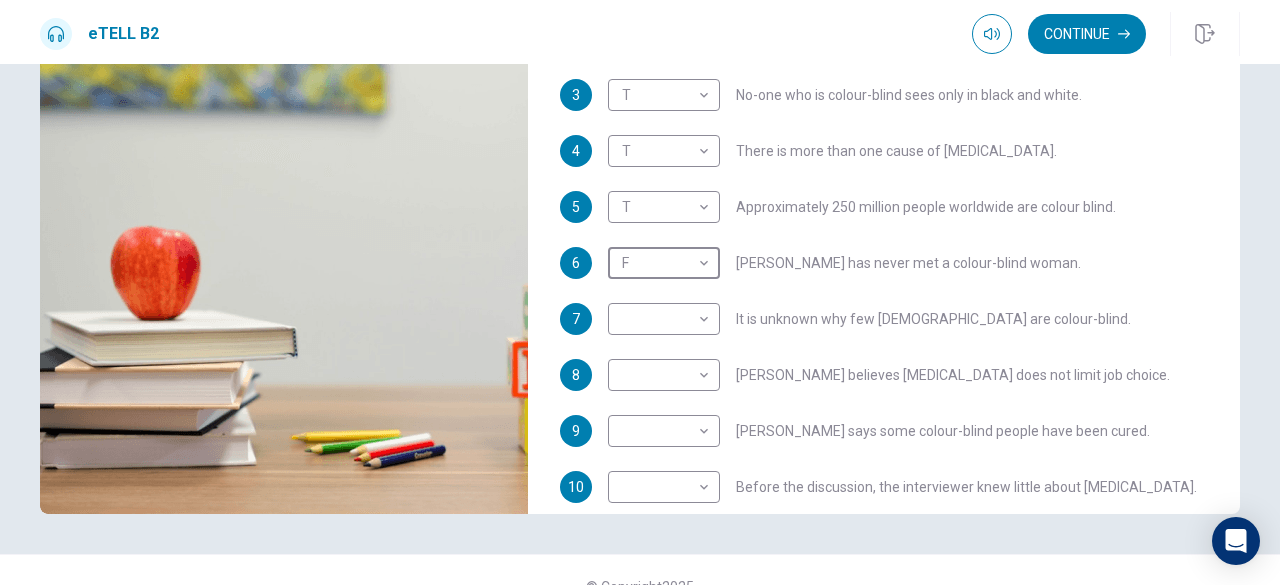 scroll, scrollTop: 288, scrollLeft: 0, axis: vertical 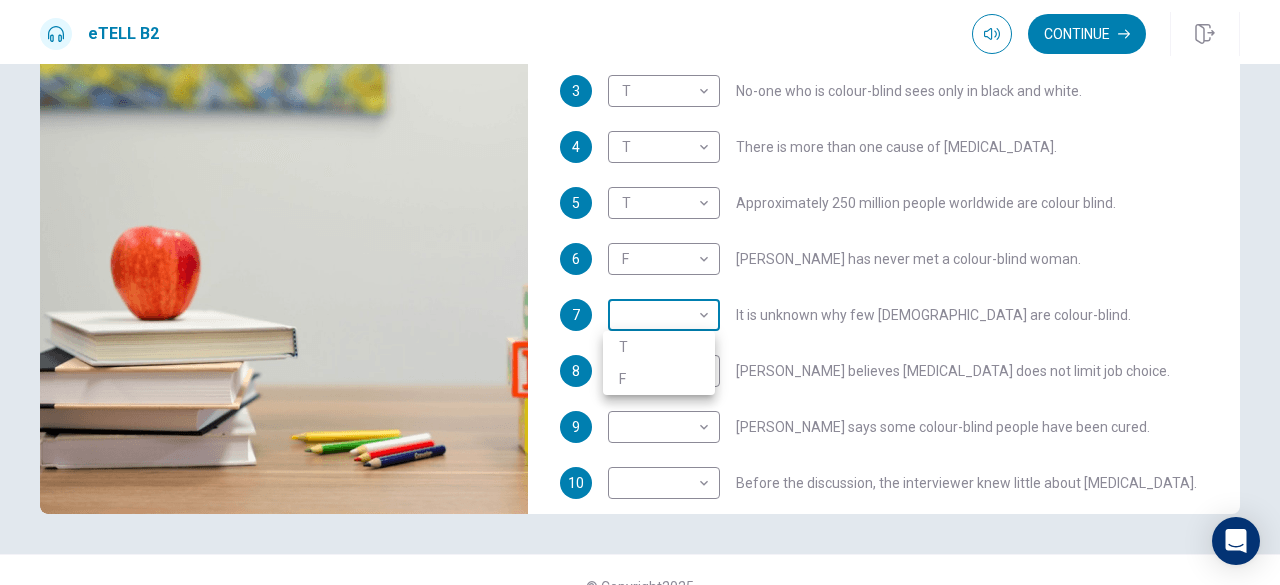 click on "This site uses cookies, as explained in our  Privacy Policy . If you agree to the use of cookies, please click the Accept button and continue to browse our site.   Privacy Policy Accept   eTELL B2 Continue Continue Question 1 For questions 1 – 10, mark each statement True (T) or False (F). You will hear Part One  TWICE.
You have one minute to read the questions for Part One.
Questions 1 - 10 T if the statement is TRUE F if the statement is FALSE 1 F * ​ [PERSON_NAME] has always known her son is colour-blind. 2 F * ​ Colour-blind people can see most colours. 3 T * ​ No-one who is colour-blind sees only in black and white. 4 T * ​ There is more than one cause of [MEDICAL_DATA]. 5 T * ​ Approximately 250 million people worldwide are colour blind. 6 F * ​ [PERSON_NAME] has never met a colour-blind woman. 7 ​ ​ It is unknown why few [DEMOGRAPHIC_DATA] are colour-blind. 8 ​ ​ [PERSON_NAME] believes [MEDICAL_DATA] does not limit job  choice.  9 ​ ​ [PERSON_NAME] says some colour-blind people have been cured. 10" at bounding box center [640, 292] 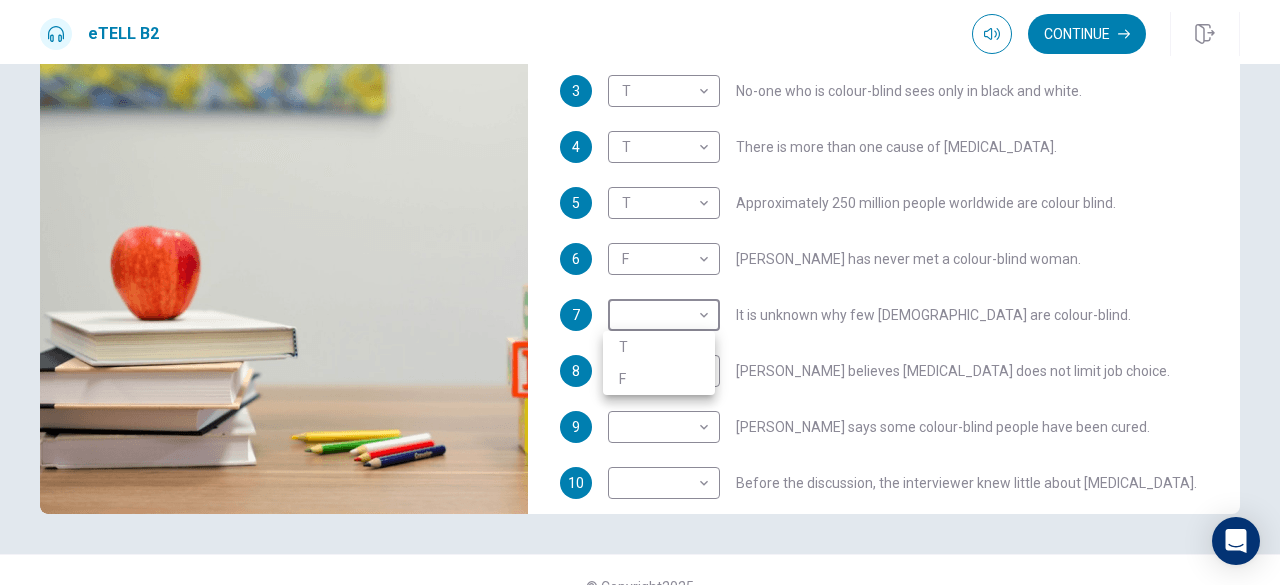type on "**" 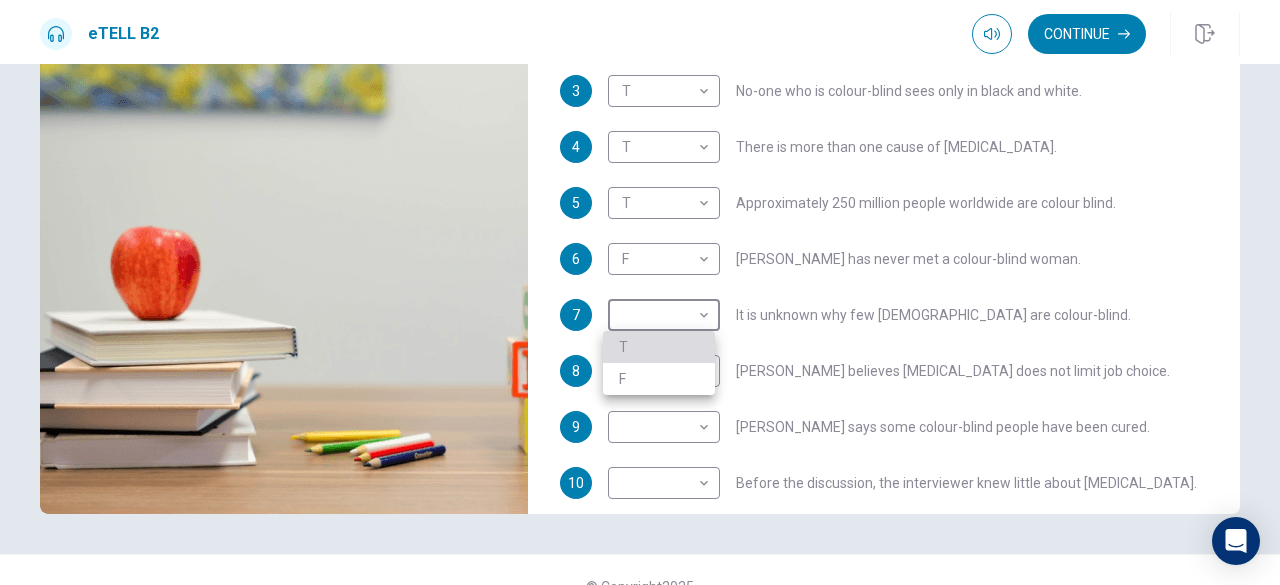 click on "T" at bounding box center [659, 347] 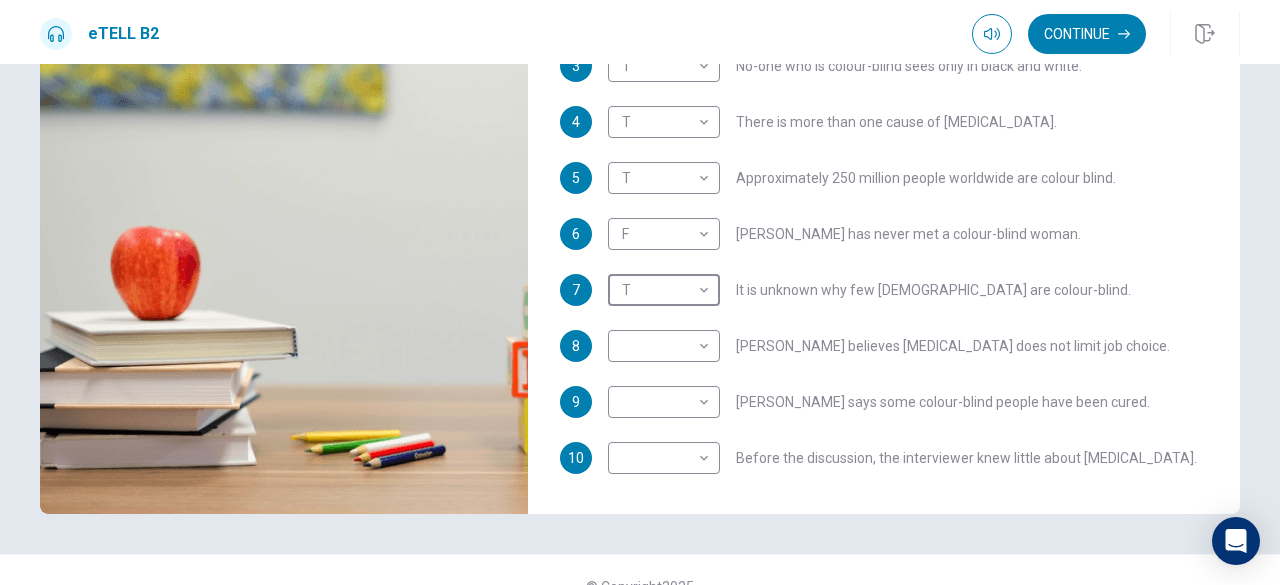scroll, scrollTop: 316, scrollLeft: 0, axis: vertical 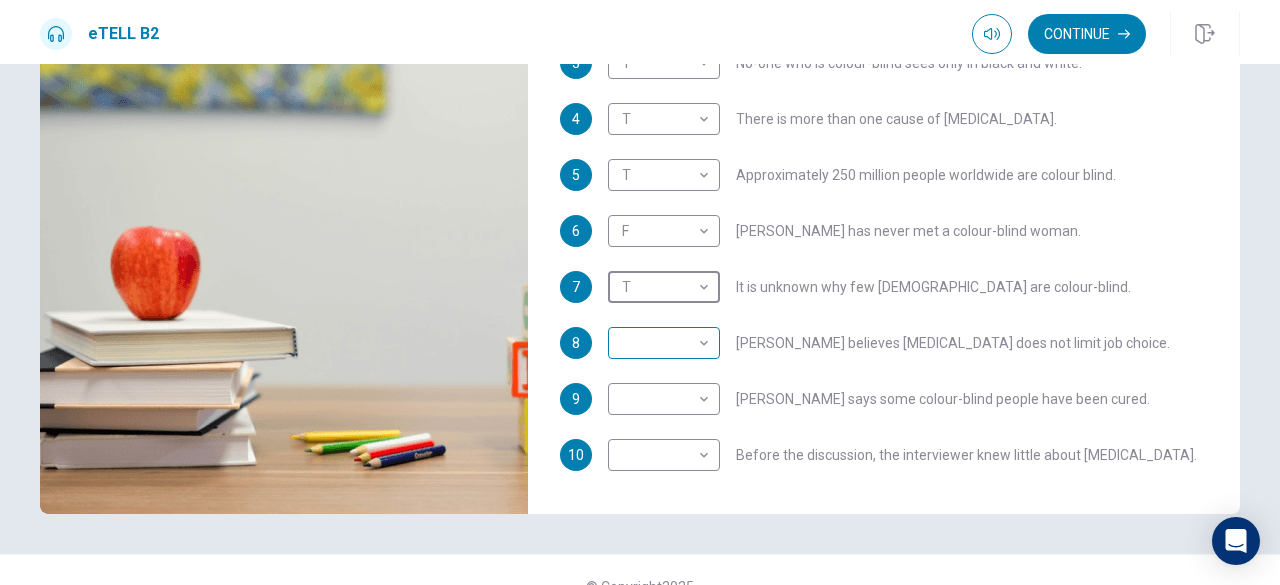click on "This site uses cookies, as explained in our  Privacy Policy . If you agree to the use of cookies, please click the Accept button and continue to browse our site.   Privacy Policy Accept   eTELL B2 Continue Continue Question 1 For questions 1 – 10, mark each statement True (T) or False (F). You will hear Part One  TWICE.
You have one minute to read the questions for Part One.
Questions 1 - 10 T if the statement is TRUE F if the statement is FALSE 1 F * ​ [PERSON_NAME] has always known her son is colour-blind. 2 F * ​ Colour-blind people can see most colours. 3 T * ​ No-one who is colour-blind sees only in black and white. 4 T * ​ There is more than one cause of [MEDICAL_DATA]. 5 T * ​ Approximately 250 million people worldwide are colour blind. 6 F * ​ [PERSON_NAME] has never met a colour-blind woman. 7 T * ​ It is unknown why few [DEMOGRAPHIC_DATA] are colour-blind. 8 ​ ​ [PERSON_NAME] believes [MEDICAL_DATA] does not limit job  choice.  9 ​ ​ [PERSON_NAME] says some colour-blind people have been cured. 10" at bounding box center [640, 292] 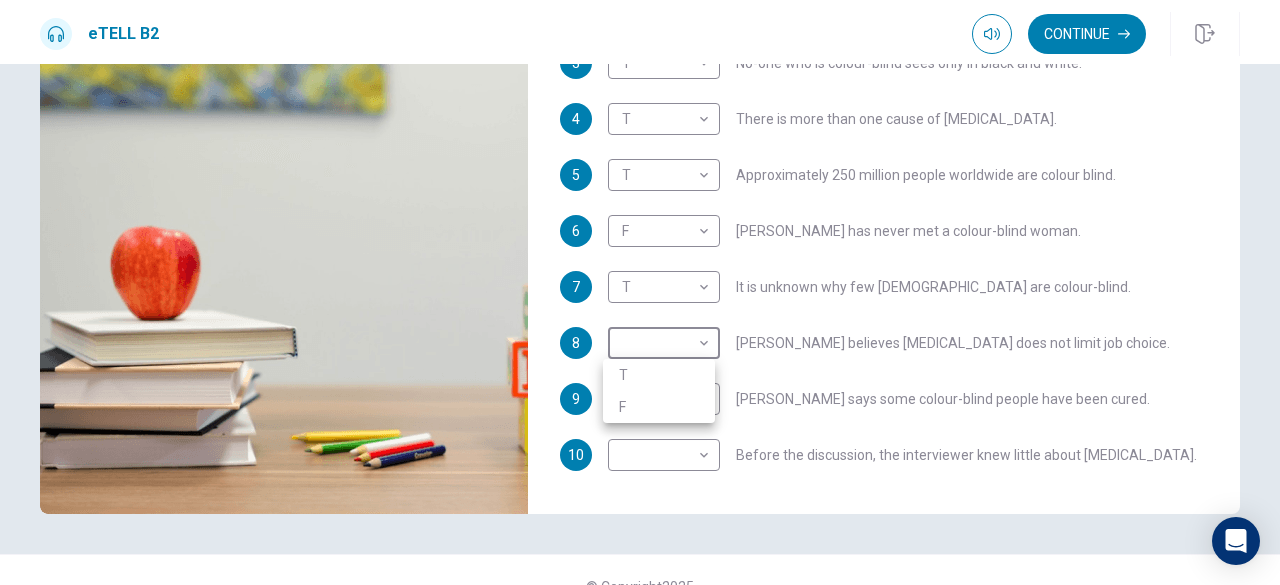 type on "**" 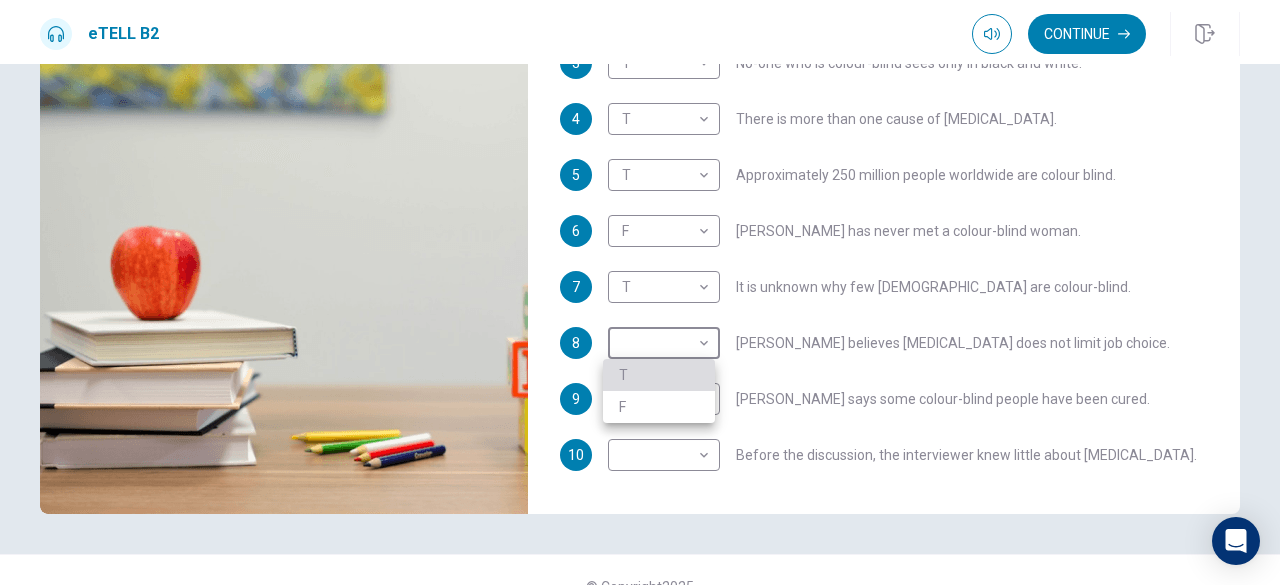 click on "T" at bounding box center (659, 375) 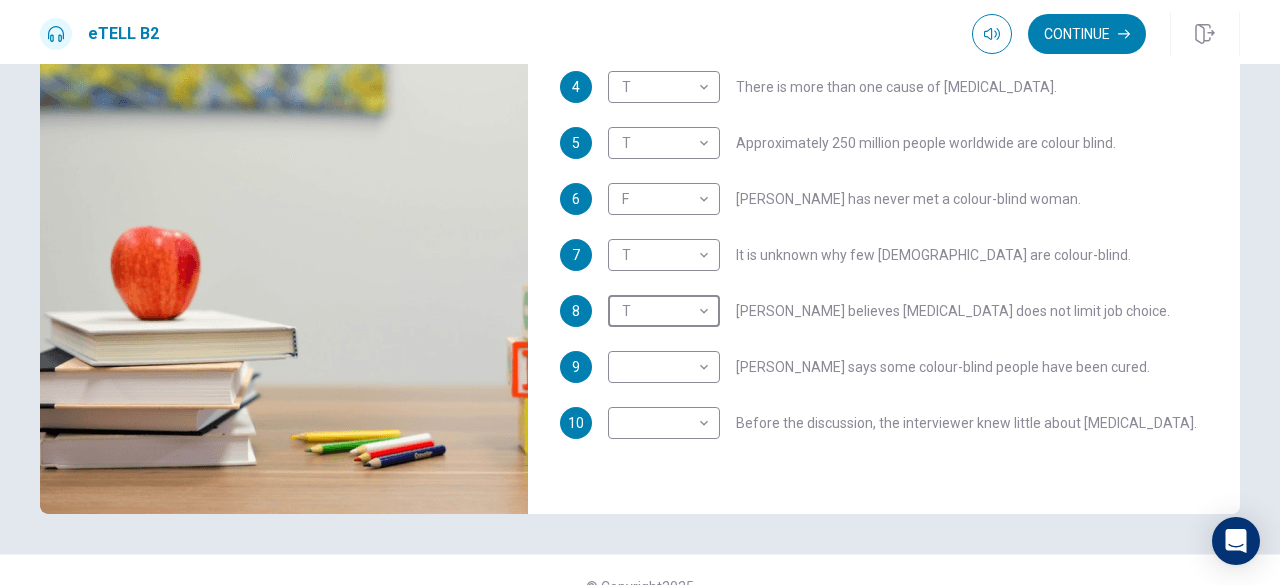 scroll, scrollTop: 349, scrollLeft: 0, axis: vertical 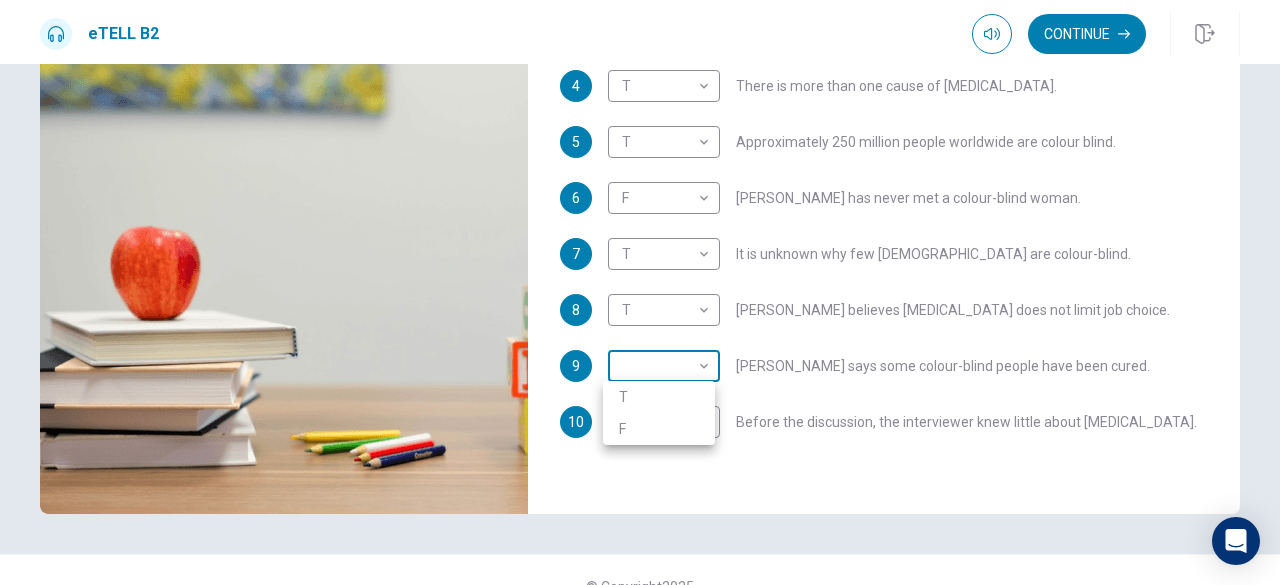 click on "This site uses cookies, as explained in our  Privacy Policy . If you agree to the use of cookies, please click the Accept button and continue to browse our site.   Privacy Policy Accept   eTELL B2 Continue Continue Question 1 For questions 1 – 10, mark each statement True (T) or False (F). You will hear Part One  TWICE.
You have one minute to read the questions for Part One.
Questions 1 - 10 T if the statement is TRUE F if the statement is FALSE 1 F * ​ [PERSON_NAME] has always known her son is colour-blind. 2 F * ​ Colour-blind people can see most colours. 3 T * ​ No-one who is colour-blind sees only in black and white. 4 T * ​ There is more than one cause of [MEDICAL_DATA]. 5 T * ​ Approximately 250 million people worldwide are colour blind. 6 F * ​ [PERSON_NAME] has never met a colour-blind woman. 7 T * ​ It is unknown why few [DEMOGRAPHIC_DATA] are colour-blind. 8 T * ​ [PERSON_NAME] believes [MEDICAL_DATA] does not limit job  choice.  9 ​ ​ [PERSON_NAME] says some colour-blind people have been cured. 10" at bounding box center [640, 292] 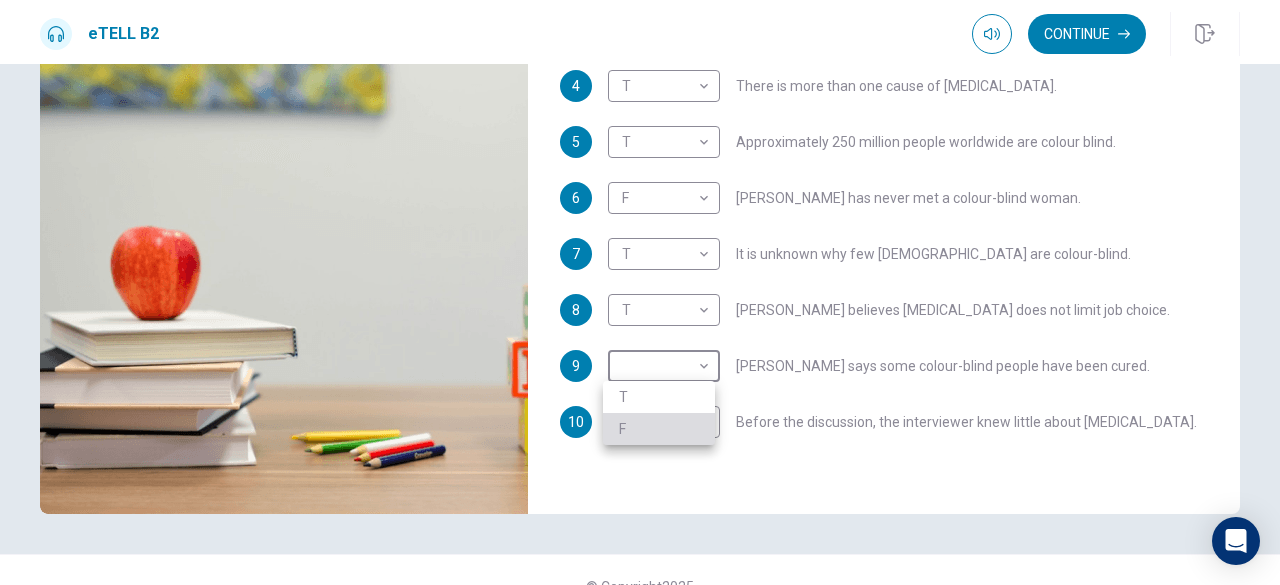 type on "**" 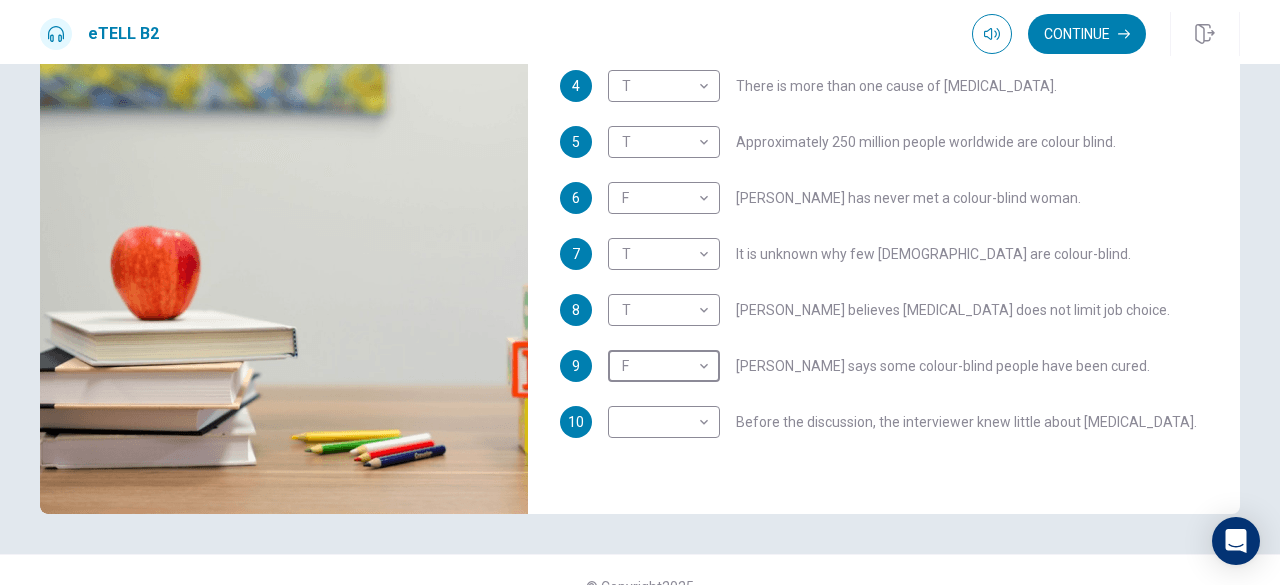 scroll, scrollTop: 352, scrollLeft: 0, axis: vertical 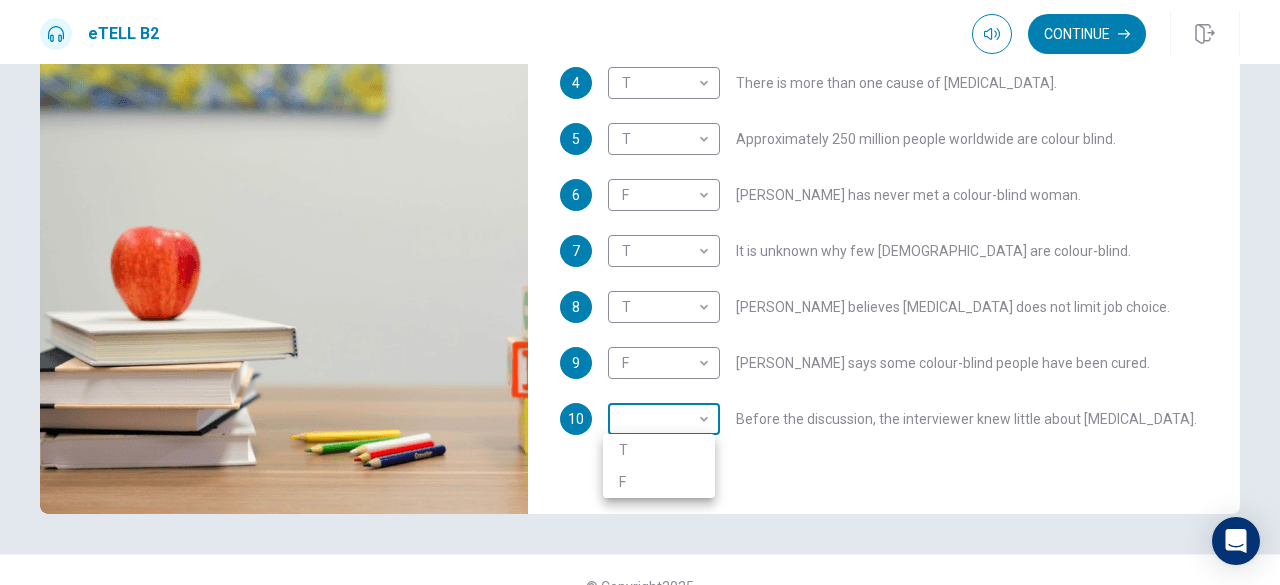 click on "This site uses cookies, as explained in our  Privacy Policy . If you agree to the use of cookies, please click the Accept button and continue to browse our site.   Privacy Policy Accept   eTELL B2 Continue Continue Question 1 For questions 1 – 10, mark each statement True (T) or False (F). You will hear Part One  TWICE.
You have one minute to read the questions for Part One.
Questions 1 - 10 T if the statement is TRUE F if the statement is FALSE 1 F * ​ [PERSON_NAME] has always known her son is colour-blind. 2 F * ​ Colour-blind people can see most colours. 3 T * ​ No-one who is colour-blind sees only in black and white. 4 T * ​ There is more than one cause of [MEDICAL_DATA]. 5 T * ​ Approximately 250 million people worldwide are colour blind. 6 F * ​ [PERSON_NAME] has never met a colour-blind woman. 7 T * ​ It is unknown why few [DEMOGRAPHIC_DATA] are colour-blind. 8 T * ​ [PERSON_NAME] believes [MEDICAL_DATA] does not limit job  choice.  9 F * ​ [PERSON_NAME] says some colour-blind people have been cured. 10" at bounding box center [640, 292] 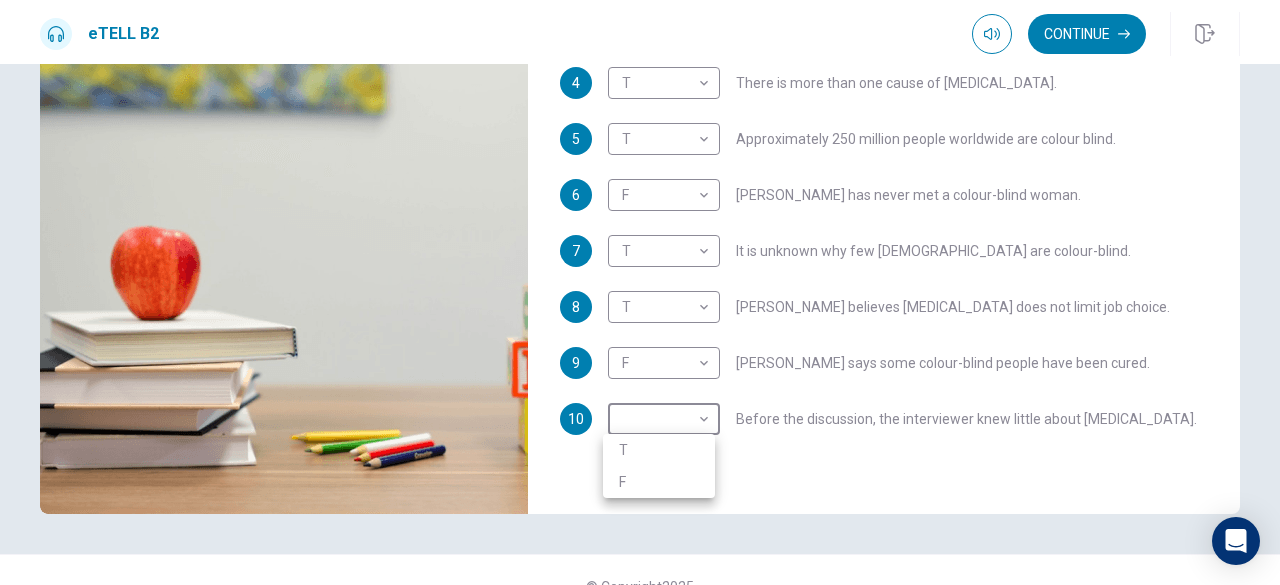 type on "**" 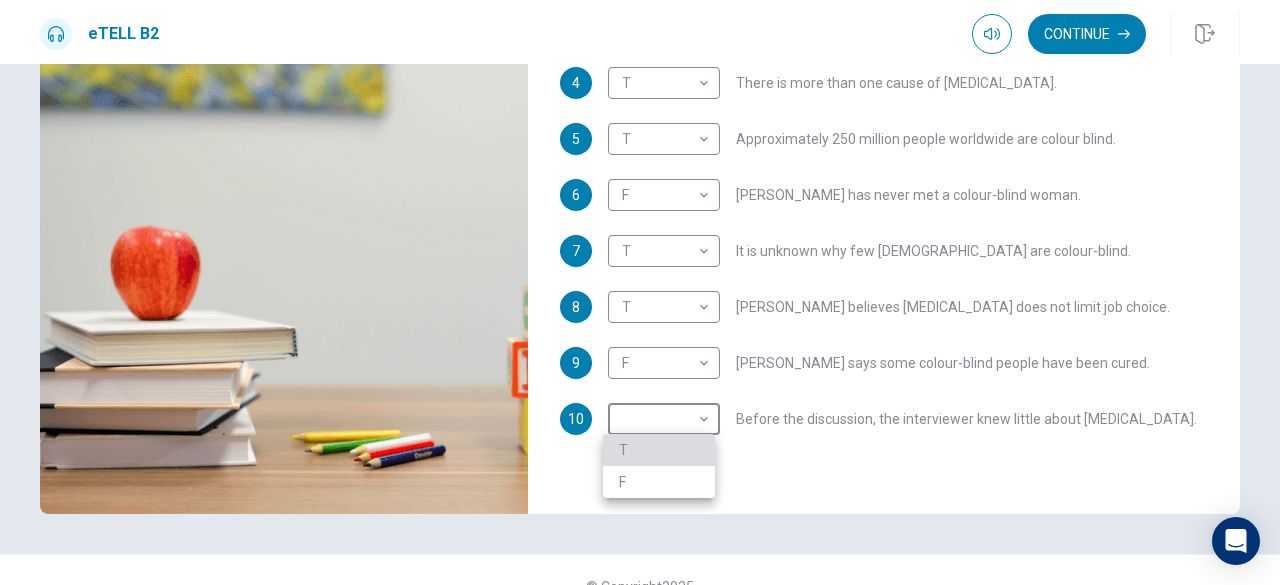 click on "T" at bounding box center (659, 450) 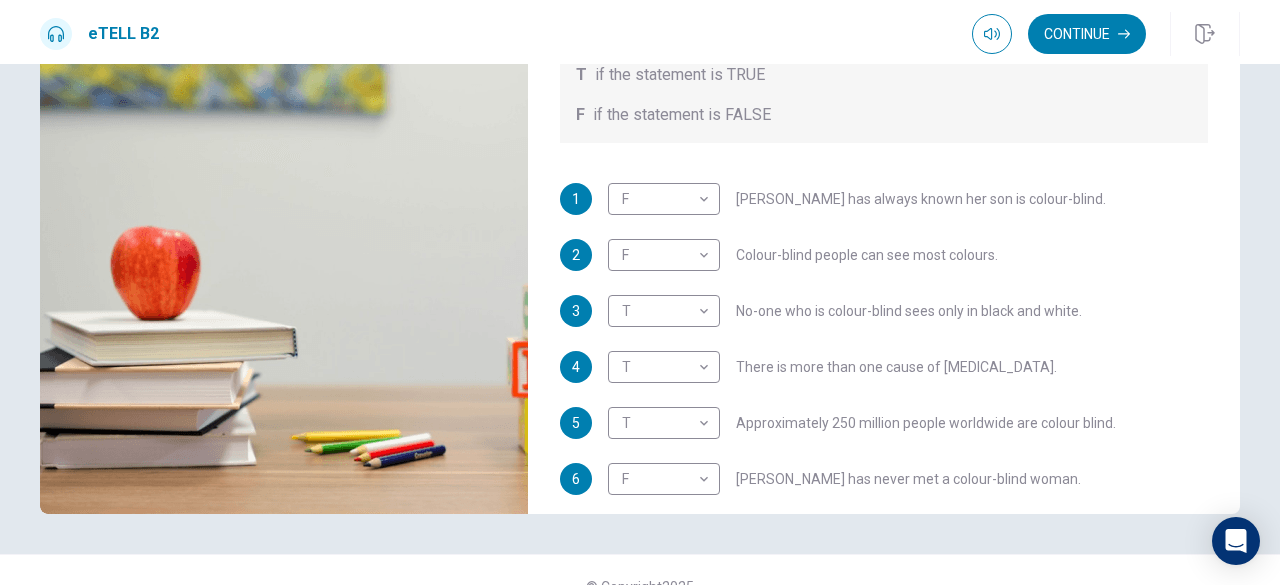 scroll, scrollTop: 68, scrollLeft: 0, axis: vertical 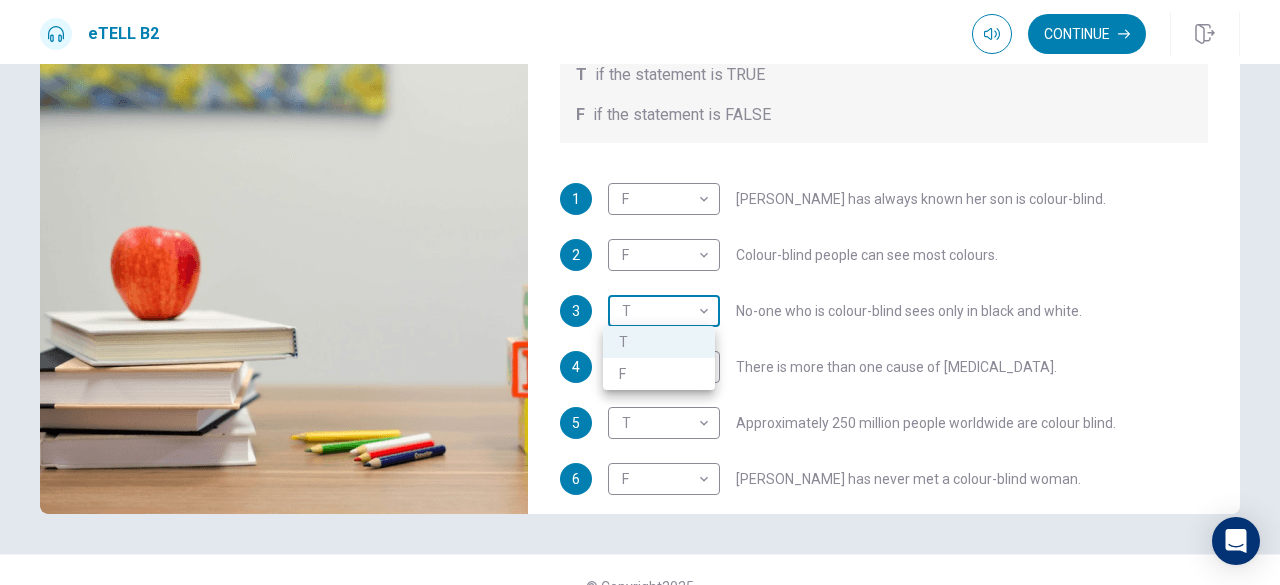 click on "This site uses cookies, as explained in our  Privacy Policy . If you agree to the use of cookies, please click the Accept button and continue to browse our site.   Privacy Policy Accept   eTELL B2 Continue Continue Question 1 For questions 1 – 10, mark each statement True (T) or False (F). You will hear Part One  TWICE.
You have one minute to read the questions for Part One.
Questions 1 - 10 T if the statement is TRUE F if the statement is FALSE 1 F * ​ [PERSON_NAME] has always known her son is colour-blind. 2 F * ​ Colour-blind people can see most colours. 3 T * ​ No-one who is colour-blind sees only in black and white. 4 T * ​ There is more than one cause of [MEDICAL_DATA]. 5 T * ​ Approximately 250 million people worldwide are colour blind. 6 F * ​ [PERSON_NAME] has never met a colour-blind woman. 7 T * ​ It is unknown why few [DEMOGRAPHIC_DATA] are colour-blind. 8 T * ​ [PERSON_NAME] believes [MEDICAL_DATA] does not limit job  choice.  9 F * ​ [PERSON_NAME] says some colour-blind people have been cured. 10 T" at bounding box center (640, 292) 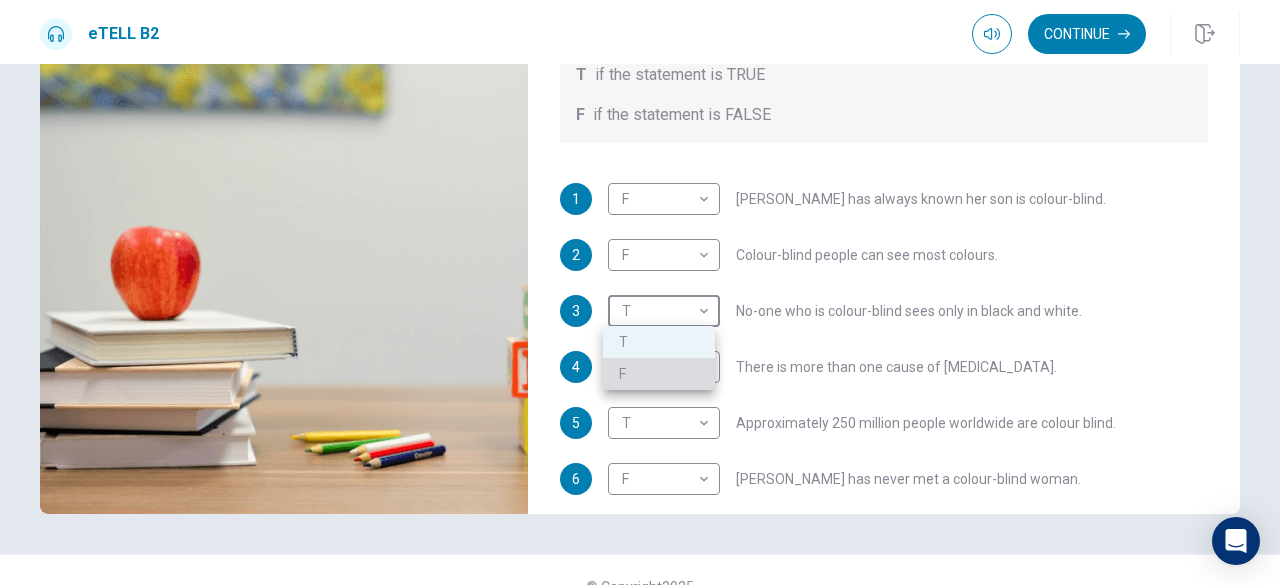 type on "**" 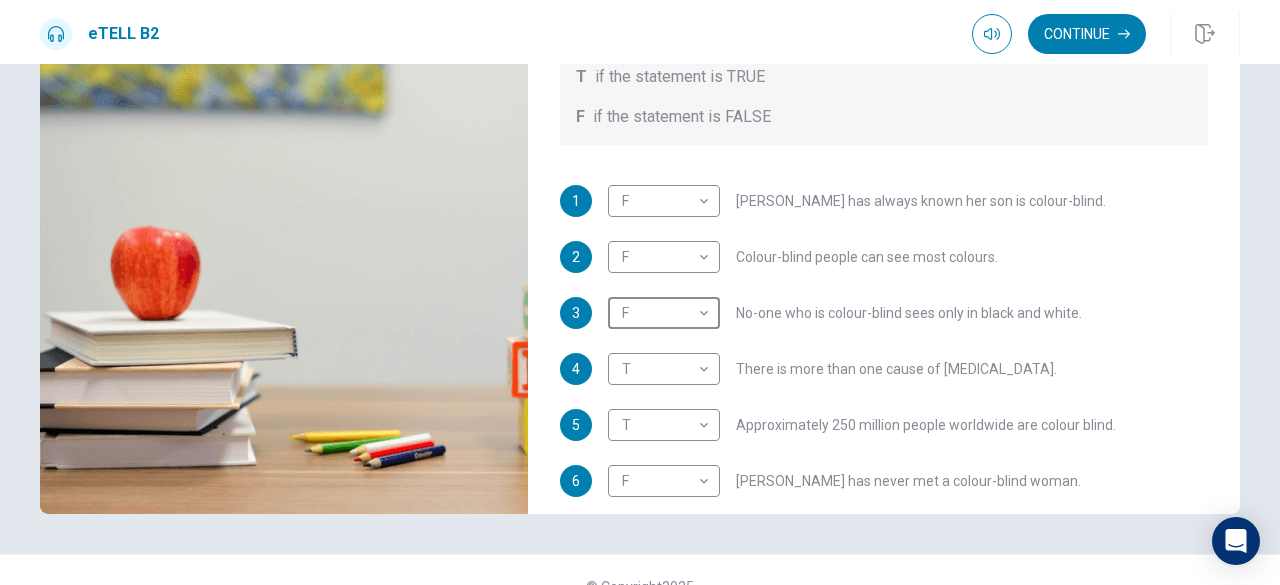 scroll, scrollTop: 64, scrollLeft: 0, axis: vertical 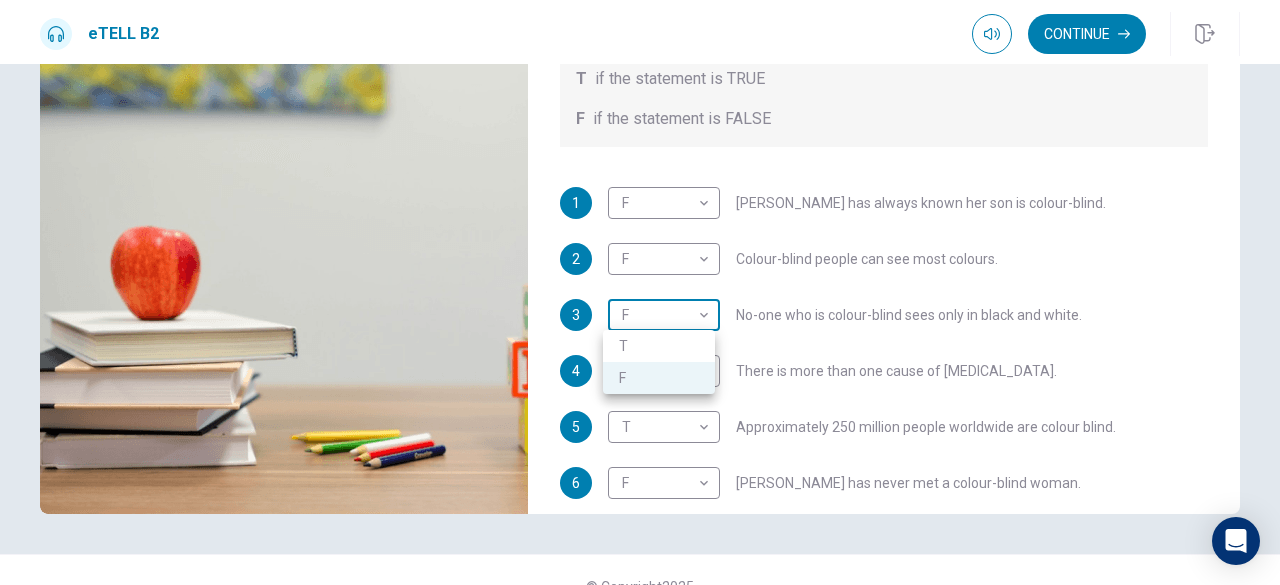 click on "This site uses cookies, as explained in our  Privacy Policy . If you agree to the use of cookies, please click the Accept button and continue to browse our site.   Privacy Policy Accept   eTELL B2 Continue Continue Question 1 For questions 1 – 10, mark each statement True (T) or False (F). You will hear Part One  TWICE.
You have one minute to read the questions for Part One.
Questions 1 - 10 T if the statement is TRUE F if the statement is FALSE 1 F * ​ [PERSON_NAME] has always known her son is colour-blind. 2 F * ​ Colour-blind people can see most colours. 3 F * ​ No-one who is colour-blind sees only in black and white. 4 T * ​ There is more than one cause of [MEDICAL_DATA]. 5 T * ​ Approximately 250 million people worldwide are colour blind. 6 F * ​ [PERSON_NAME] has never met a colour-blind woman. 7 T * ​ It is unknown why few [DEMOGRAPHIC_DATA] are colour-blind. 8 T * ​ [PERSON_NAME] believes [MEDICAL_DATA] does not limit job  choice.  9 F * ​ [PERSON_NAME] says some colour-blind people have been cured. 10 T" at bounding box center [640, 292] 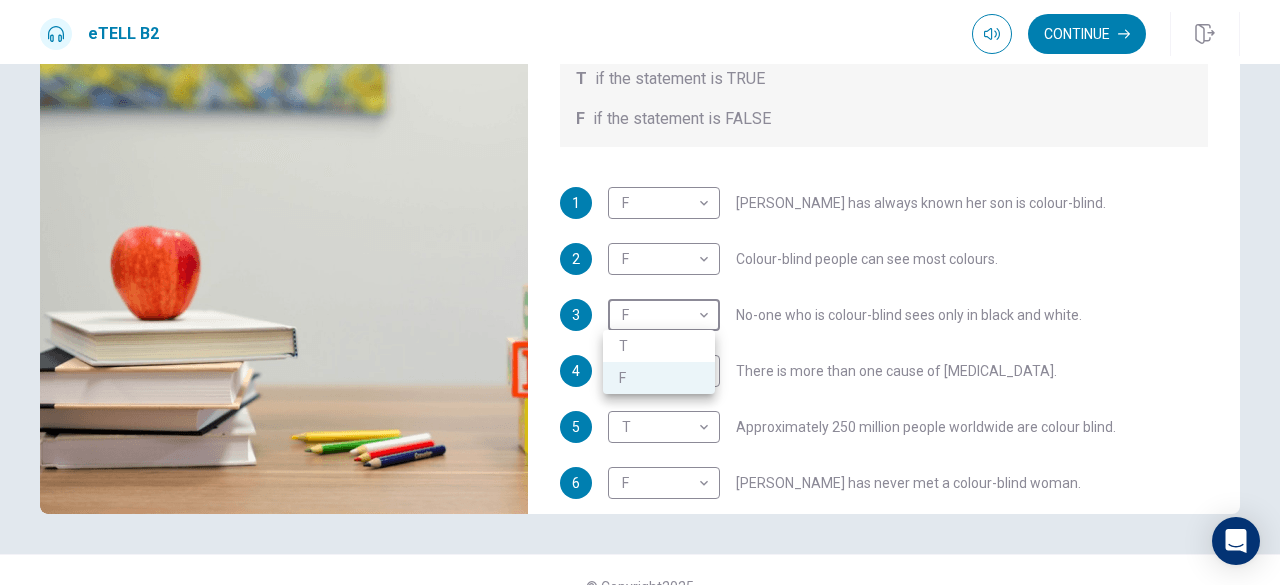 type on "**" 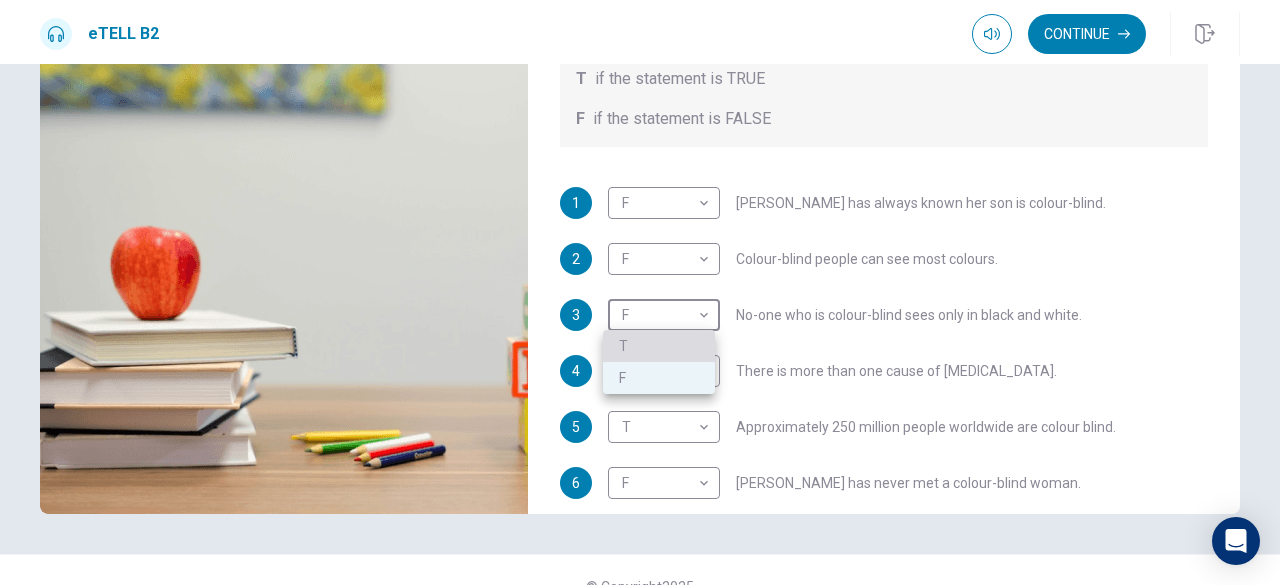 click on "T" at bounding box center [659, 346] 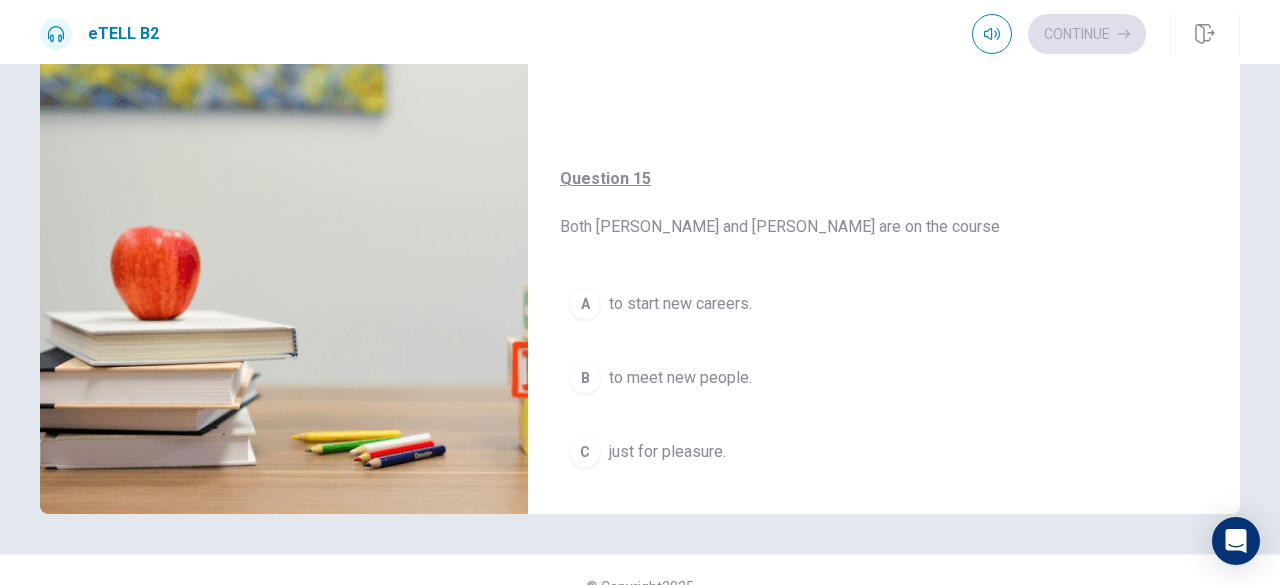 scroll, scrollTop: 1564, scrollLeft: 0, axis: vertical 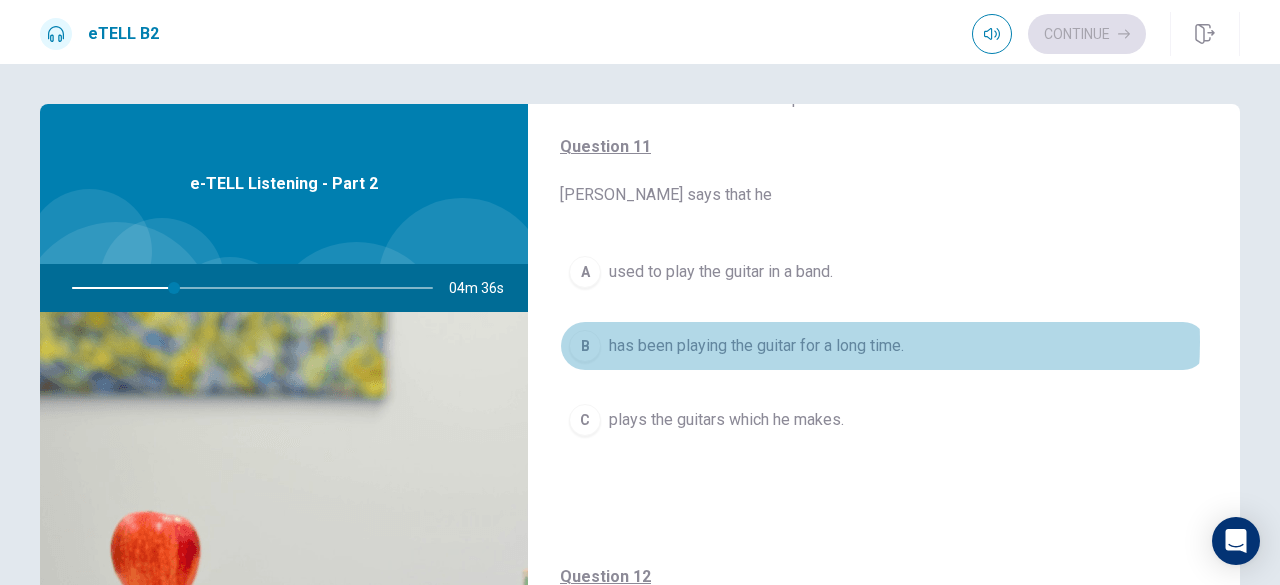 click on "has been playing the guitar for a long time." at bounding box center (756, 346) 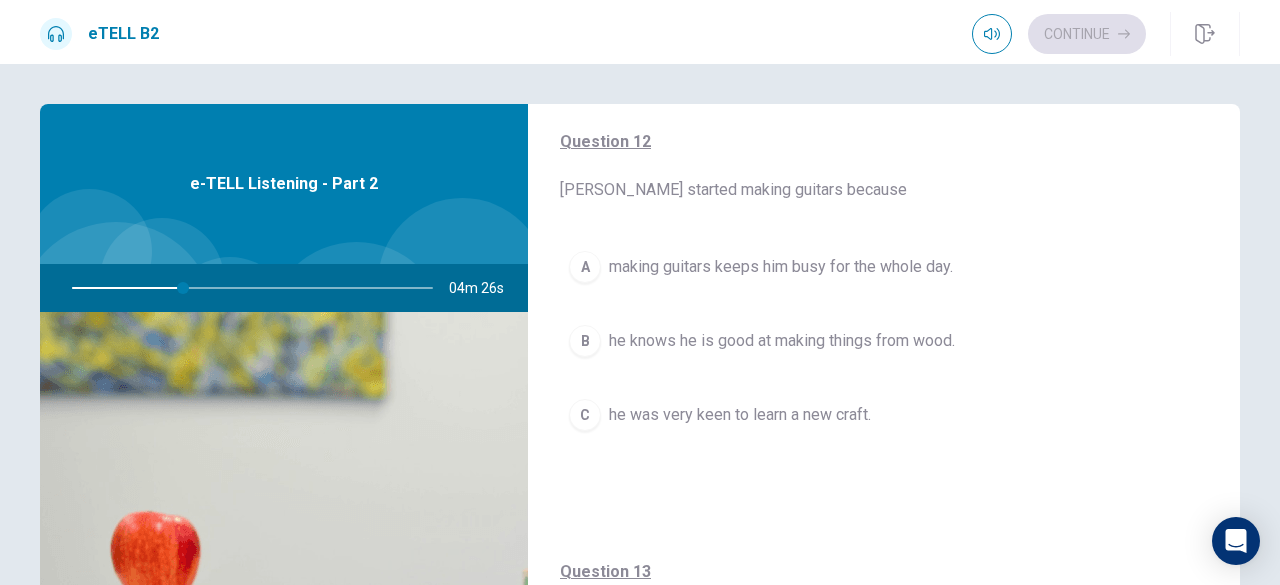 scroll, scrollTop: 571, scrollLeft: 0, axis: vertical 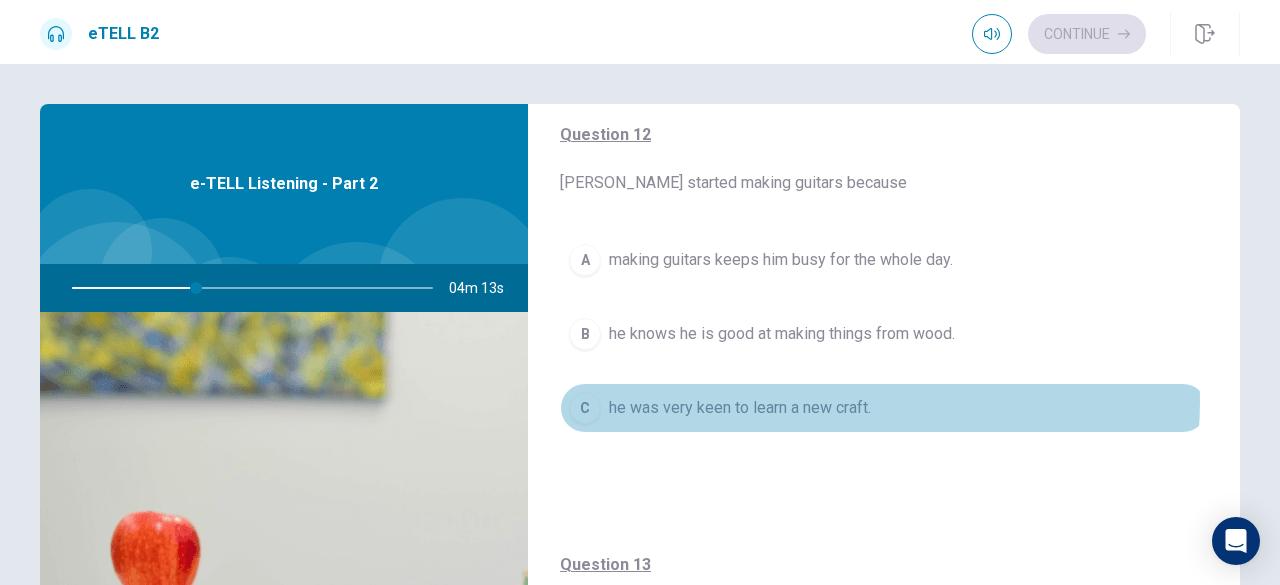 click on "he was very keen to learn a new craft." at bounding box center [740, 408] 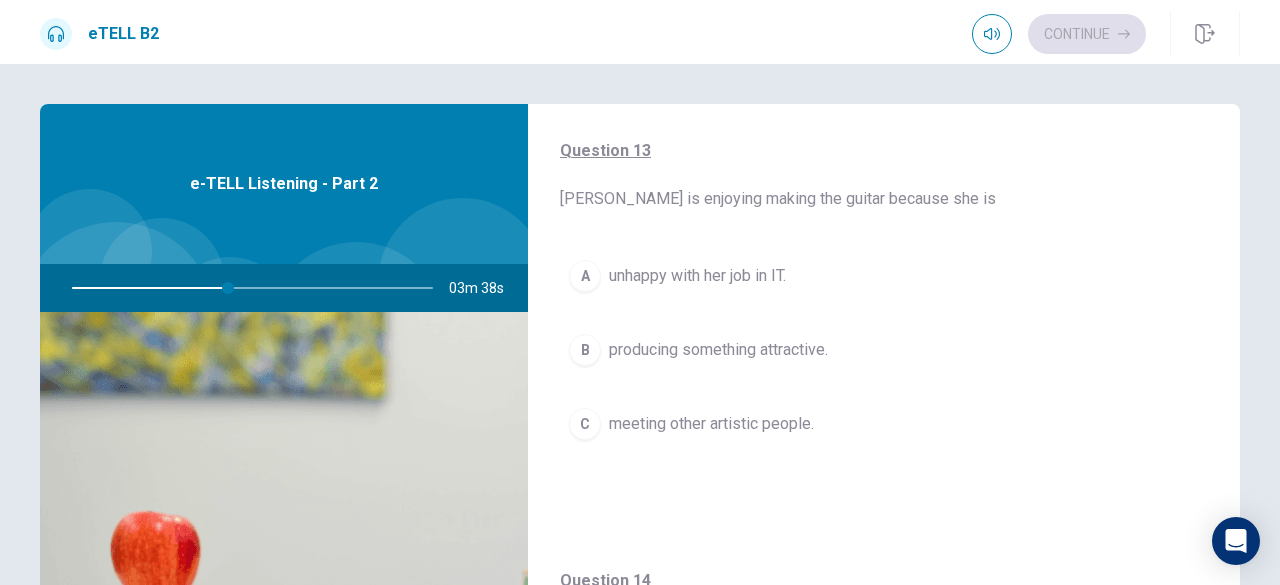 scroll, scrollTop: 987, scrollLeft: 0, axis: vertical 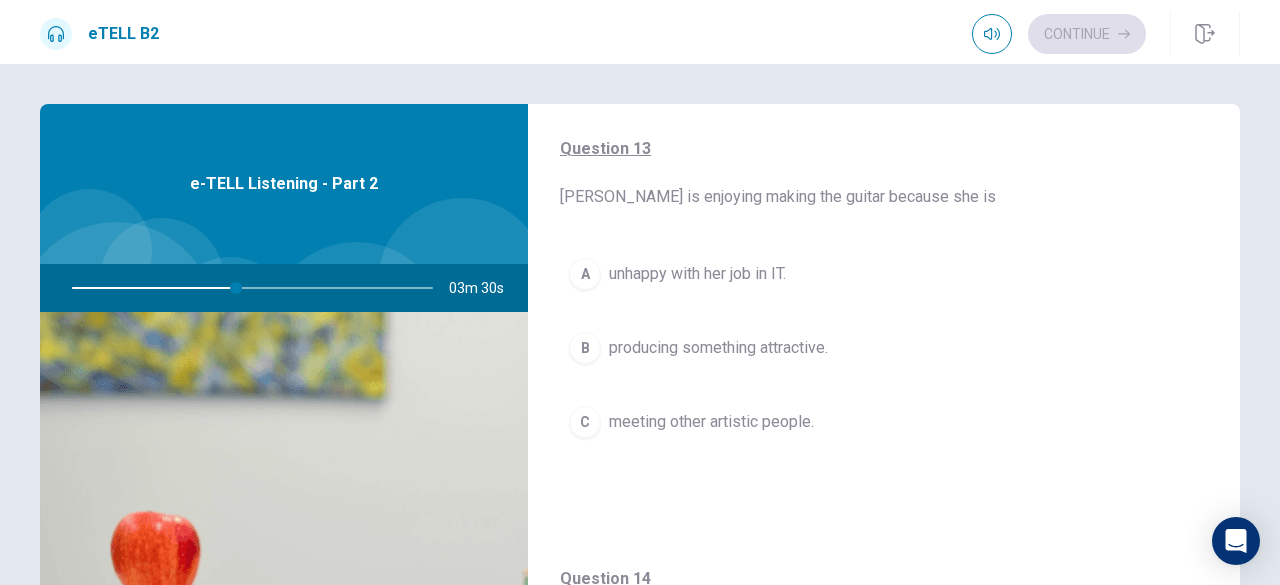 click on "producing something attractive." at bounding box center [718, 348] 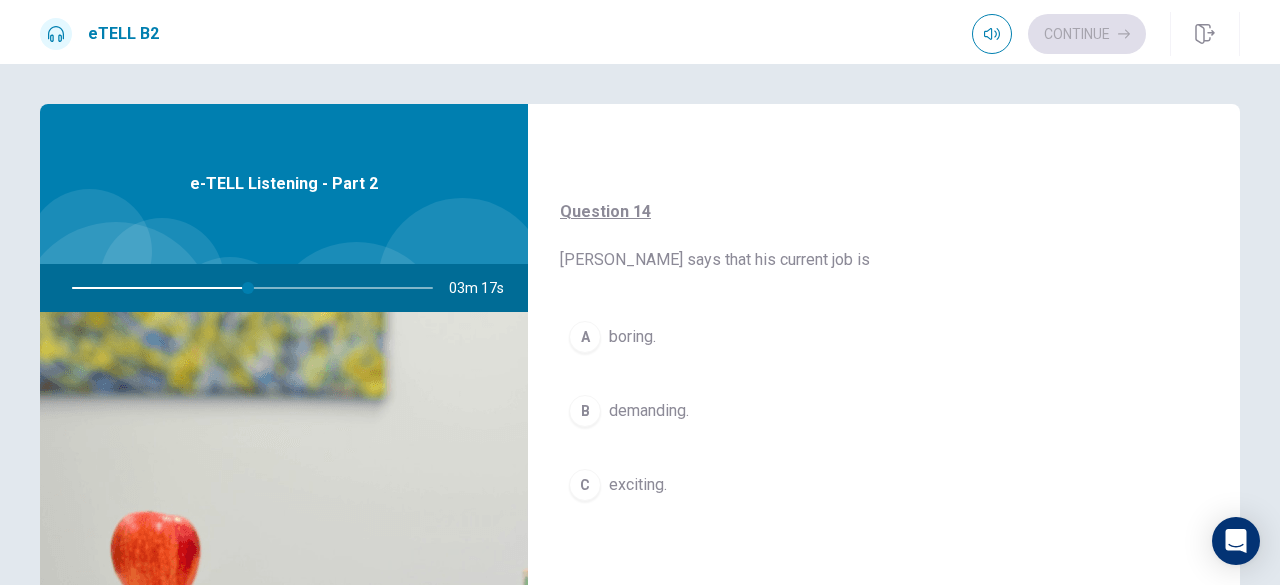 scroll, scrollTop: 1359, scrollLeft: 0, axis: vertical 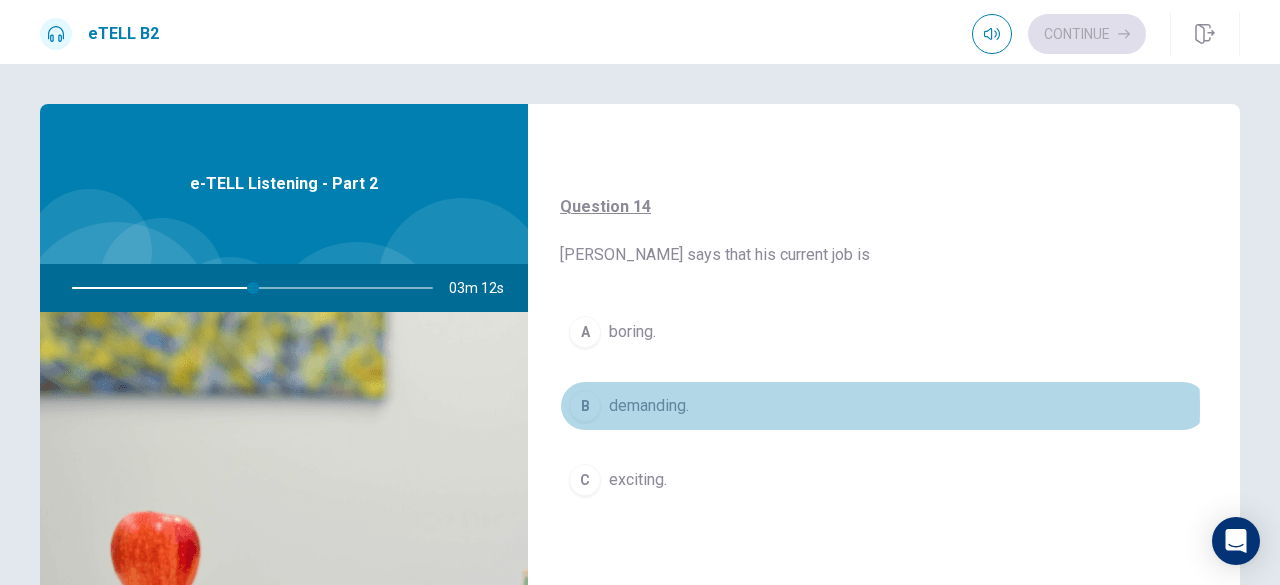 click on "B demanding." at bounding box center (884, 406) 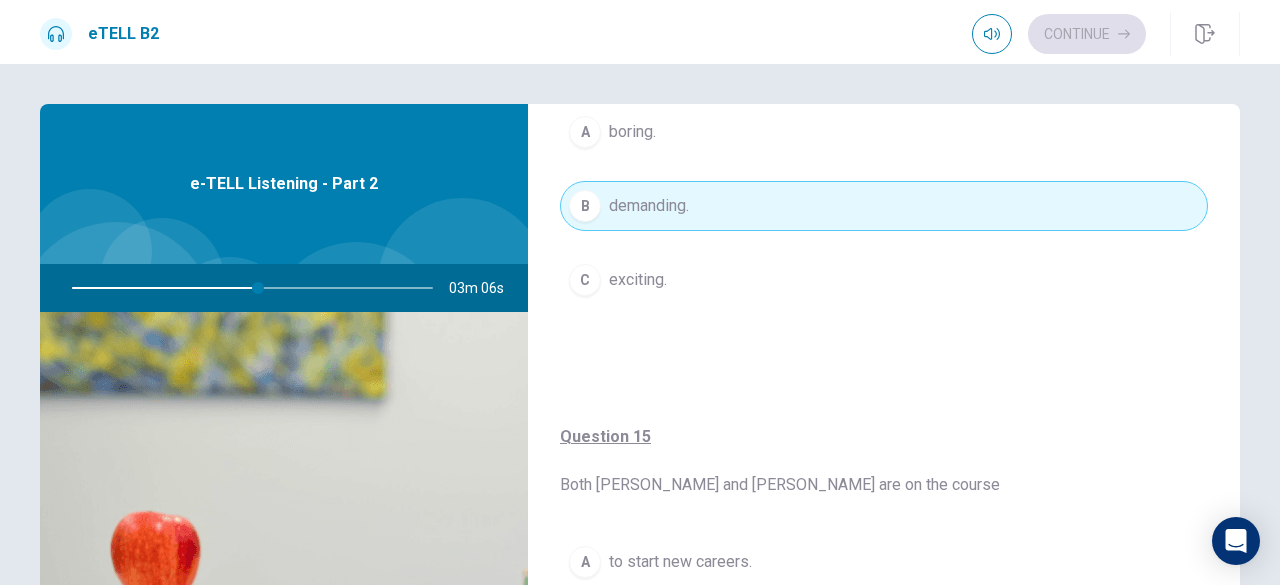 scroll, scrollTop: 1564, scrollLeft: 0, axis: vertical 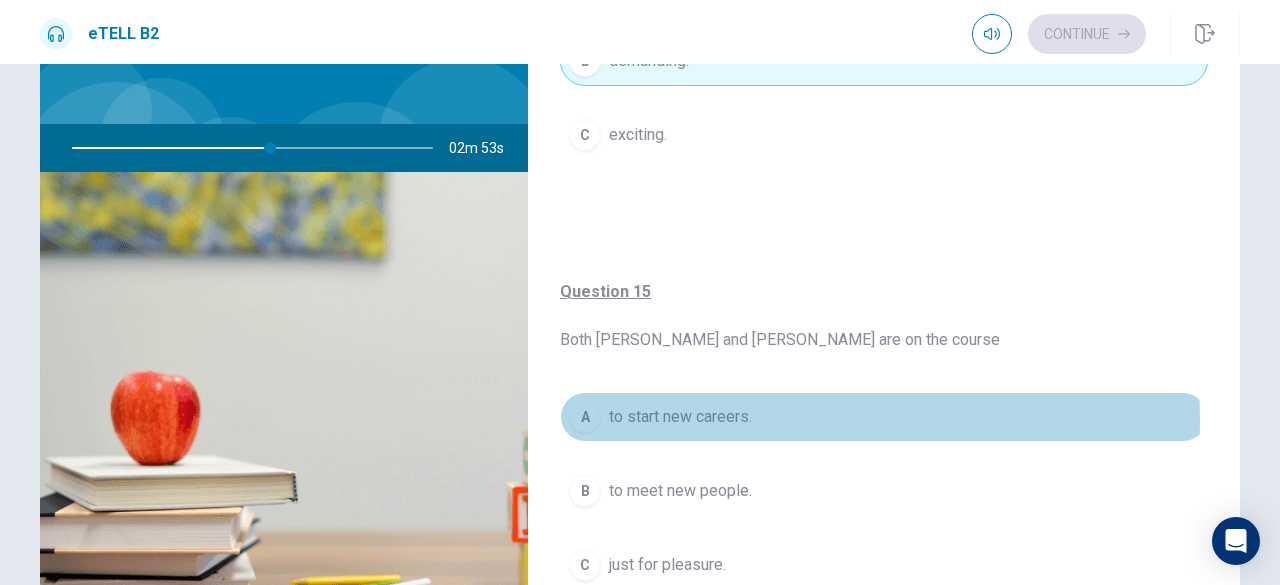 click on "A to start new careers." at bounding box center [884, 417] 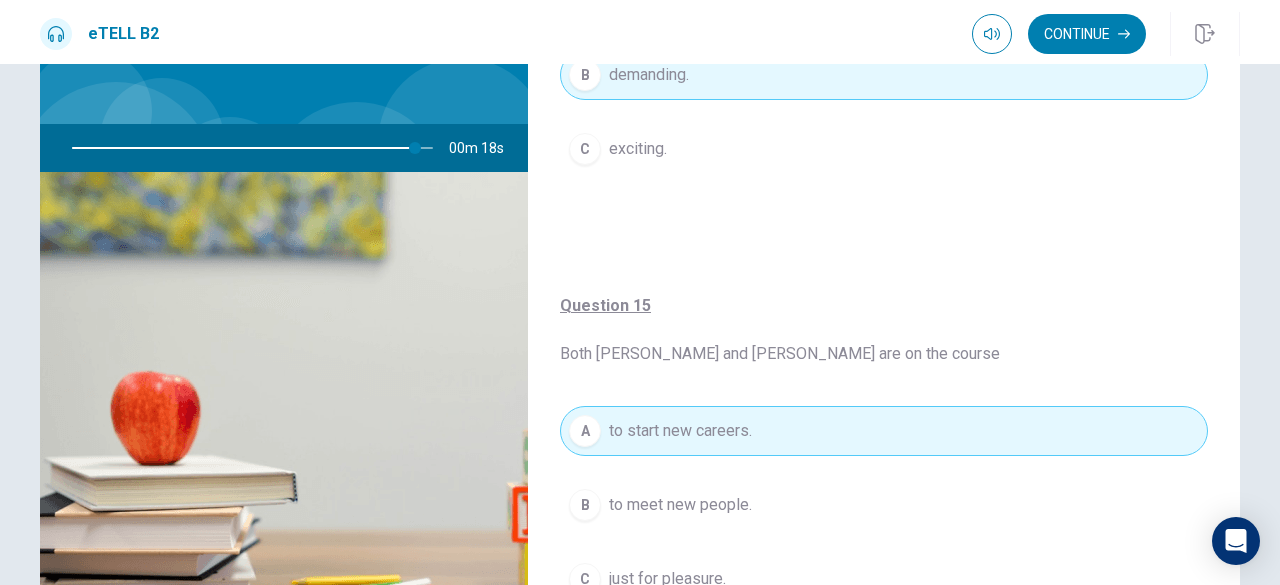 scroll, scrollTop: 1564, scrollLeft: 0, axis: vertical 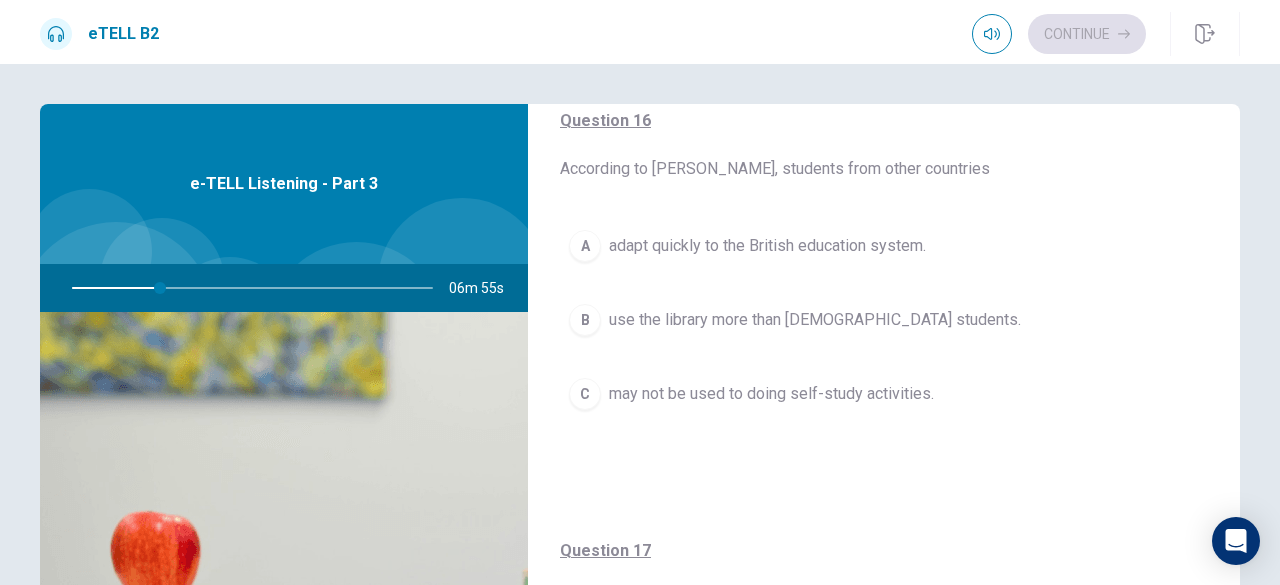 click on "may not be used to doing self-study activities." at bounding box center [771, 394] 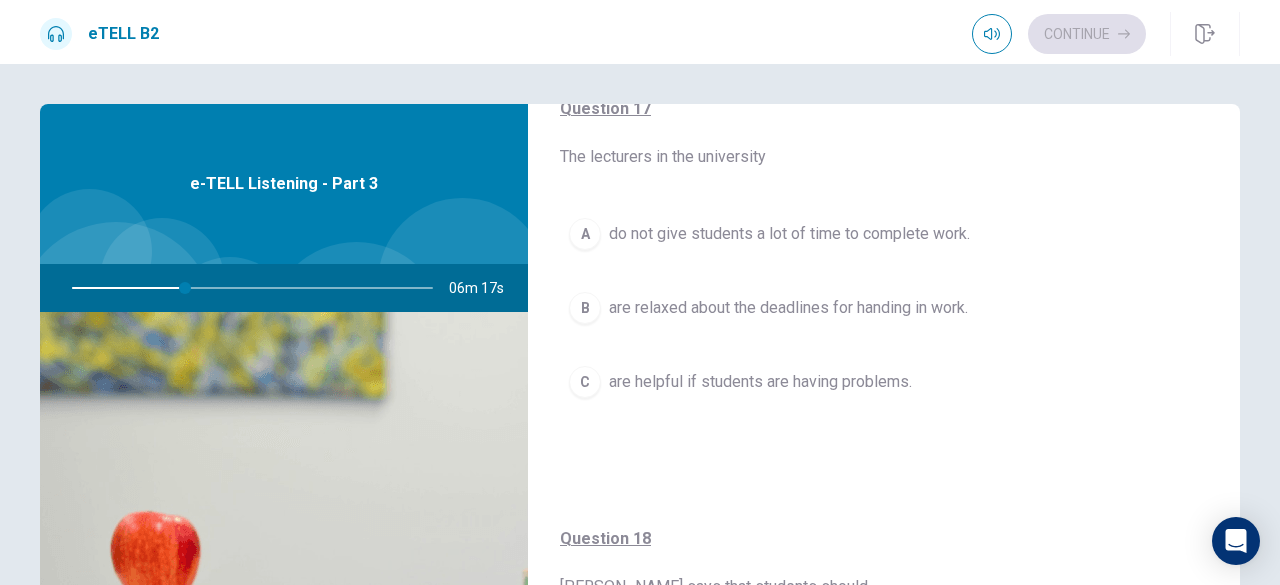 scroll, scrollTop: 551, scrollLeft: 0, axis: vertical 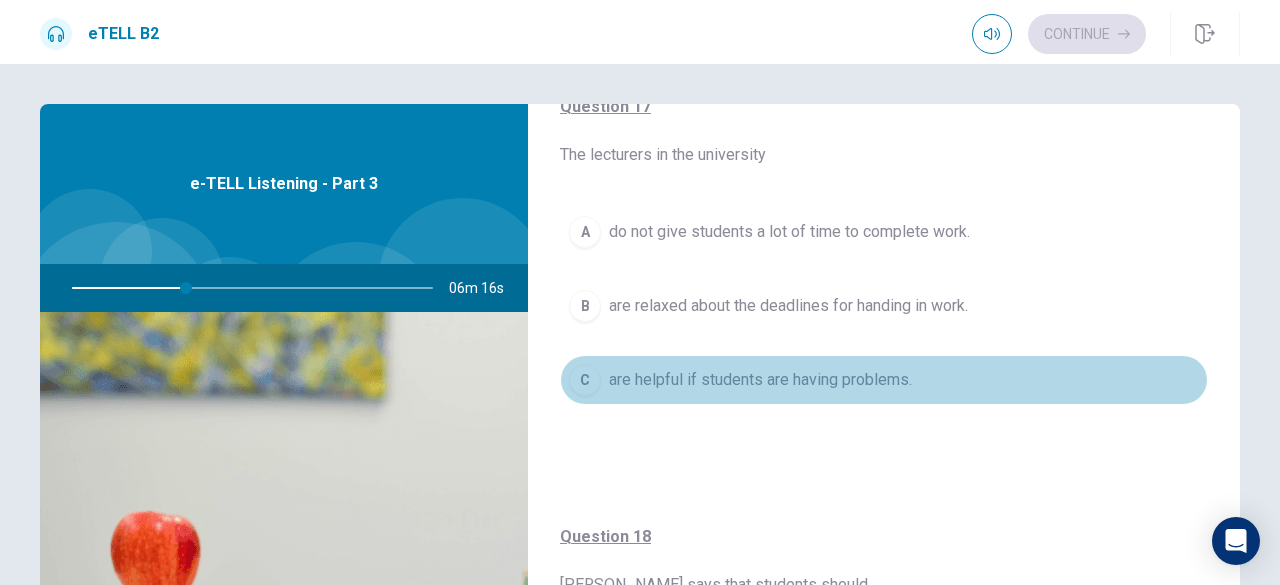click on "are helpful if students are having problems." at bounding box center (760, 380) 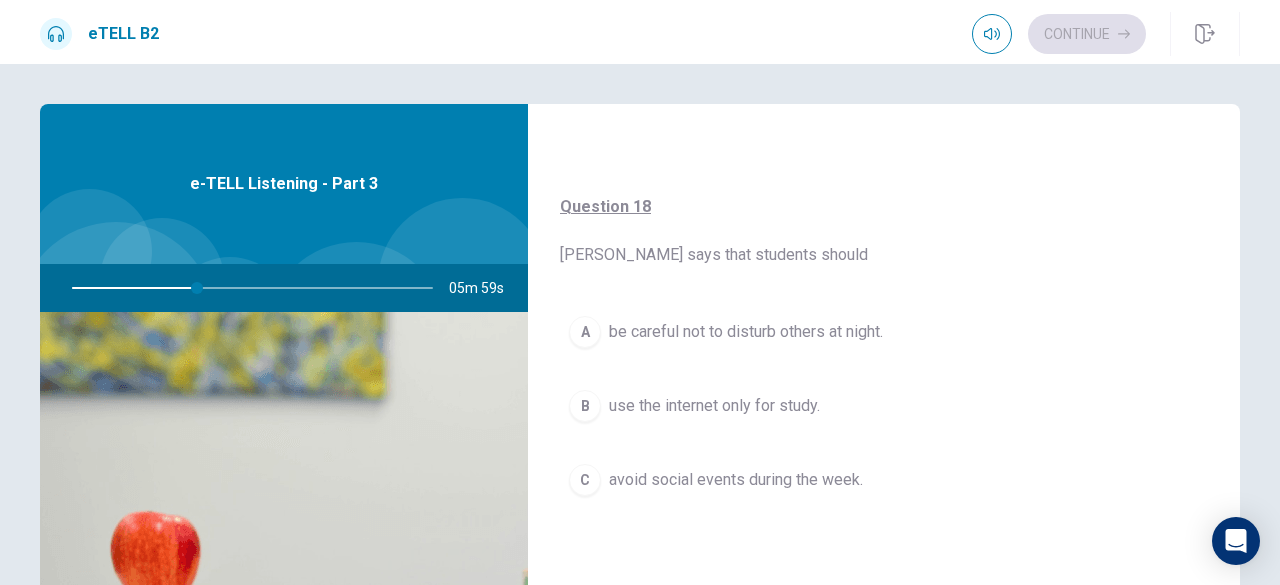 scroll, scrollTop: 883, scrollLeft: 0, axis: vertical 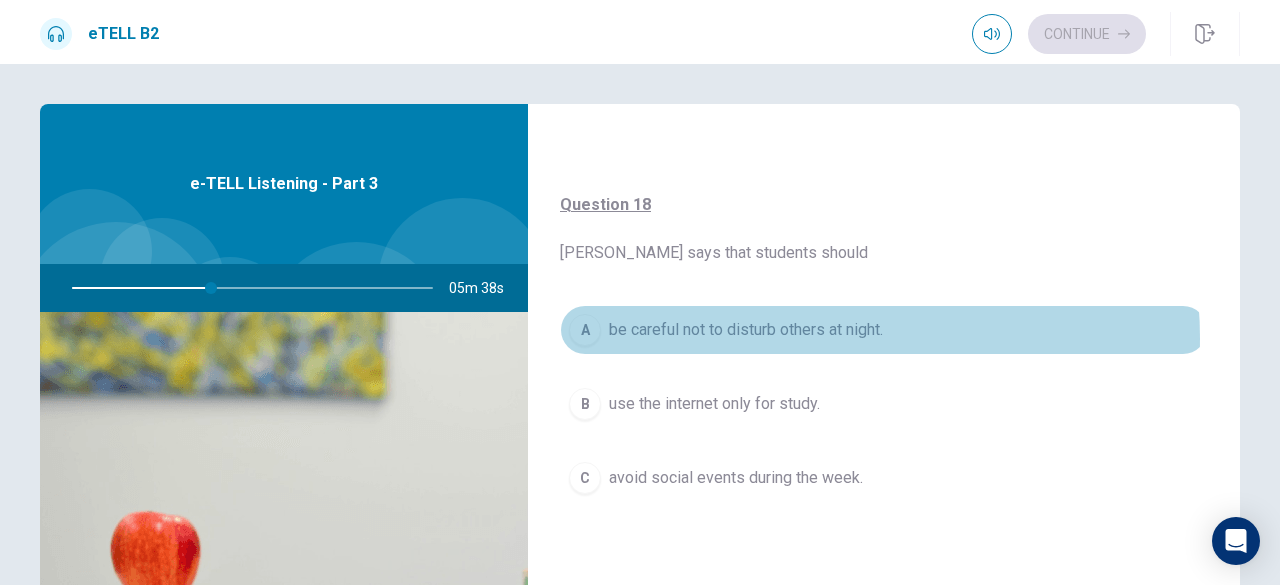 click on "be careful not to disturb others at night." at bounding box center [746, 330] 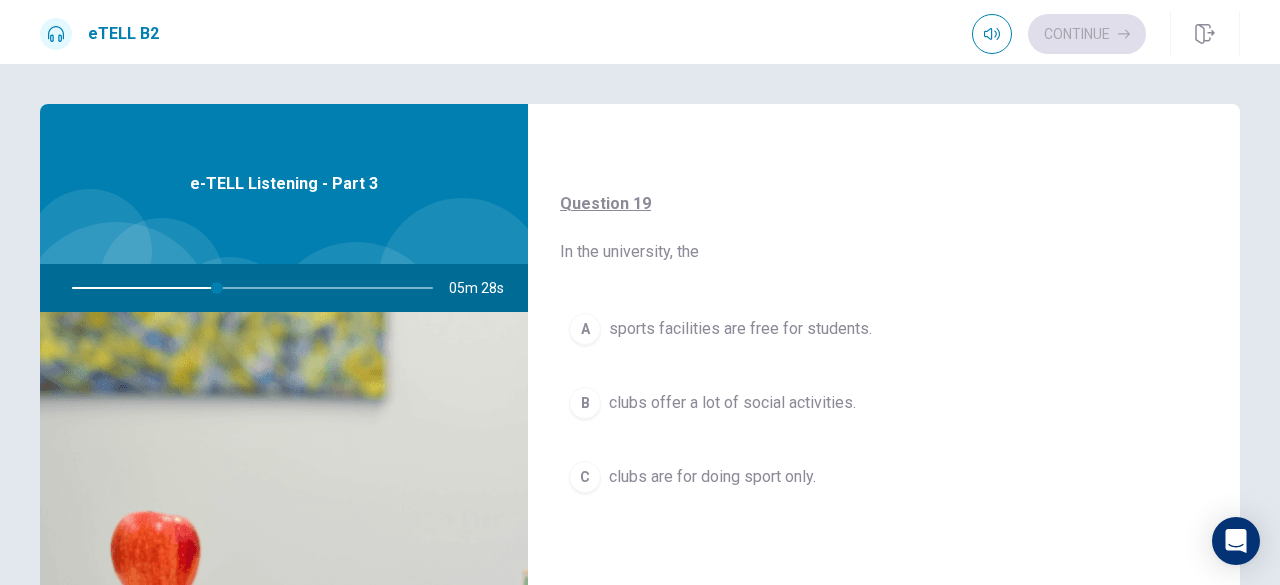 scroll, scrollTop: 1320, scrollLeft: 0, axis: vertical 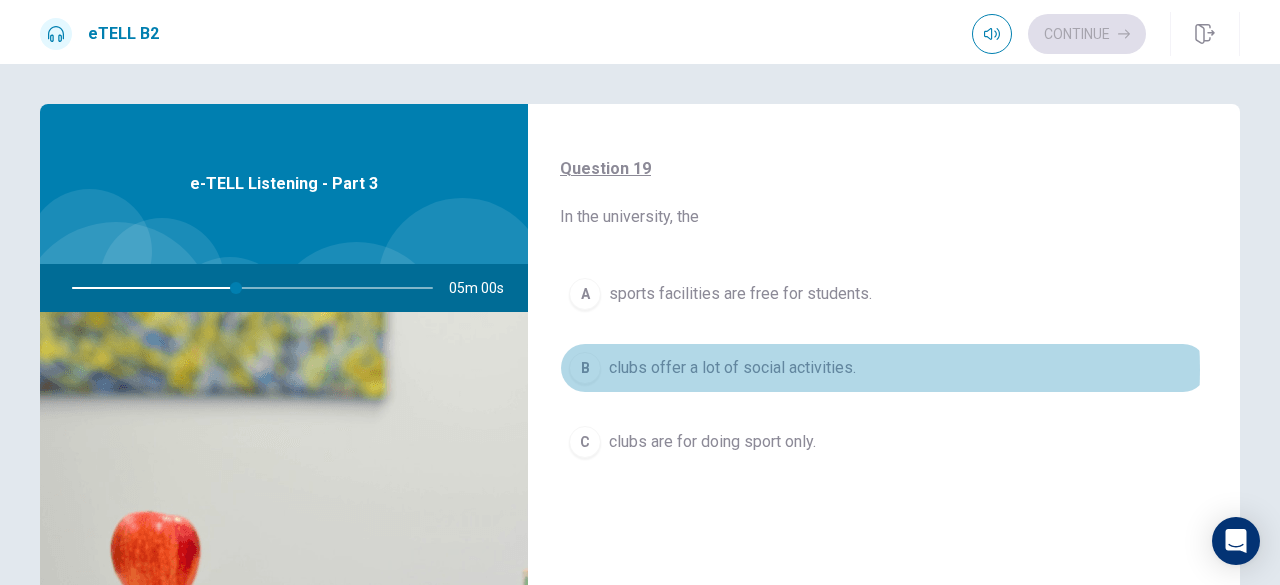 click on "clubs offer a lot of social activities." at bounding box center [732, 368] 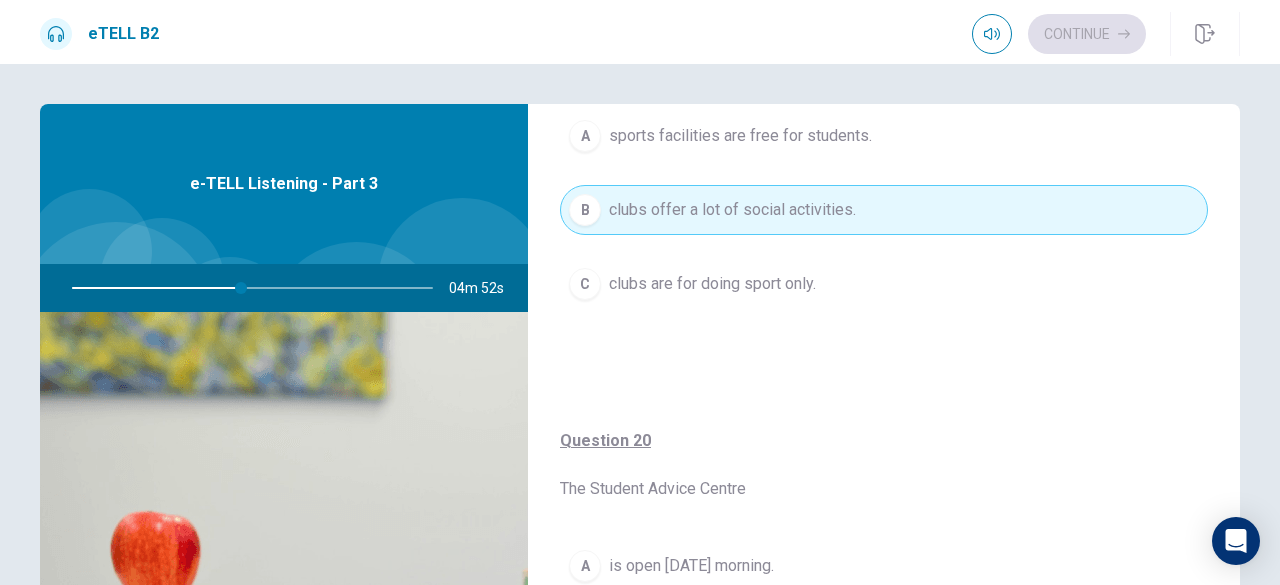 scroll, scrollTop: 1516, scrollLeft: 0, axis: vertical 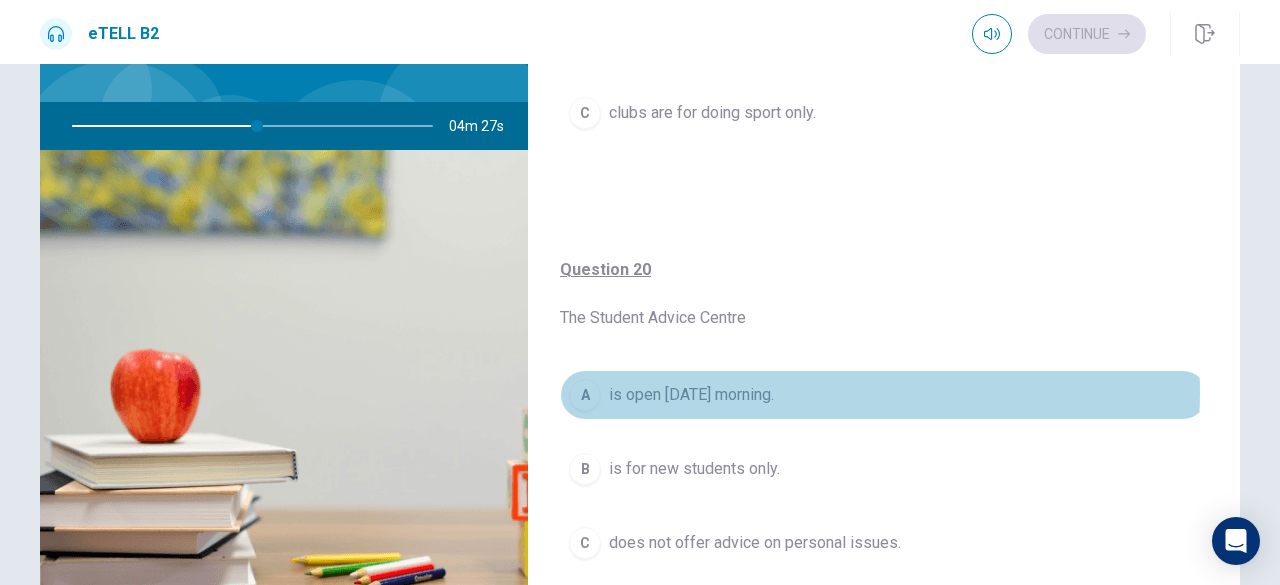 click on "is open [DATE] morning." at bounding box center [691, 395] 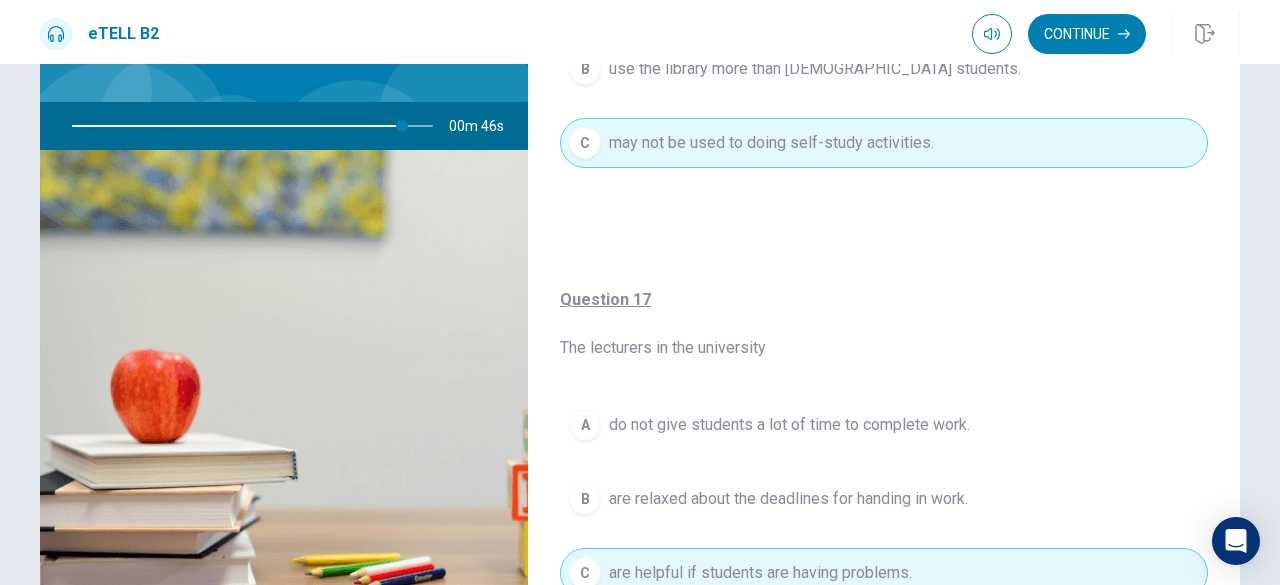 scroll, scrollTop: 0, scrollLeft: 0, axis: both 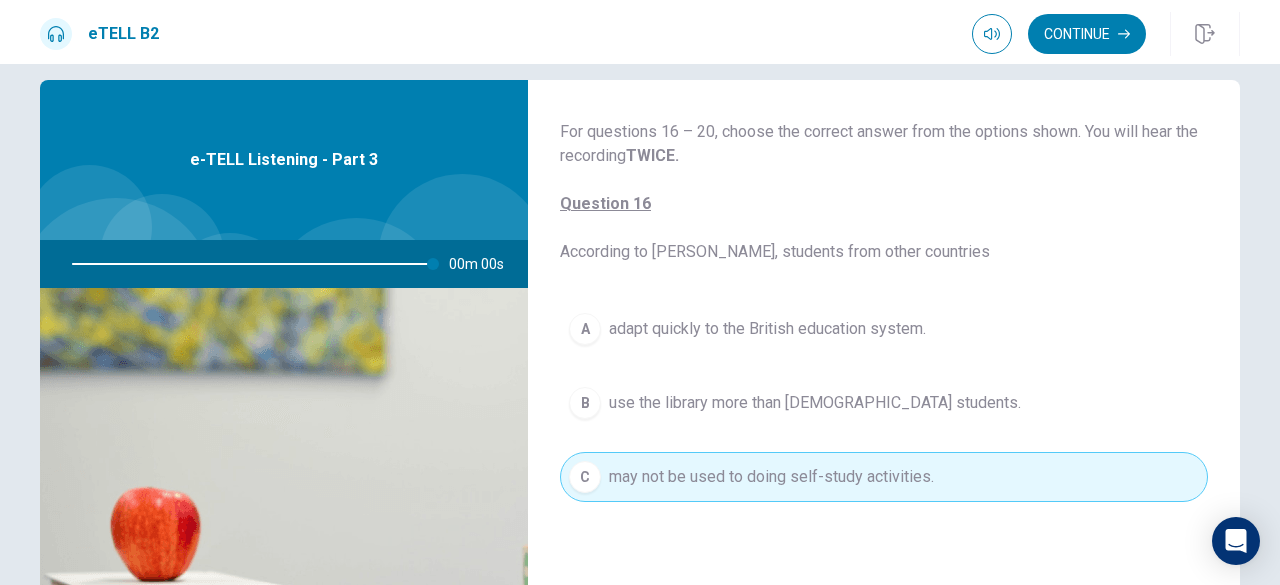 type on "*" 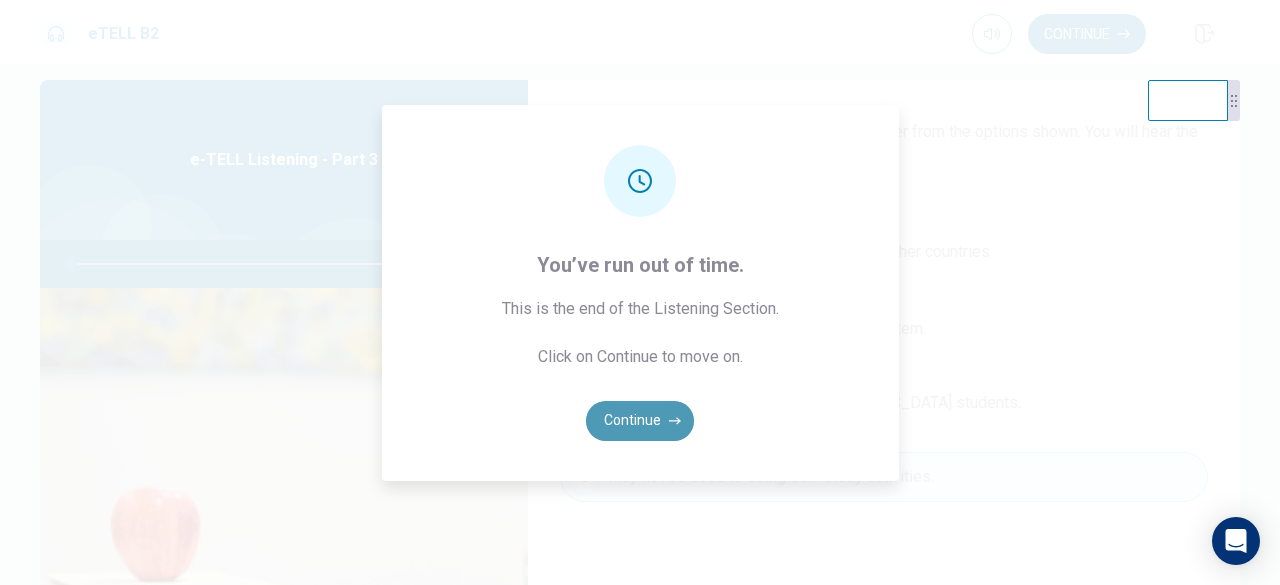 click on "Continue" at bounding box center [640, 421] 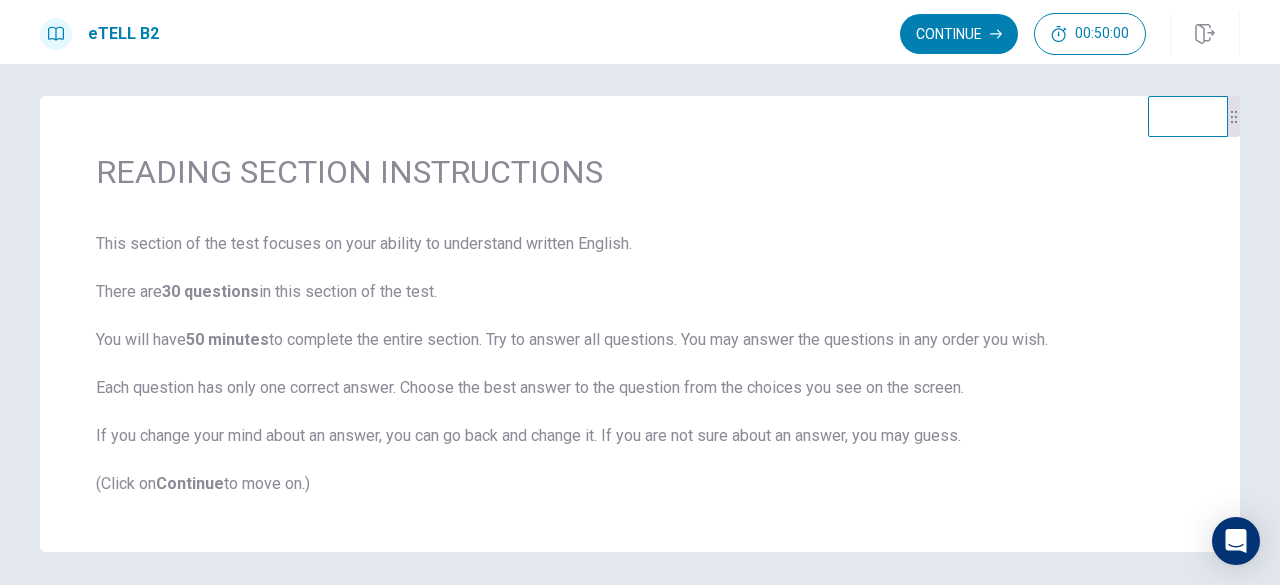scroll, scrollTop: 7, scrollLeft: 0, axis: vertical 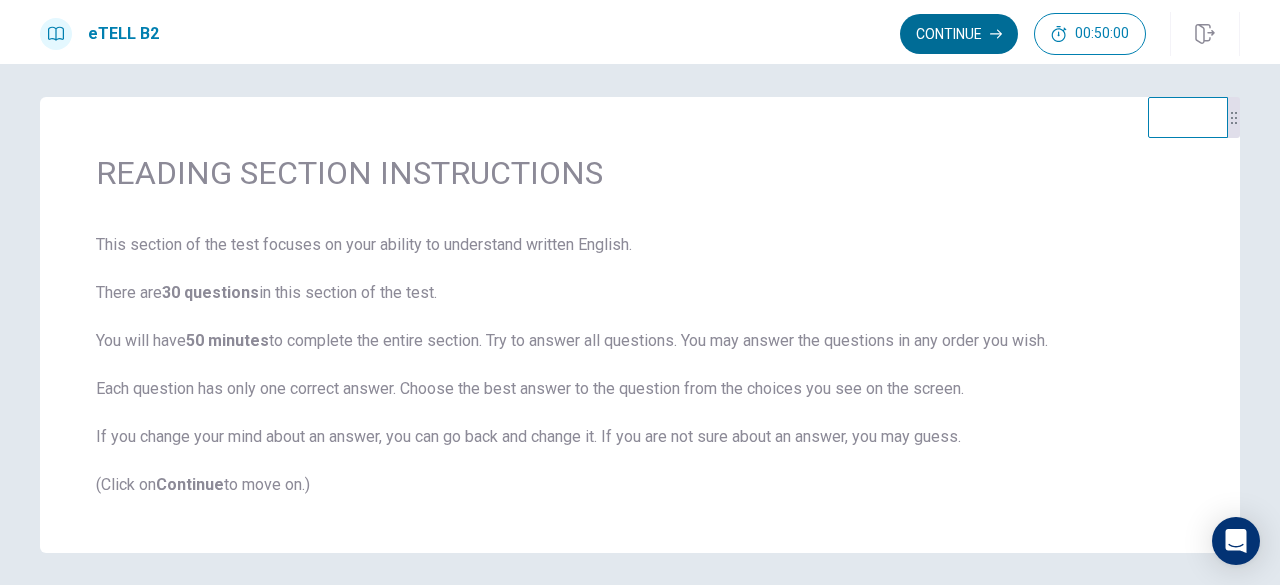 click on "Continue" at bounding box center (959, 34) 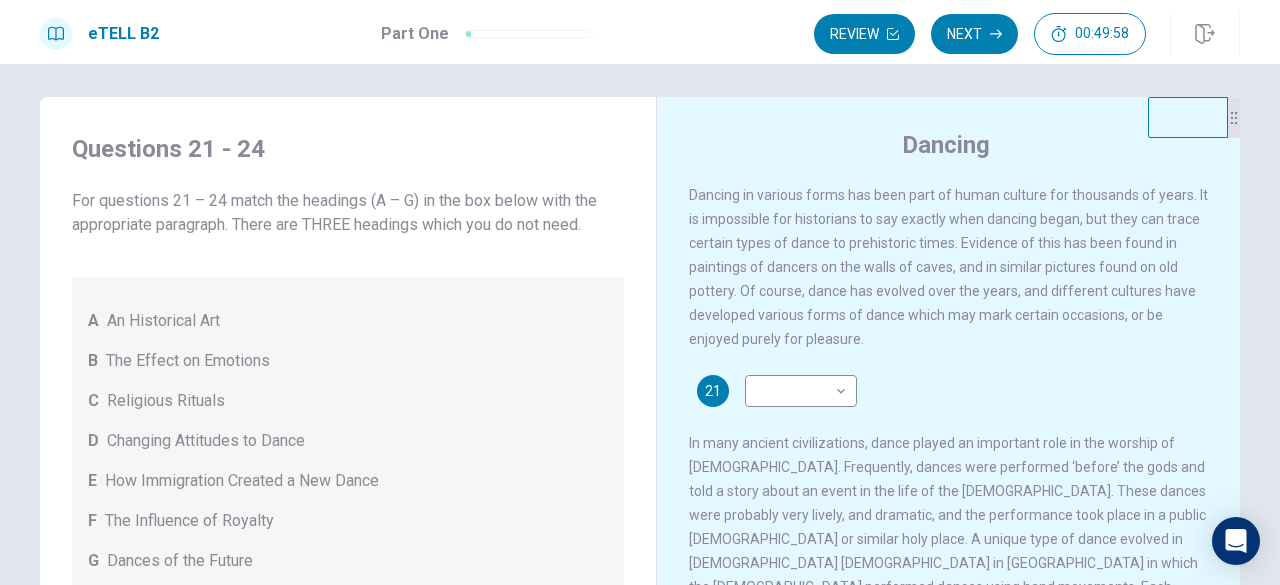 scroll, scrollTop: 0, scrollLeft: 0, axis: both 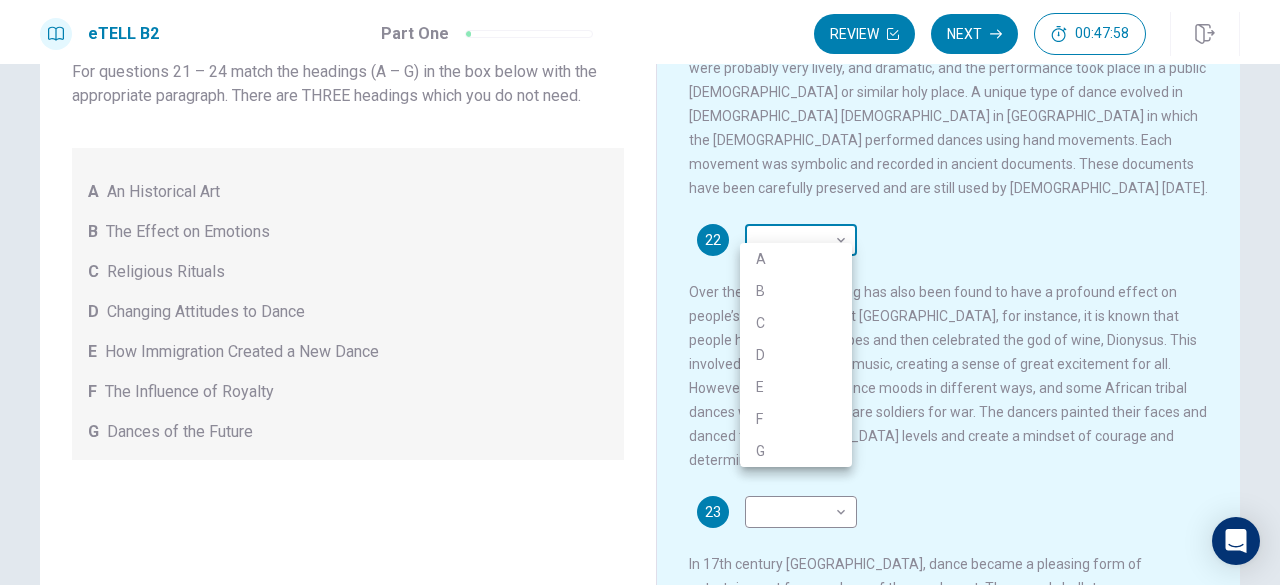 click on "This site uses cookies, as explained in our  Privacy Policy . If you agree to the use of cookies, please click the Accept button and continue to browse our site.   Privacy Policy Accept   eTELL B2 Part One Review Next 00:47:58 Question 1 - 4 of 30 00:47:58 Review Next Questions 21 - 24 For questions 21 – 24 match the headings (A – G) in the box below with the appropriate paragraph. There are THREE headings which you do not need. A An Historical Art B The Effect on Emotions C Religious Rituals D Changing Attitudes to Dance E How Immigration Created a New Dance F The Influence of Royalty G Dances of the Future Dancing 21 ​ ​ 22 ​ ​ 23 ​ ​ 24 ​ ​ © Copyright  2025 Going somewhere? You are not allowed to open other tabs/pages or switch windows during a test. Doing this will be reported as cheating to the Administrators. Are you sure you want to leave this page? Please continue until you finish your test. It looks like there is a problem with your internet connection. 00:00 Click to reconnect" at bounding box center [640, 292] 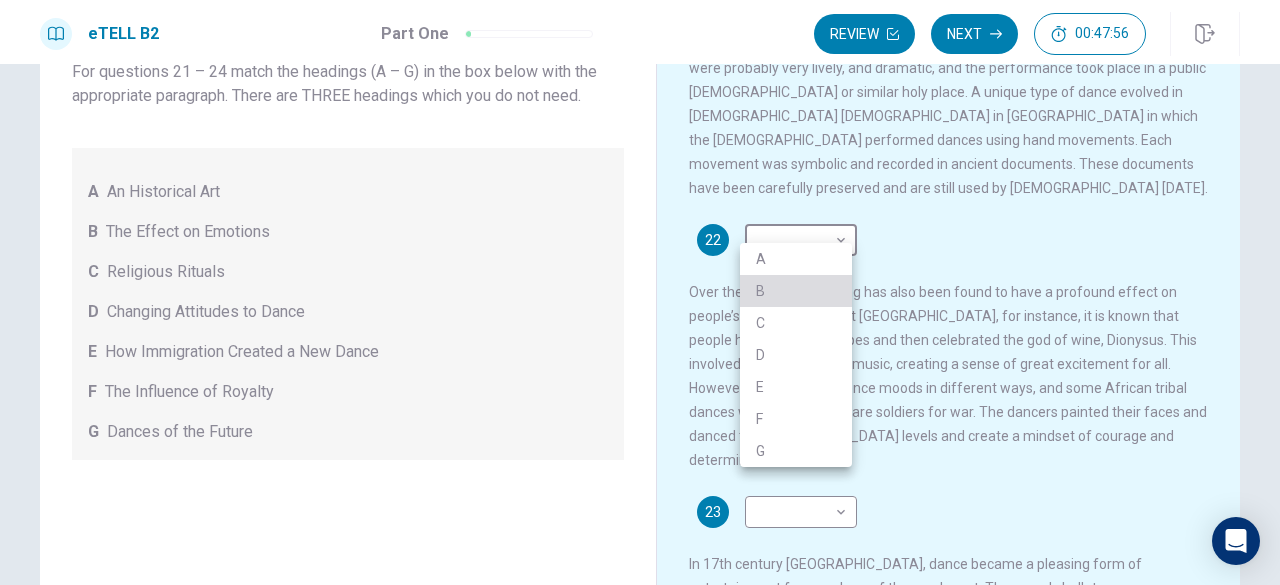 click on "B" at bounding box center (796, 291) 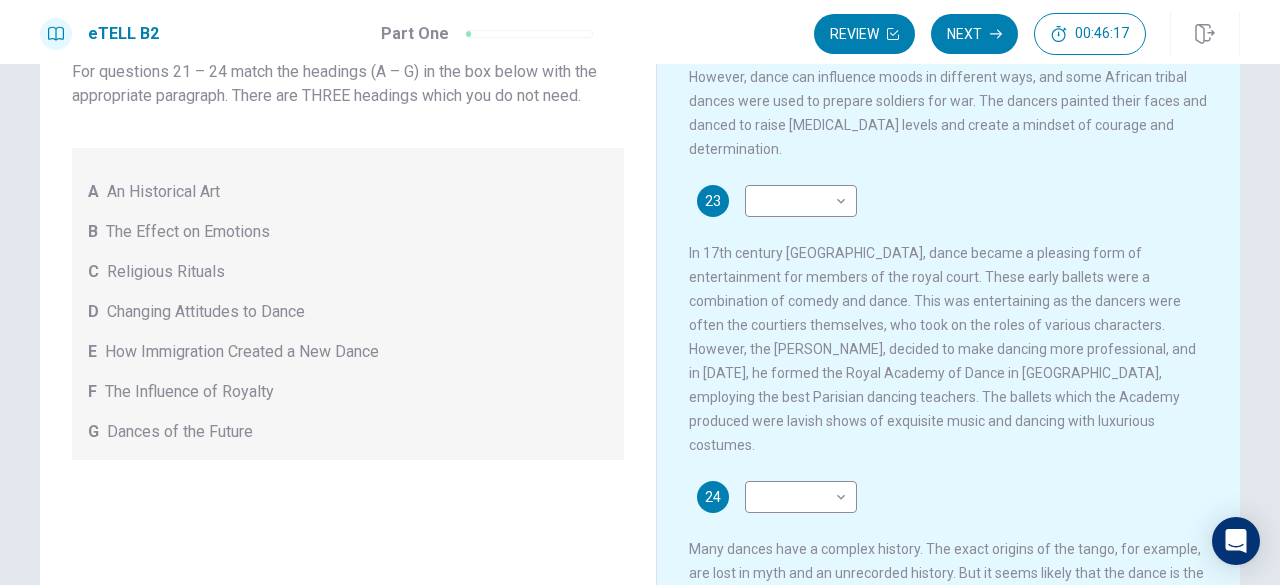 scroll, scrollTop: 652, scrollLeft: 0, axis: vertical 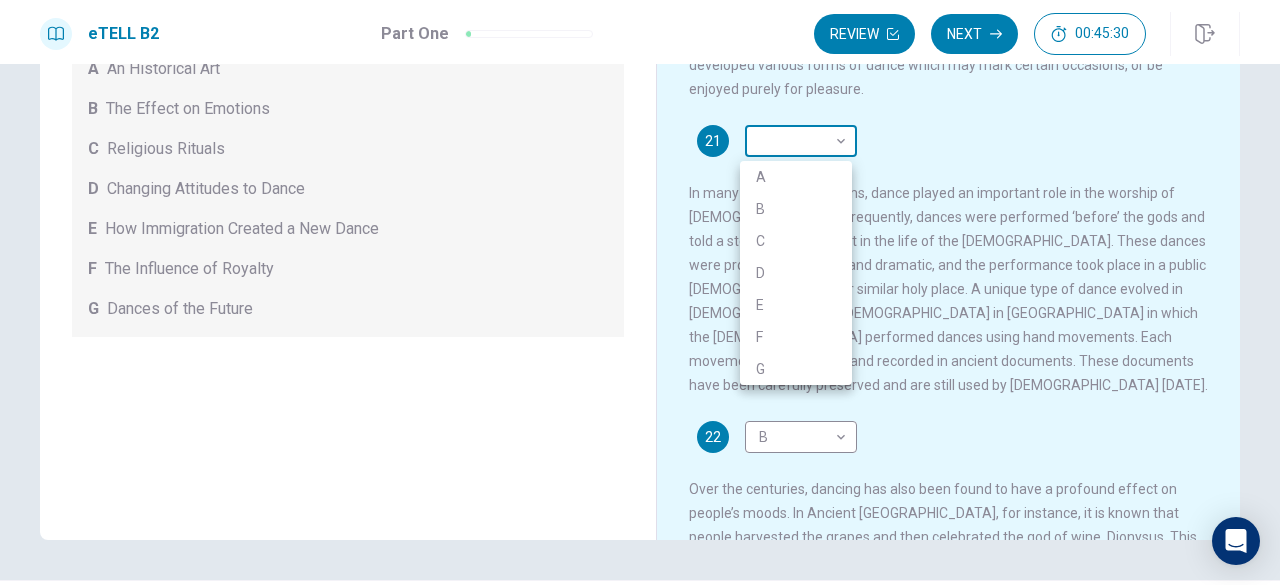 click on "This site uses cookies, as explained in our  Privacy Policy . If you agree to the use of cookies, please click the Accept button and continue to browse our site.   Privacy Policy Accept   eTELL B2 Part One Review Next 00:45:30 Question 1 - 4 of 30 00:45:30 Review Next Questions 21 - 24 For questions 21 – 24 match the headings (A – G) in the box below with the appropriate paragraph. There are THREE headings which you do not need. A An Historical Art B The Effect on Emotions C Religious Rituals D Changing Attitudes to Dance E How Immigration Created a New Dance F The Influence of Royalty G Dances of the Future Dancing 21 ​ ​ 22 B * ​ 23 ​ ​ 24 ​ ​ © Copyright  2025 Going somewhere? You are not allowed to open other tabs/pages or switch windows during a test. Doing this will be reported as cheating to the Administrators. Are you sure you want to leave this page? Please continue until you finish your test. It looks like there is a problem with your internet connection. 00:00 Click to reconnect" at bounding box center (640, 292) 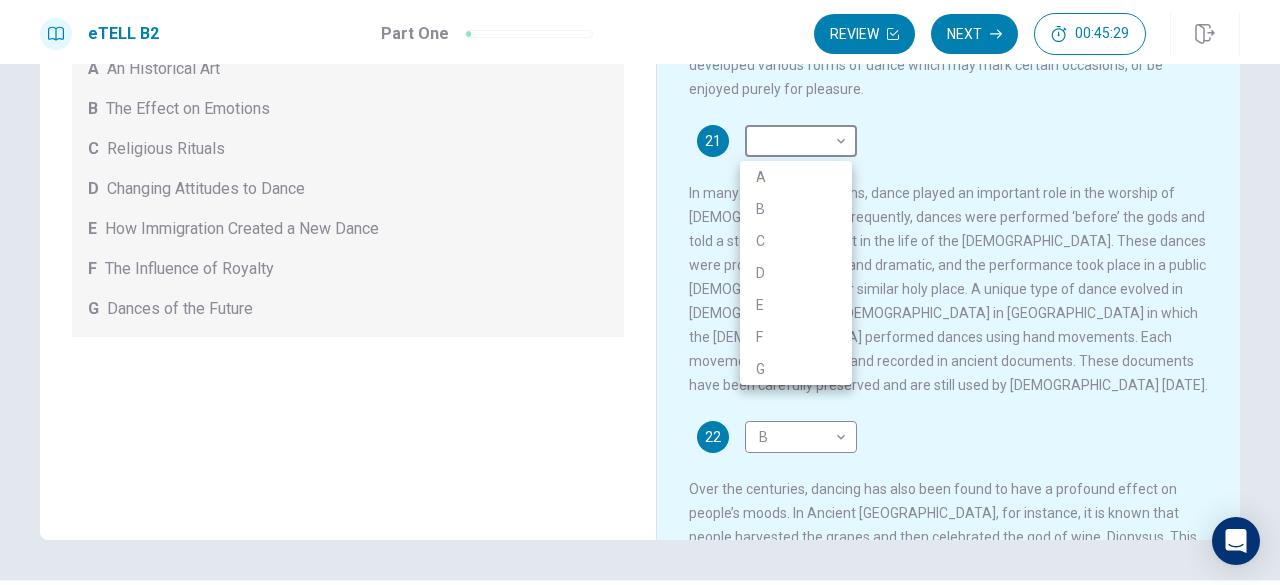 click on "C" at bounding box center (796, 241) 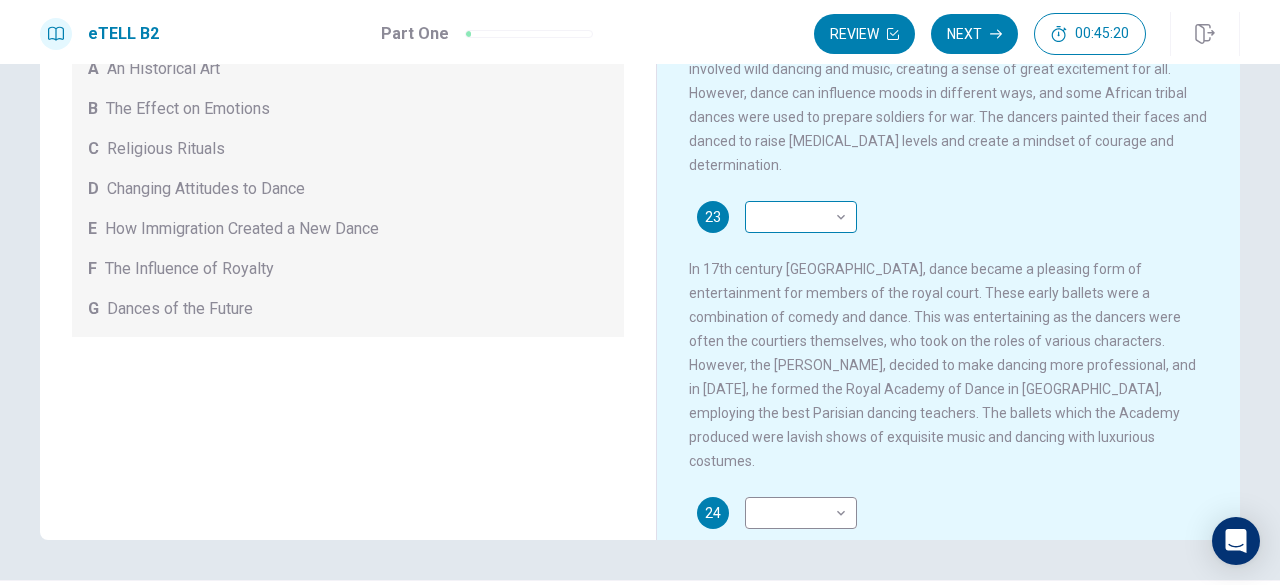 scroll, scrollTop: 494, scrollLeft: 0, axis: vertical 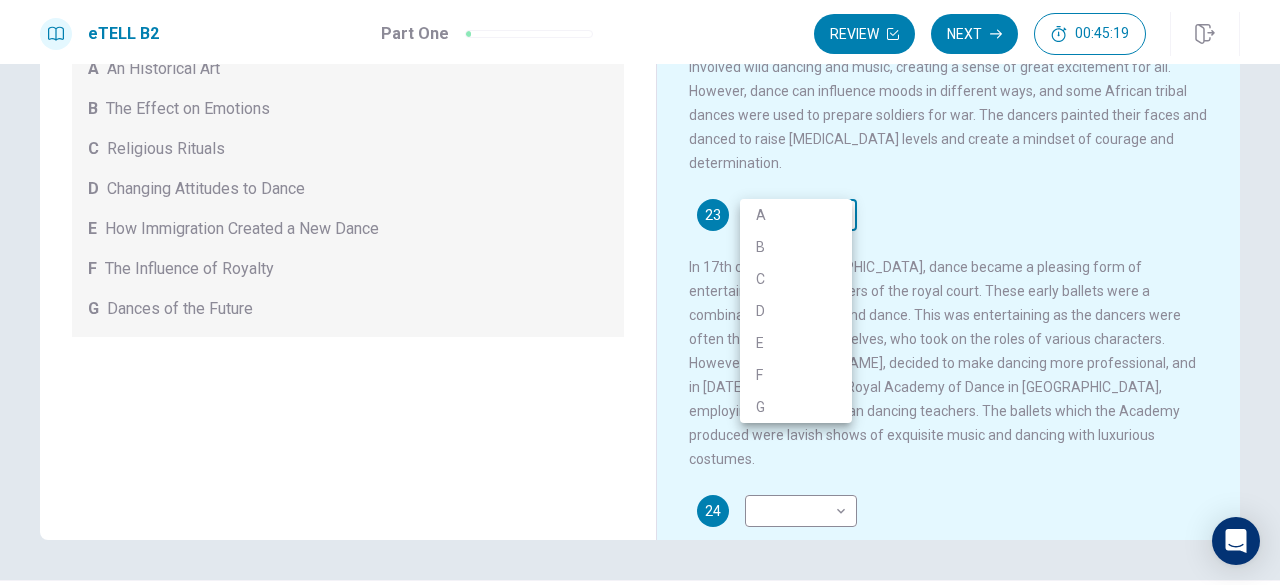 click on "This site uses cookies, as explained in our  Privacy Policy . If you agree to the use of cookies, please click the Accept button and continue to browse our site.   Privacy Policy Accept   eTELL B2 Part One Review Next 00:45:19 Question 1 - 4 of 30 00:45:19 Review Next Questions 21 - 24 For questions 21 – 24 match the headings (A – G) in the box below with the appropriate paragraph. There are THREE headings which you do not need. A An Historical Art B The Effect on Emotions C Religious Rituals D Changing Attitudes to Dance E How Immigration Created a New Dance F The Influence of Royalty G Dances of the Future Dancing 21 C * ​ 22 B * ​ 23 ​ ​ 24 ​ ​ © Copyright  2025 Going somewhere? You are not allowed to open other tabs/pages or switch windows during a test. Doing this will be reported as cheating to the Administrators. Are you sure you want to leave this page? Please continue until you finish your test. It looks like there is a problem with your internet connection. 00:00 Click to reconnect" at bounding box center [640, 292] 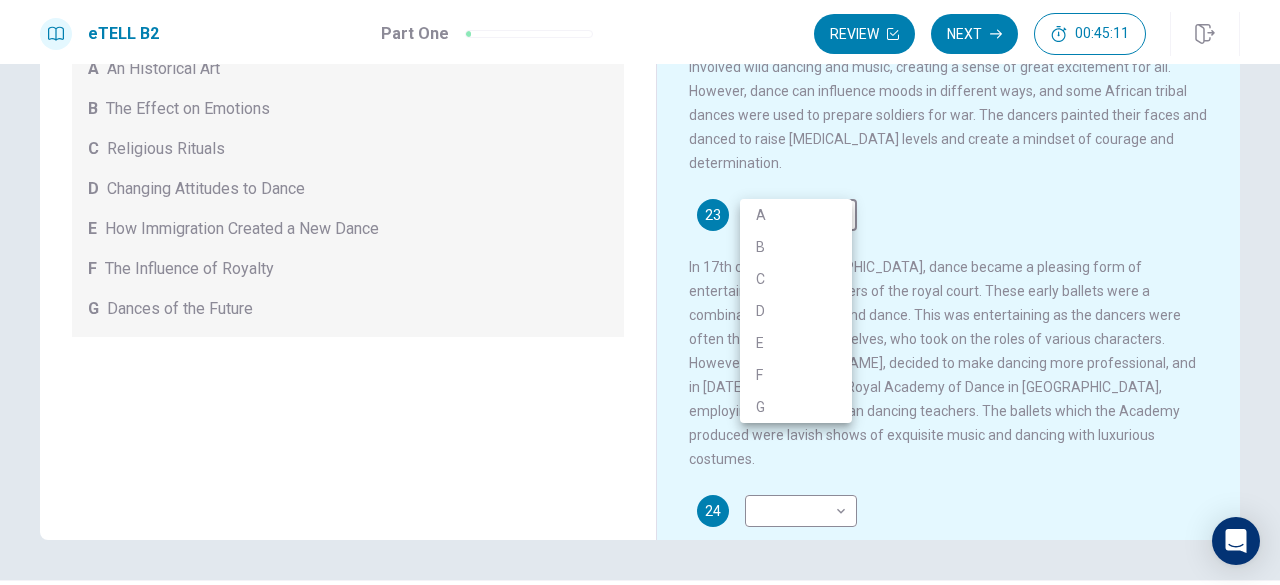 click at bounding box center [640, 292] 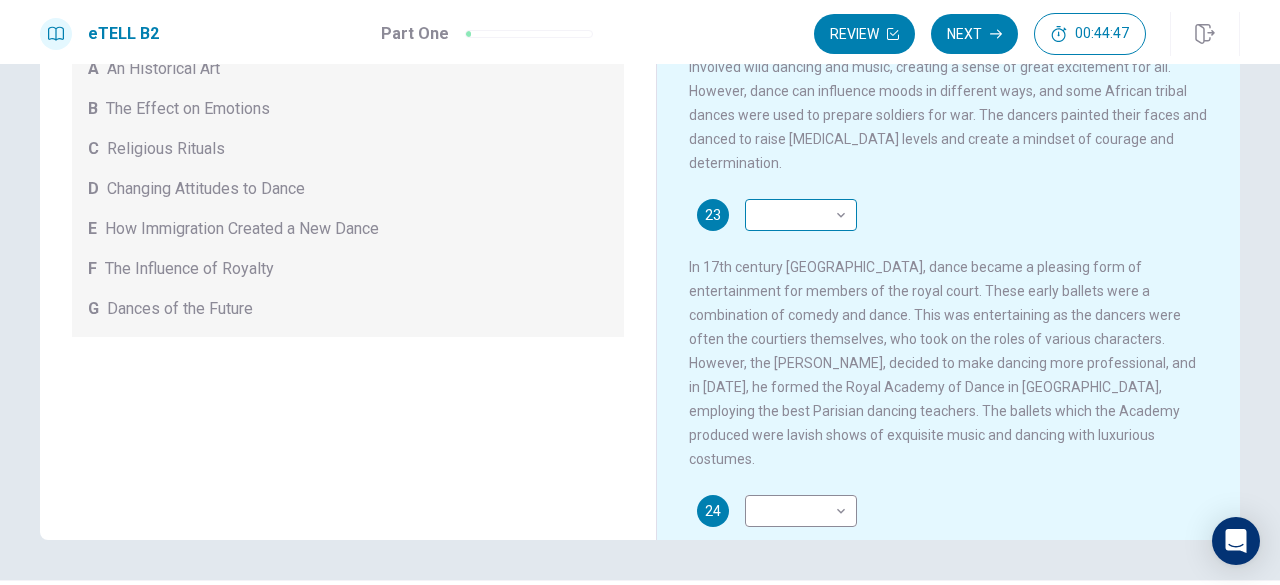 click on "​ ​" at bounding box center (801, 215) 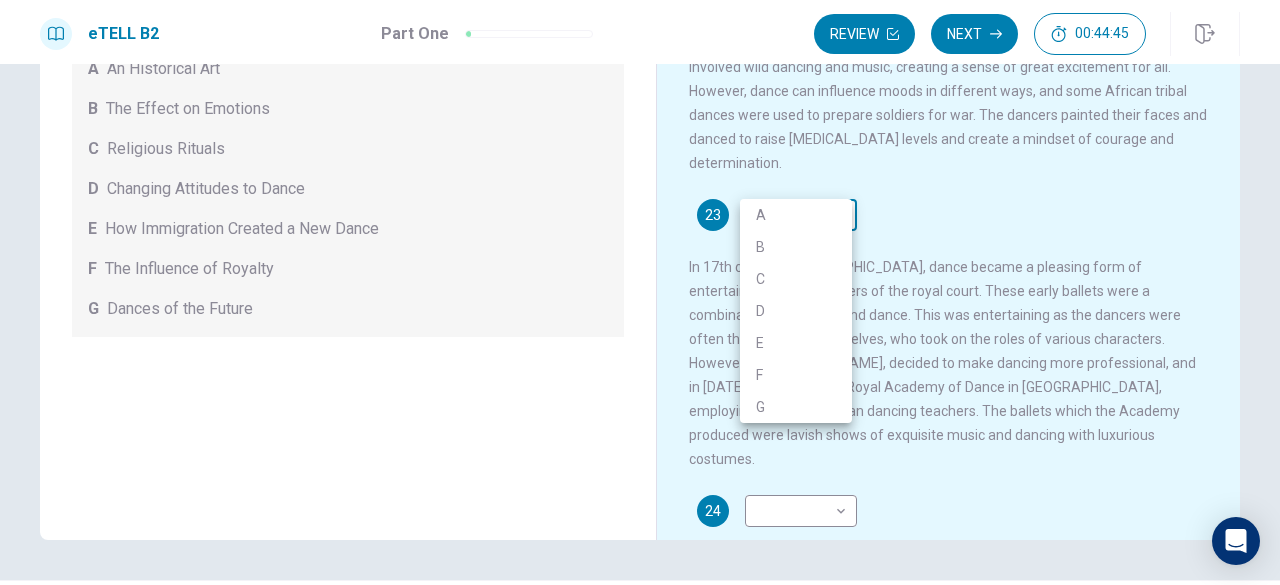 click on "This site uses cookies, as explained in our  Privacy Policy . If you agree to the use of cookies, please click the Accept button and continue to browse our site.   Privacy Policy Accept   eTELL B2 Part One Review Next 00:44:45 Question 1 - 4 of 30 00:44:45 Review Next Questions 21 - 24 For questions 21 – 24 match the headings (A – G) in the box below with the appropriate paragraph. There are THREE headings which you do not need. A An Historical Art B The Effect on Emotions C Religious Rituals D Changing Attitudes to Dance E How Immigration Created a New Dance F The Influence of Royalty G Dances of the Future Dancing 21 C * ​ 22 B * ​ 23 ​ ​ 24 ​ ​ © Copyright  2025 Going somewhere? You are not allowed to open other tabs/pages or switch windows during a test. Doing this will be reported as cheating to the Administrators. Are you sure you want to leave this page? Please continue until you finish your test. It looks like there is a problem with your internet connection. 00:00 Click to reconnect" at bounding box center (640, 292) 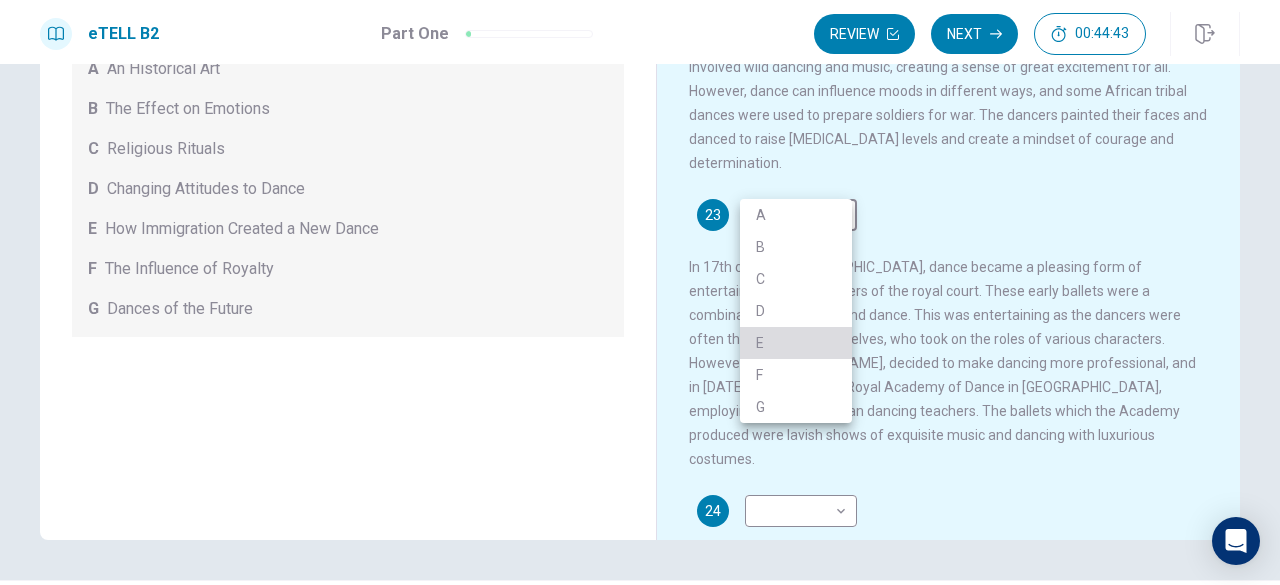 click on "E" at bounding box center [796, 343] 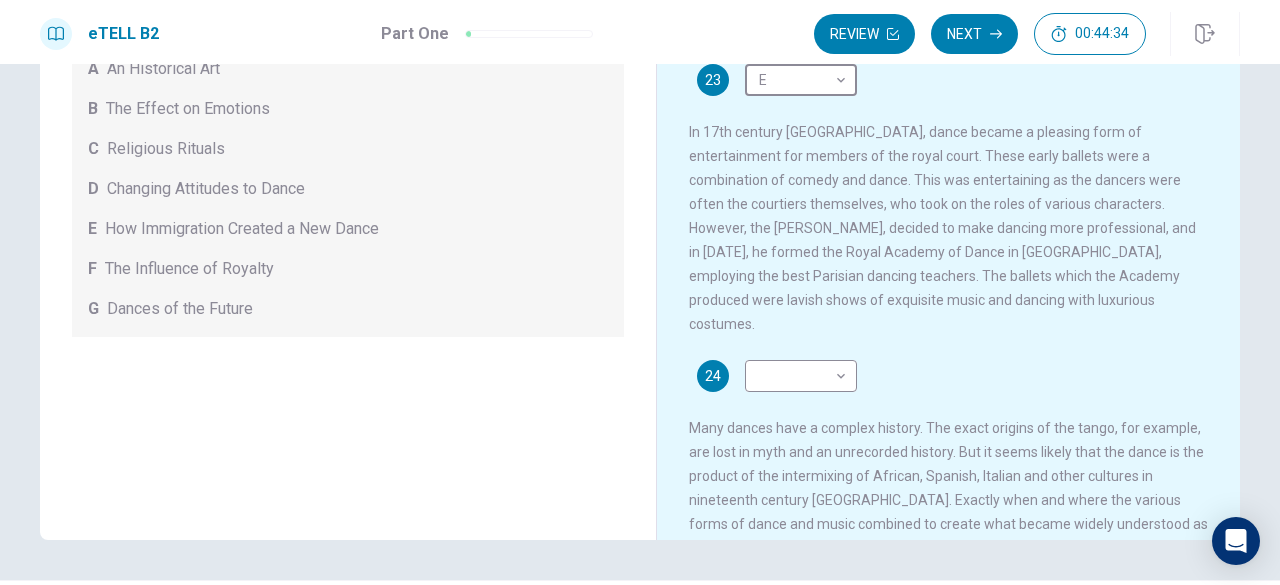 scroll, scrollTop: 652, scrollLeft: 0, axis: vertical 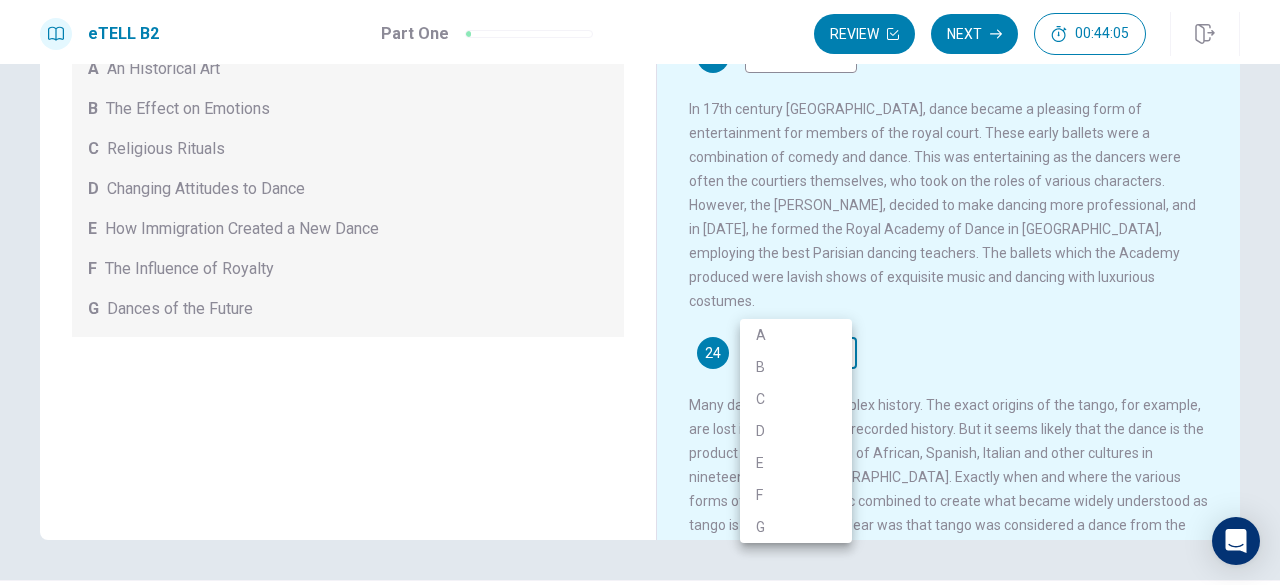 click on "This site uses cookies, as explained in our  Privacy Policy . If you agree to the use of cookies, please click the Accept button and continue to browse our site.   Privacy Policy Accept   eTELL B2 Part One Review Next 00:44:05 Question 1 - 4 of 30 00:44:05 Review Next Questions 21 - 24 For questions 21 – 24 match the headings (A – G) in the box below with the appropriate paragraph. There are THREE headings which you do not need. A An Historical Art B The Effect on Emotions C Religious Rituals D Changing Attitudes to Dance E How Immigration Created a New Dance F The Influence of Royalty G Dances of the Future Dancing 21 C * ​ 22 B * ​ 23 E * ​ 24 ​ ​ © Copyright  2025 Going somewhere? You are not allowed to open other tabs/pages or switch windows during a test. Doing this will be reported as cheating to the Administrators. Are you sure you want to leave this page? Please continue until you finish your test. It looks like there is a problem with your internet connection. 00:00 Click to reconnect" at bounding box center (640, 292) 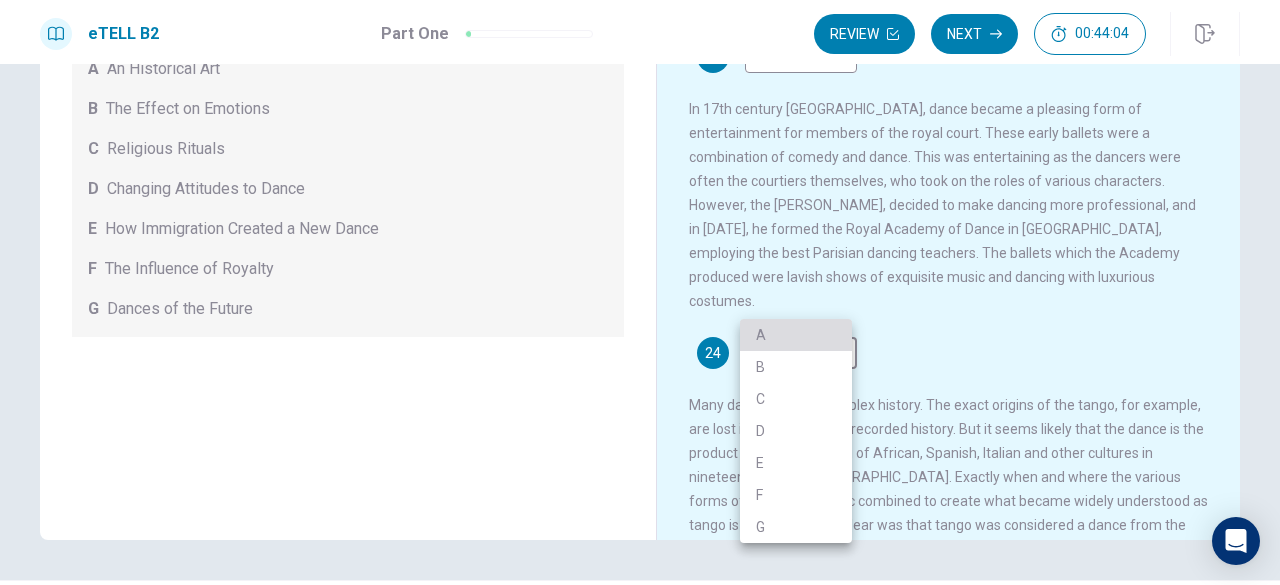 click on "A" at bounding box center [796, 335] 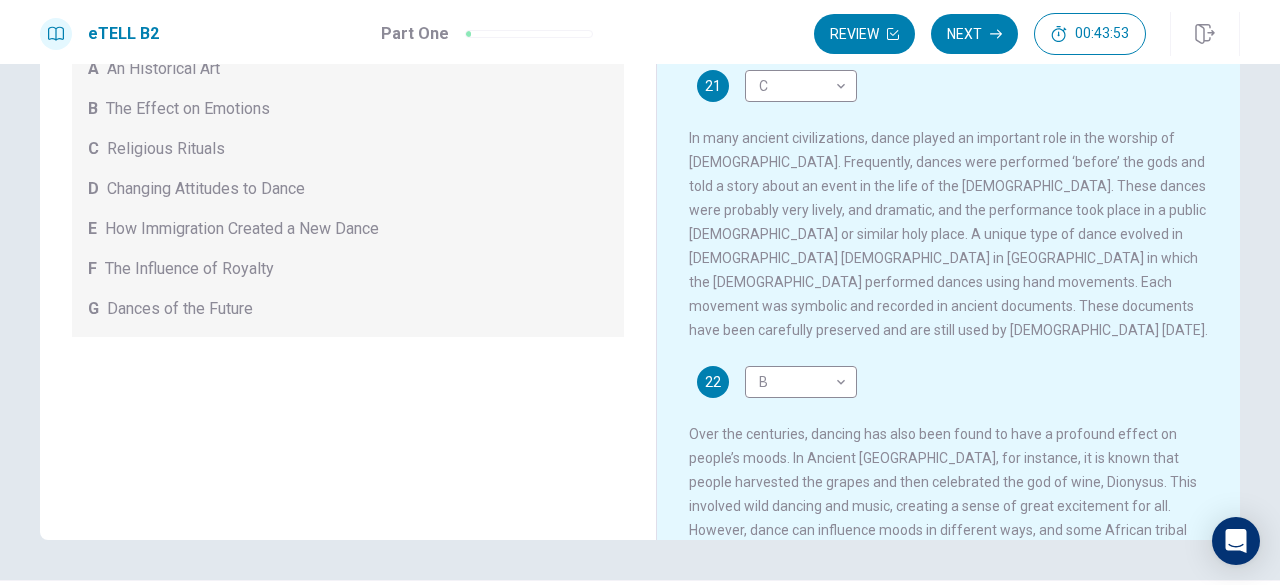 scroll, scrollTop: 0, scrollLeft: 0, axis: both 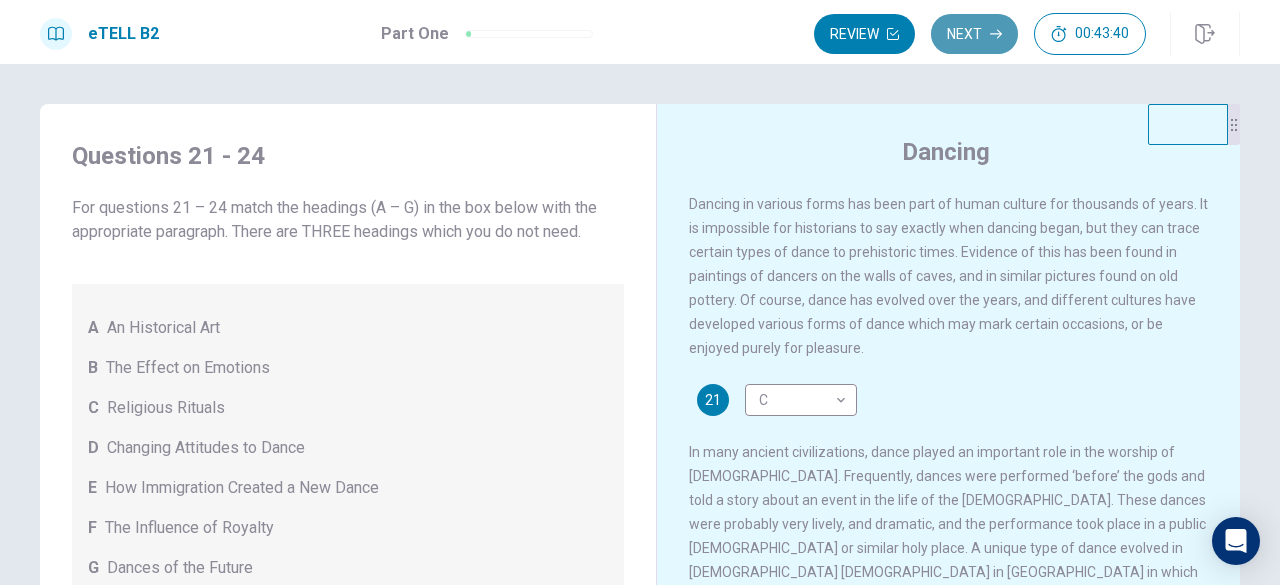click on "Next" at bounding box center [974, 34] 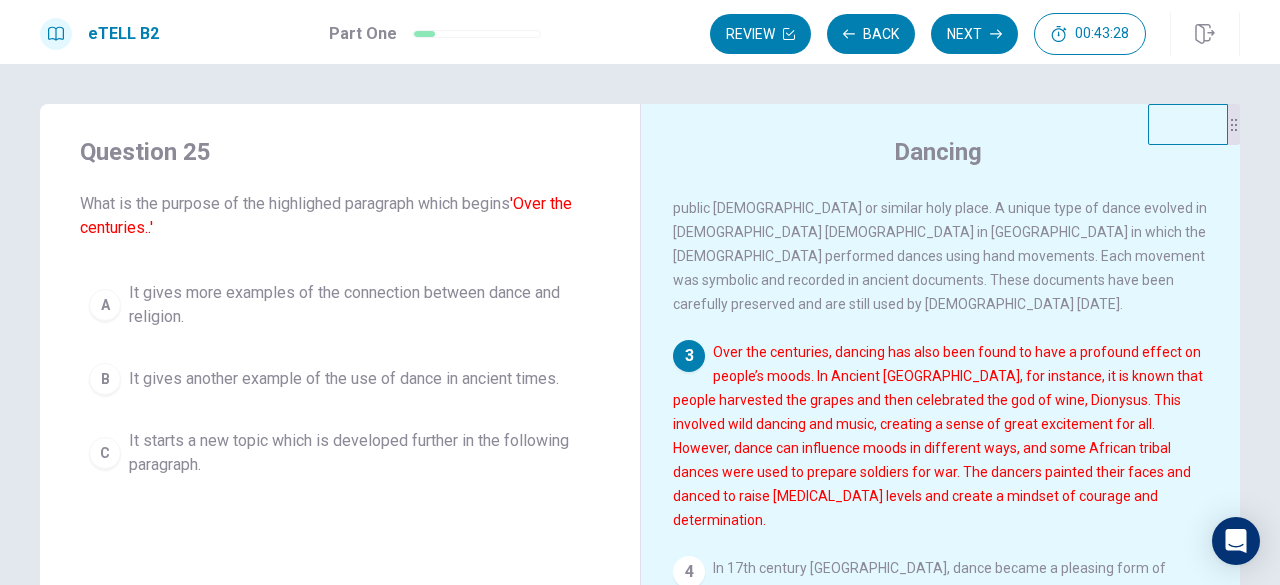 scroll, scrollTop: 290, scrollLeft: 0, axis: vertical 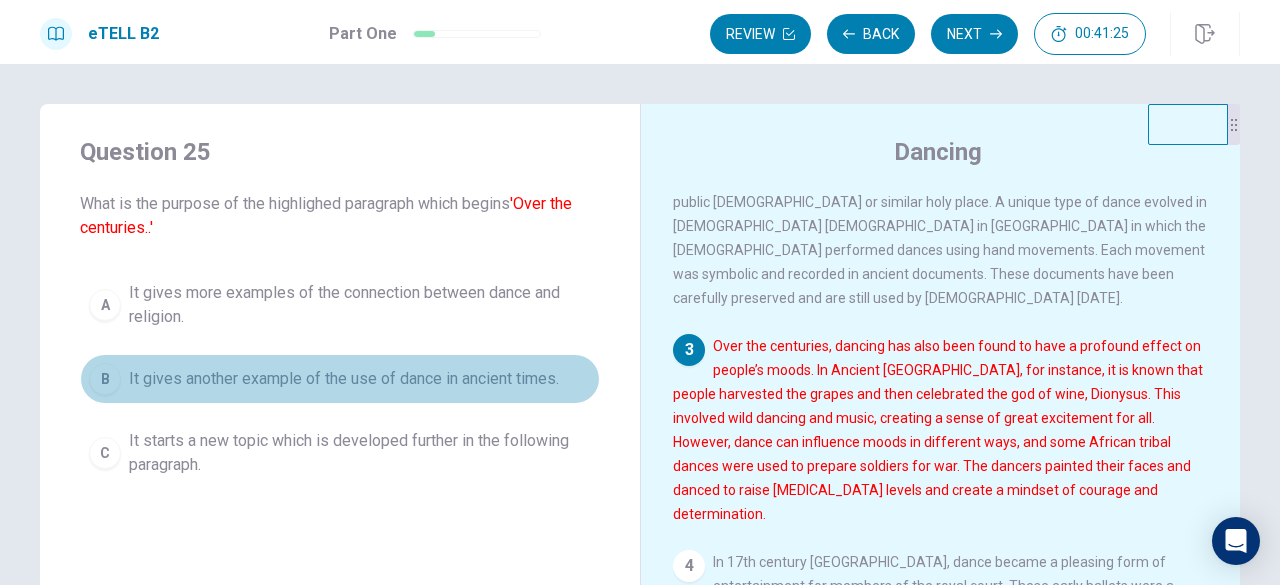 click on "It gives another example of the use of dance in ancient times." at bounding box center [344, 379] 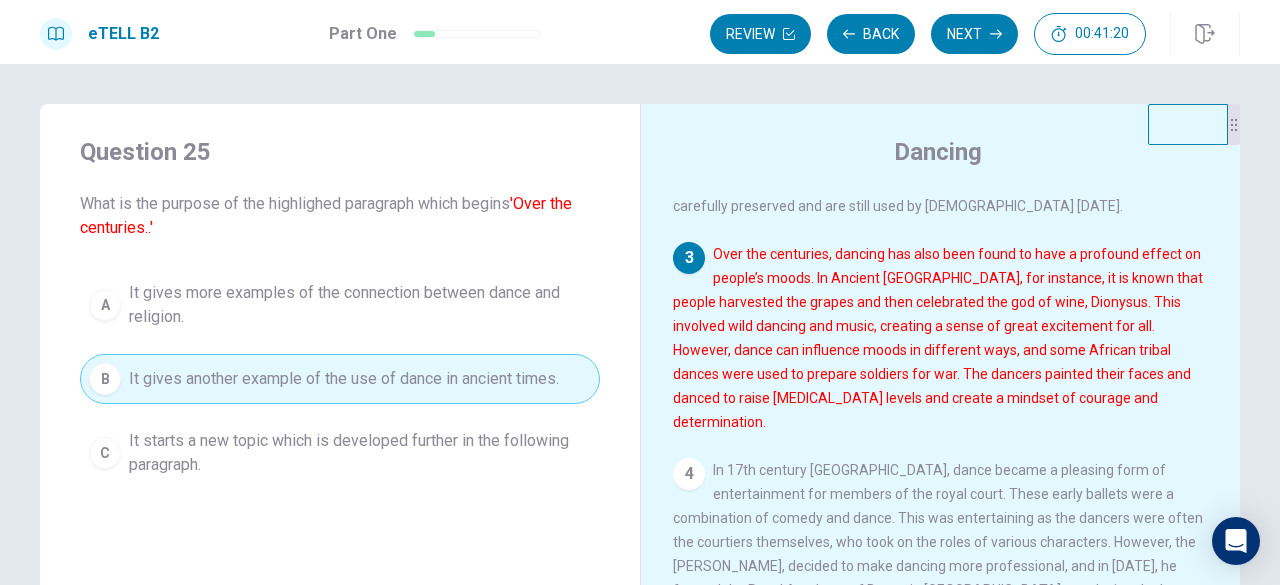 scroll, scrollTop: 457, scrollLeft: 0, axis: vertical 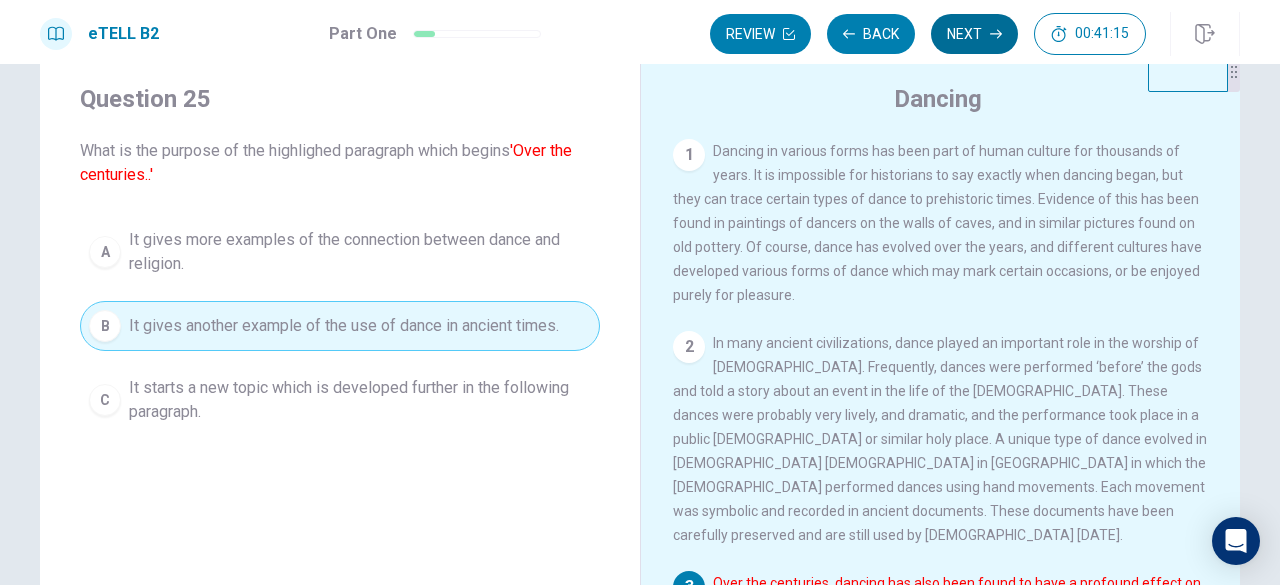 click on "Next" at bounding box center (974, 34) 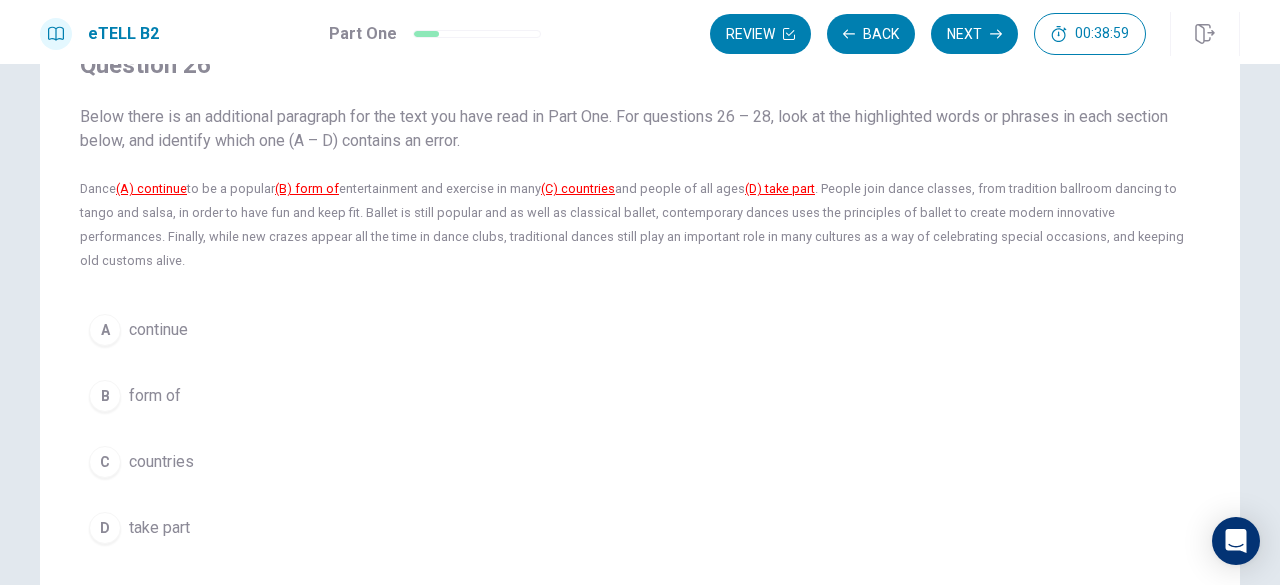scroll, scrollTop: 83, scrollLeft: 0, axis: vertical 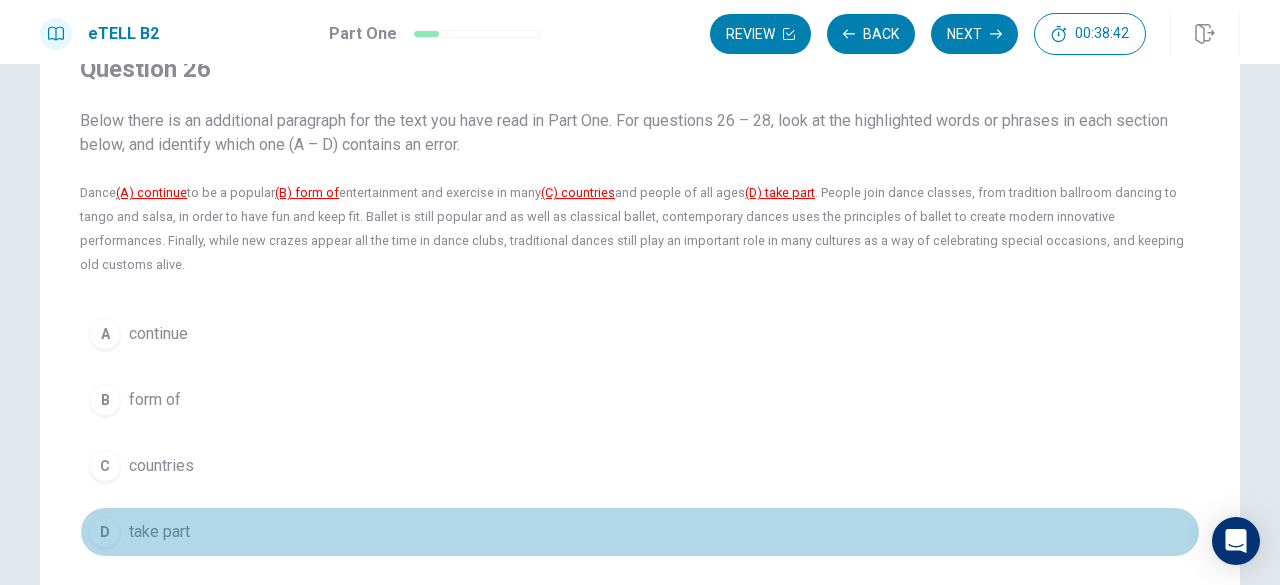 click on "D take part" at bounding box center (640, 532) 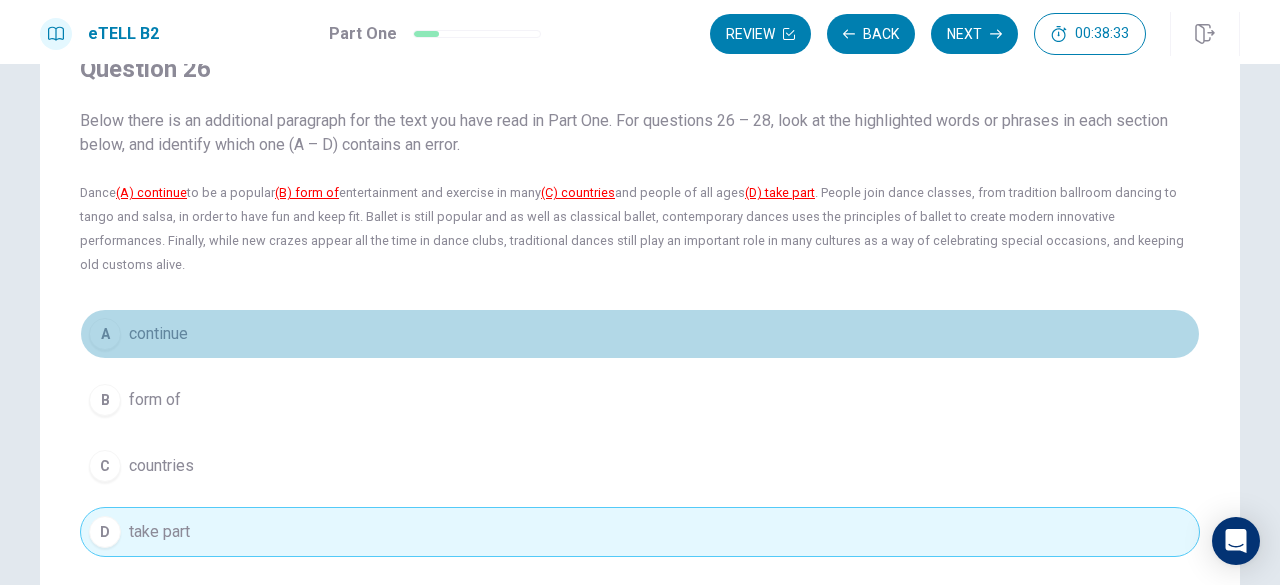 click on "A continue" at bounding box center [640, 334] 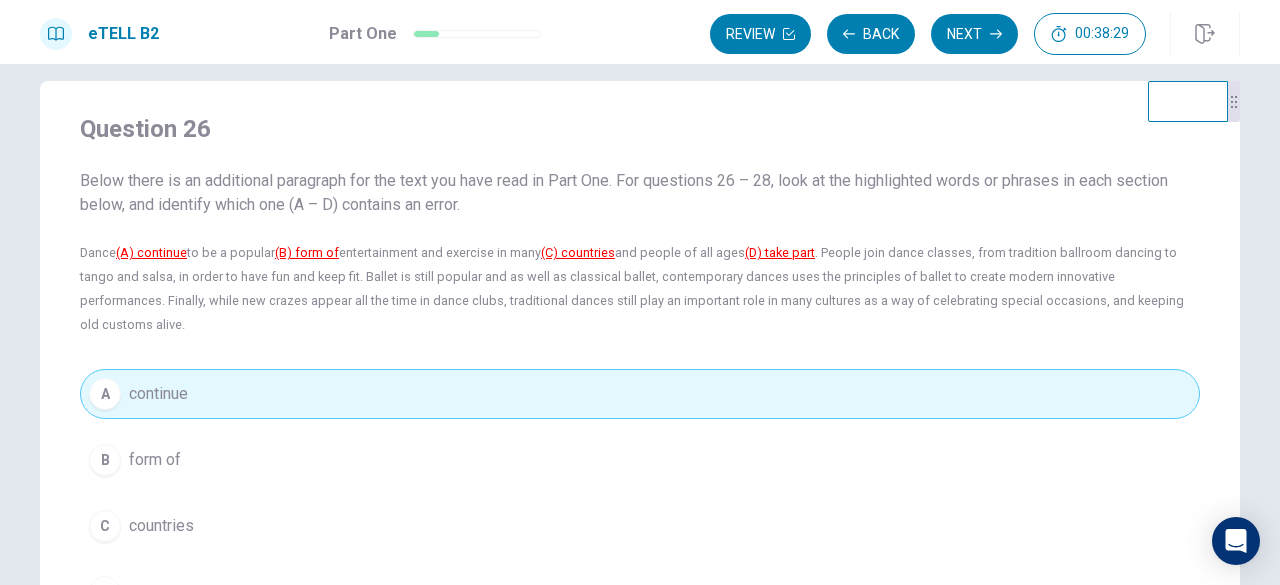 scroll, scrollTop: 6, scrollLeft: 0, axis: vertical 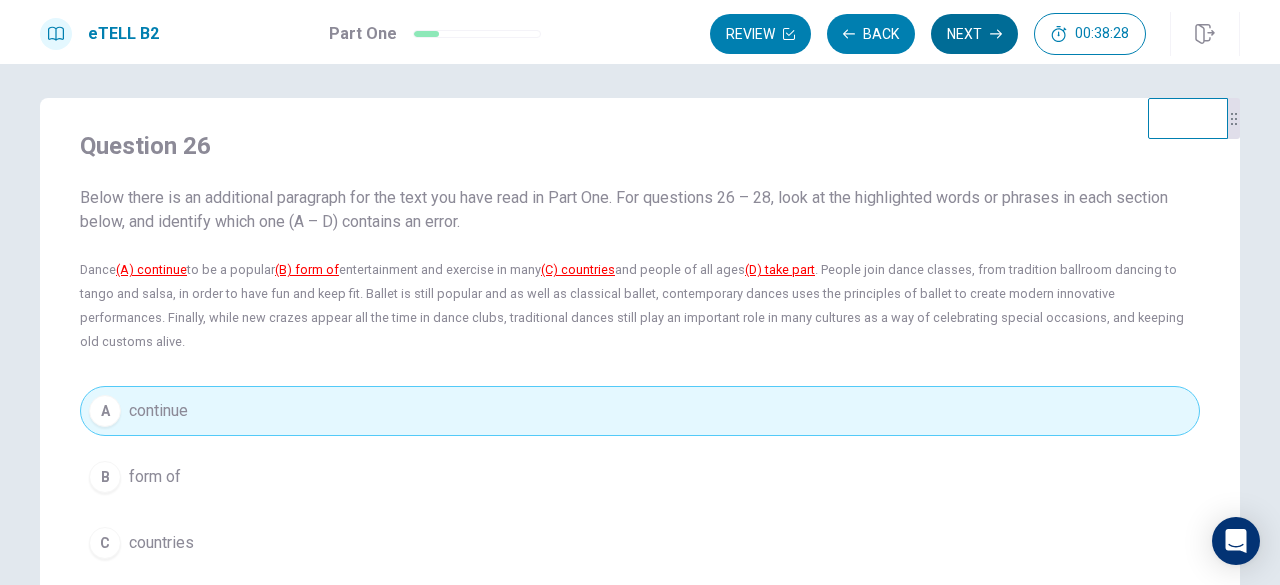 click on "Next" at bounding box center [974, 34] 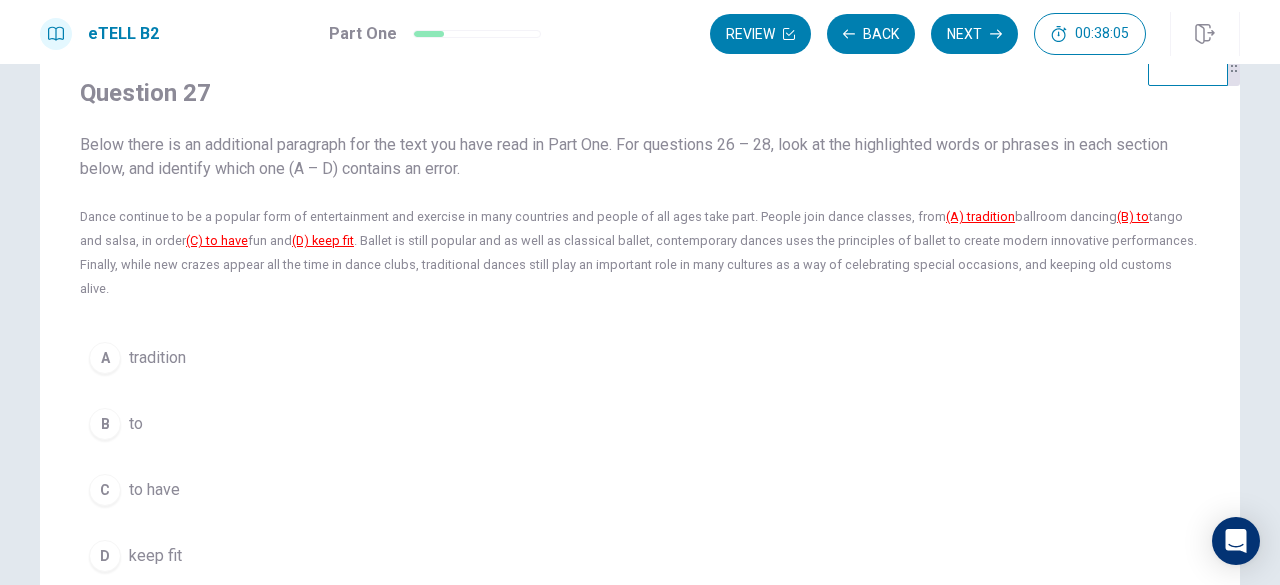 scroll, scrollTop: 62, scrollLeft: 0, axis: vertical 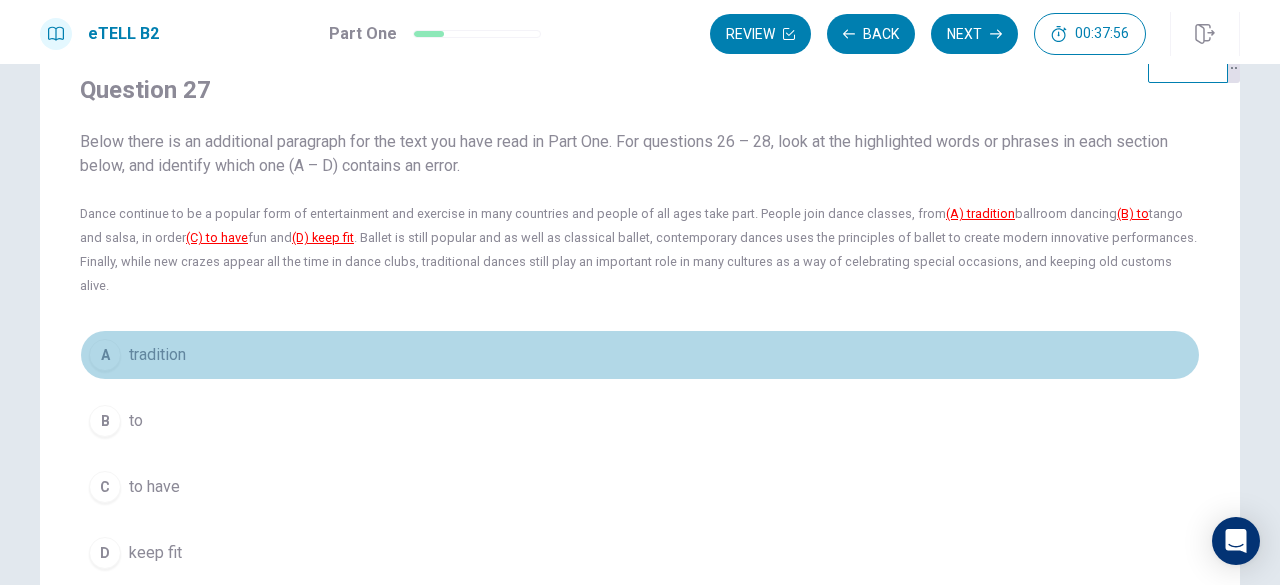 click on "A tradition" at bounding box center (640, 355) 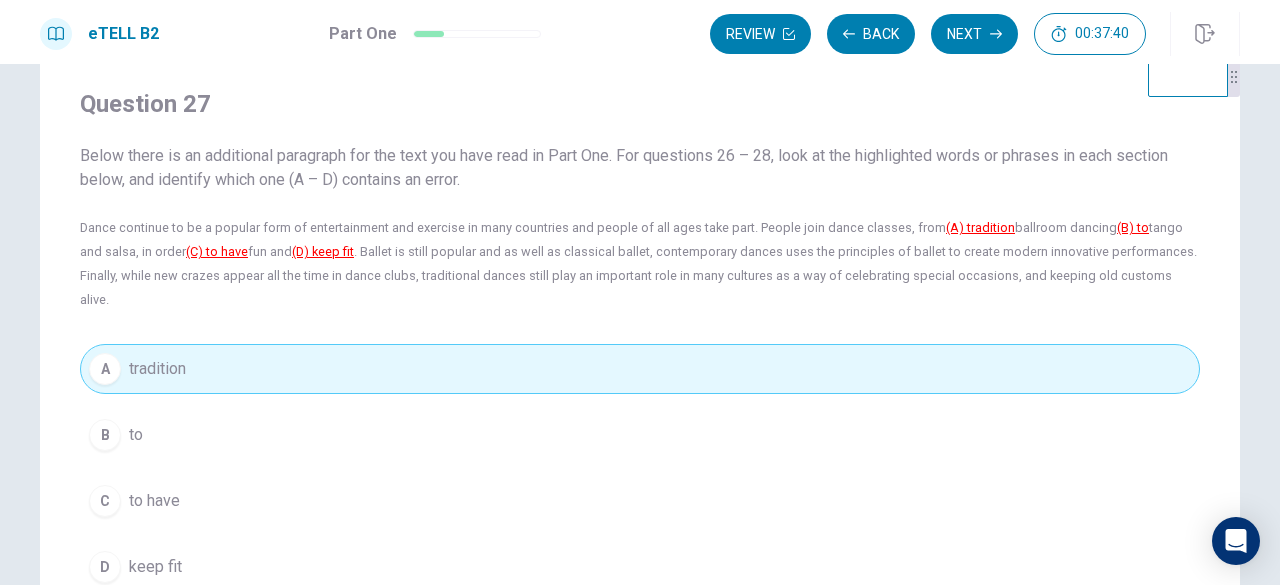 scroll, scrollTop: 42, scrollLeft: 0, axis: vertical 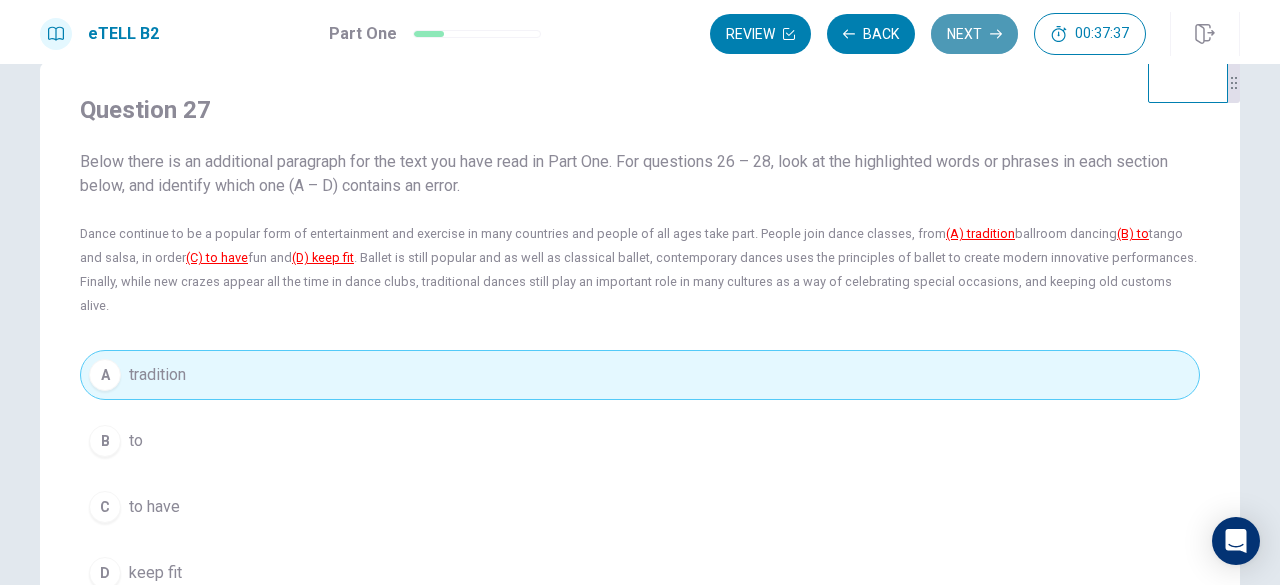 click on "Next" at bounding box center [974, 34] 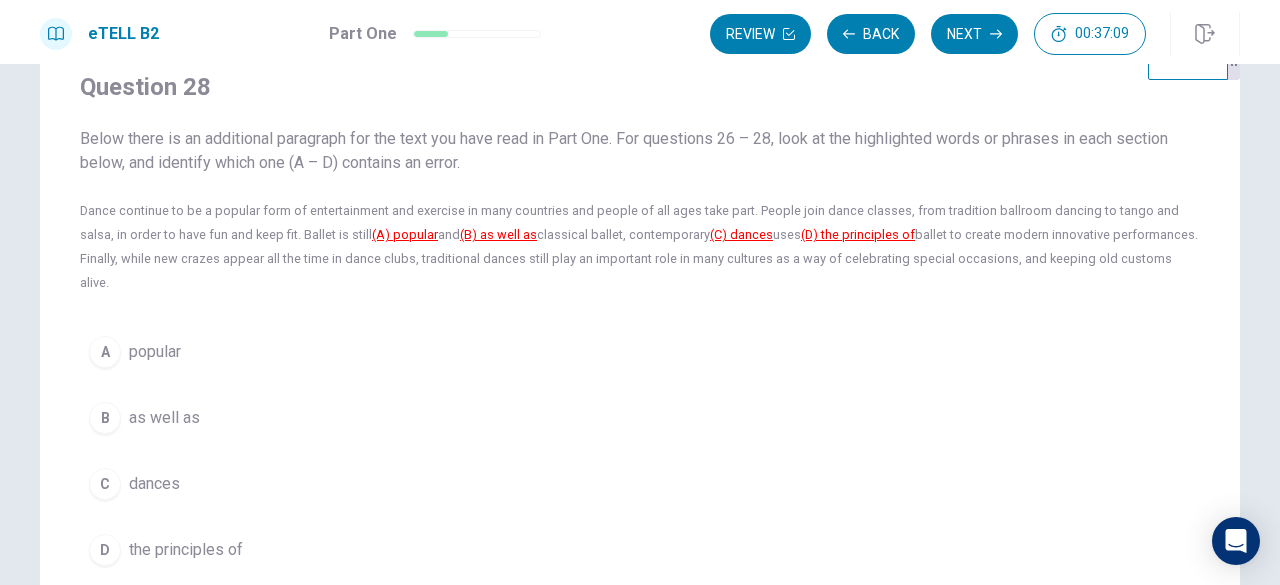 scroll, scrollTop: 68, scrollLeft: 0, axis: vertical 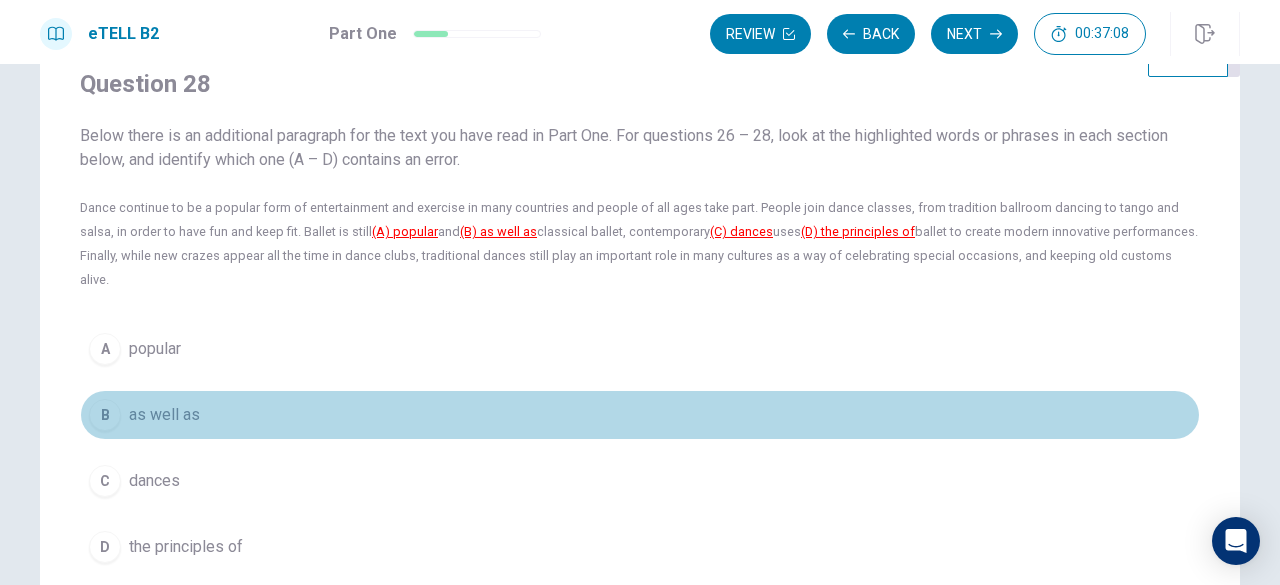 click on "B as well as" at bounding box center (640, 415) 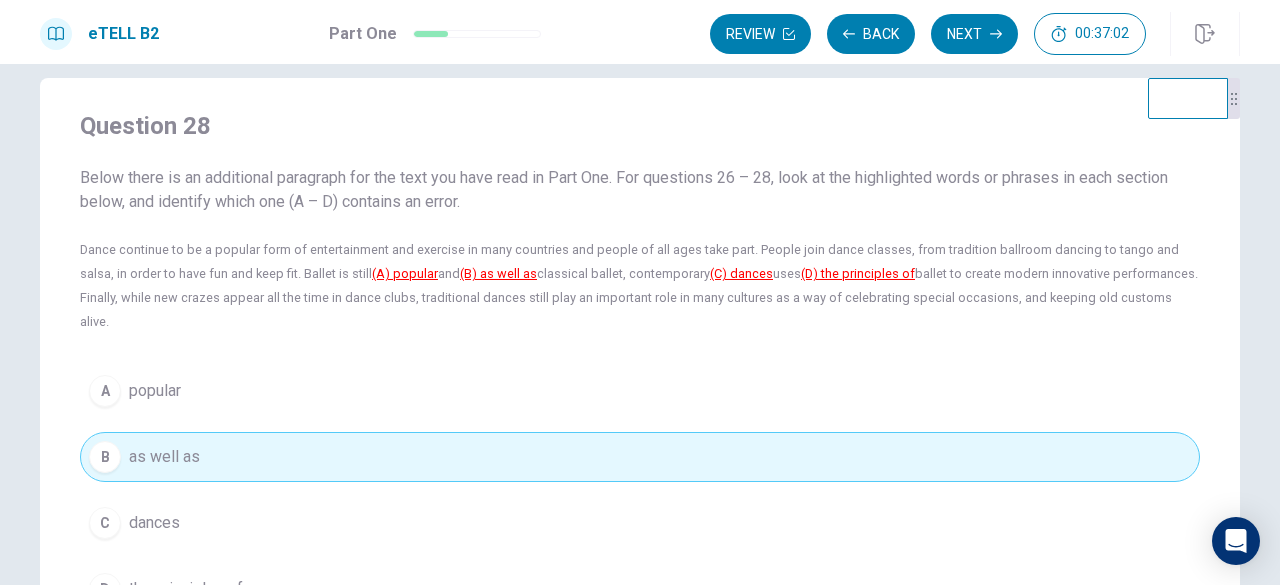 scroll, scrollTop: 0, scrollLeft: 0, axis: both 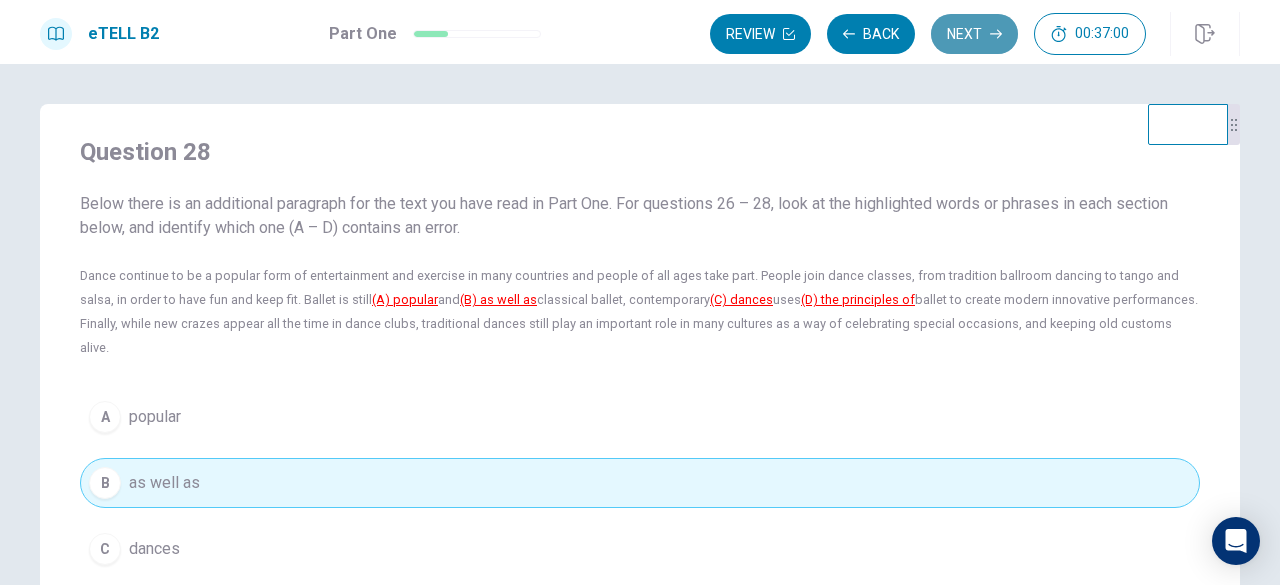 click 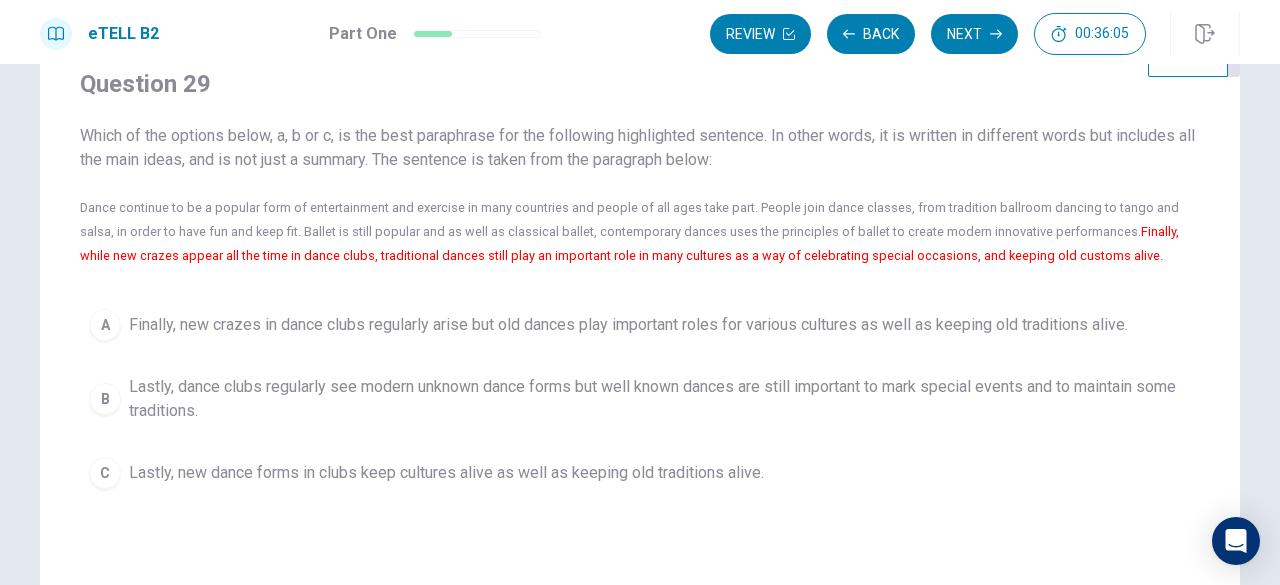scroll, scrollTop: 67, scrollLeft: 0, axis: vertical 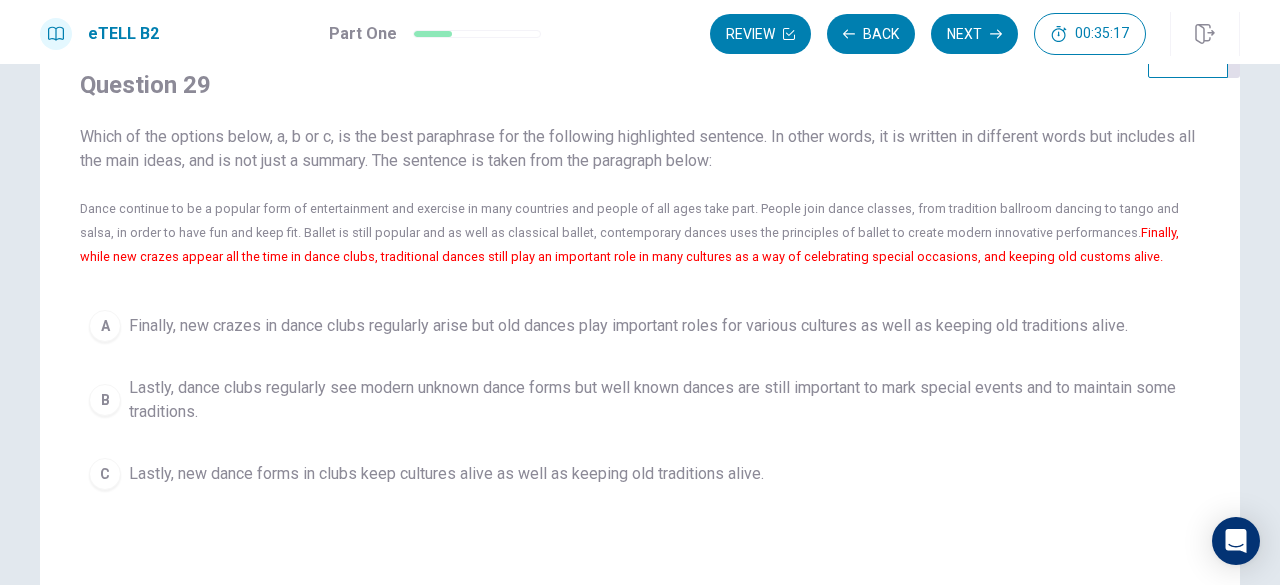 click on "Lastly, new dance forms in clubs keep cultures alive as well as keeping old  traditions alive." at bounding box center (446, 474) 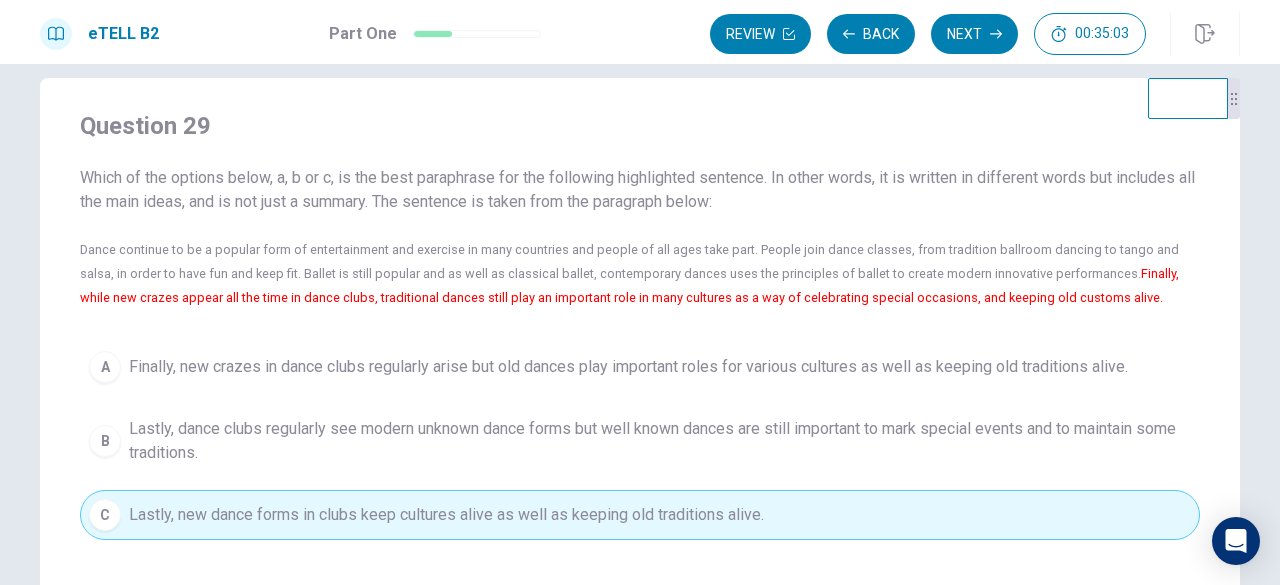 scroll, scrollTop: 19, scrollLeft: 0, axis: vertical 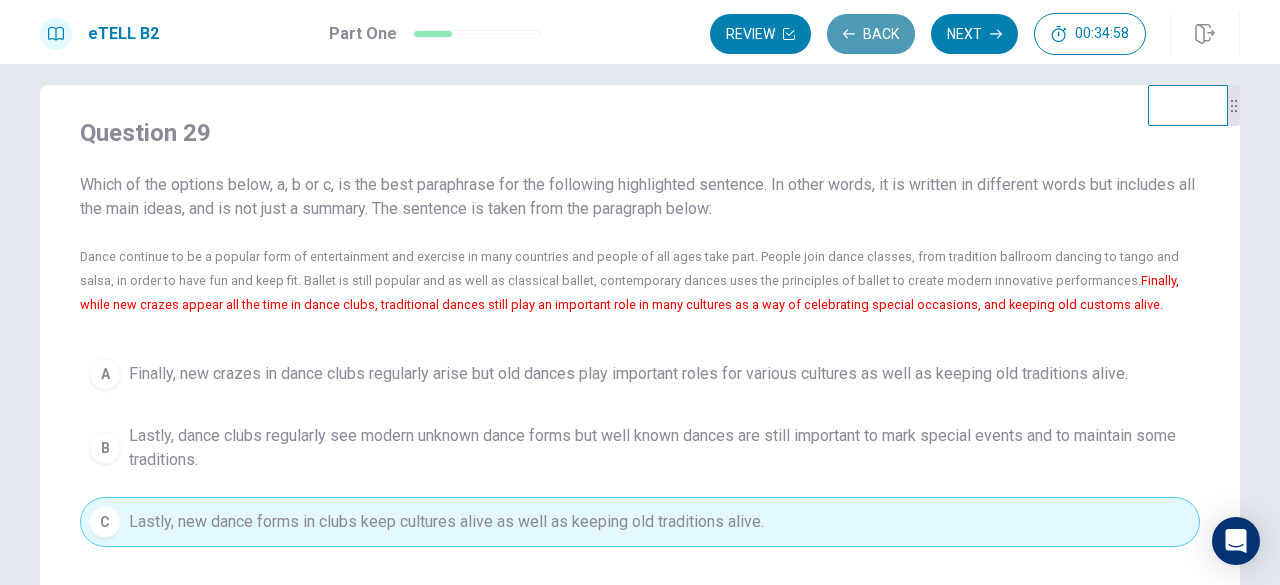 click on "Back" at bounding box center (871, 34) 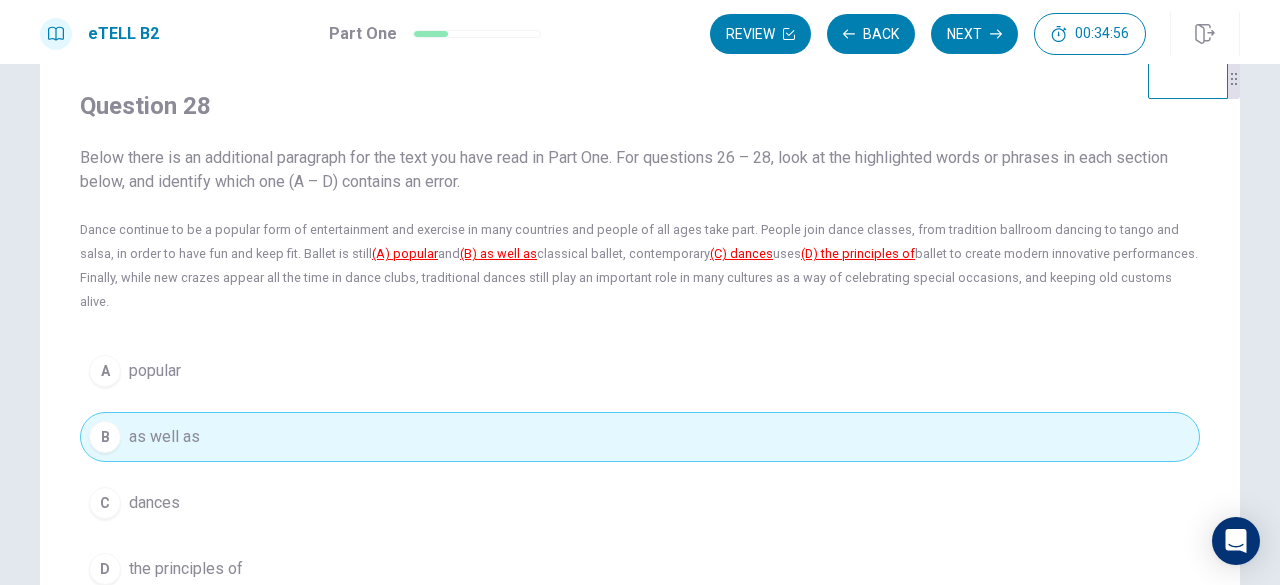 scroll, scrollTop: 51, scrollLeft: 0, axis: vertical 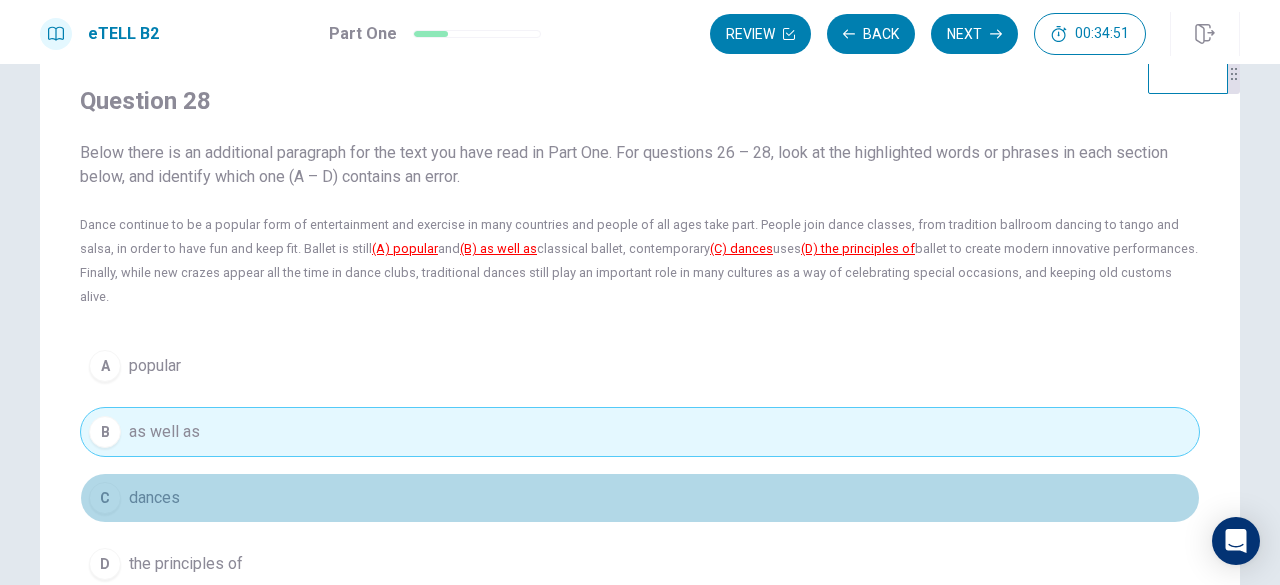 click on "C dances" at bounding box center [640, 498] 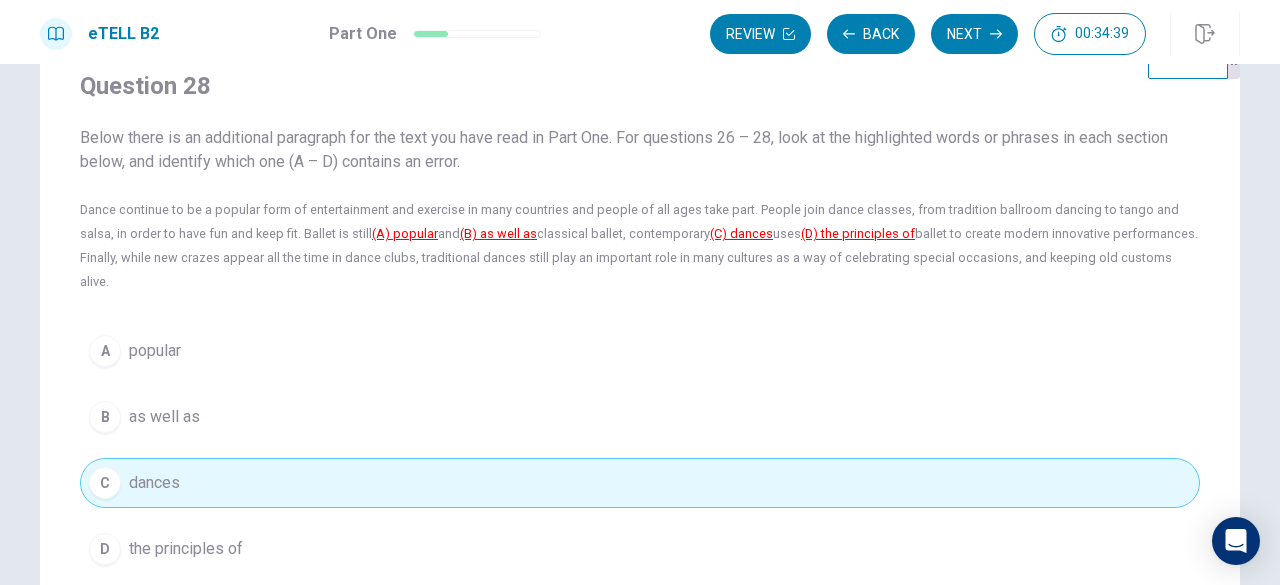 scroll, scrollTop: 67, scrollLeft: 0, axis: vertical 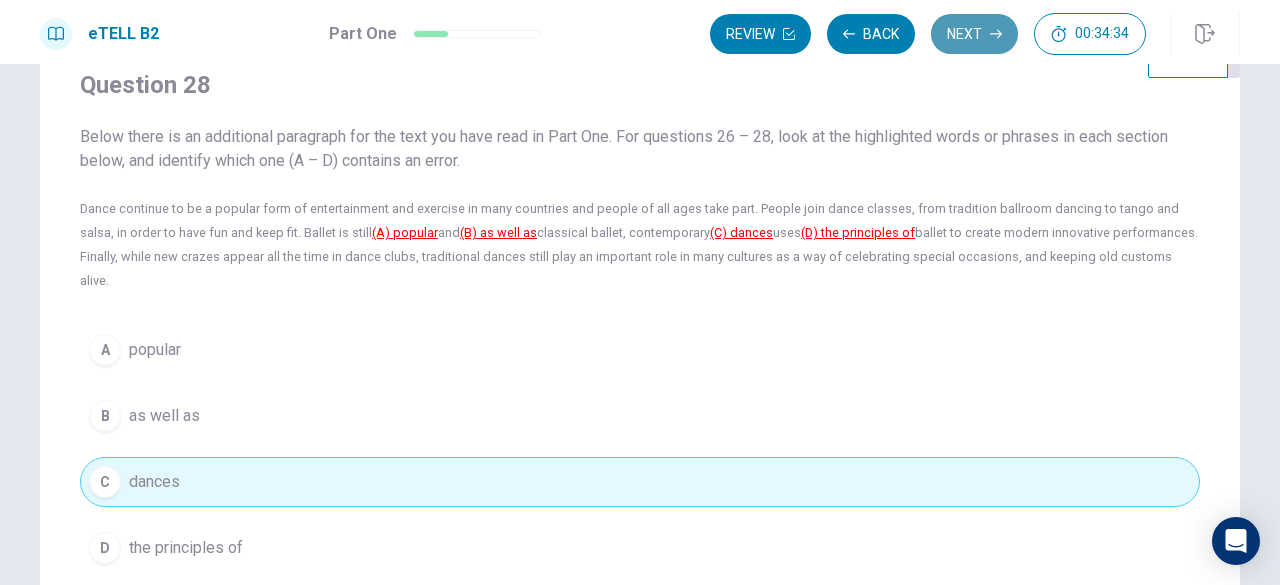 click on "Next" at bounding box center (974, 34) 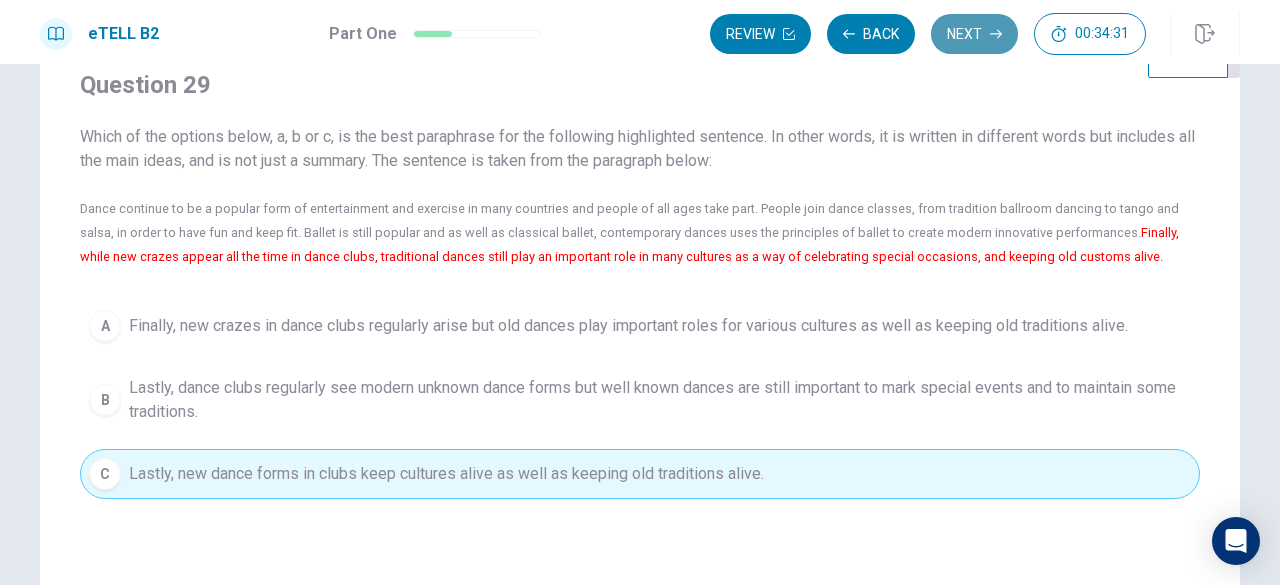 click on "Next" at bounding box center (974, 34) 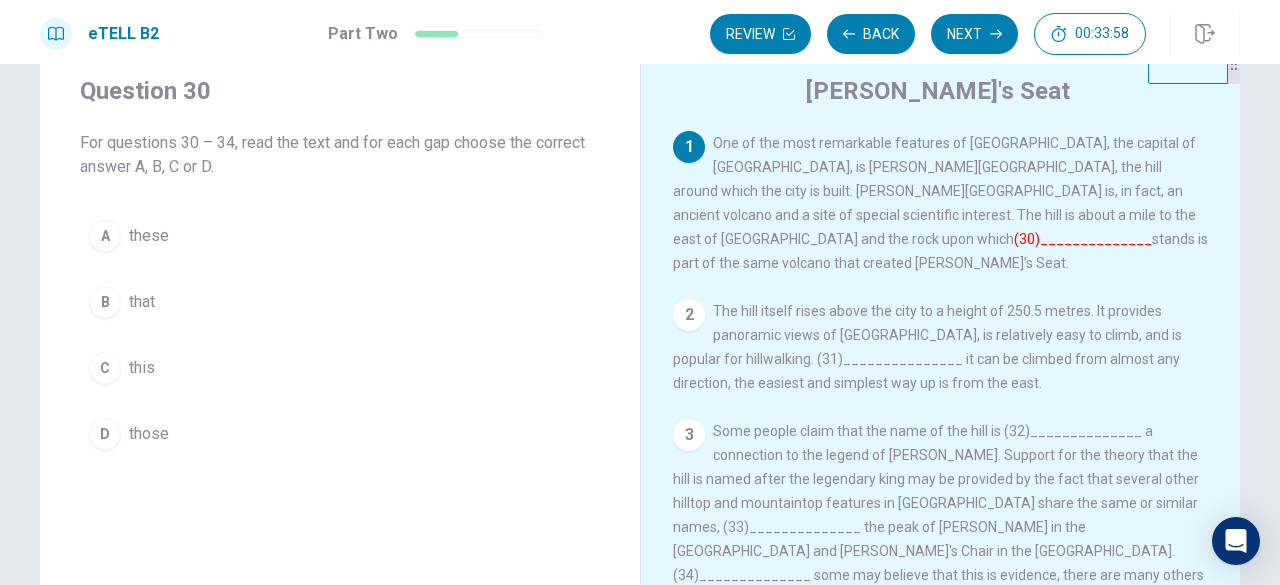 scroll, scrollTop: 62, scrollLeft: 0, axis: vertical 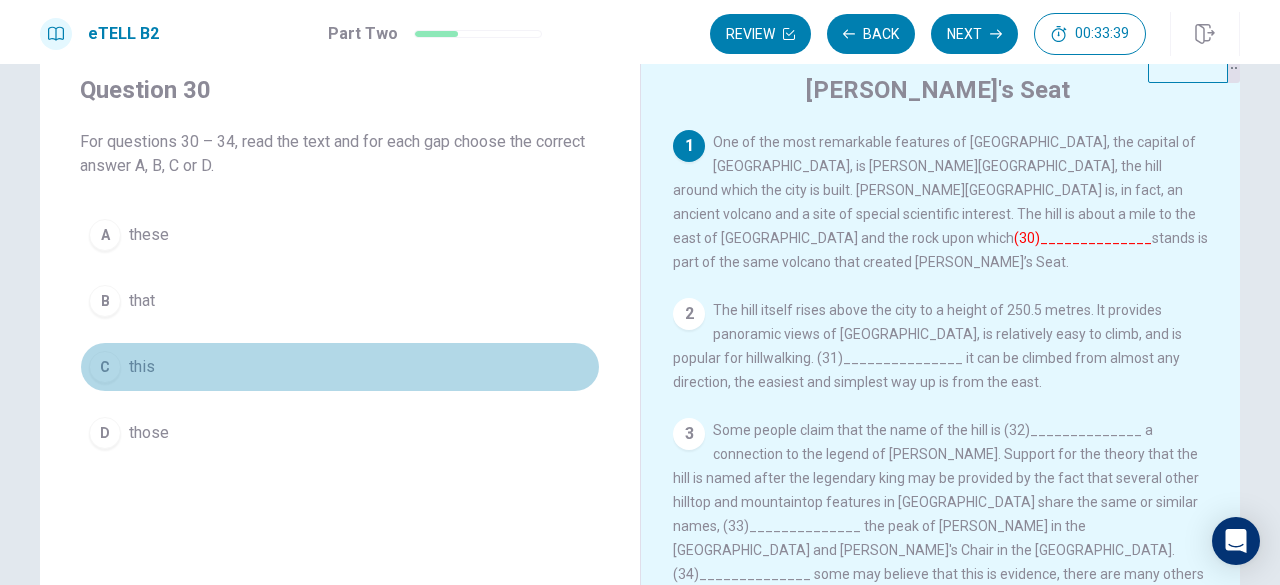click on "C this" at bounding box center (340, 367) 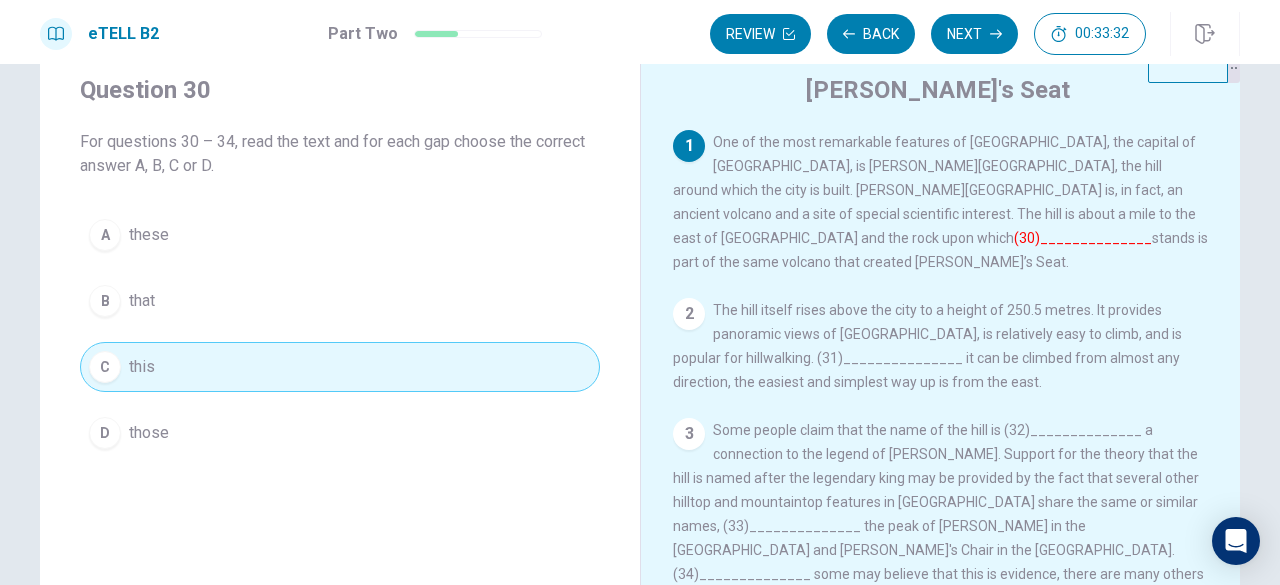 click on "D those" at bounding box center [340, 433] 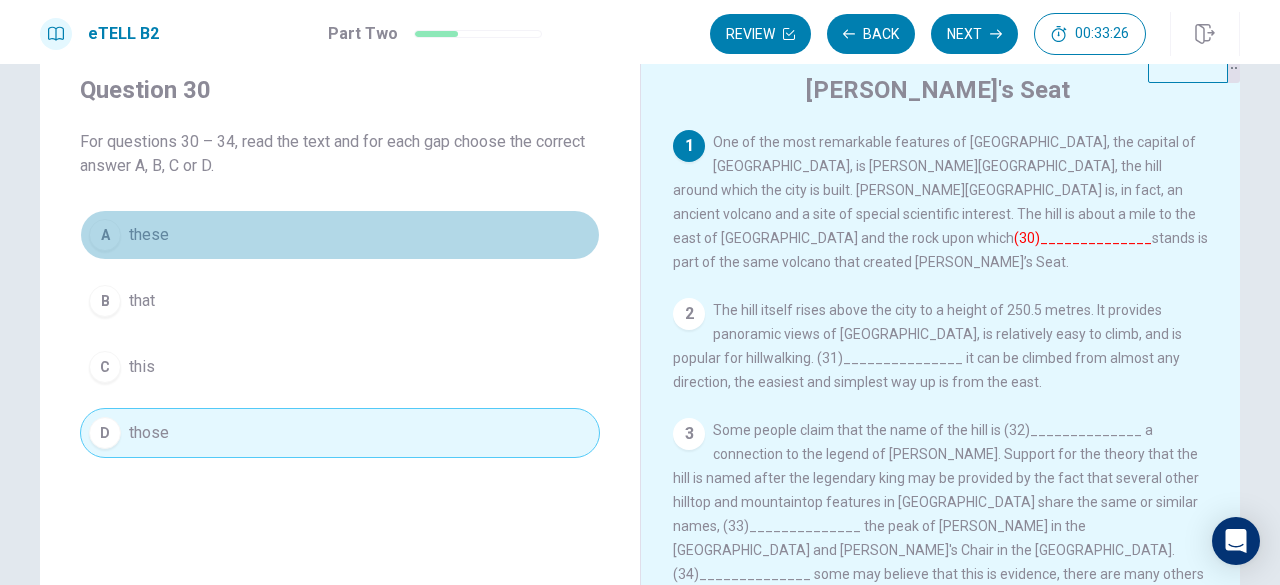 click on "A these" at bounding box center (340, 235) 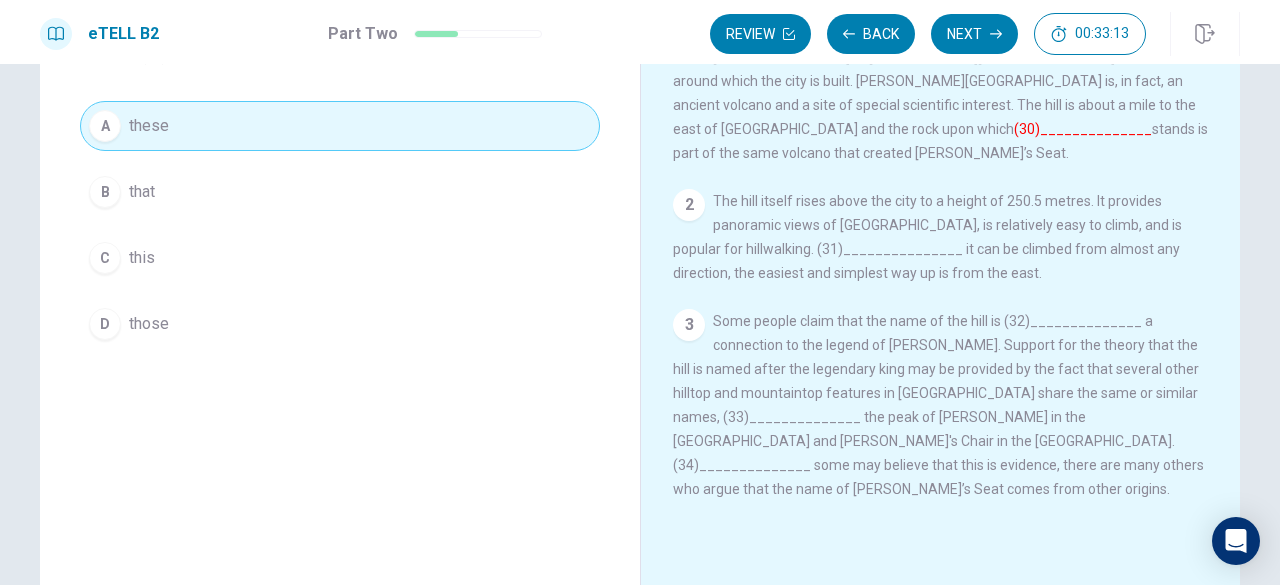 scroll, scrollTop: 0, scrollLeft: 0, axis: both 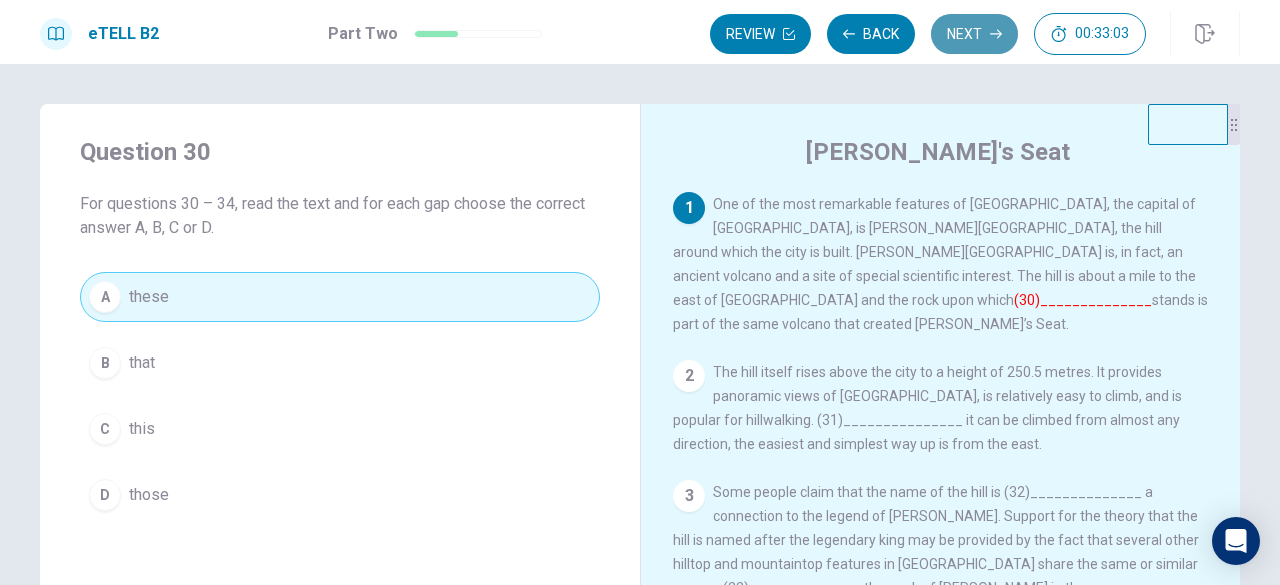 click on "Next" at bounding box center [974, 34] 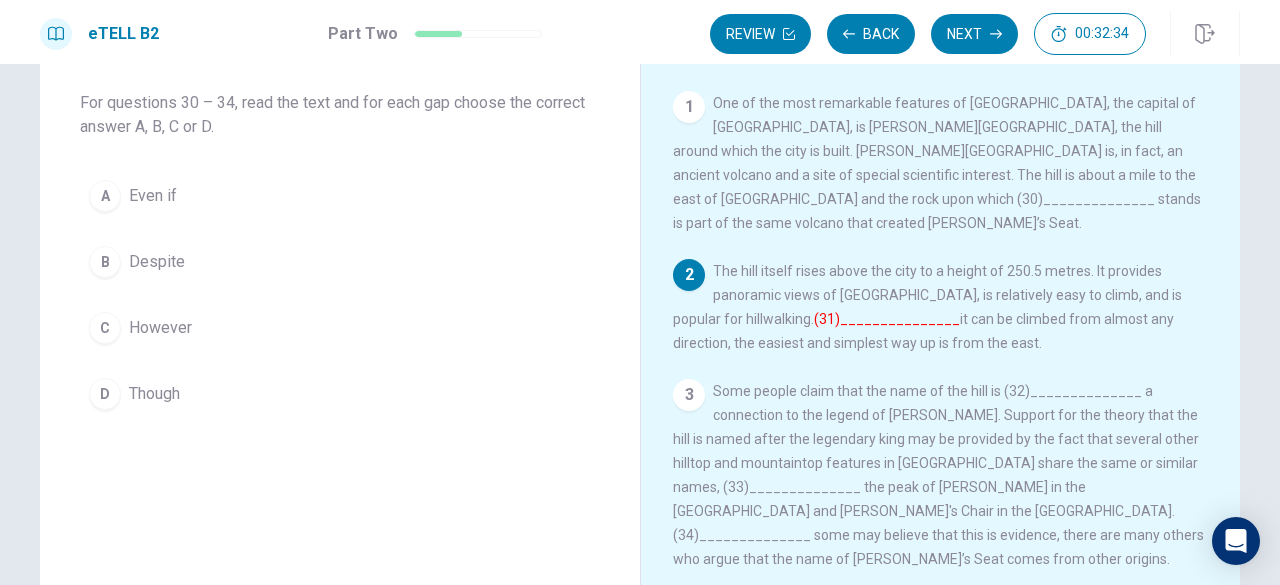 scroll, scrollTop: 99, scrollLeft: 0, axis: vertical 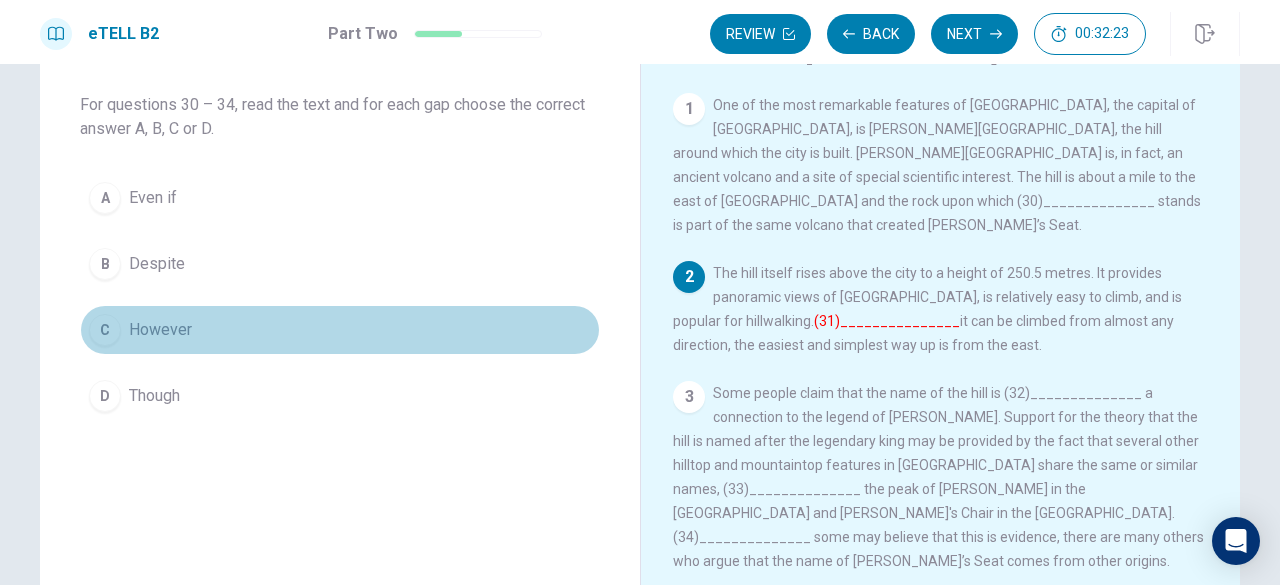 click on "C However" at bounding box center (340, 330) 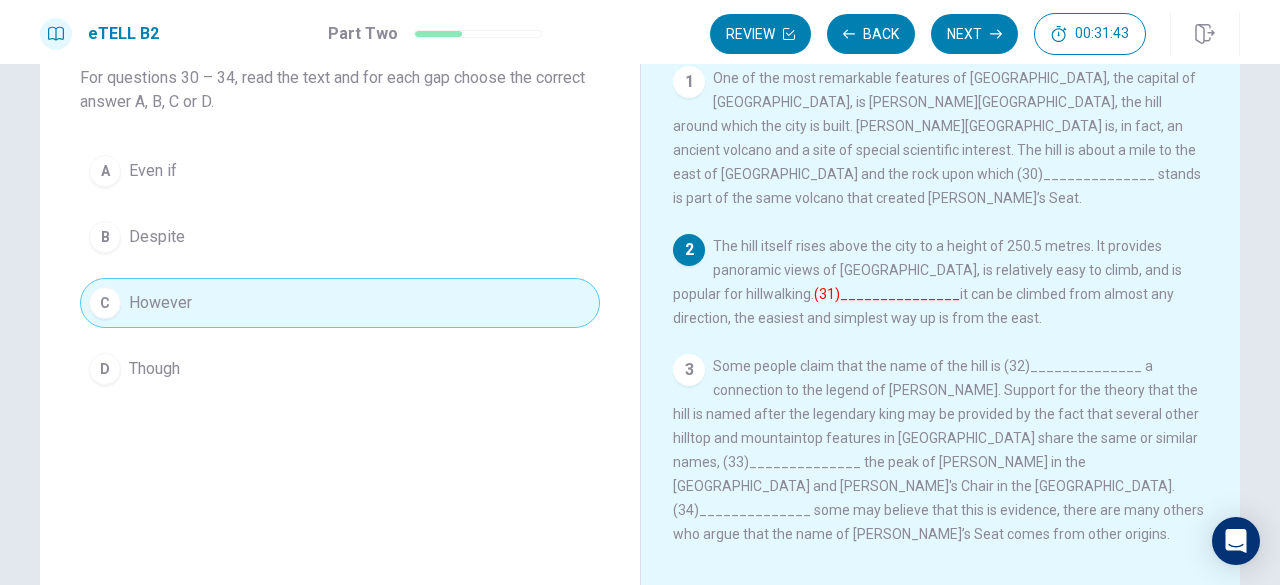scroll, scrollTop: 125, scrollLeft: 0, axis: vertical 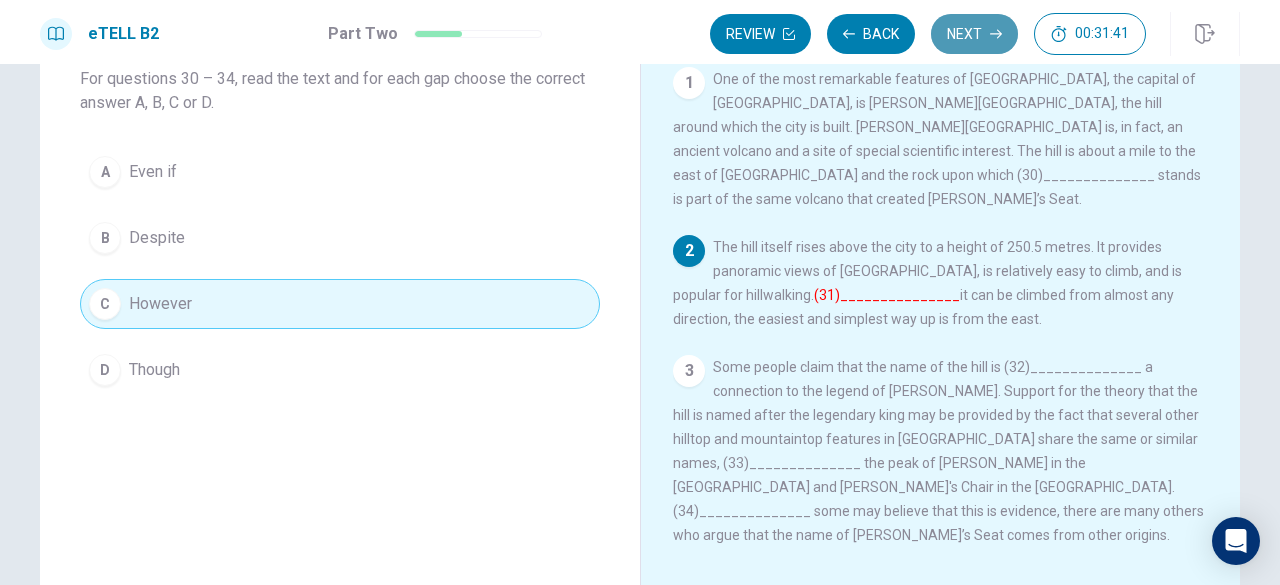 click on "Next" at bounding box center (974, 34) 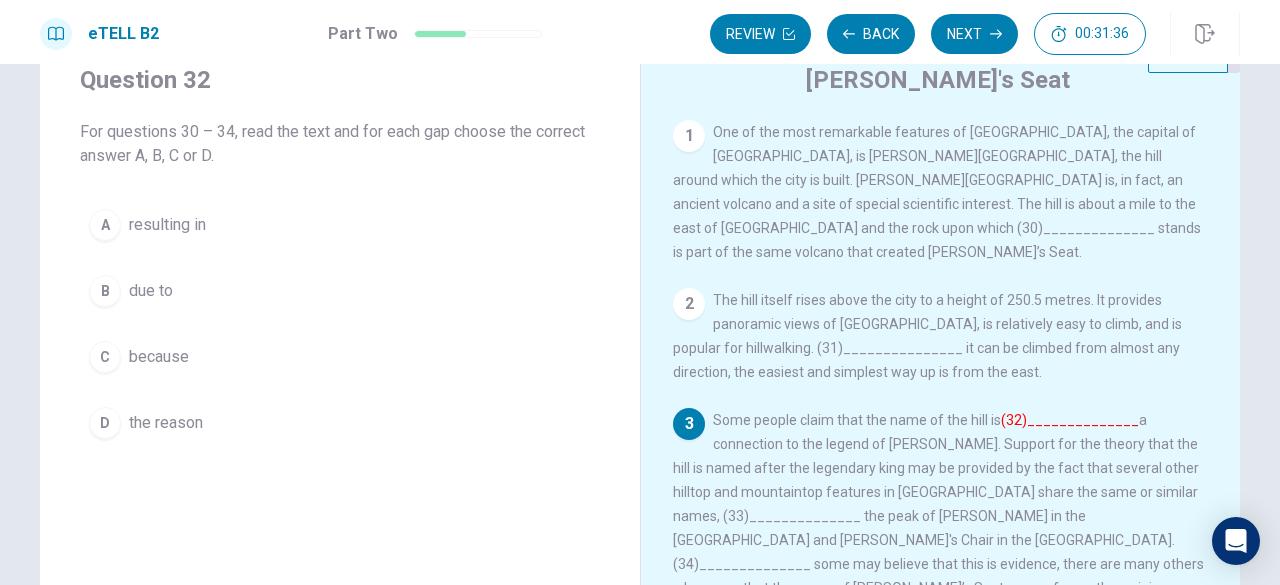 scroll, scrollTop: 73, scrollLeft: 0, axis: vertical 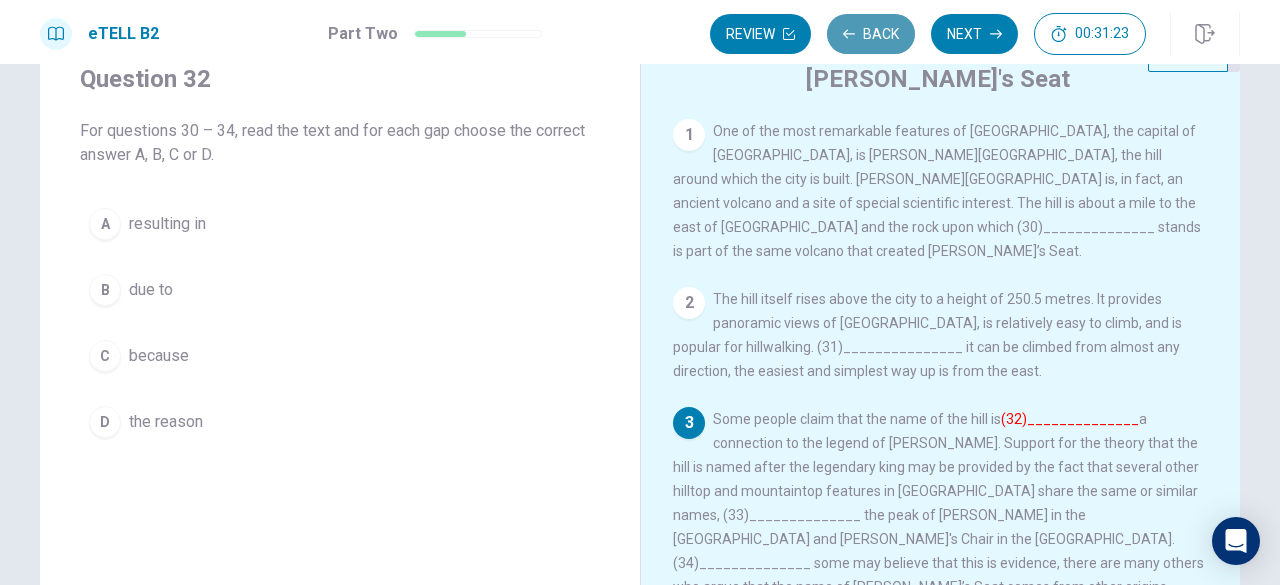 click on "Back" at bounding box center [871, 34] 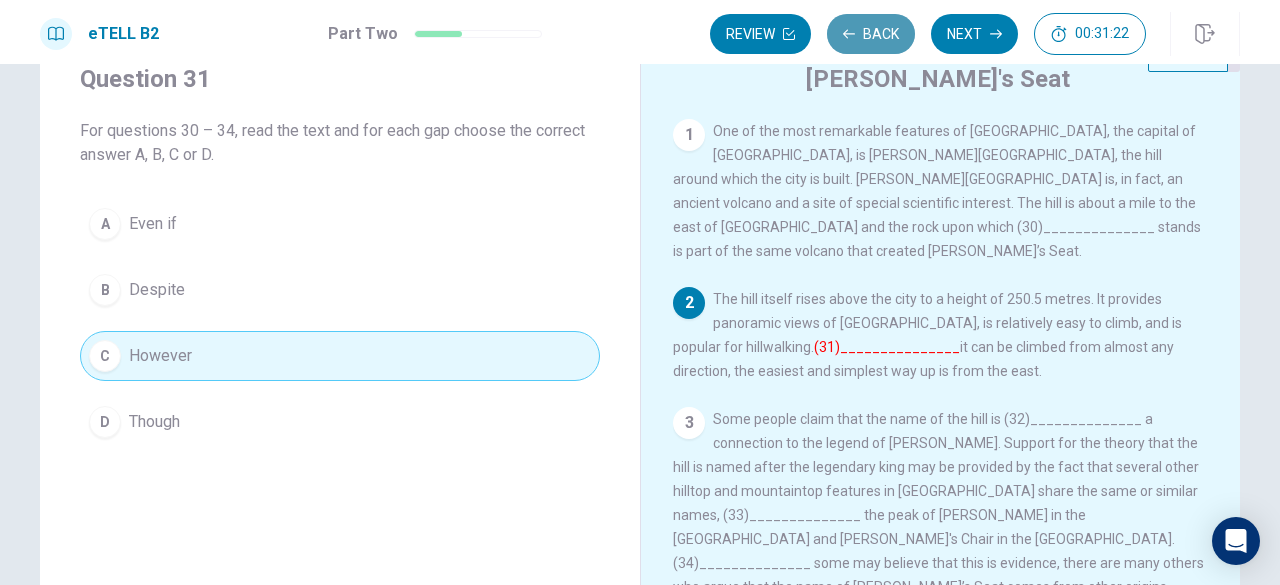 click on "Back" at bounding box center (871, 34) 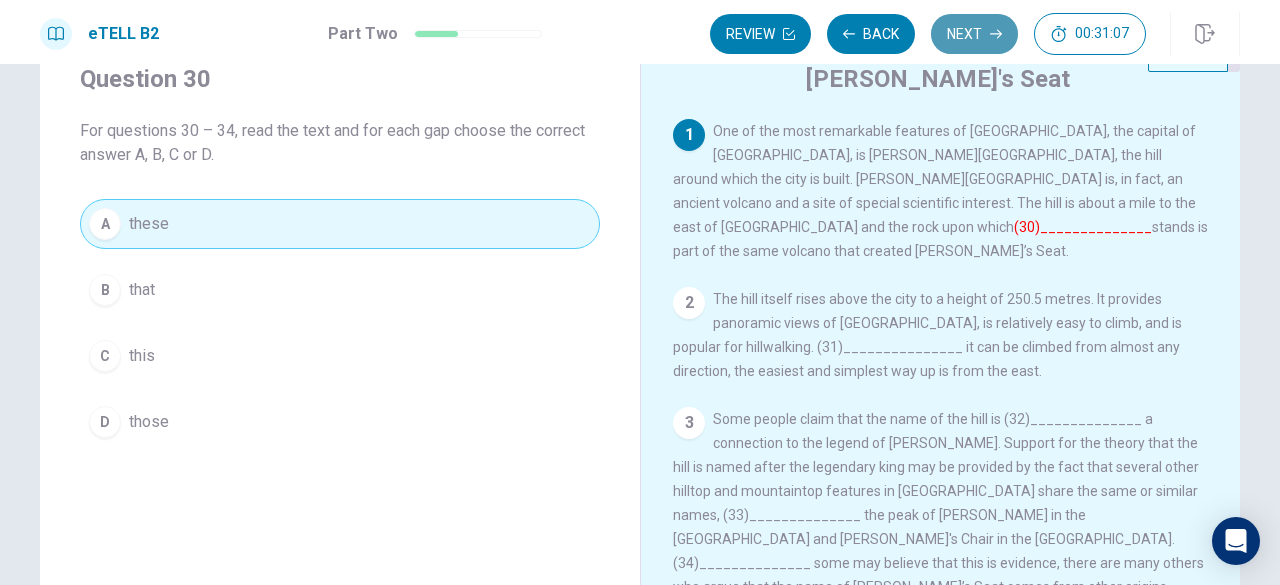 click on "Next" at bounding box center [974, 34] 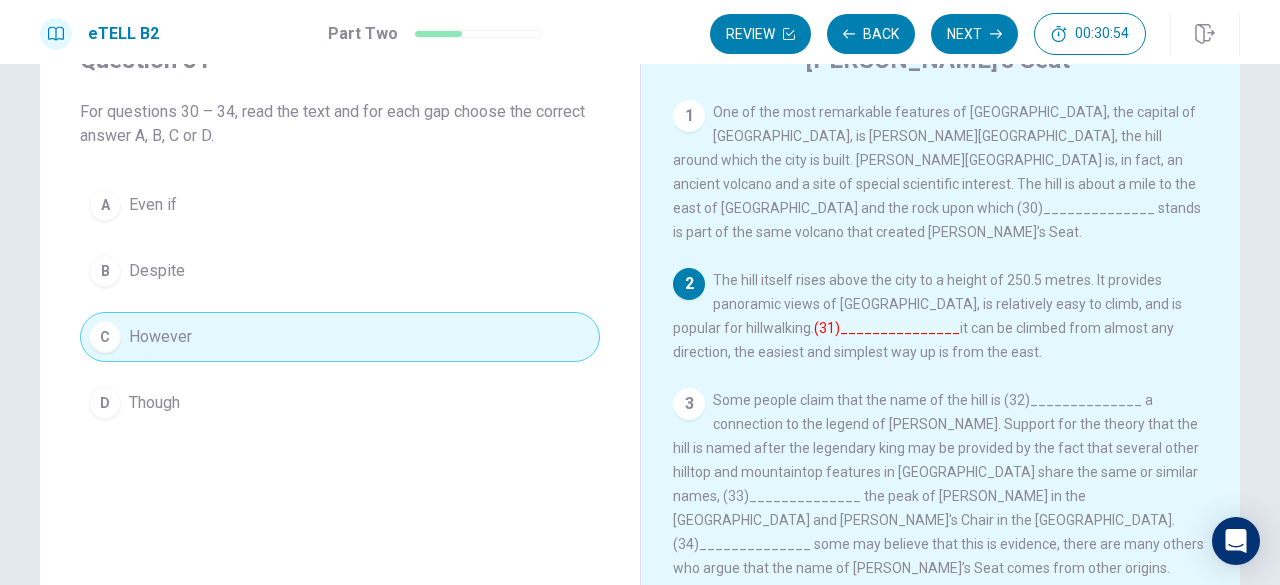 scroll, scrollTop: 95, scrollLeft: 0, axis: vertical 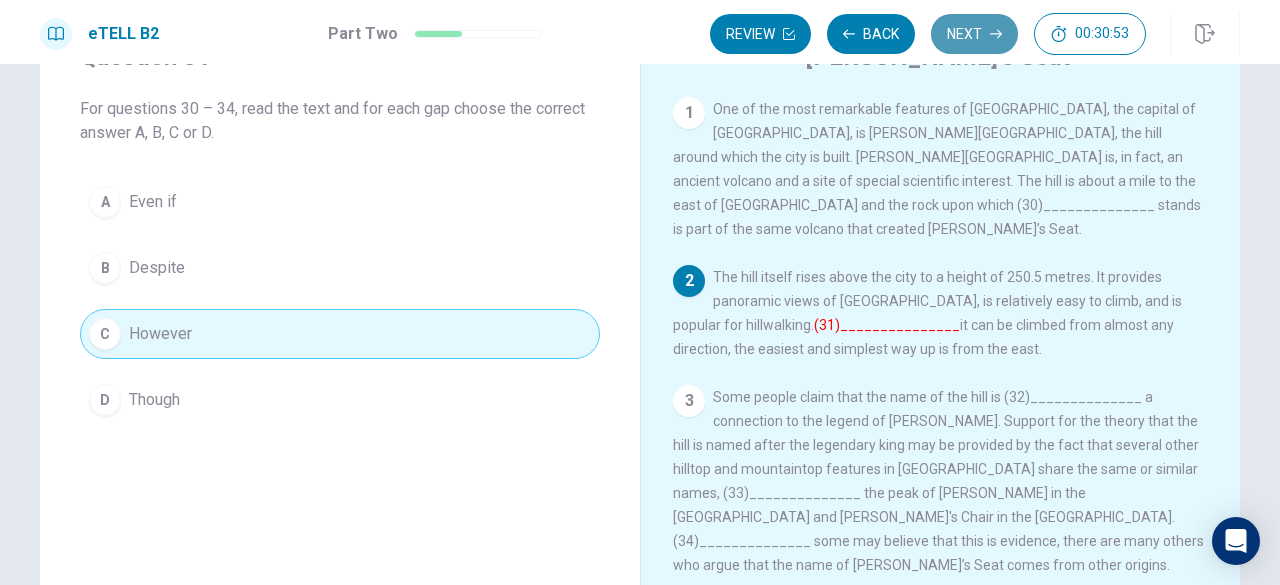 click on "Next" at bounding box center (974, 34) 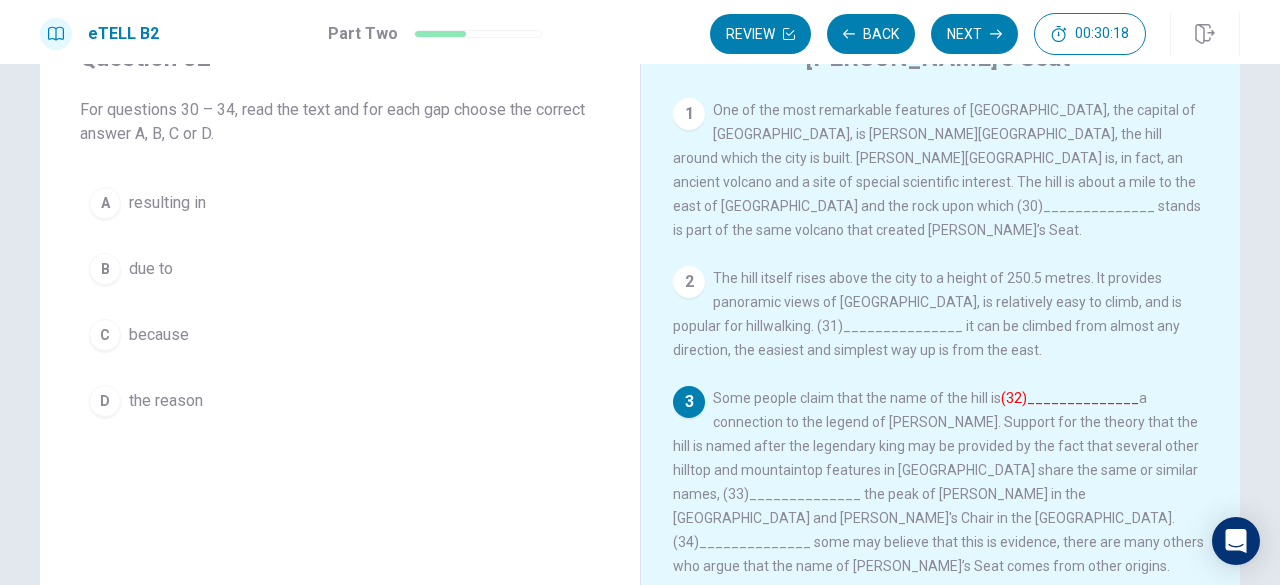 scroll, scrollTop: 93, scrollLeft: 0, axis: vertical 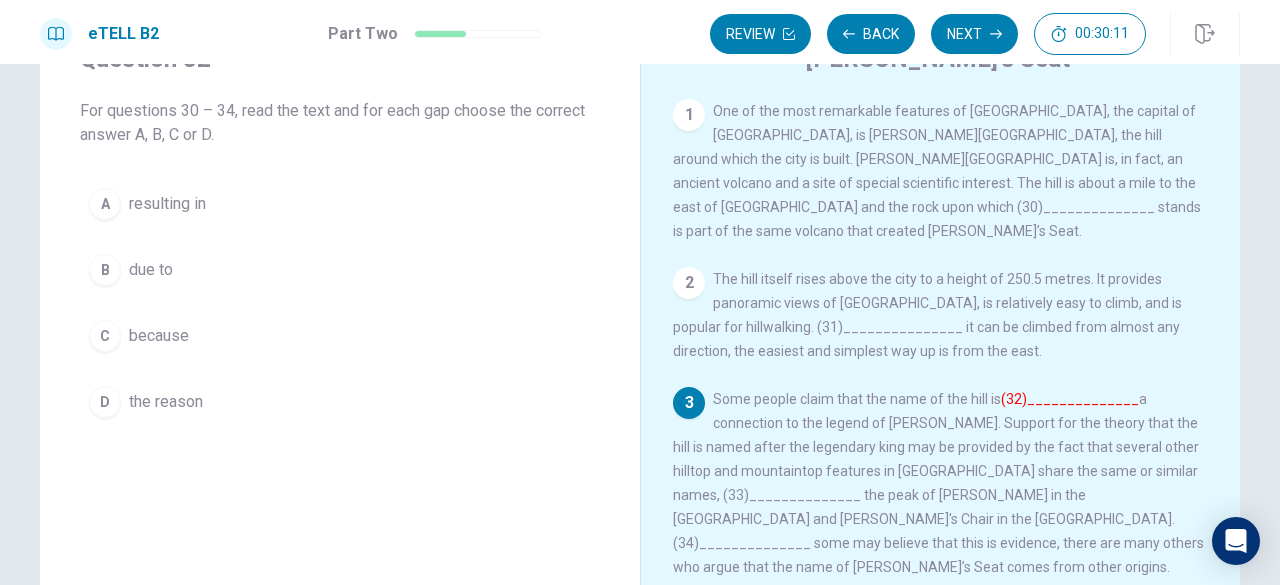 click on "D the reason" at bounding box center (340, 402) 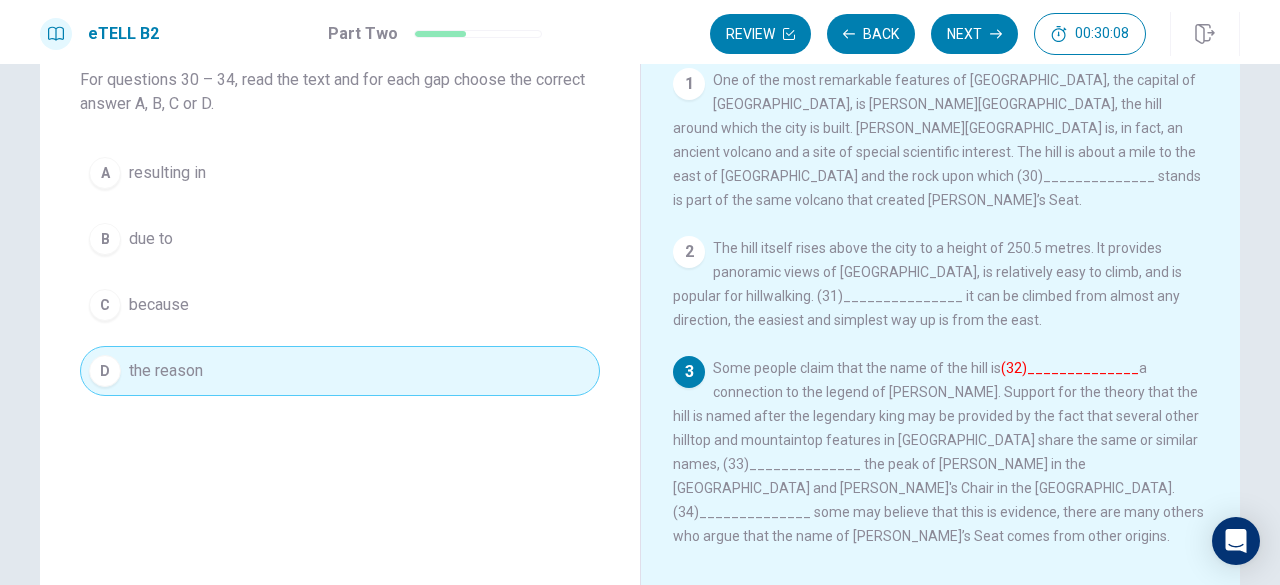 scroll, scrollTop: 123, scrollLeft: 0, axis: vertical 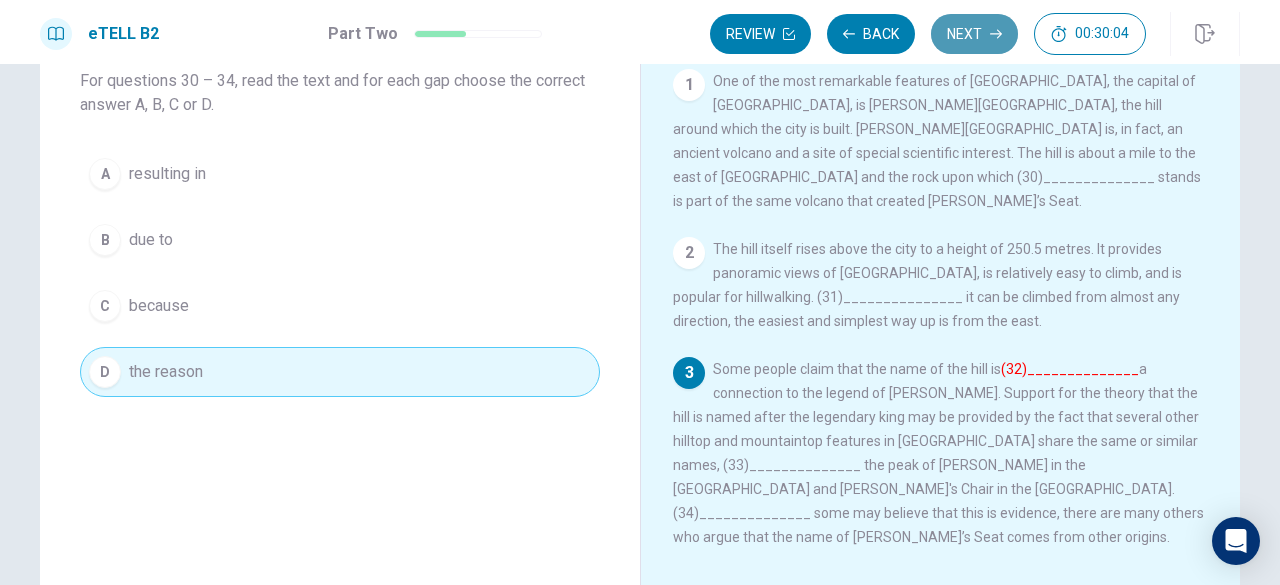 click on "Next" at bounding box center [974, 34] 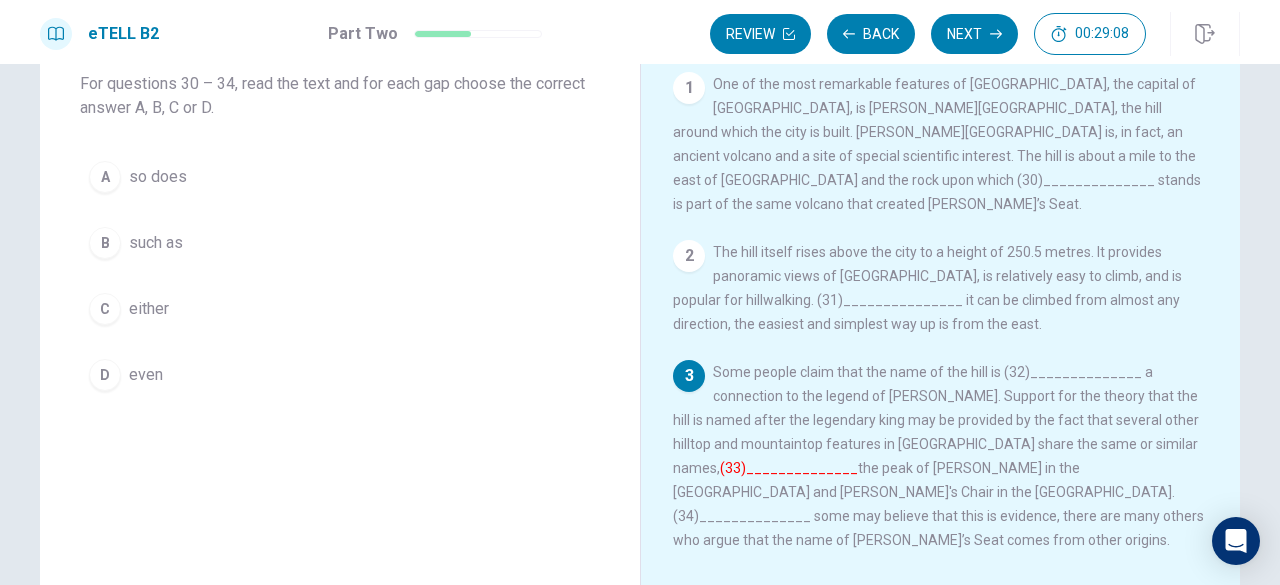 scroll, scrollTop: 135, scrollLeft: 0, axis: vertical 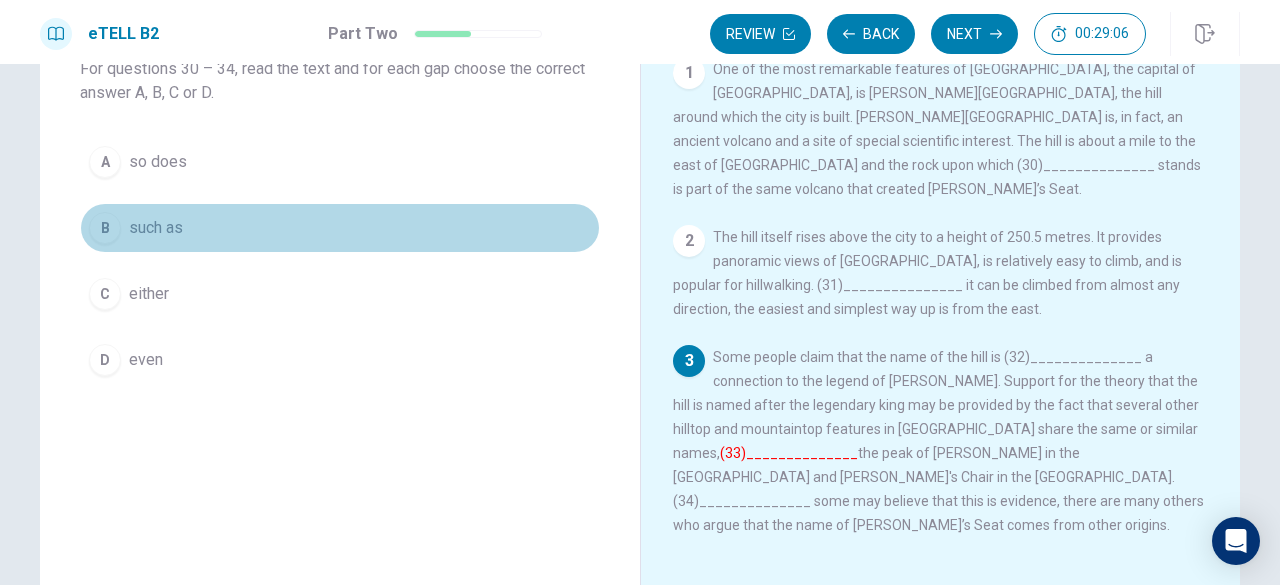 click on "B such as" at bounding box center [340, 228] 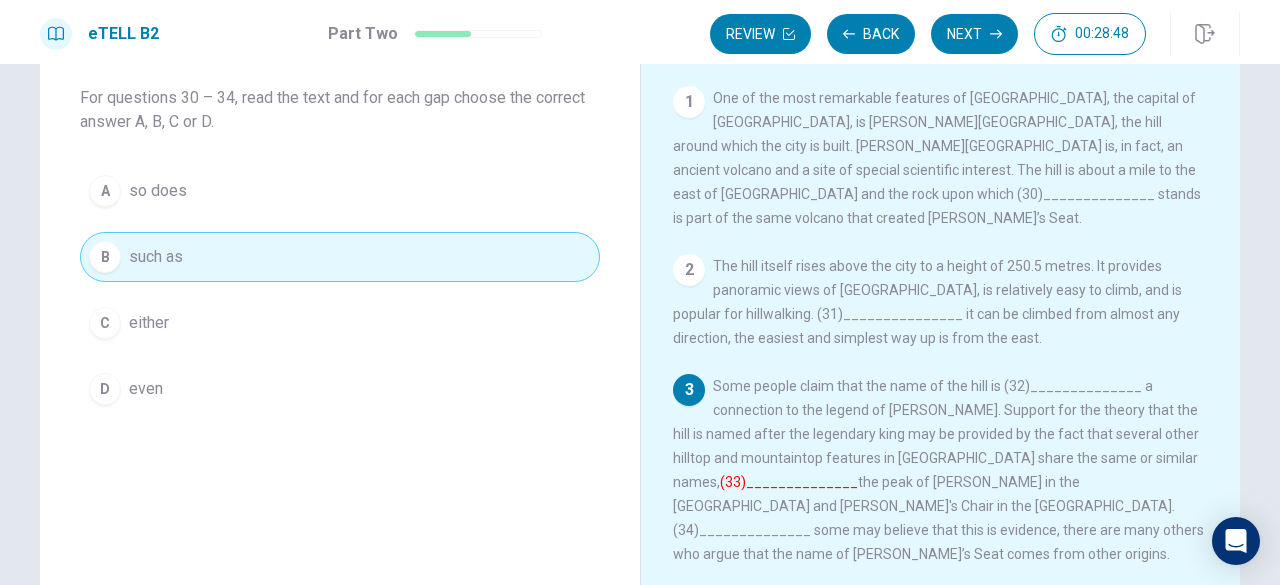 scroll, scrollTop: 105, scrollLeft: 0, axis: vertical 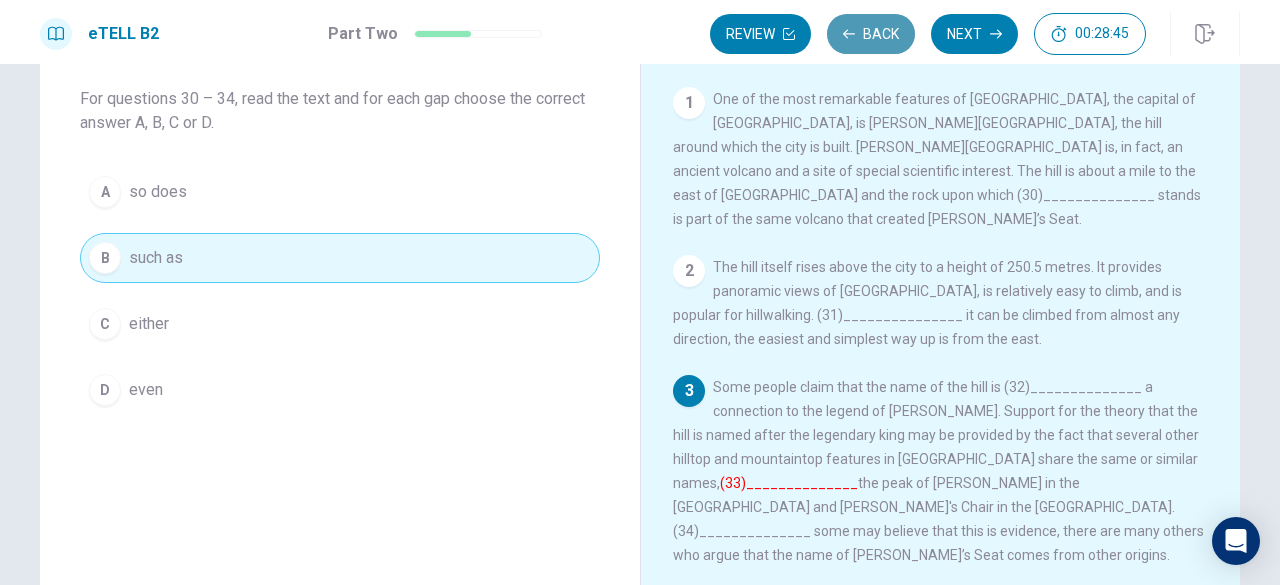 click on "Back" at bounding box center (871, 34) 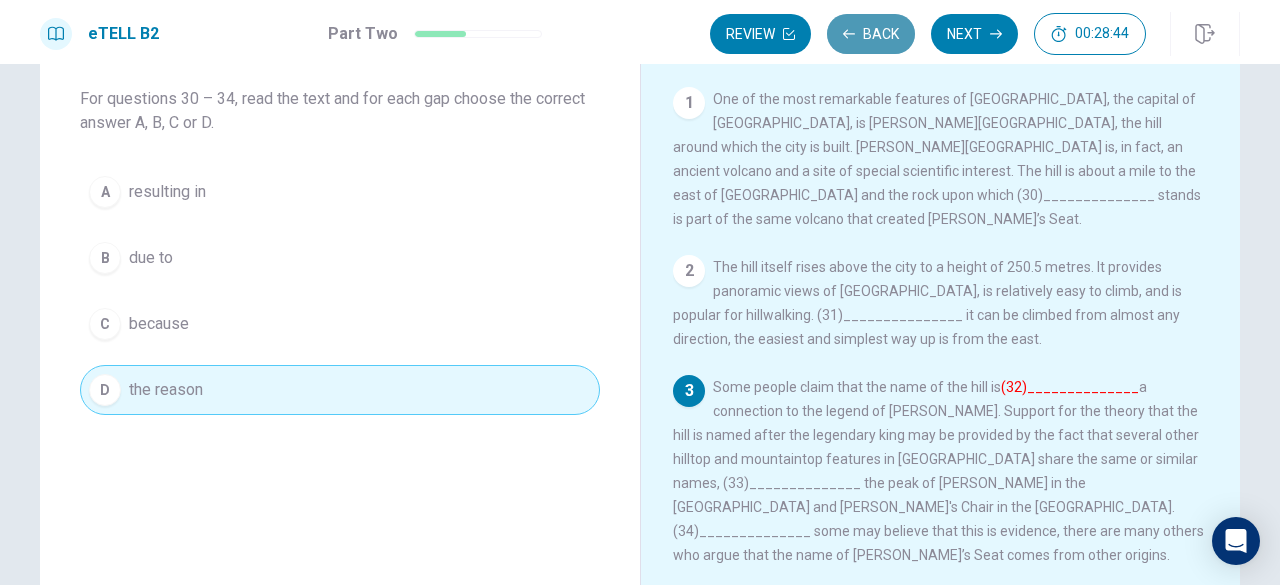 click on "Back" at bounding box center (871, 34) 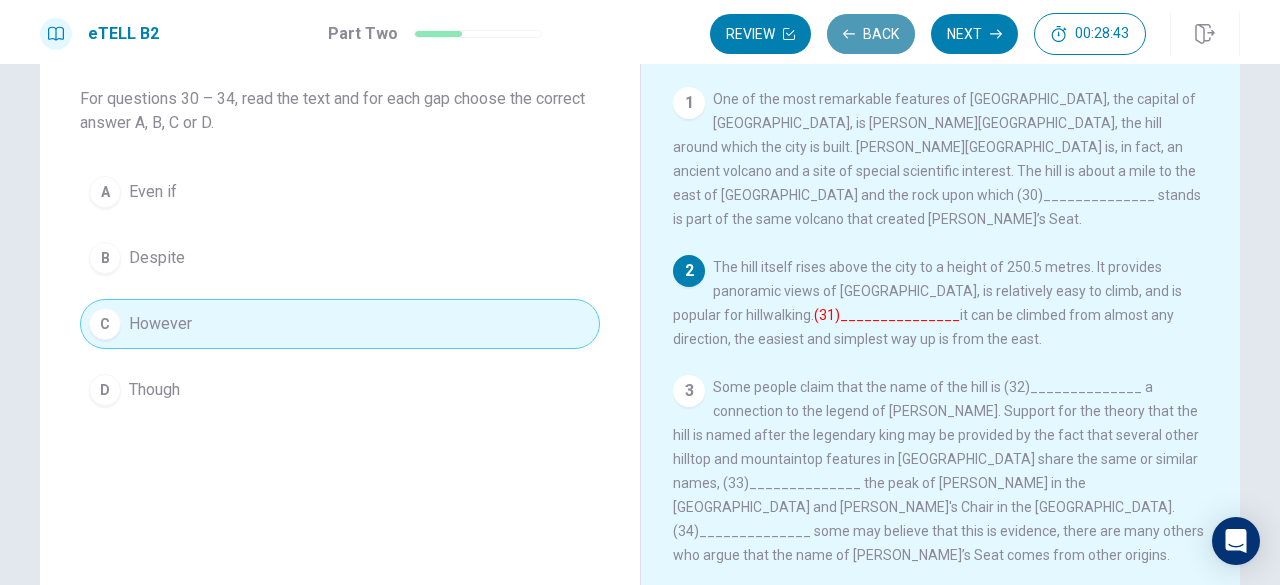 click on "Back" at bounding box center [871, 34] 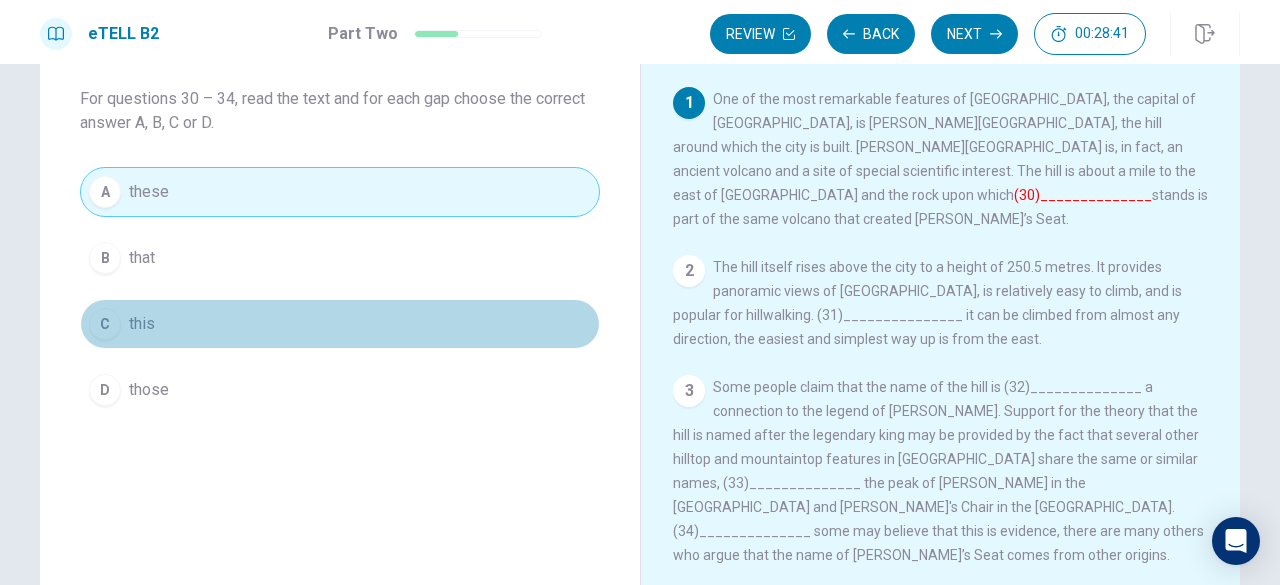 click on "C this" at bounding box center (340, 324) 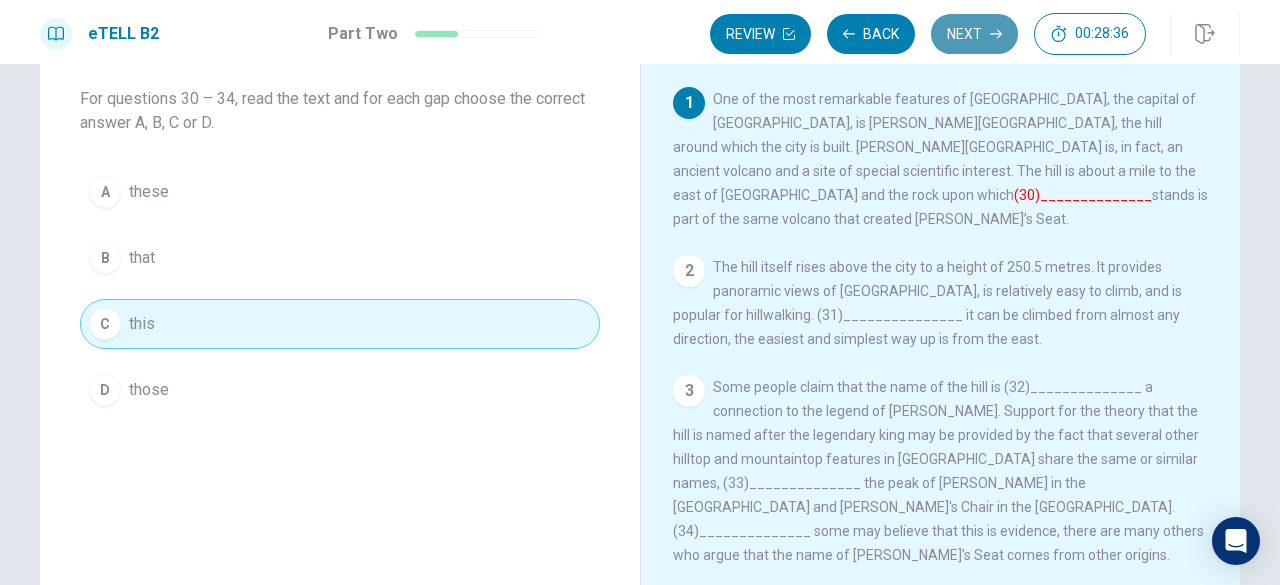 click on "Next" at bounding box center [974, 34] 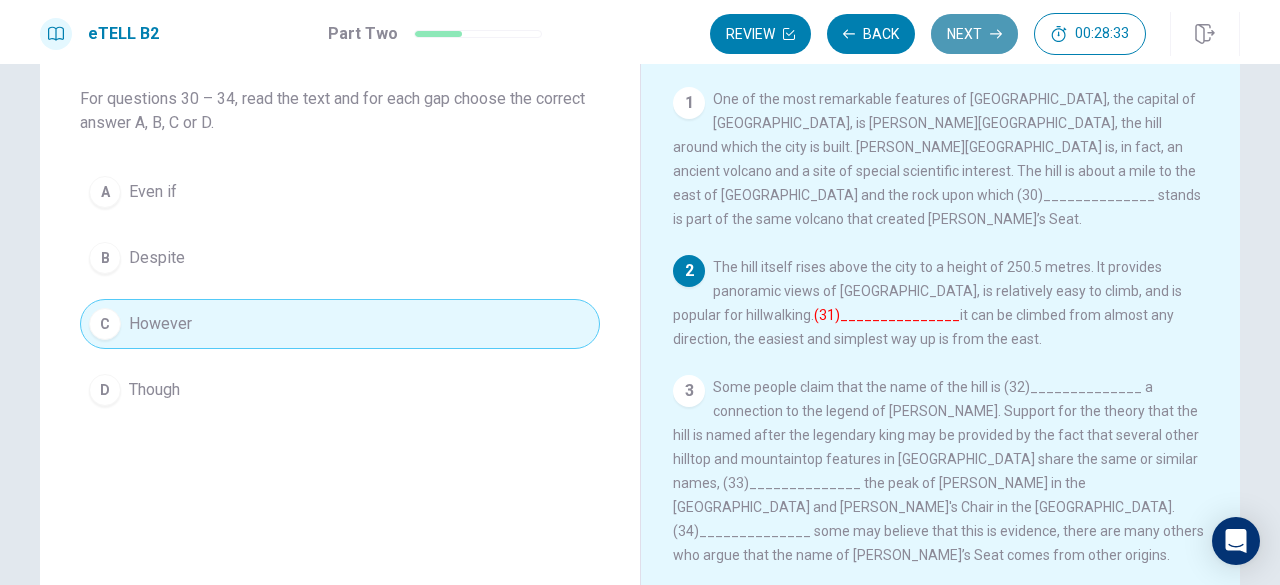 click on "Next" at bounding box center [974, 34] 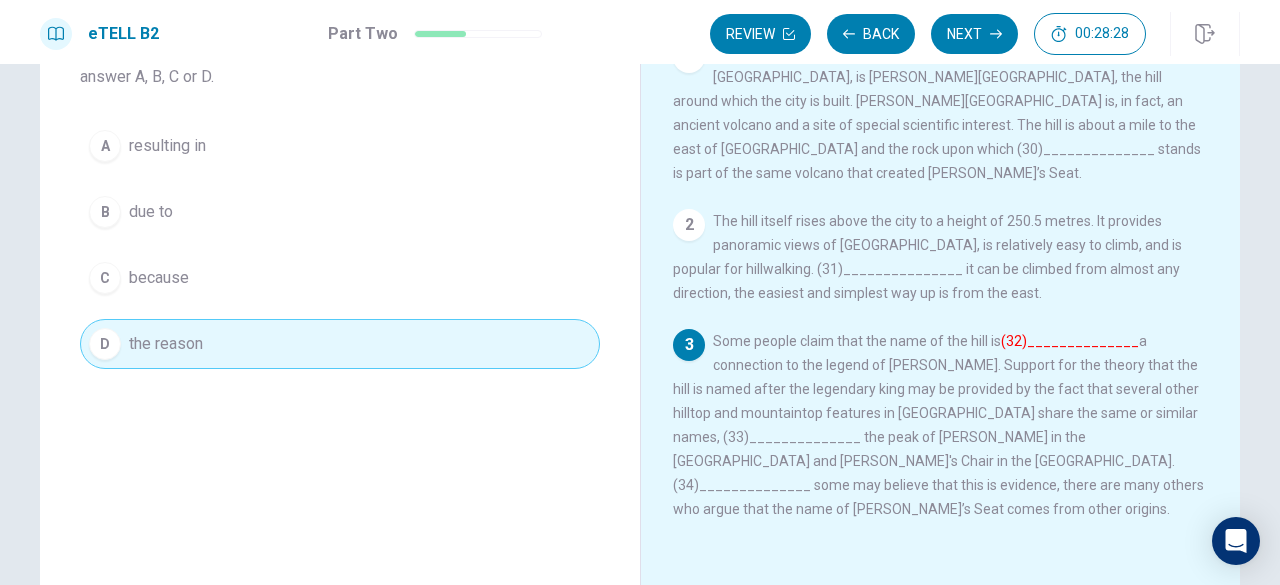 scroll, scrollTop: 135, scrollLeft: 0, axis: vertical 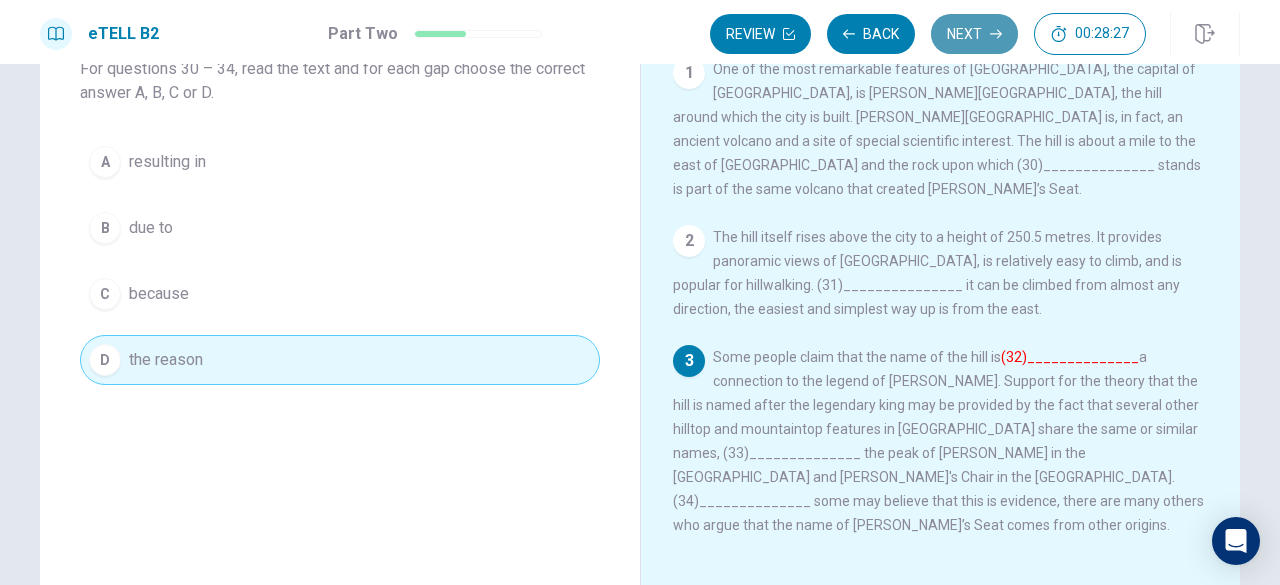 click on "Next" at bounding box center (974, 34) 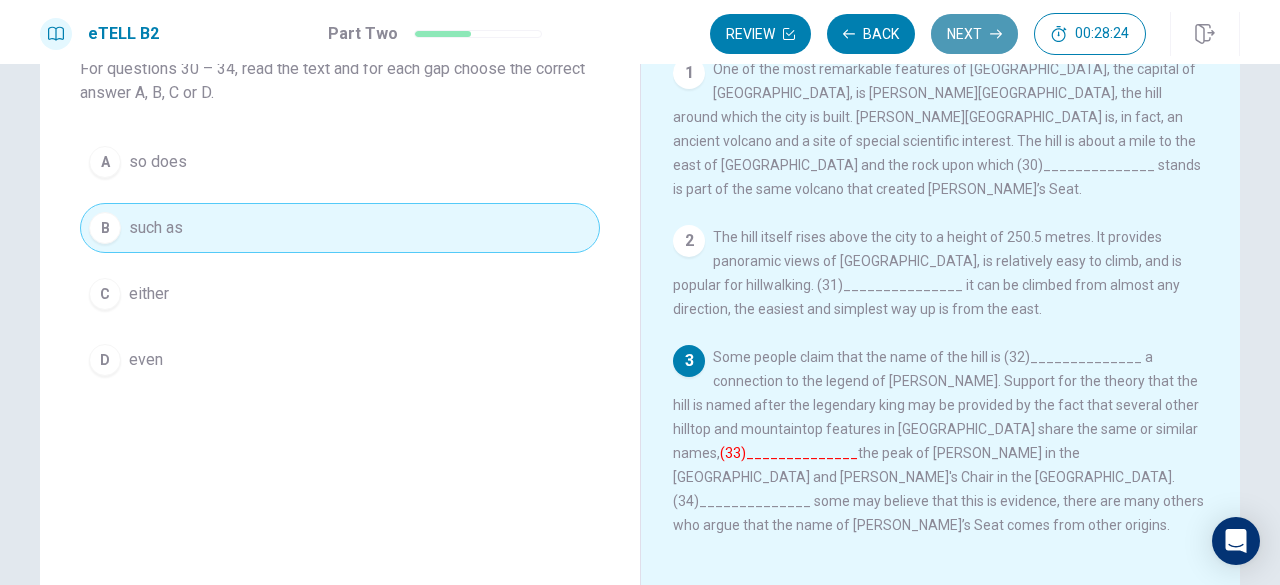 click on "Next" at bounding box center (974, 34) 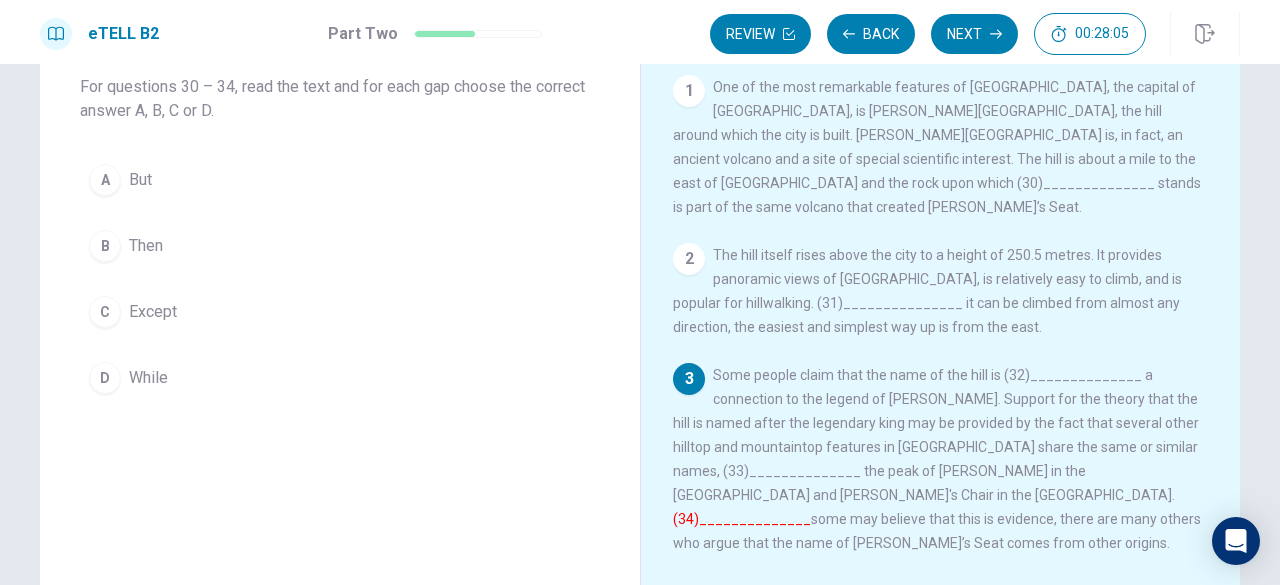 scroll, scrollTop: 118, scrollLeft: 0, axis: vertical 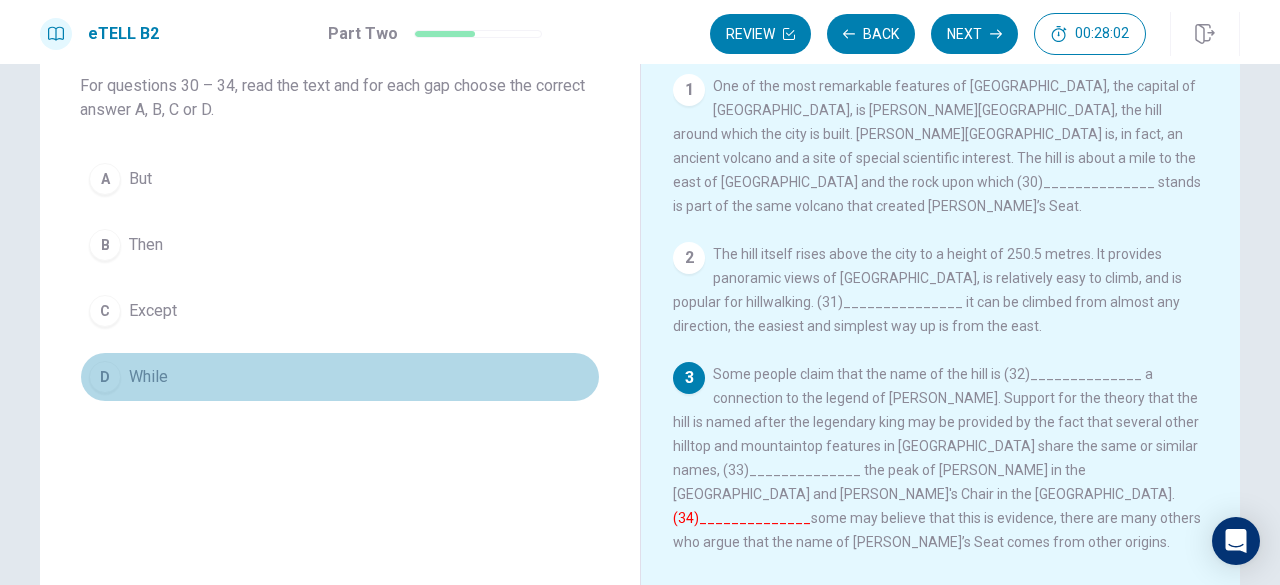 click on "D While" at bounding box center (340, 377) 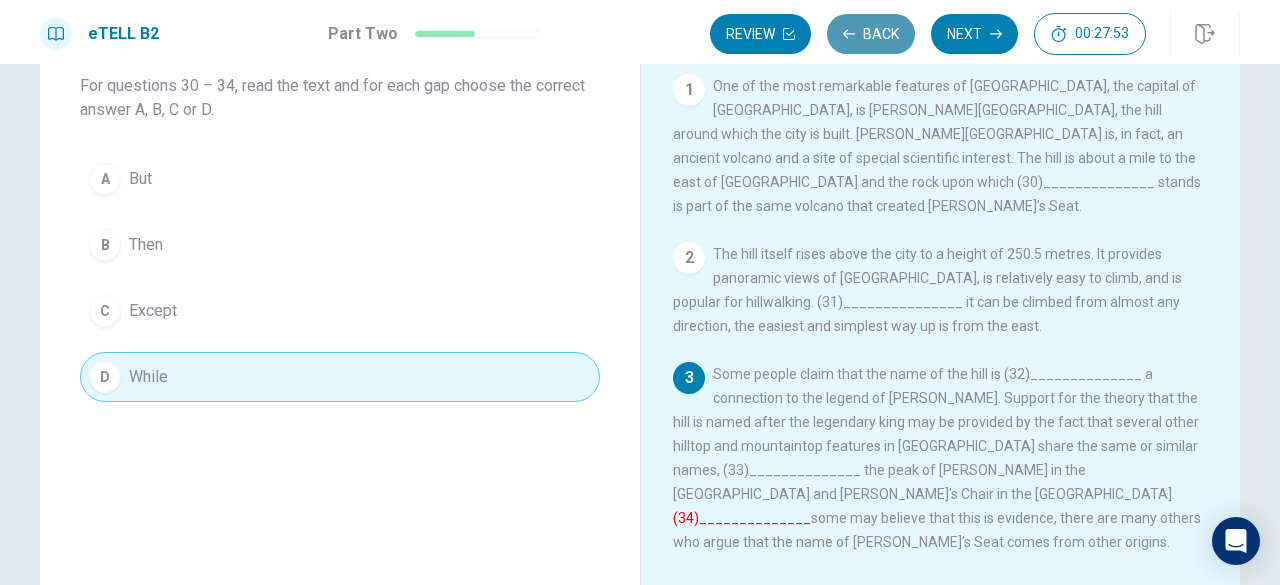 click on "Back" at bounding box center [871, 34] 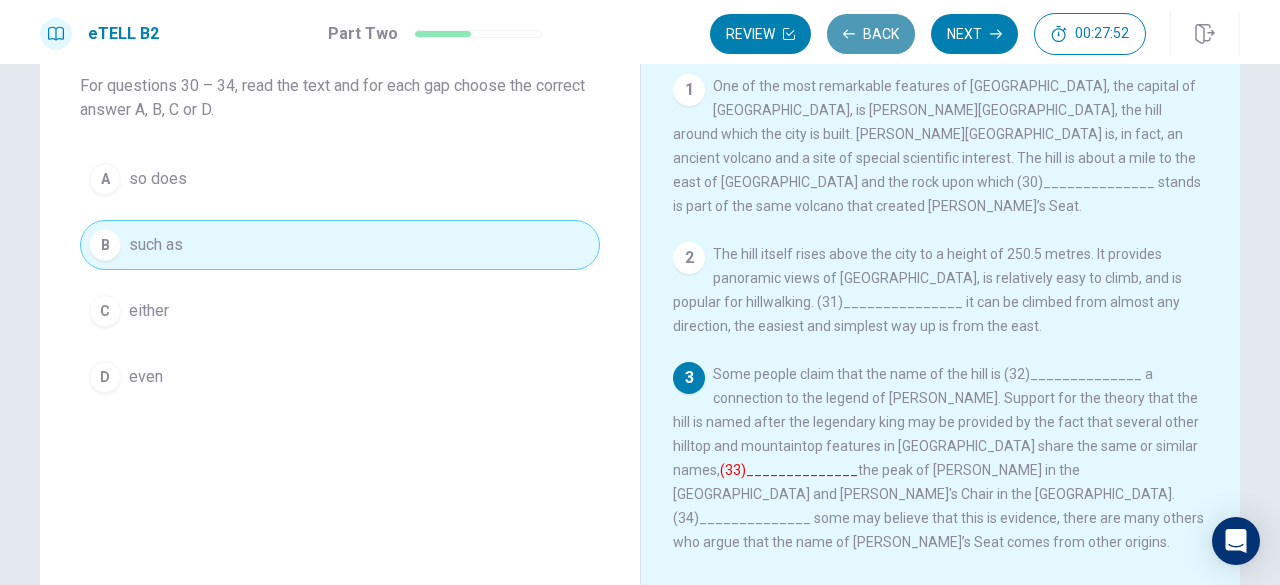 click on "Back" at bounding box center [871, 34] 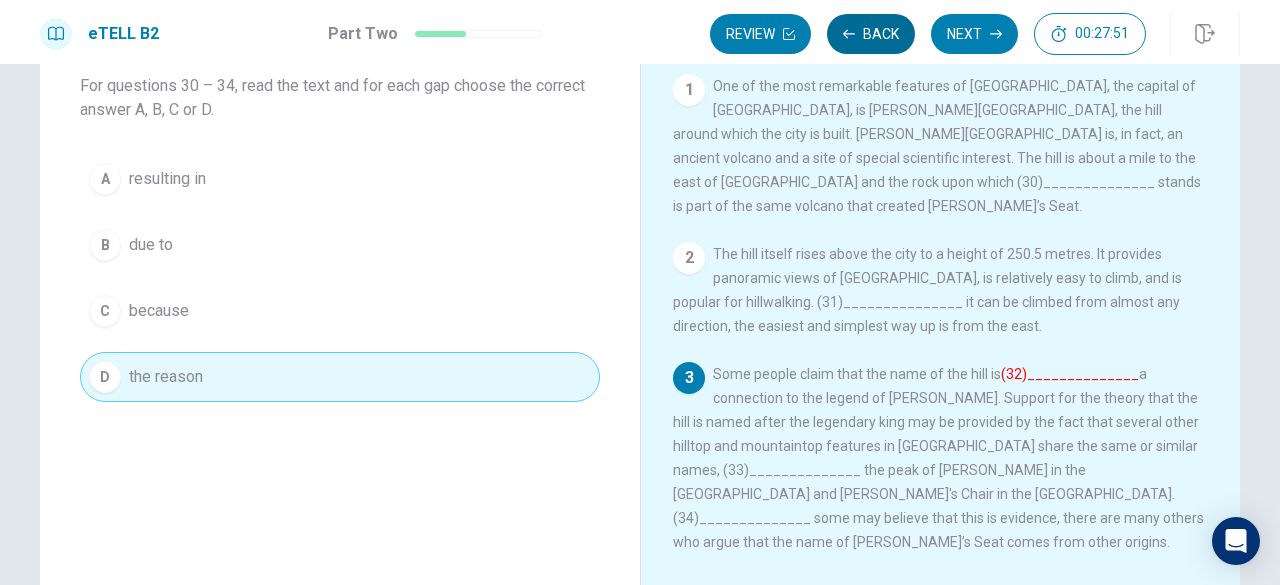 click on "Back" at bounding box center [871, 34] 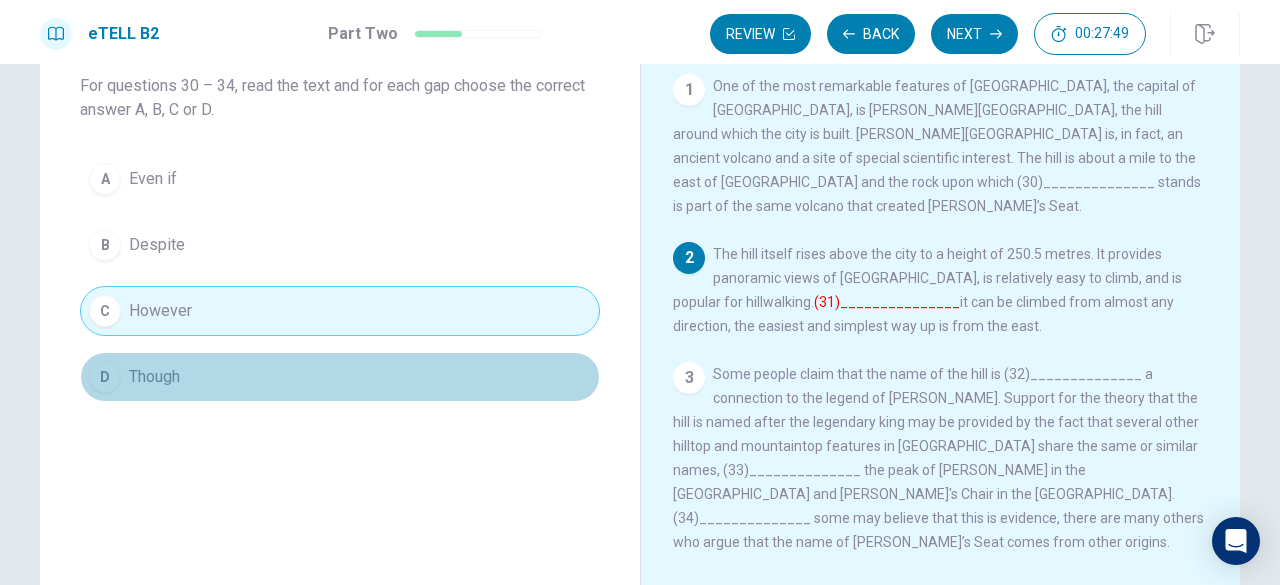 click on "D Though" at bounding box center [340, 377] 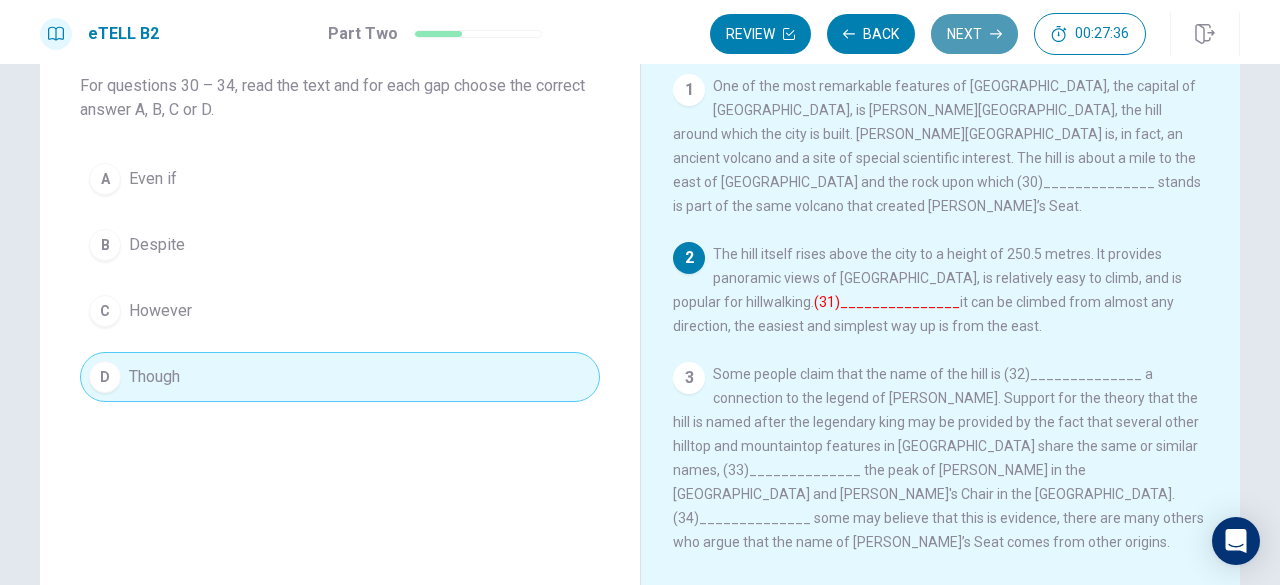 click on "Next" at bounding box center [974, 34] 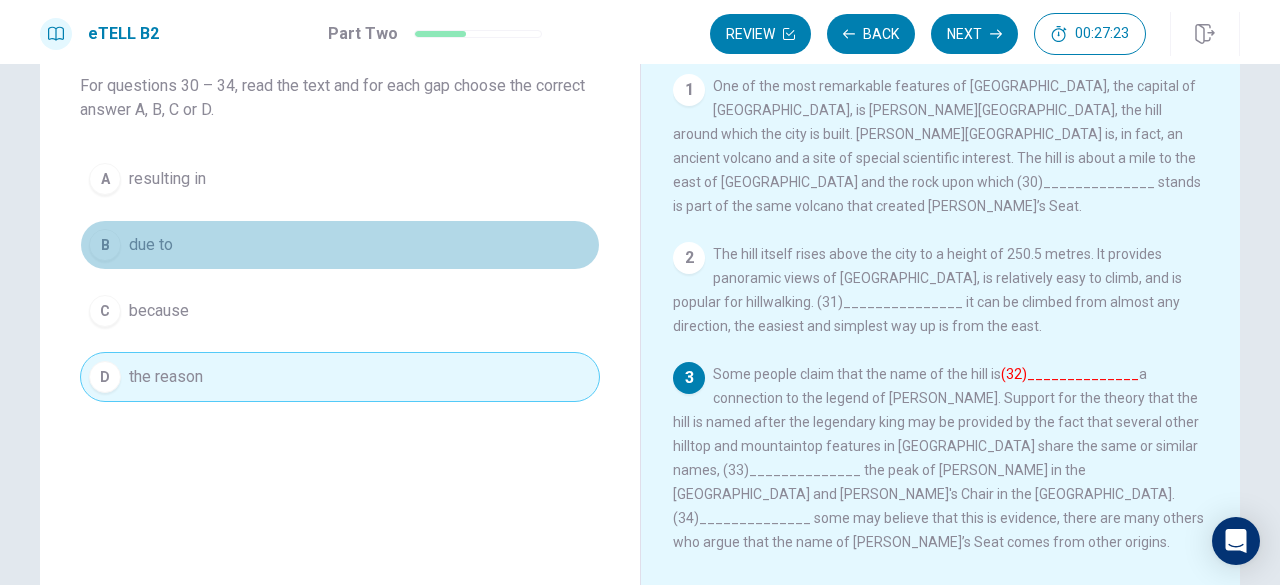click on "B due to" at bounding box center (340, 245) 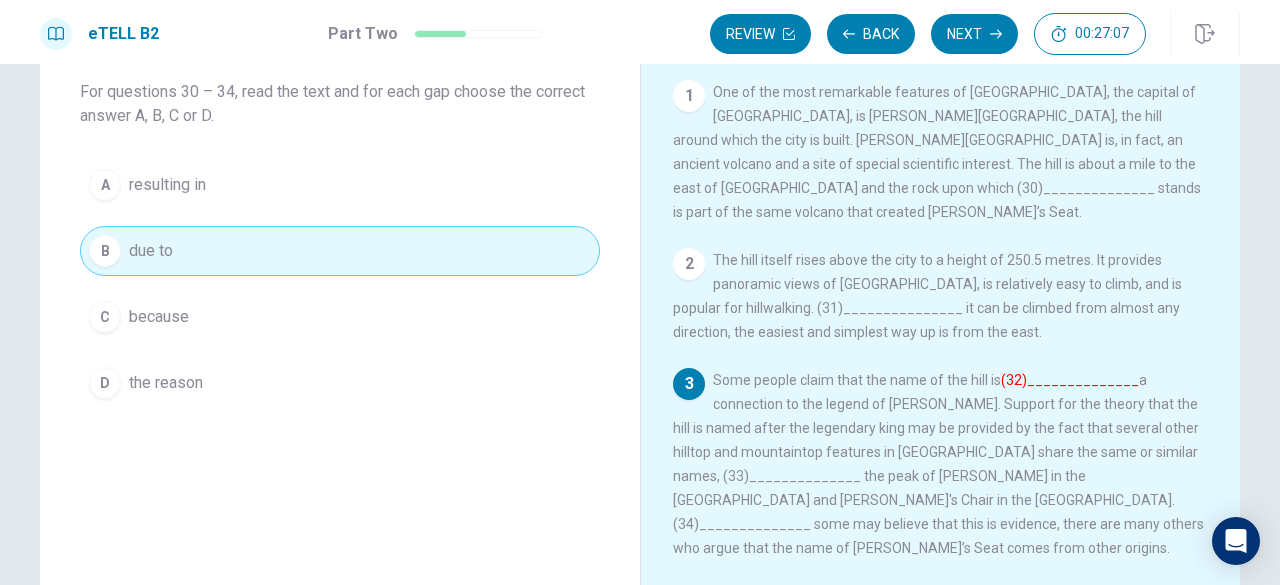 scroll, scrollTop: 119, scrollLeft: 0, axis: vertical 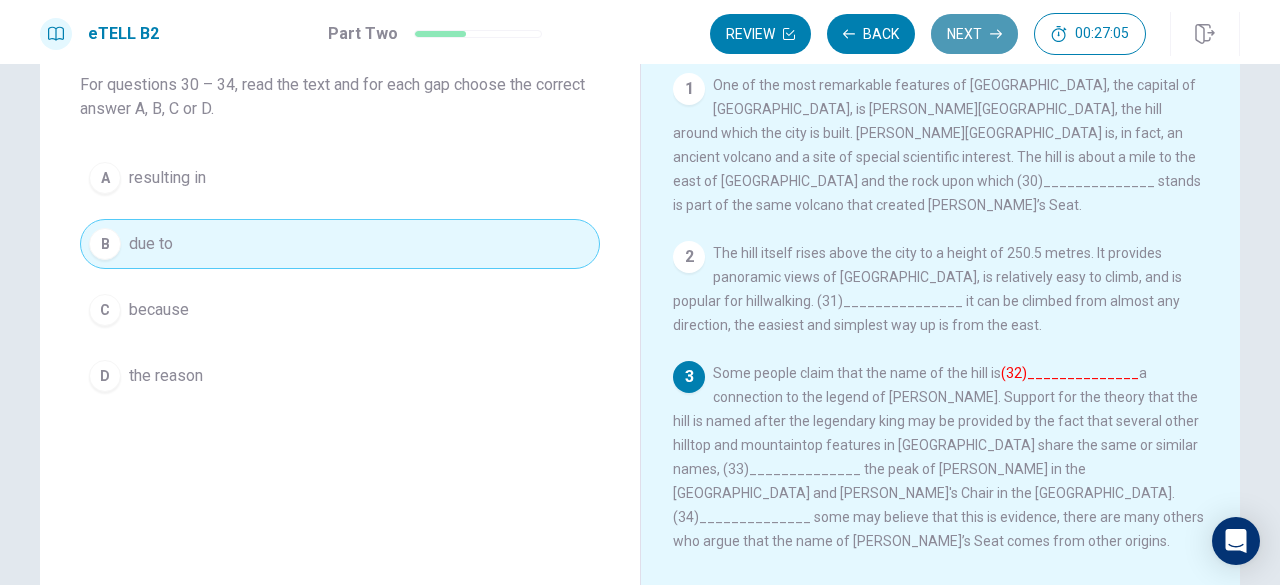 click on "Next" at bounding box center [974, 34] 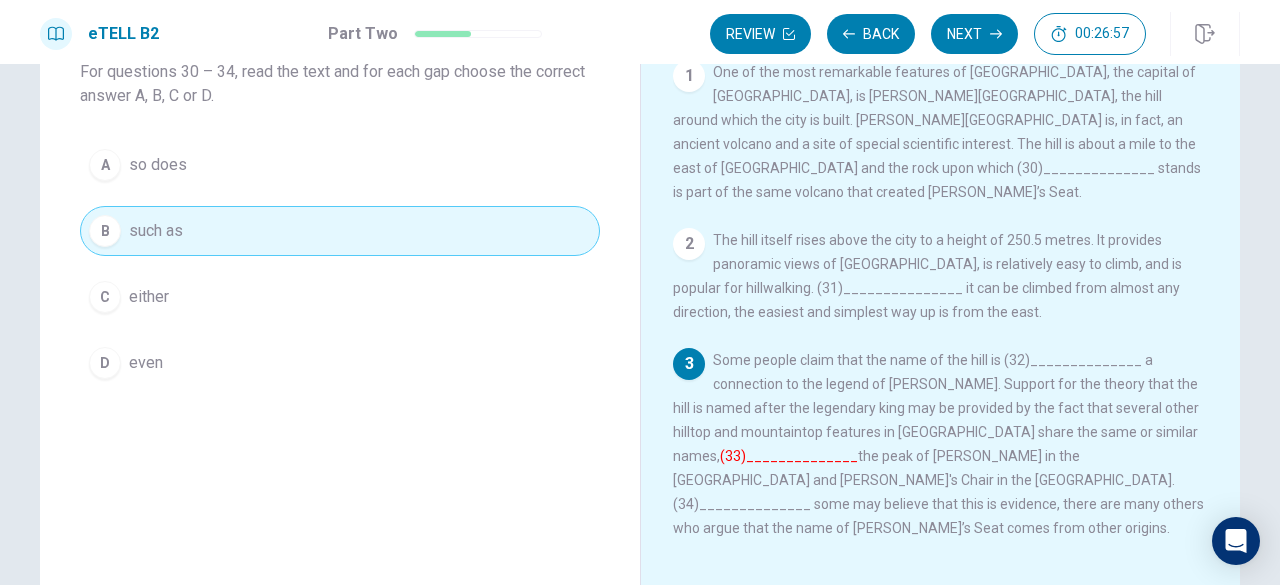 scroll, scrollTop: 131, scrollLeft: 0, axis: vertical 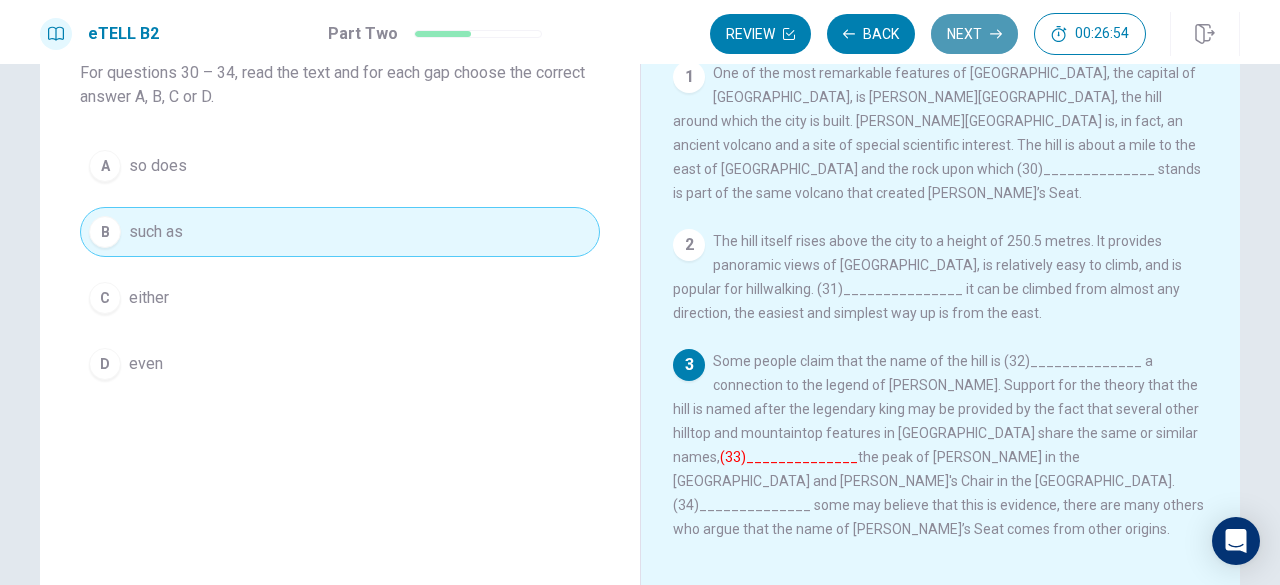 click on "Next" at bounding box center (974, 34) 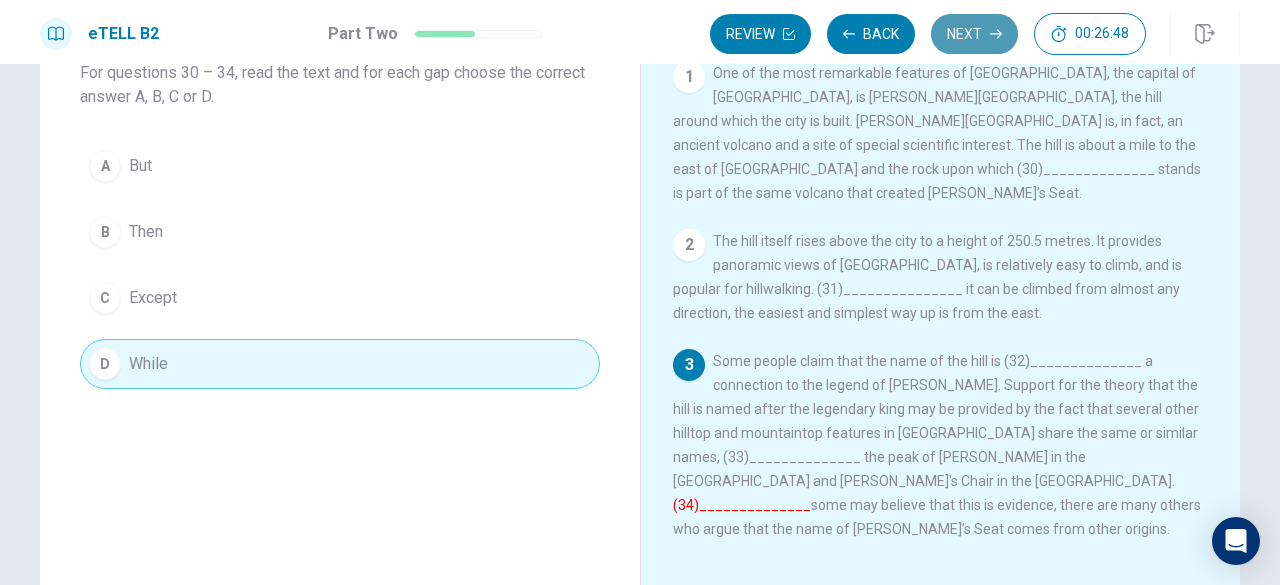 click on "Next" at bounding box center (974, 34) 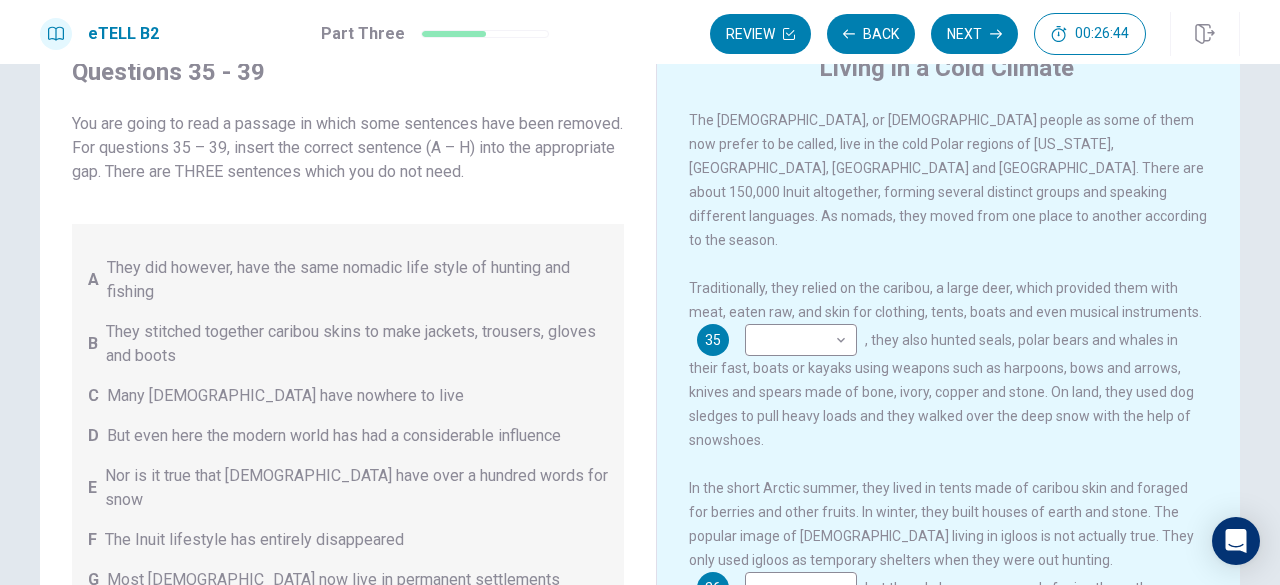 scroll, scrollTop: 89, scrollLeft: 0, axis: vertical 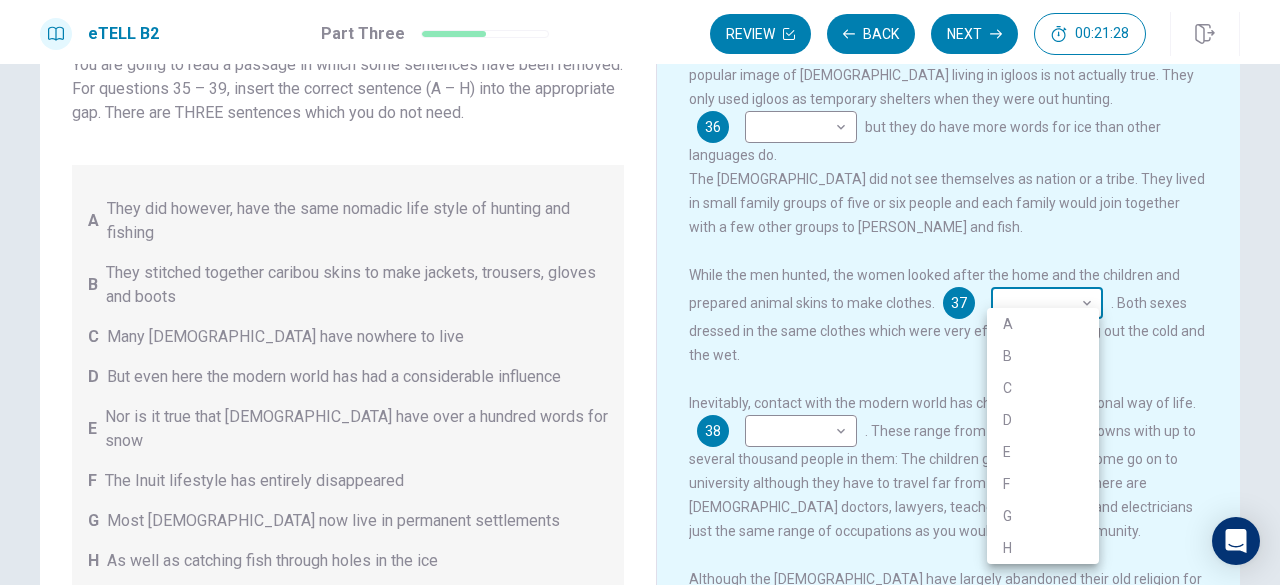 click on "This site uses cookies, as explained in our  Privacy Policy . If you agree to the use of cookies, please click the Accept button and continue to browse our site.   Privacy Policy Accept   eTELL B2 Part Three Review Back Next 00:21:28 Question 15 - 19 of 30 00:21:28 Review Back Next Questions 35 - 39 You are going to read a passage in which some sentences have been  removed. For questions 35 – 39, insert the correct sentence (A – H) into the  appropriate gap. There are THREE sentences which you do not need. A They did however, have the same nomadic life style of hunting and fishing  B They stitched together caribou skins to make jackets, trousers, gloves and  boots  C Many [DEMOGRAPHIC_DATA] have nowhere to live D But even here the modern world has had a considerable influence E Nor is it true that Eskimos have over a hundred words for snow F The Inuit lifestyle has entirely disappeared  G Most [DEMOGRAPHIC_DATA] now live in permanent settlements  H As well as catching fish through holes in the ice Living in a Cold Climate 35 ​" at bounding box center [640, 292] 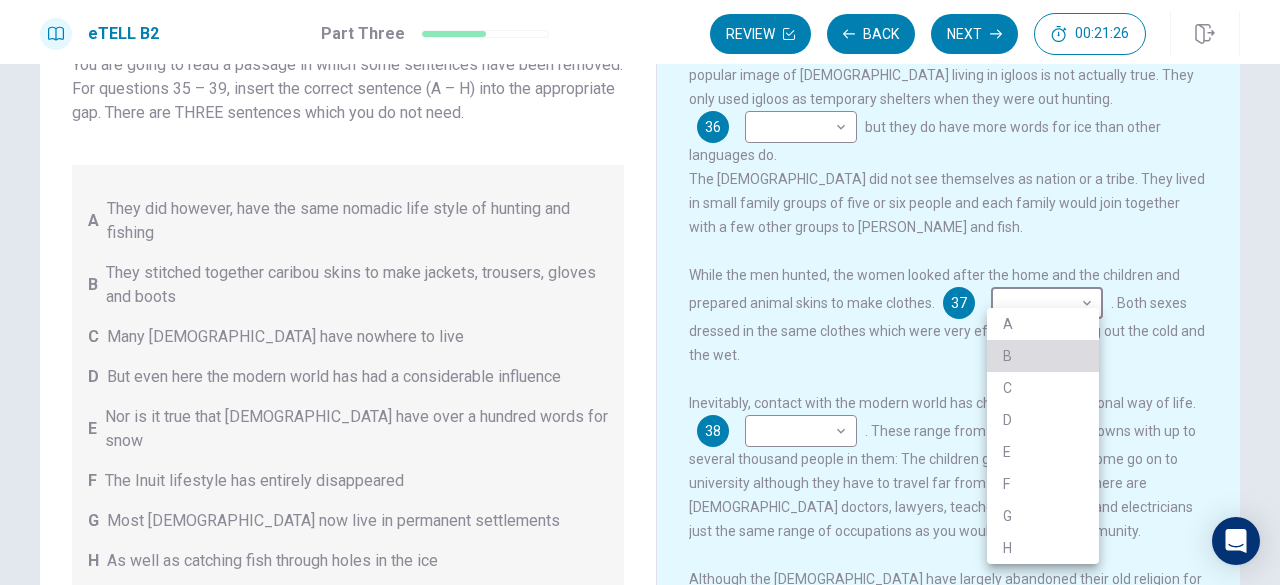 click on "B" at bounding box center (1043, 356) 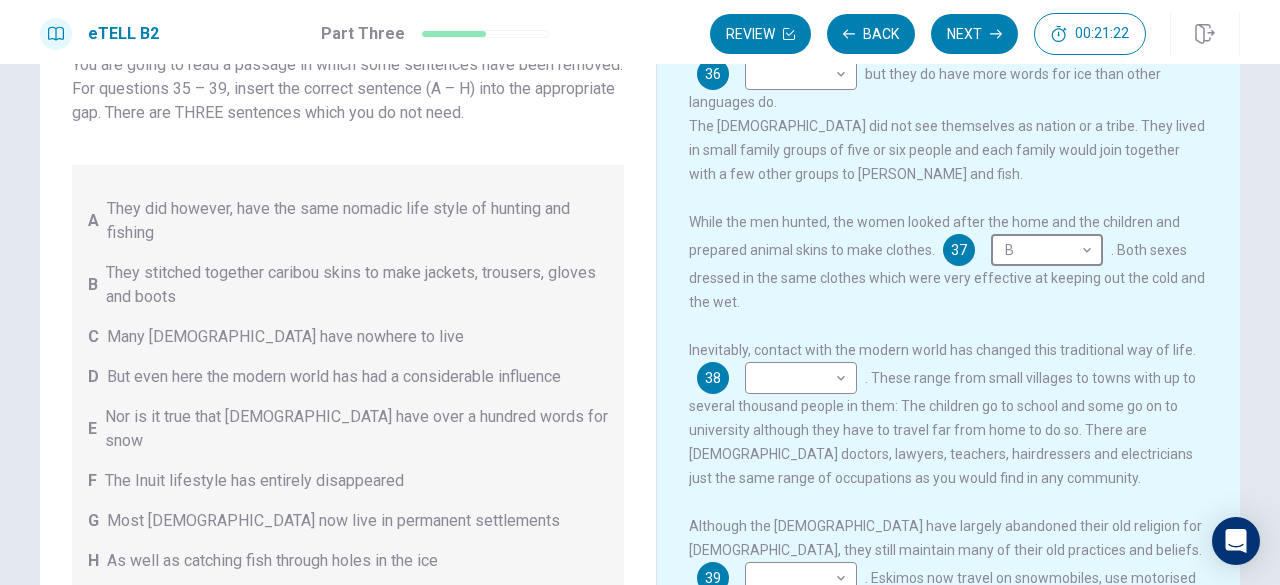 scroll, scrollTop: 461, scrollLeft: 0, axis: vertical 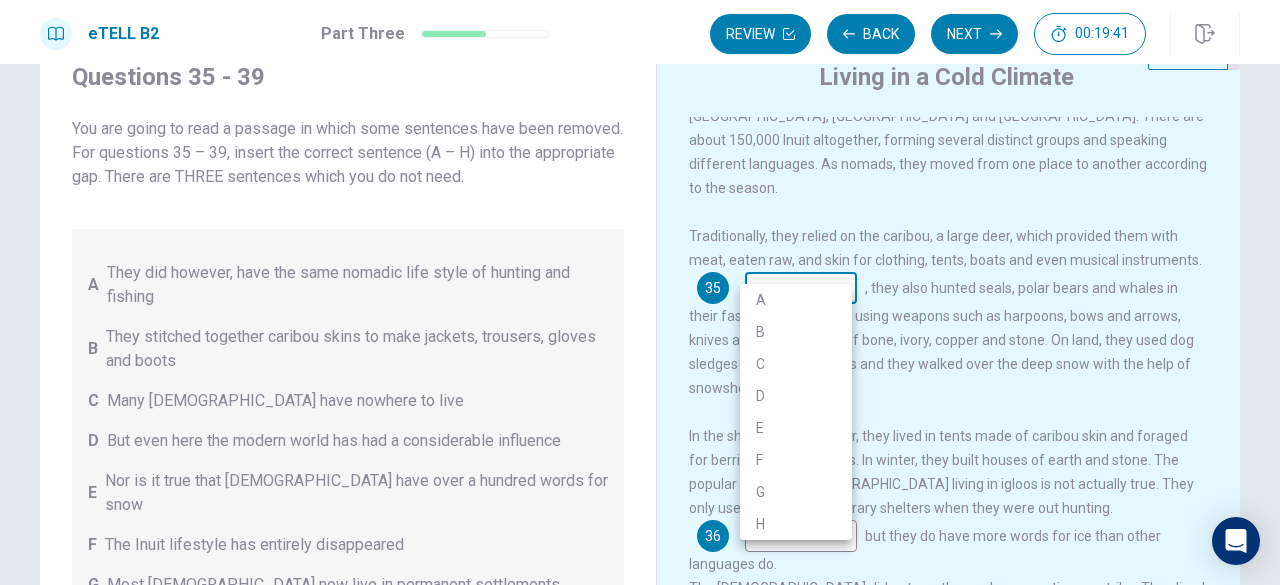 click on "This site uses cookies, as explained in our  Privacy Policy . If you agree to the use of cookies, please click the Accept button and continue to browse our site.   Privacy Policy Accept   eTELL B2 Part Three Review Back Next 00:19:41 Question 15 - 19 of 30 00:19:41 Review Back Next Questions 35 - 39 You are going to read a passage in which some sentences have been  removed. For questions 35 – 39, insert the correct sentence (A – H) into the  appropriate gap. There are THREE sentences which you do not need. A They did however, have the same nomadic life style of hunting and fishing  B They stitched together caribou skins to make jackets, trousers, gloves and  boots  C Many [DEMOGRAPHIC_DATA] have nowhere to live D But even here the modern world has had a considerable influence E Nor is it true that Eskimos have over a hundred words for snow F The Inuit lifestyle has entirely disappeared  G Most [DEMOGRAPHIC_DATA] now live in permanent settlements  H As well as catching fish through holes in the ice Living in a Cold Climate 35 ​ B" at bounding box center (640, 292) 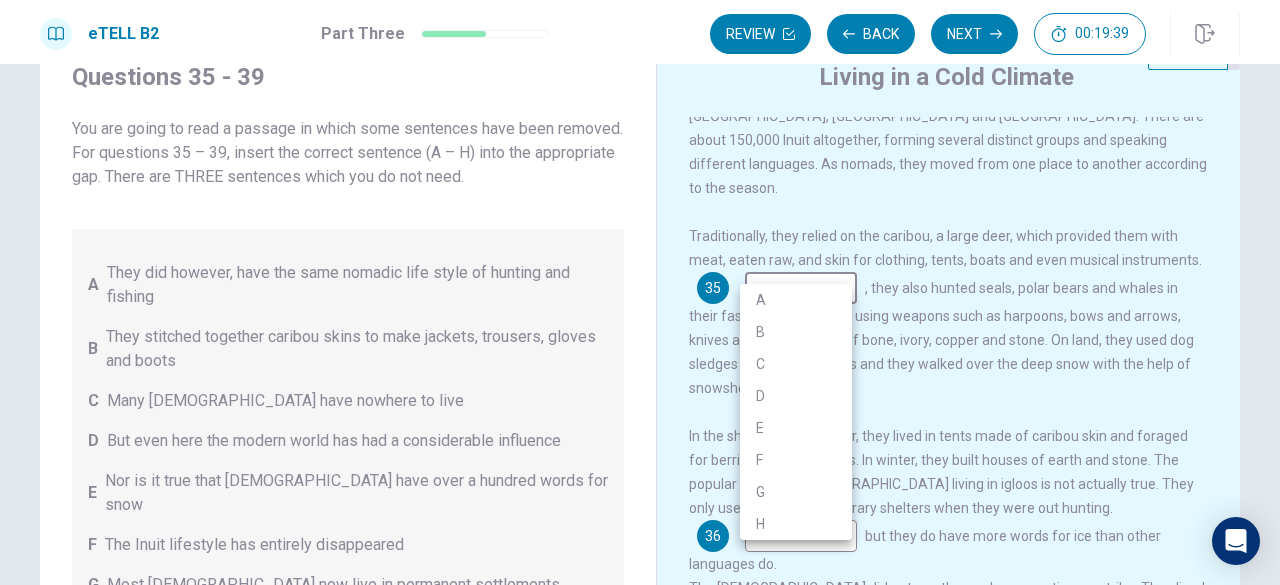 click at bounding box center (640, 292) 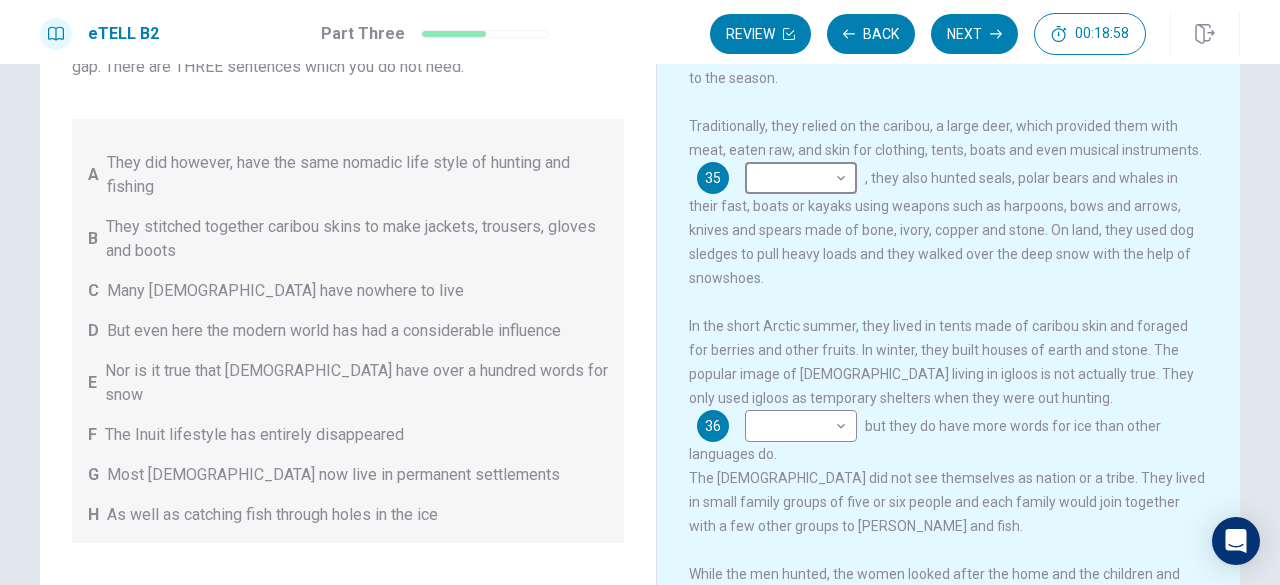 scroll, scrollTop: 184, scrollLeft: 0, axis: vertical 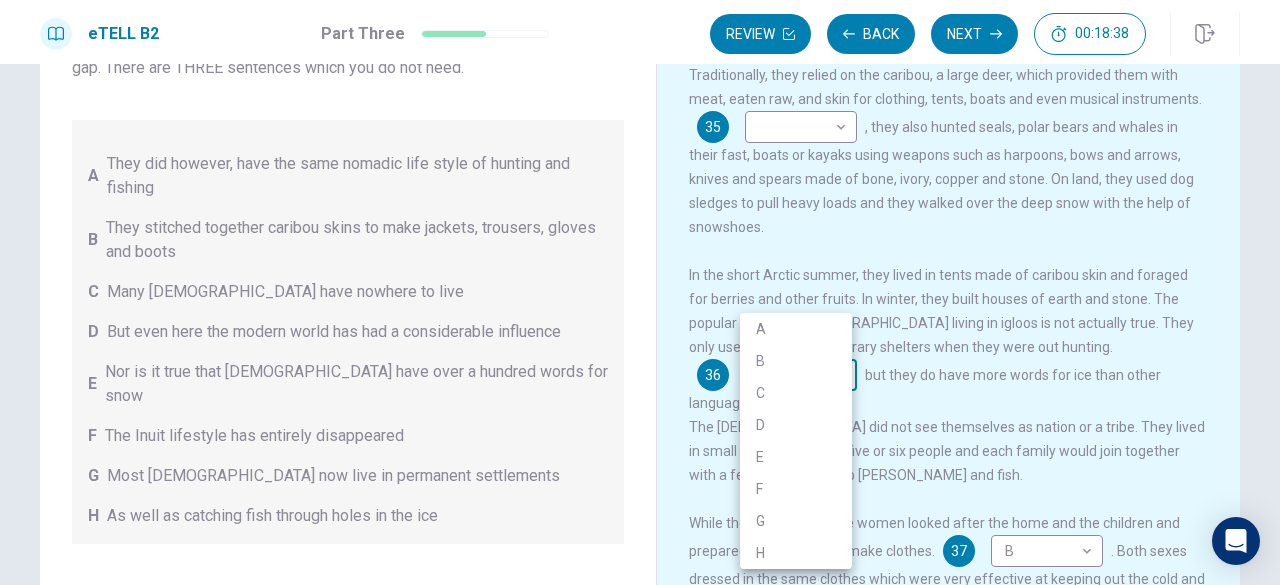 click on "This site uses cookies, as explained in our  Privacy Policy . If you agree to the use of cookies, please click the Accept button and continue to browse our site.   Privacy Policy Accept   eTELL B2 Part Three Review Back Next 00:18:38 Question 15 - 19 of 30 00:18:38 Review Back Next Questions 35 - 39 You are going to read a passage in which some sentences have been  removed. For questions 35 – 39, insert the correct sentence (A – H) into the  appropriate gap. There are THREE sentences which you do not need. A They did however, have the same nomadic life style of hunting and fishing  B They stitched together caribou skins to make jackets, trousers, gloves and  boots  C Many [DEMOGRAPHIC_DATA] have nowhere to live D But even here the modern world has had a considerable influence E Nor is it true that Eskimos have over a hundred words for snow F The Inuit lifestyle has entirely disappeared  G Most [DEMOGRAPHIC_DATA] now live in permanent settlements  H As well as catching fish through holes in the ice Living in a Cold Climate 35 ​ B" at bounding box center [640, 292] 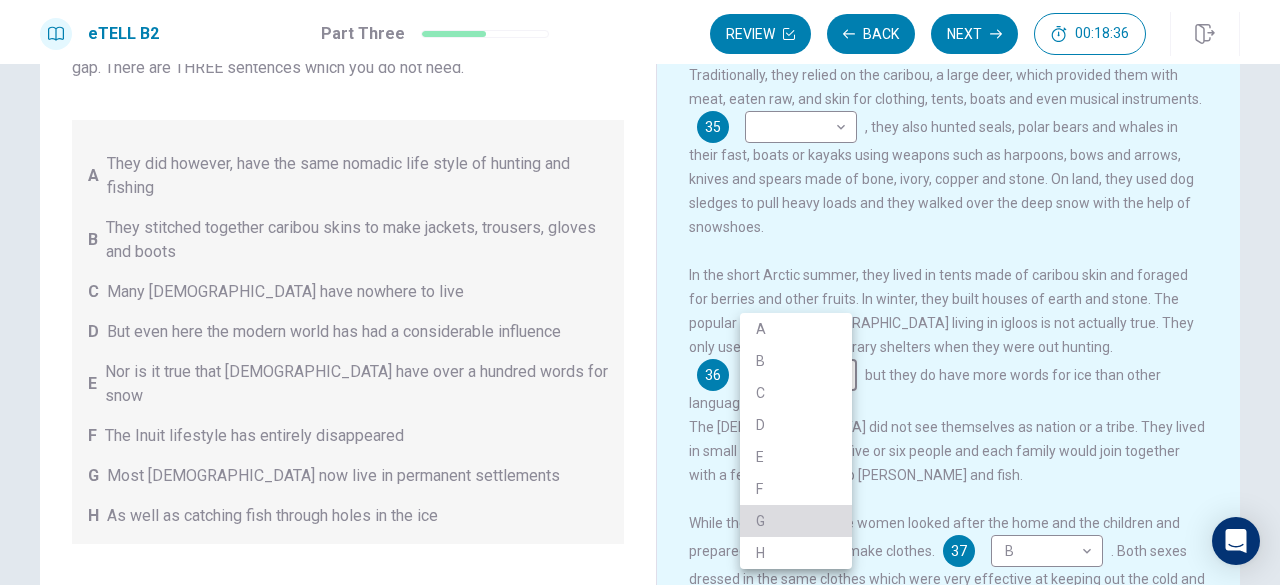 click on "G" at bounding box center [796, 521] 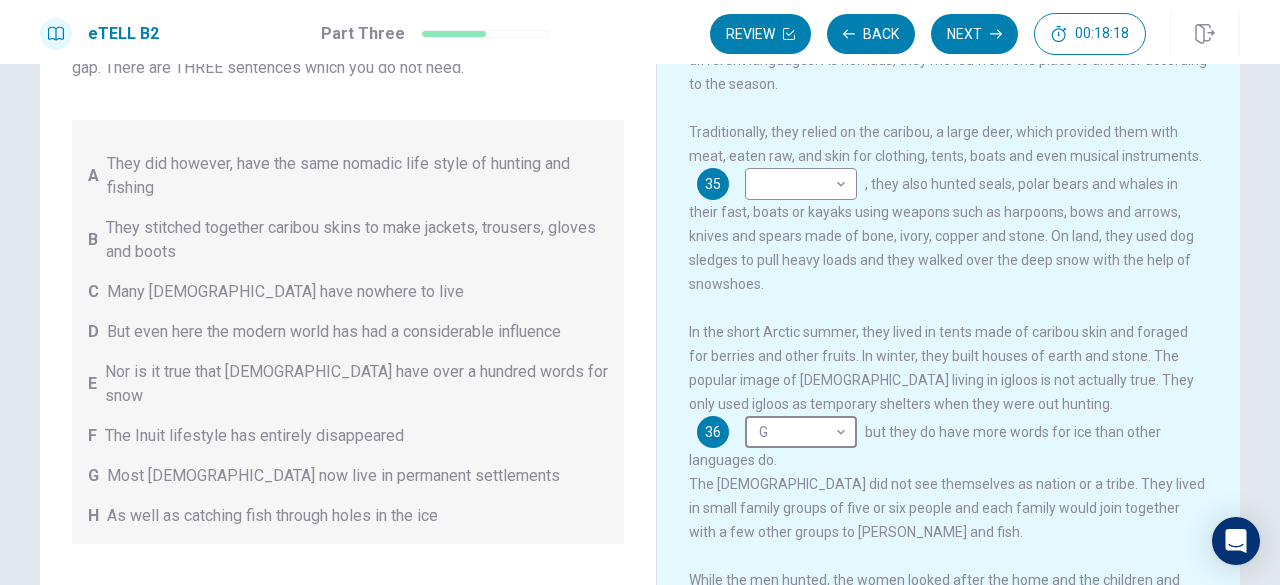 scroll, scrollTop: 0, scrollLeft: 0, axis: both 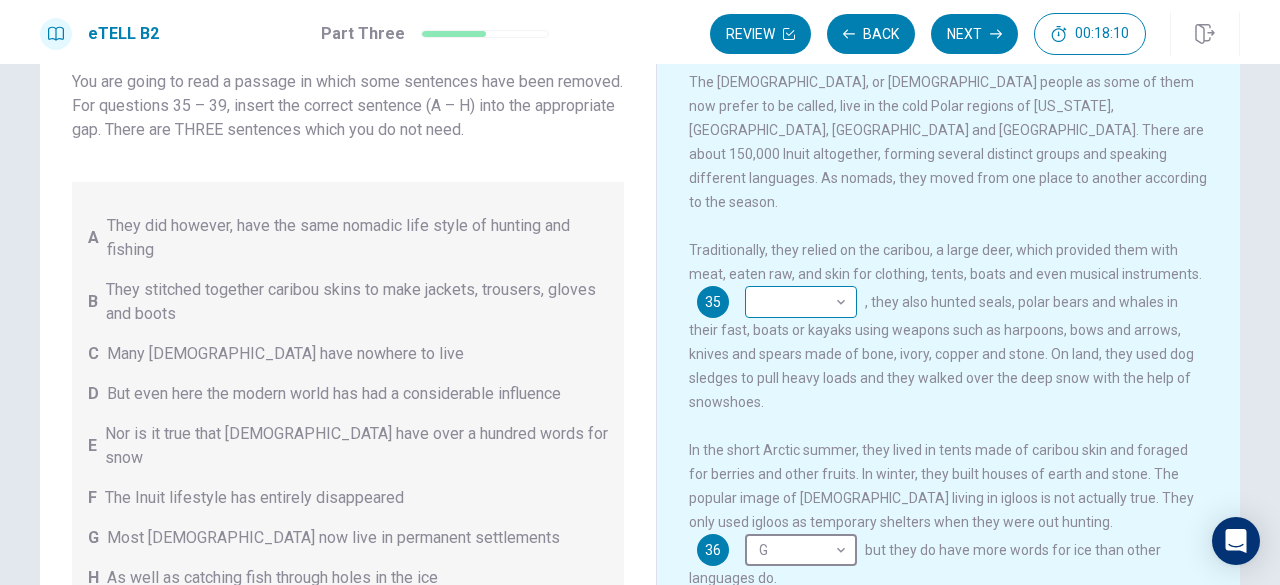 click on "This site uses cookies, as explained in our  Privacy Policy . If you agree to the use of cookies, please click the Accept button and continue to browse our site.   Privacy Policy Accept   eTELL B2 Part Three Review Back Next 00:18:10 Question 15 - 19 of 30 00:18:10 Review Back Next Questions 35 - 39 You are going to read a passage in which some sentences have been  removed. For questions 35 – 39, insert the correct sentence (A – H) into the  appropriate gap. There are THREE sentences which you do not need. A They did however, have the same nomadic life style of hunting and fishing  B They stitched together caribou skins to make jackets, trousers, gloves and  boots  C Many Inuit have nowhere to live D But even here the modern world has had a considerable influence E Nor is it true that Eskimos have over a hundred words for snow F The Inuit lifestyle has entirely disappeared  G Most [DEMOGRAPHIC_DATA] now live in permanent settlements  H As well as catching fish through holes in the ice Living in a Cold Climate 35 ​ G" at bounding box center (640, 292) 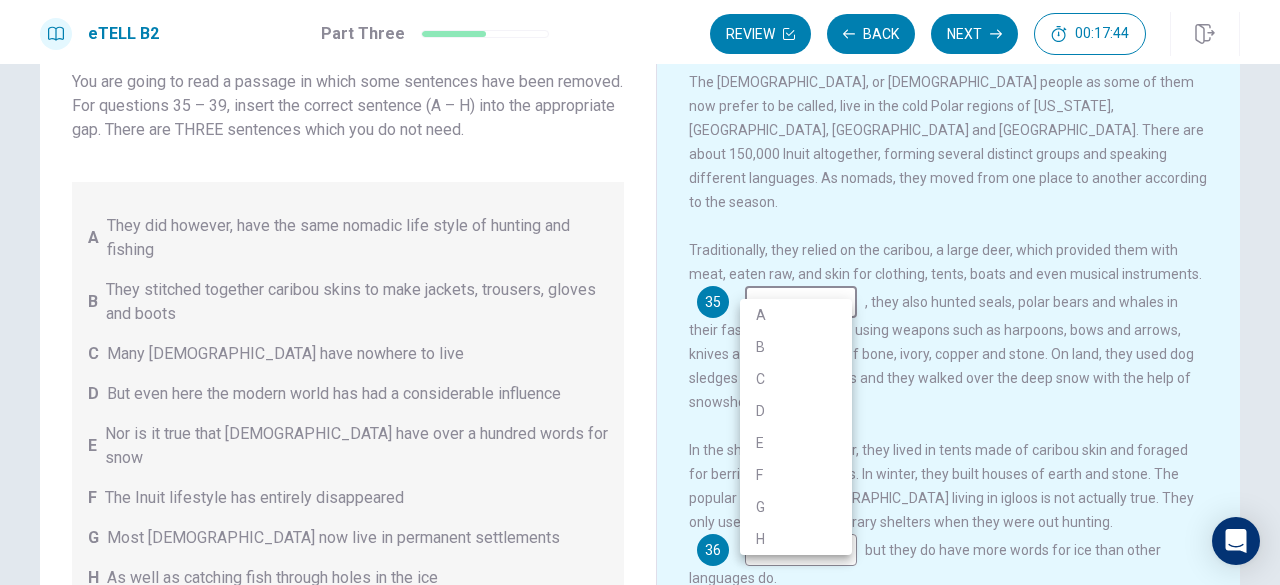 click at bounding box center [640, 292] 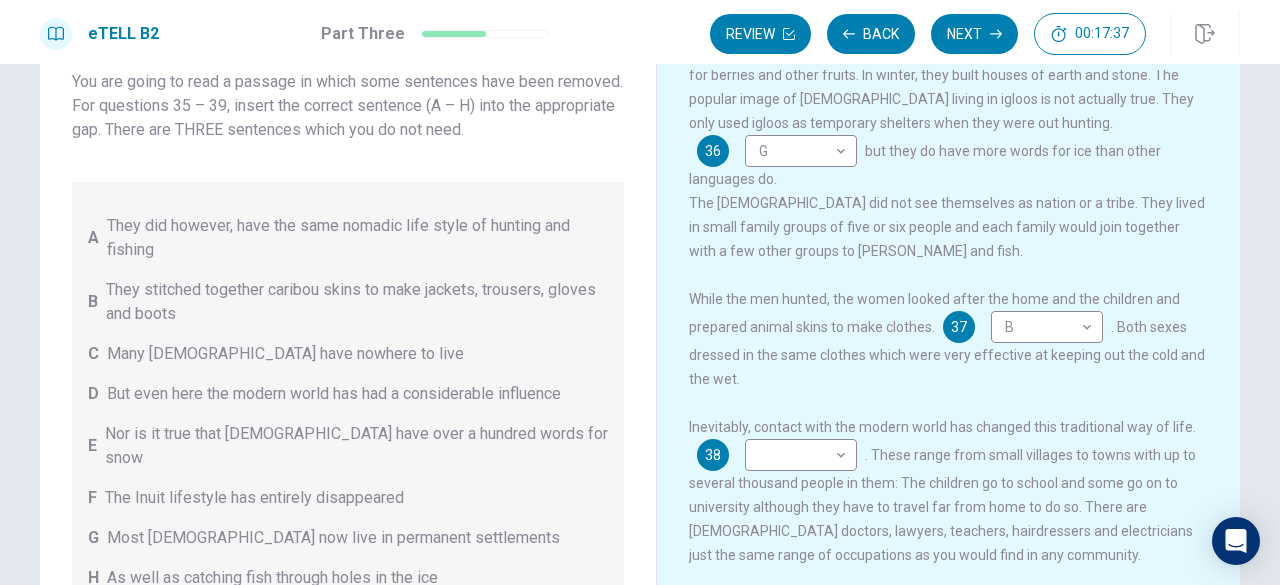 scroll, scrollTop: 461, scrollLeft: 0, axis: vertical 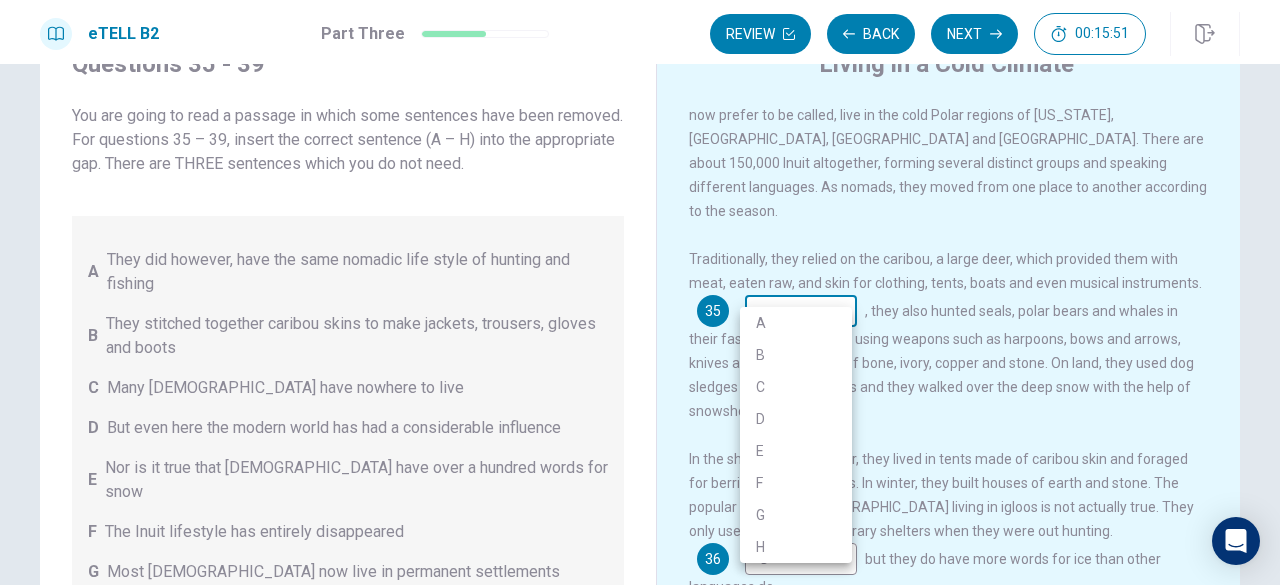 click on "This site uses cookies, as explained in our  Privacy Policy . If you agree to the use of cookies, please click the Accept button and continue to browse our site.   Privacy Policy Accept   eTELL B2 Part Three Review Back Next 00:15:51 Question 15 - 19 of 30 00:15:51 Review Back Next Questions 35 - 39 You are going to read a passage in which some sentences have been  removed. For questions 35 – 39, insert the correct sentence (A – H) into the  appropriate gap. There are THREE sentences which you do not need. A They did however, have the same nomadic life style of hunting and fishing  B They stitched together caribou skins to make jackets, trousers, gloves and  boots  C Many Inuit have nowhere to live D But even here the modern world has had a considerable influence E Nor is it true that Eskimos have over a hundred words for snow F The Inuit lifestyle has entirely disappeared  G Most [DEMOGRAPHIC_DATA] now live in permanent settlements  H As well as catching fish through holes in the ice Living in a Cold Climate 35 ​ G" at bounding box center (640, 292) 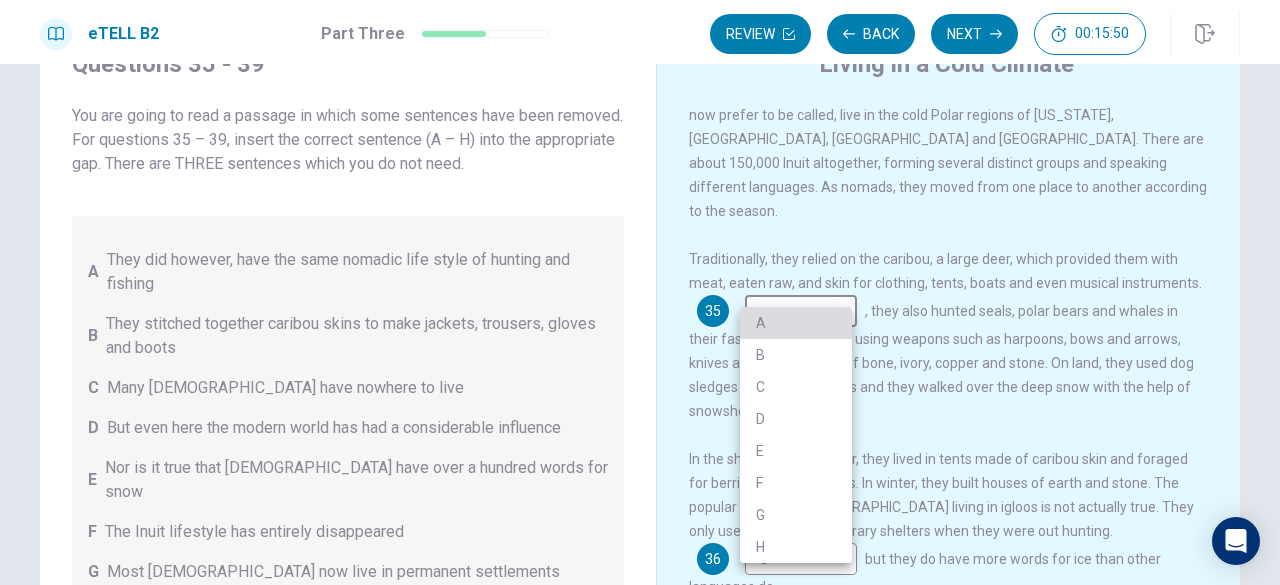 click on "A" at bounding box center [796, 323] 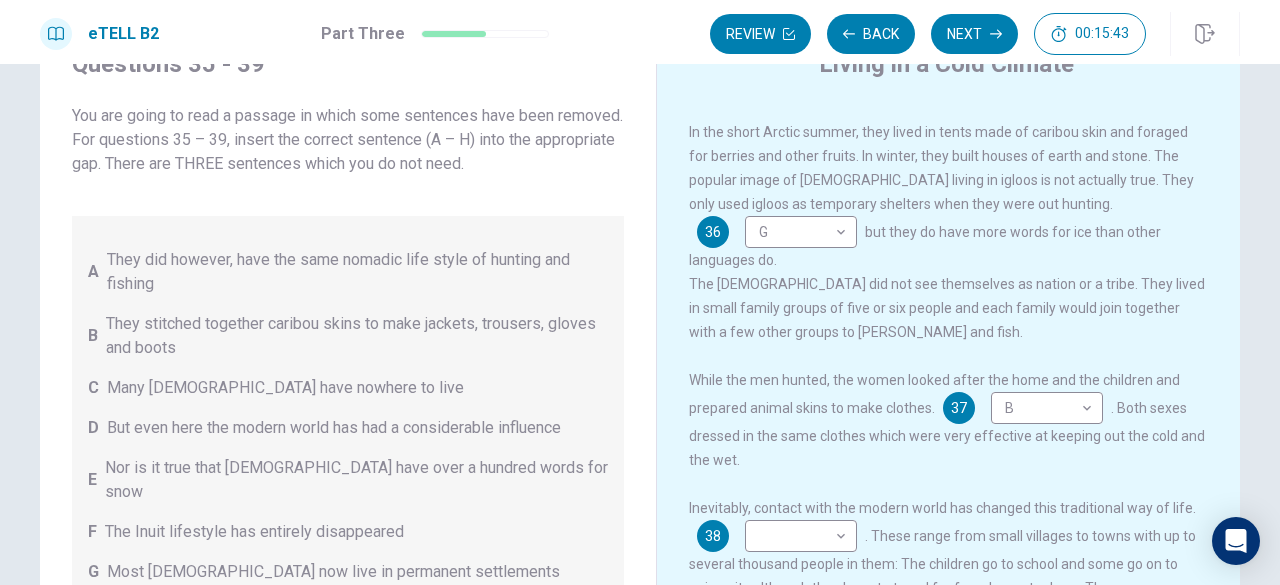 scroll, scrollTop: 461, scrollLeft: 0, axis: vertical 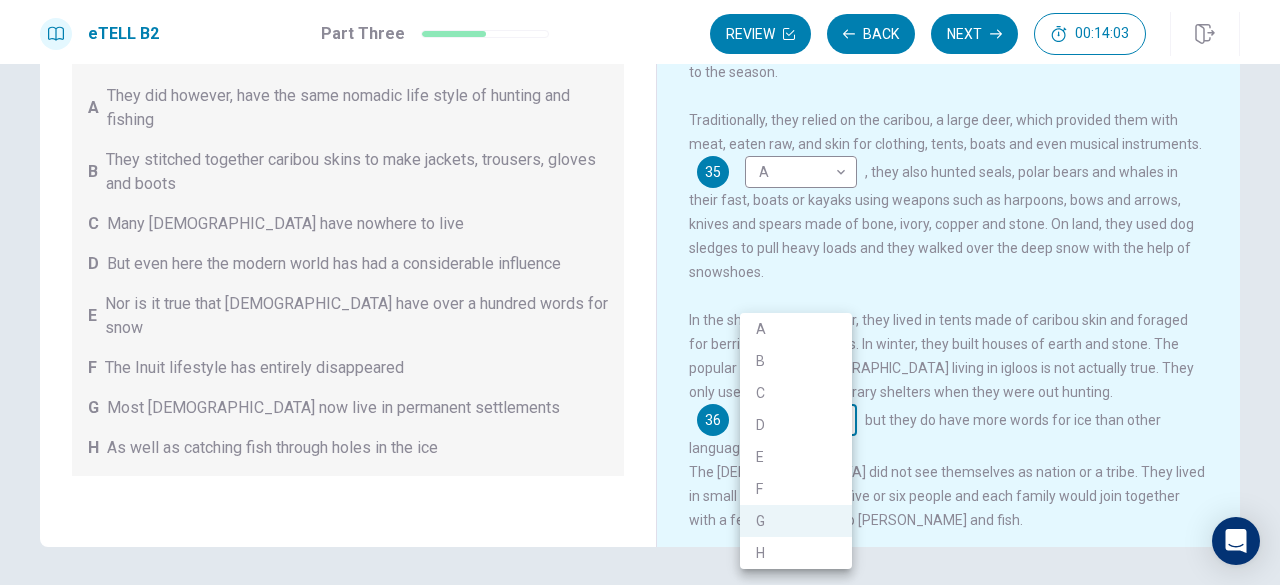click on "This site uses cookies, as explained in our  Privacy Policy . If you agree to the use of cookies, please click the Accept button and continue to browse our site.   Privacy Policy Accept   eTELL B2 Part Three Review Back Next 00:14:03 Question 15 - 19 of 30 00:14:03 Review Back Next Questions 35 - 39 You are going to read a passage in which some sentences have been  removed. For questions 35 – 39, insert the correct sentence (A – H) into the  appropriate gap. There are THREE sentences which you do not need. A They did however, have the same nomadic life style of hunting and fishing  B They stitched together caribou skins to make jackets, trousers, gloves and  boots  C Many [DEMOGRAPHIC_DATA] have nowhere to live D But even here the modern world has had a considerable influence E Nor is it true that Eskimos have over a hundred words for snow F The Inuit lifestyle has entirely disappeared  G Most [DEMOGRAPHIC_DATA] now live in permanent settlements  H As well as catching fish through holes in the ice Living in a Cold Climate 35 A * G" at bounding box center (640, 292) 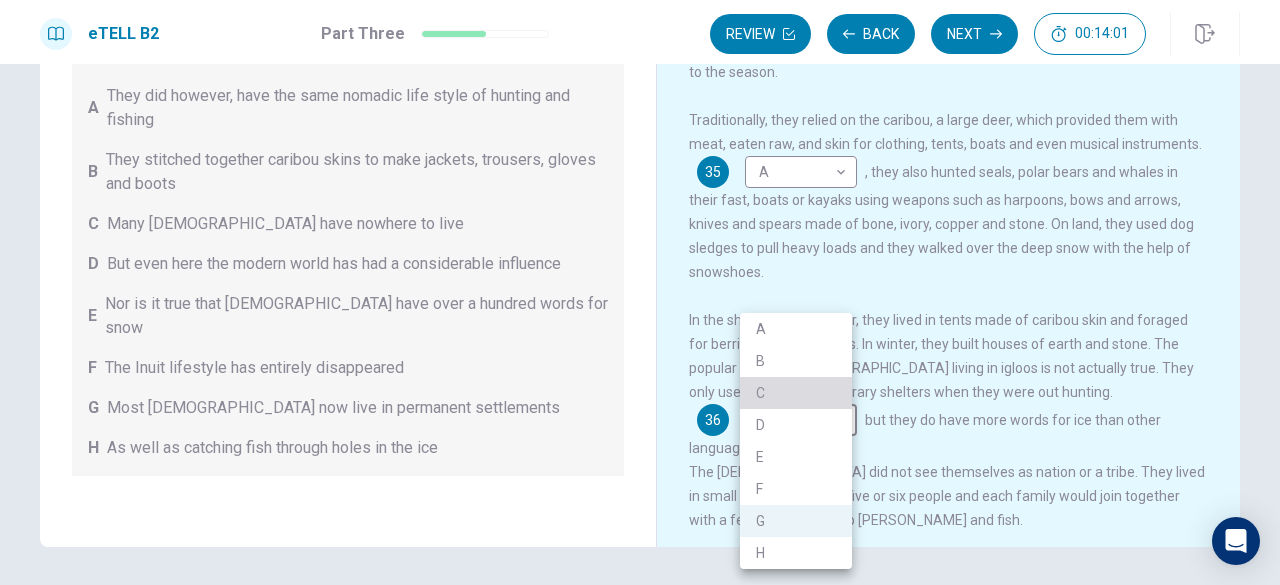 click on "C" at bounding box center [796, 393] 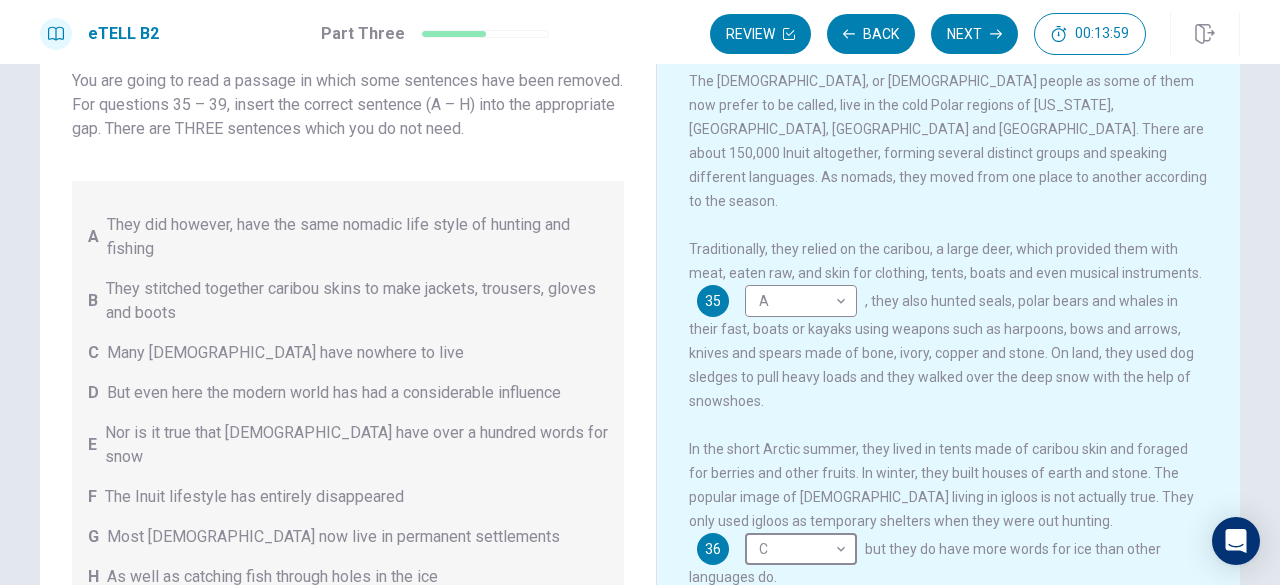 scroll, scrollTop: 124, scrollLeft: 0, axis: vertical 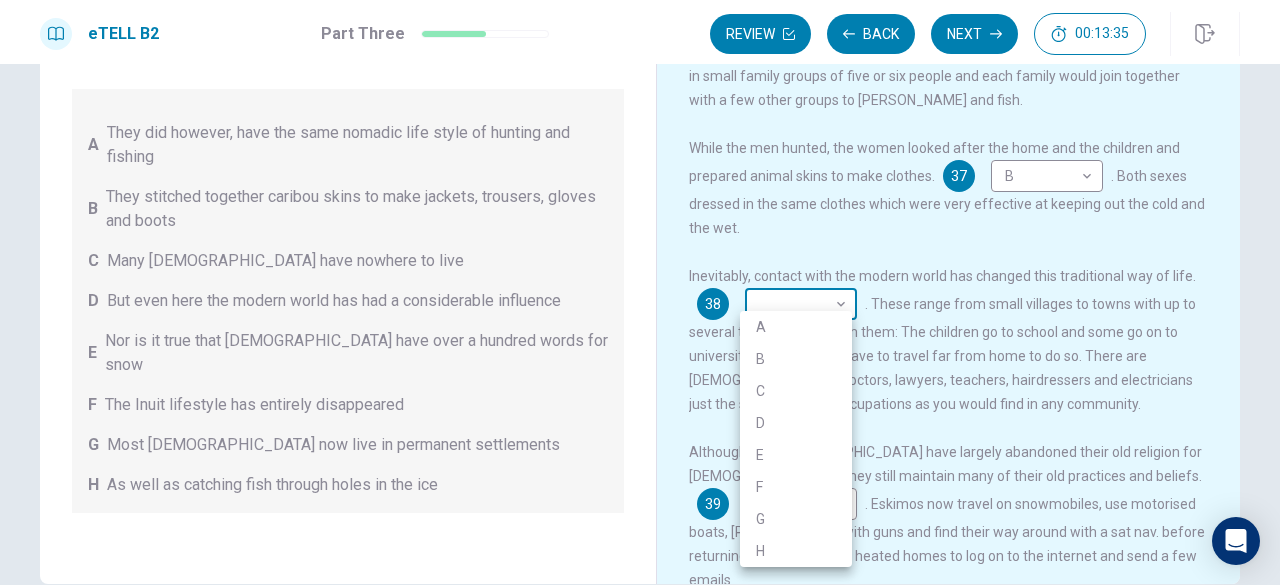 click on "This site uses cookies, as explained in our  Privacy Policy . If you agree to the use of cookies, please click the Accept button and continue to browse our site.   Privacy Policy Accept   eTELL B2 Part Three Review Back Next 00:13:35 Question 15 - 19 of 30 00:13:35 Review Back Next Questions 35 - 39 You are going to read a passage in which some sentences have been  removed. For questions 35 – 39, insert the correct sentence (A – H) into the  appropriate gap. There are THREE sentences which you do not need. A They did however, have the same nomadic life style of hunting and fishing  B They stitched together caribou skins to make jackets, trousers, gloves and  boots  C Many [DEMOGRAPHIC_DATA] have nowhere to live D But even here the modern world has had a considerable influence E Nor is it true that Eskimos have over a hundred words for snow F The Inuit lifestyle has entirely disappeared  G Most [DEMOGRAPHIC_DATA] now live in permanent settlements  H As well as catching fish through holes in the ice Living in a Cold Climate 35 A * C" at bounding box center [640, 292] 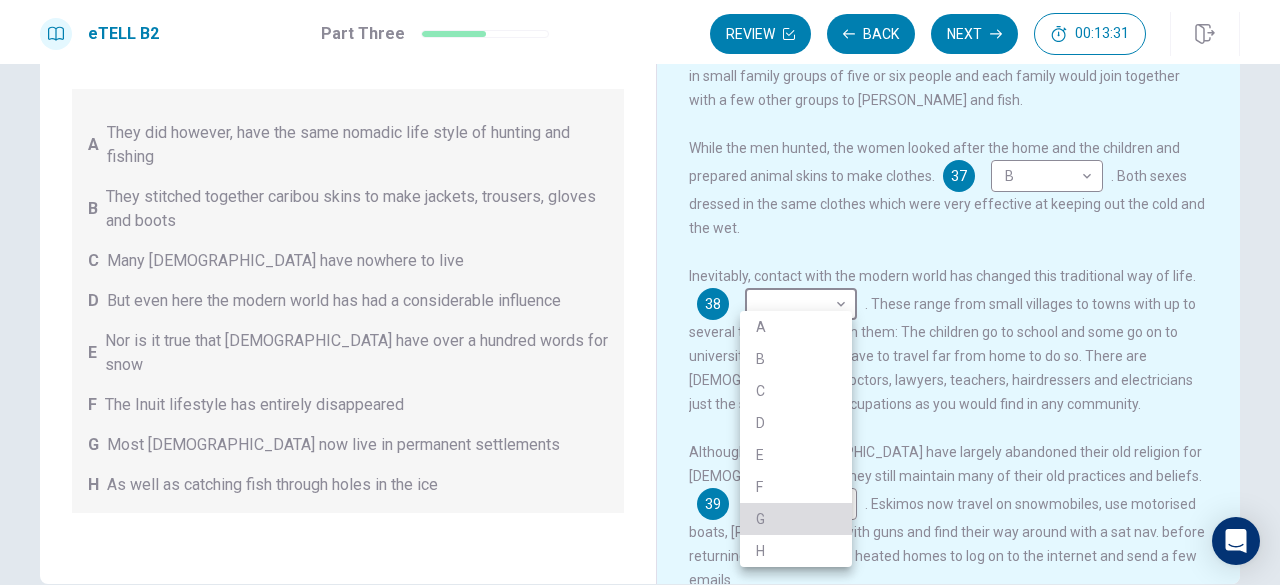 click on "G" at bounding box center [796, 519] 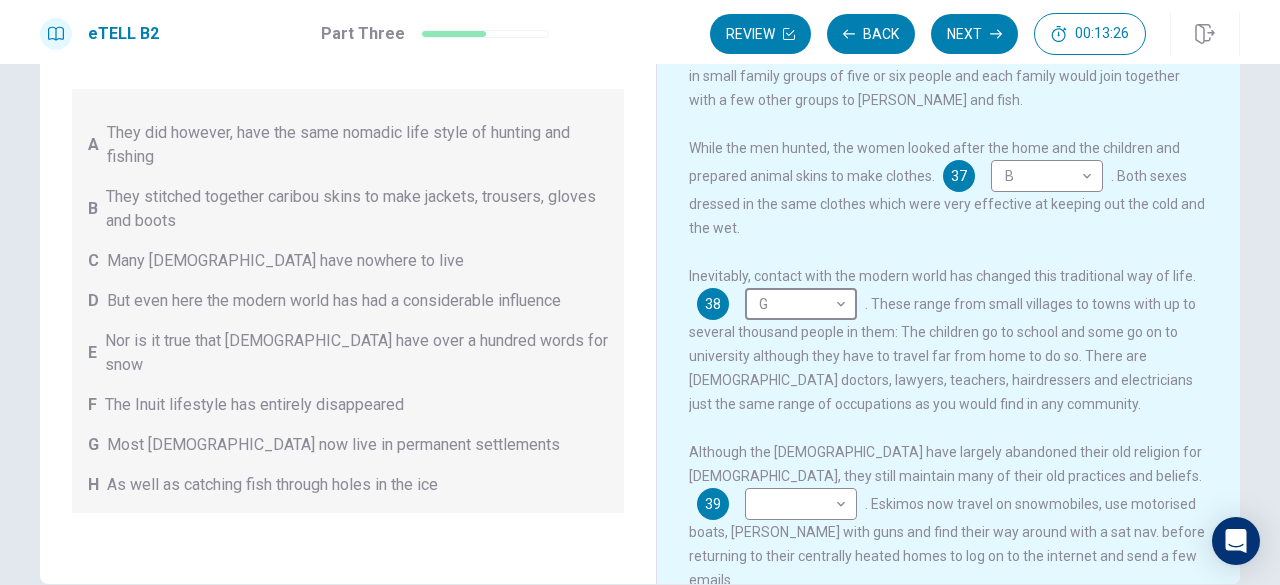 scroll, scrollTop: 461, scrollLeft: 0, axis: vertical 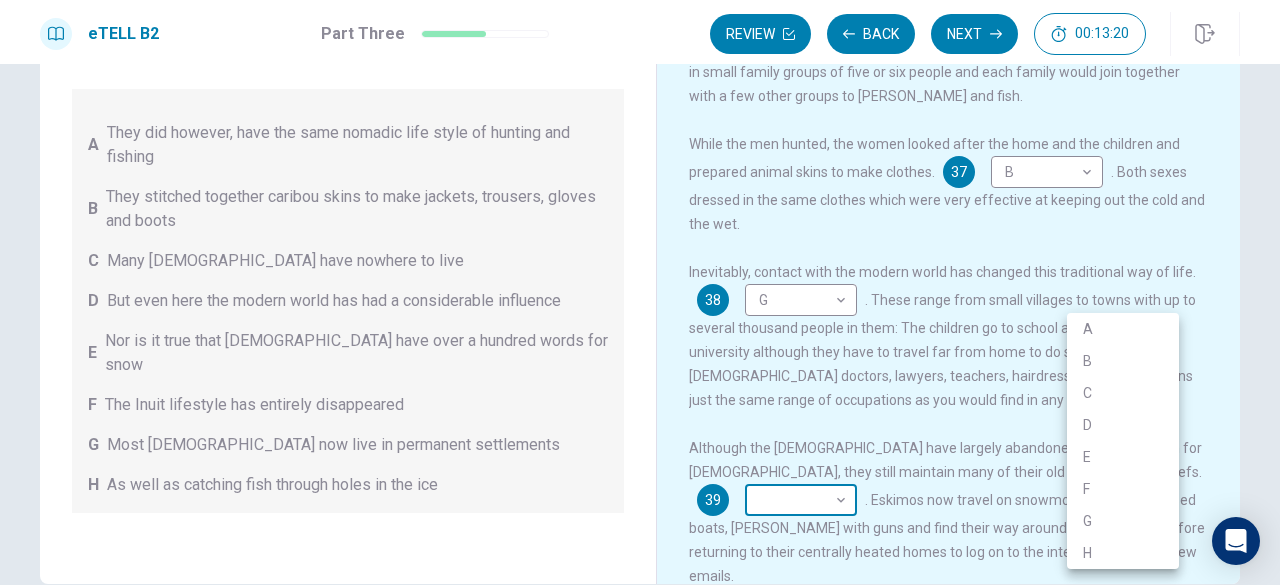 click on "This site uses cookies, as explained in our  Privacy Policy . If you agree to the use of cookies, please click the Accept button and continue to browse our site.   Privacy Policy Accept   eTELL B2 Part Three Review Back Next 00:13:20 Question 15 - 19 of 30 00:13:20 Review Back Next Questions 35 - 39 You are going to read a passage in which some sentences have been  removed. For questions 35 – 39, insert the correct sentence (A – H) into the  appropriate gap. There are THREE sentences which you do not need. A They did however, have the same nomadic life style of hunting and fishing  B They stitched together caribou skins to make jackets, trousers, gloves and  boots  C Many [DEMOGRAPHIC_DATA] have nowhere to live D But even here the modern world has had a considerable influence E Nor is it true that Eskimos have over a hundred words for snow F The Inuit lifestyle has entirely disappeared  G Most [DEMOGRAPHIC_DATA] now live in permanent settlements  H As well as catching fish through holes in the ice Living in a Cold Climate 35 A * C" at bounding box center (640, 292) 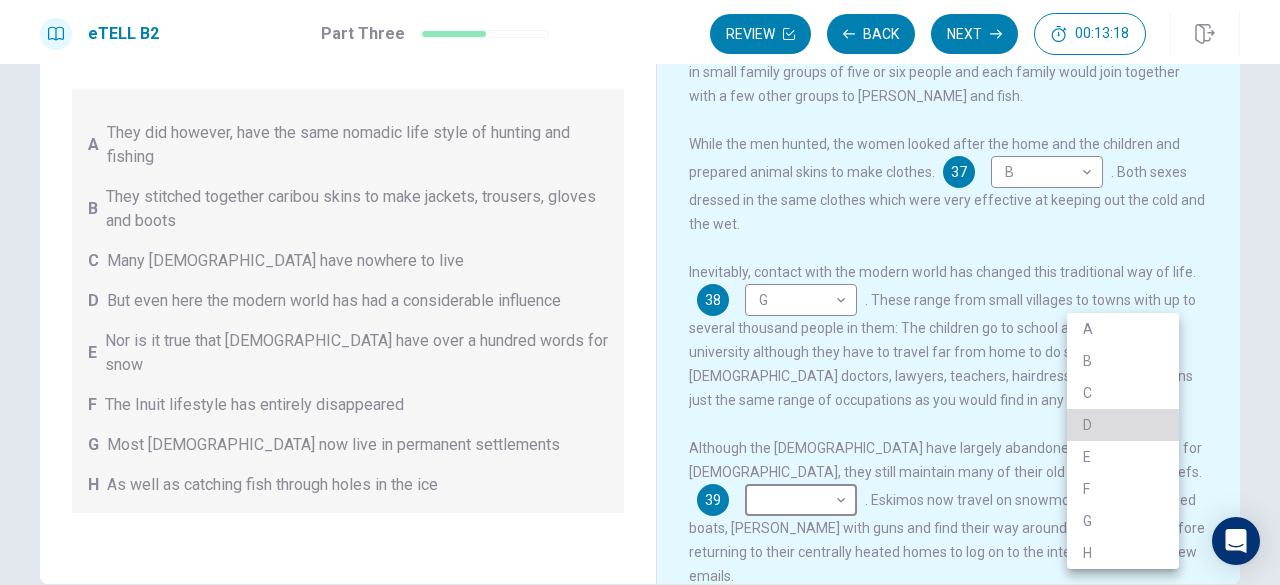 click on "D" at bounding box center (1123, 425) 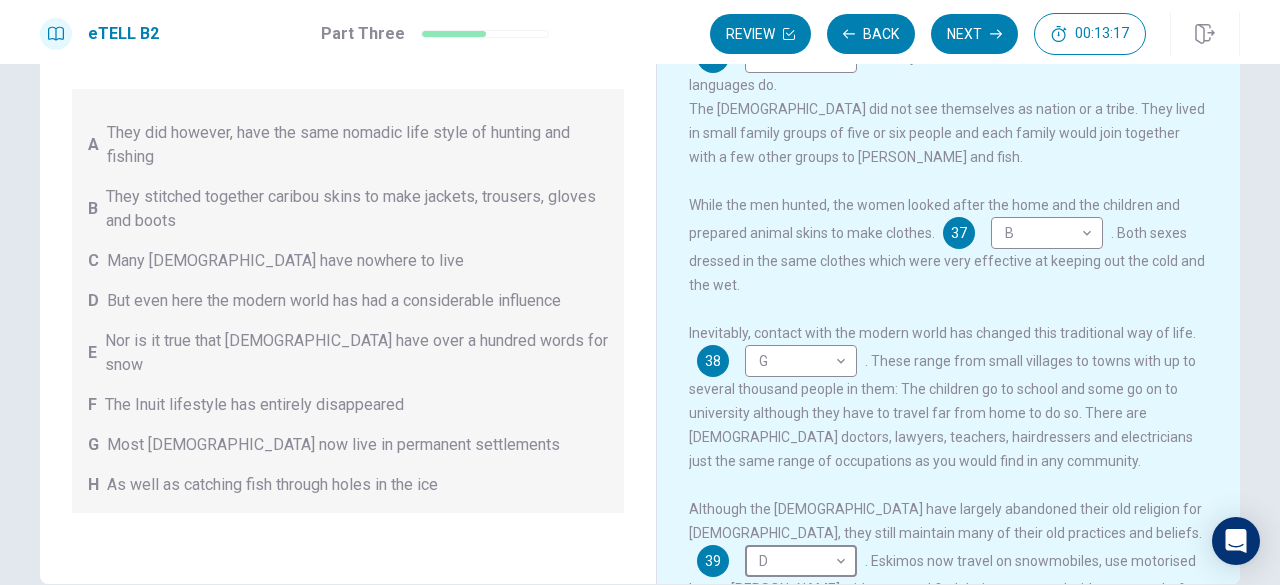 scroll, scrollTop: 397, scrollLeft: 0, axis: vertical 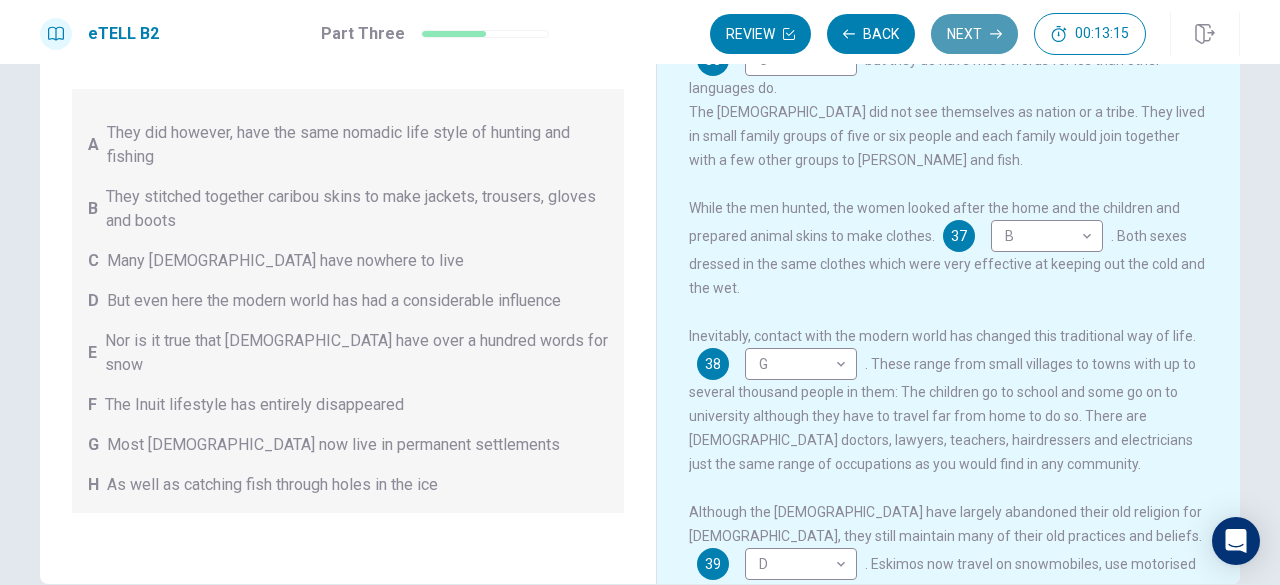 click on "Next" at bounding box center [974, 34] 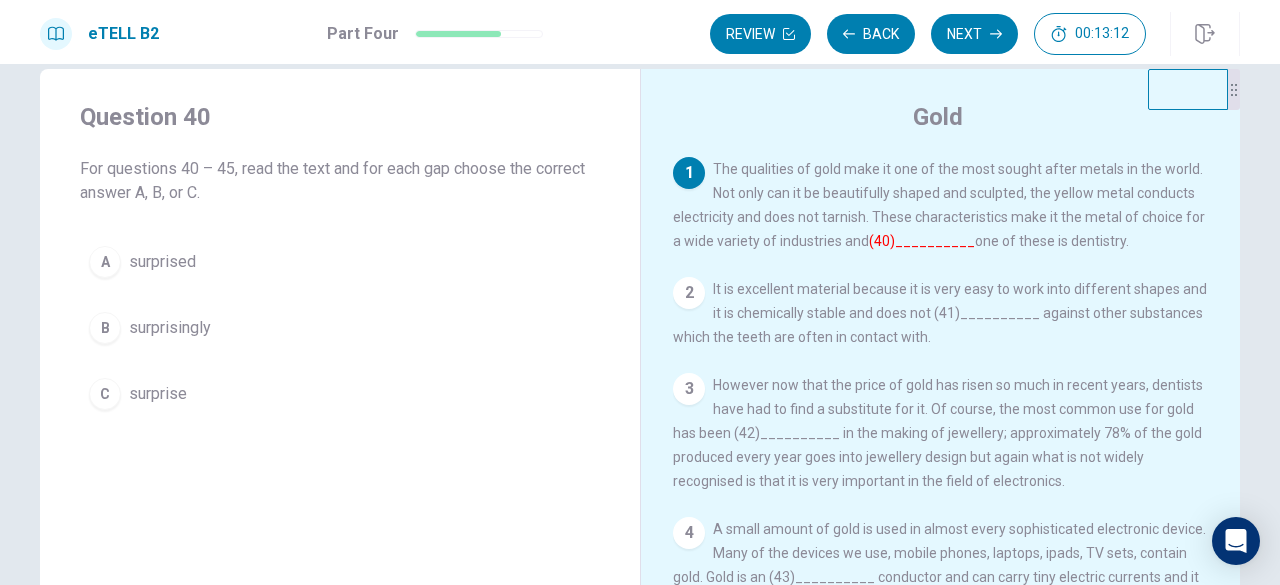 scroll, scrollTop: 34, scrollLeft: 0, axis: vertical 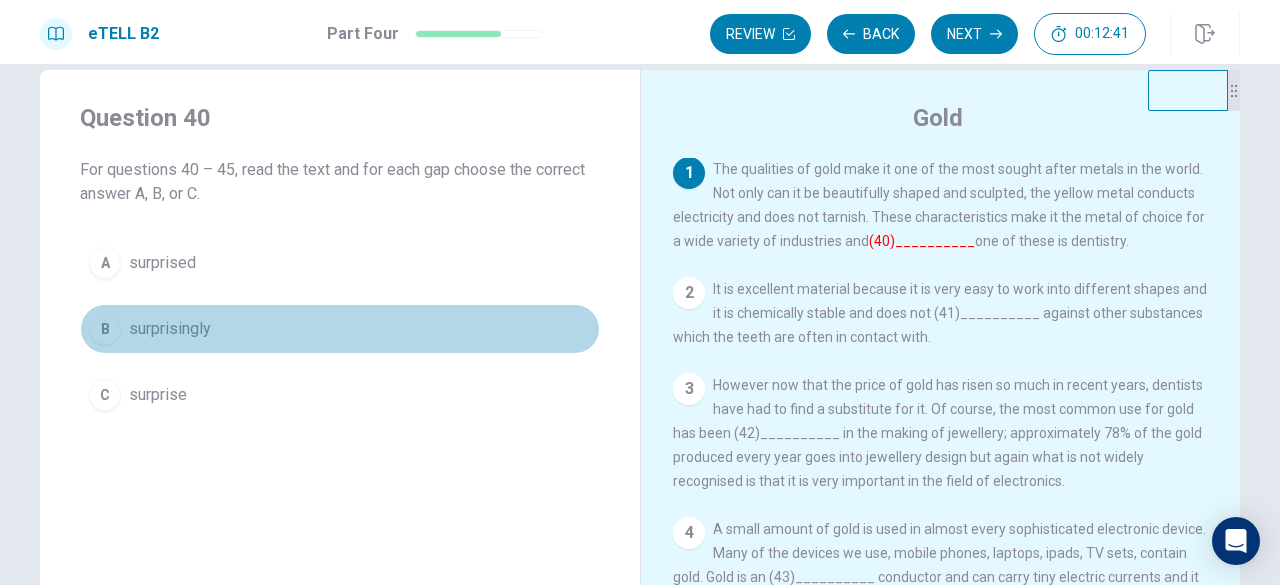 click on "B surprisingly" at bounding box center (340, 329) 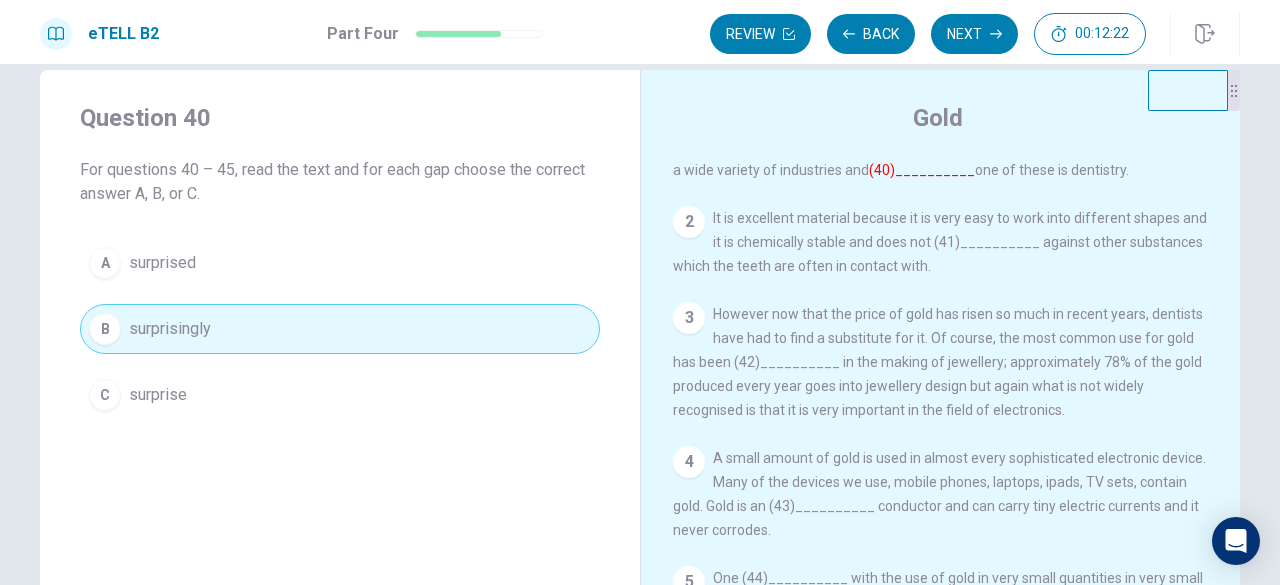scroll, scrollTop: 111, scrollLeft: 0, axis: vertical 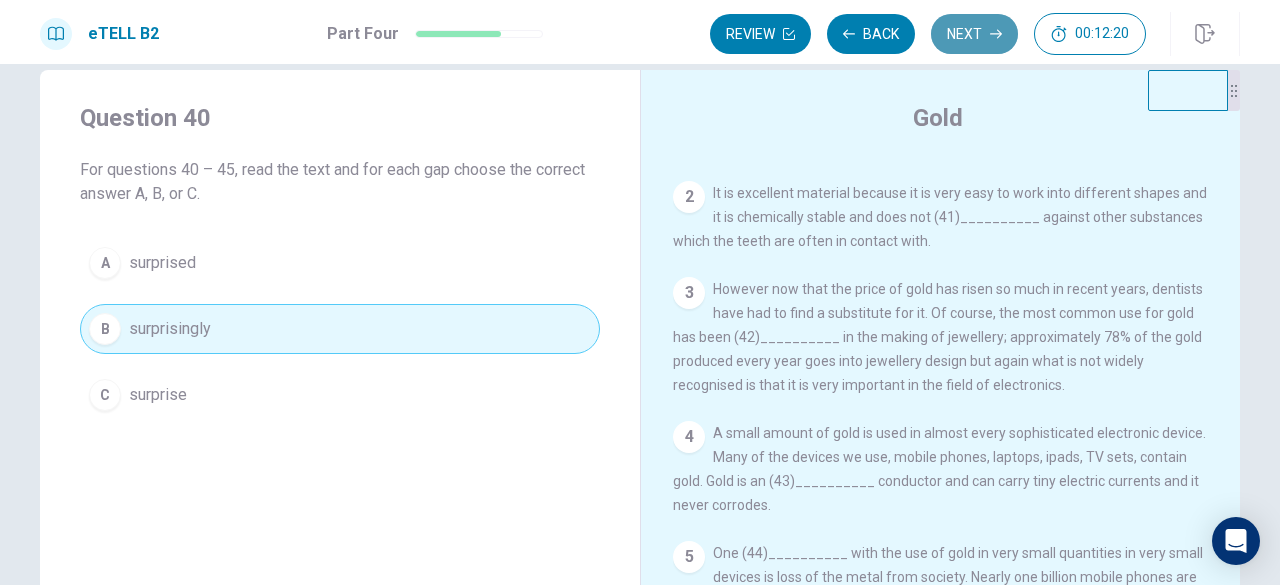 click on "Next" at bounding box center [974, 34] 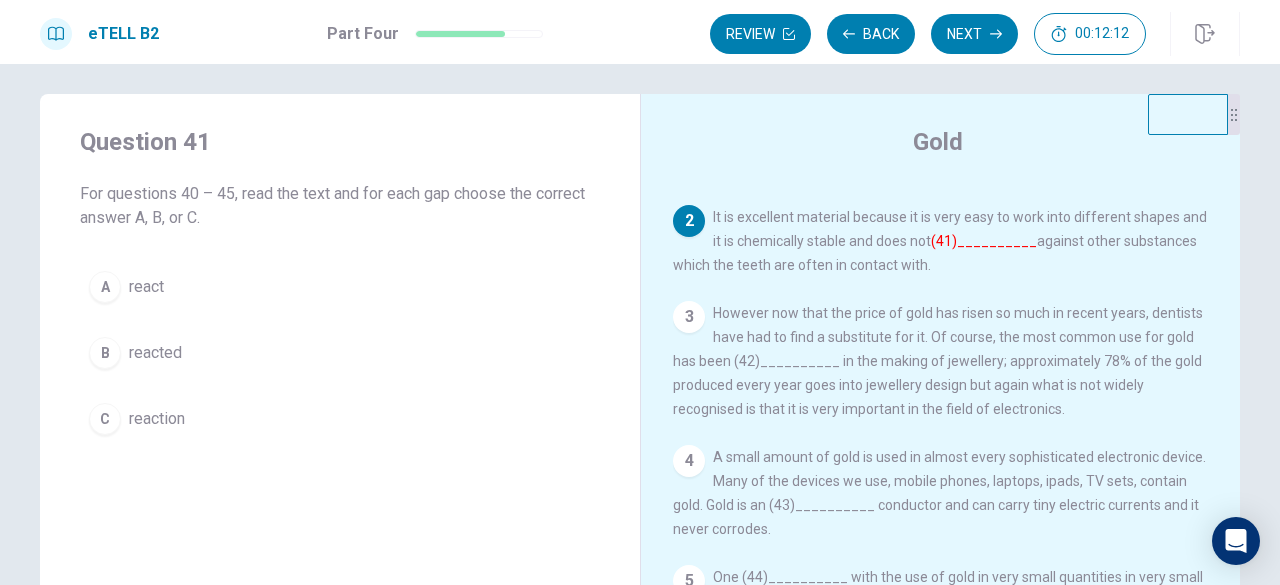 scroll, scrollTop: 0, scrollLeft: 0, axis: both 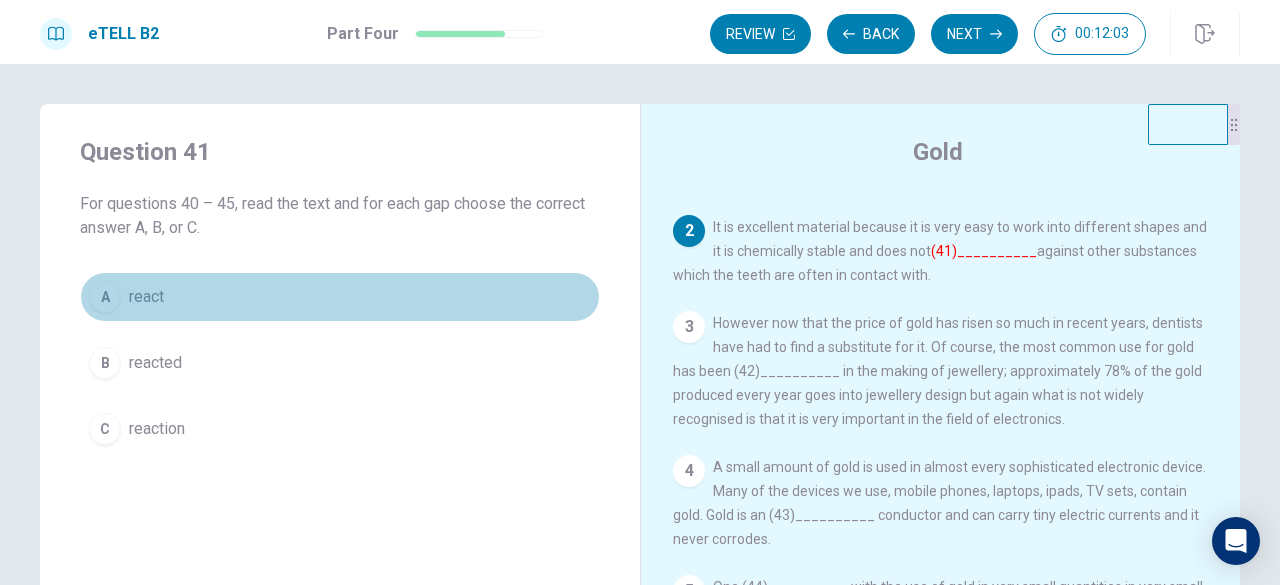 click on "A react" at bounding box center (340, 297) 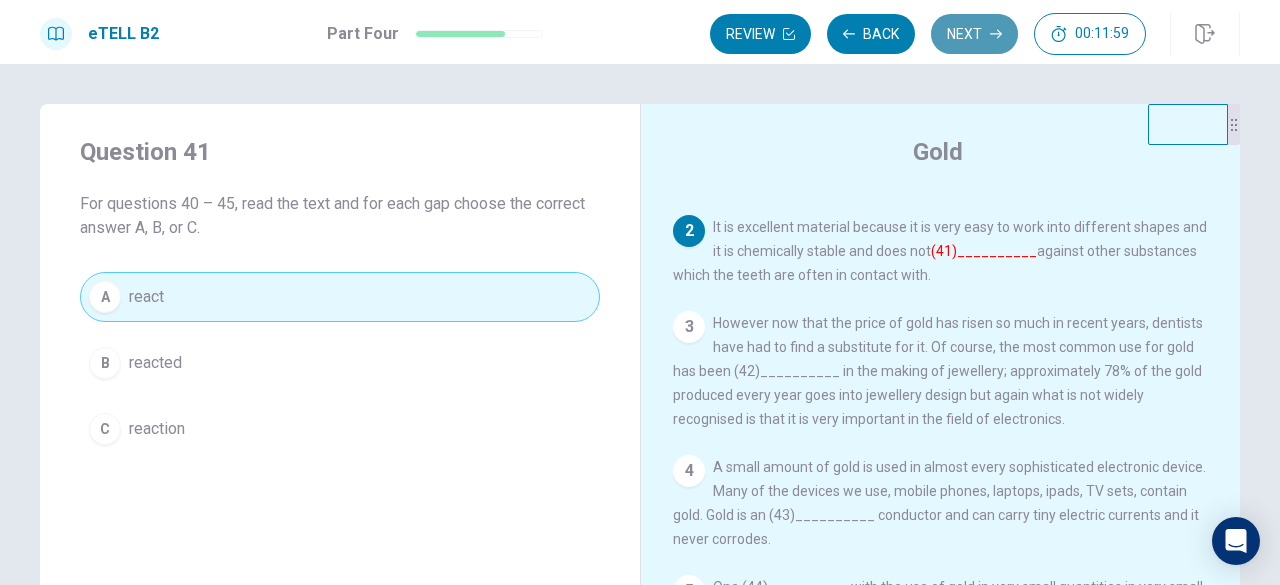 click on "Next" at bounding box center (974, 34) 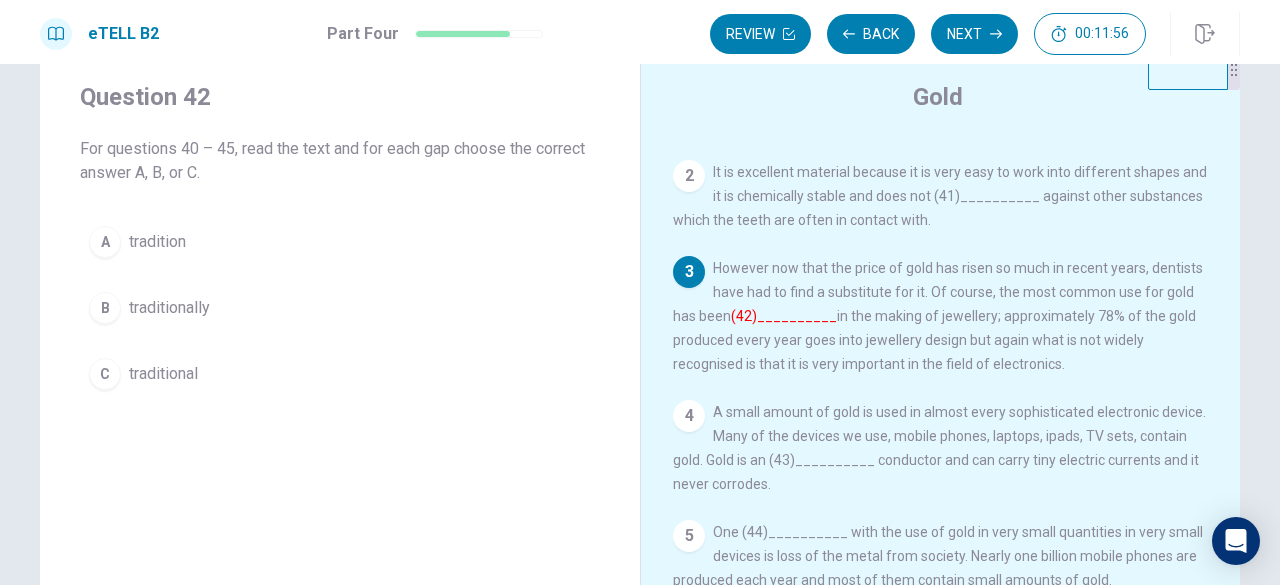 scroll, scrollTop: 56, scrollLeft: 0, axis: vertical 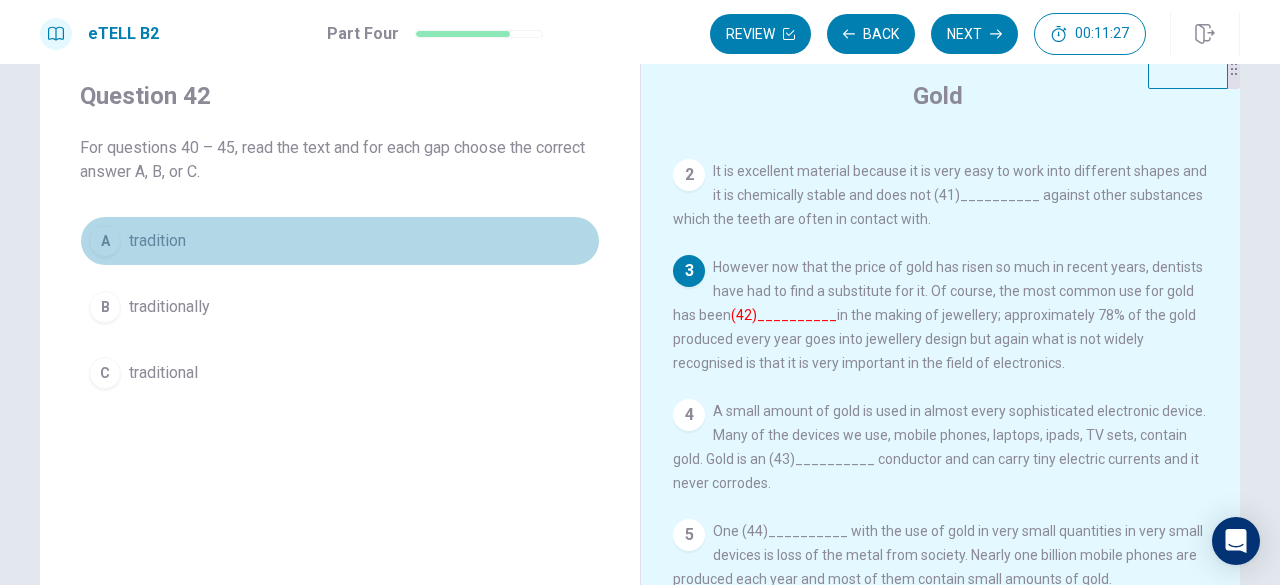 click on "A tradition" at bounding box center (340, 241) 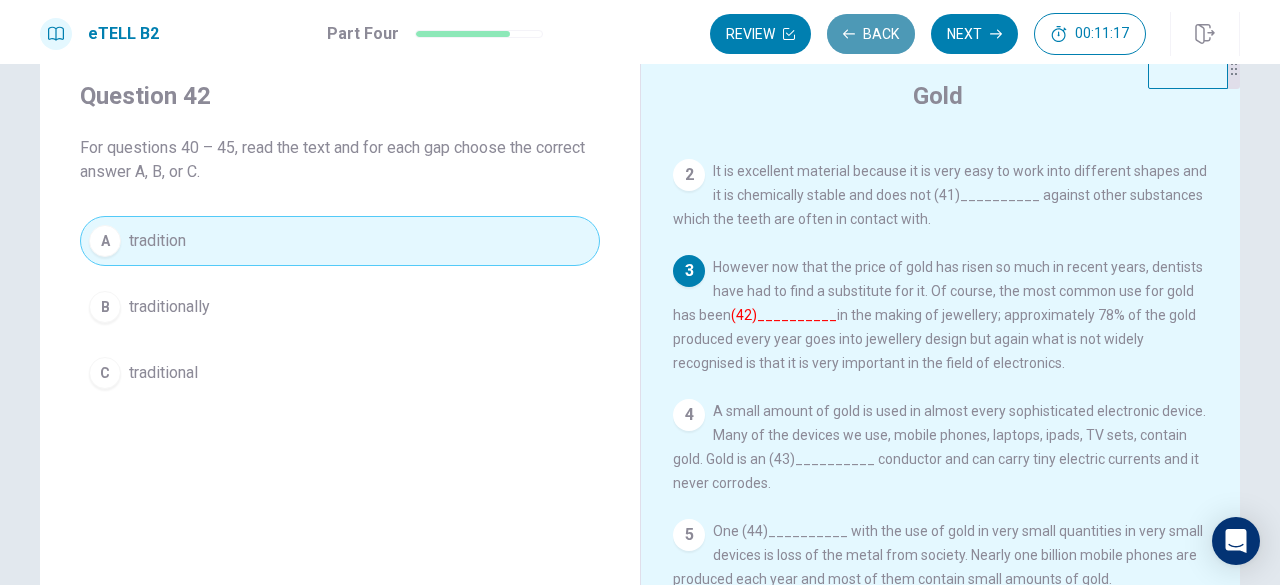 click on "Back" at bounding box center (871, 34) 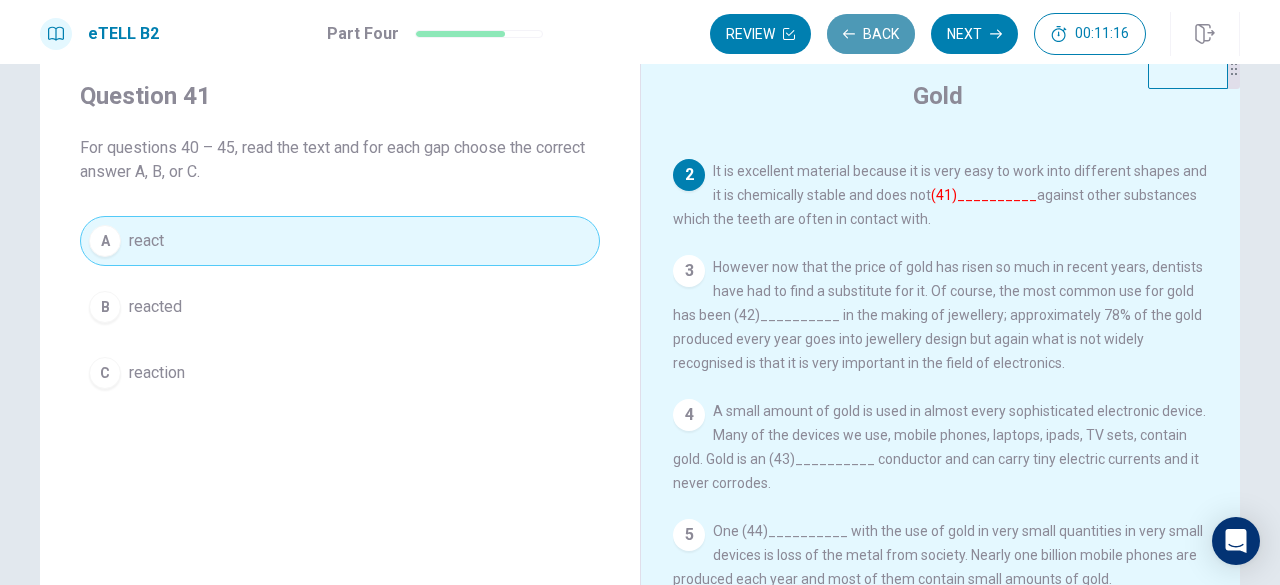 click on "Back" at bounding box center [871, 34] 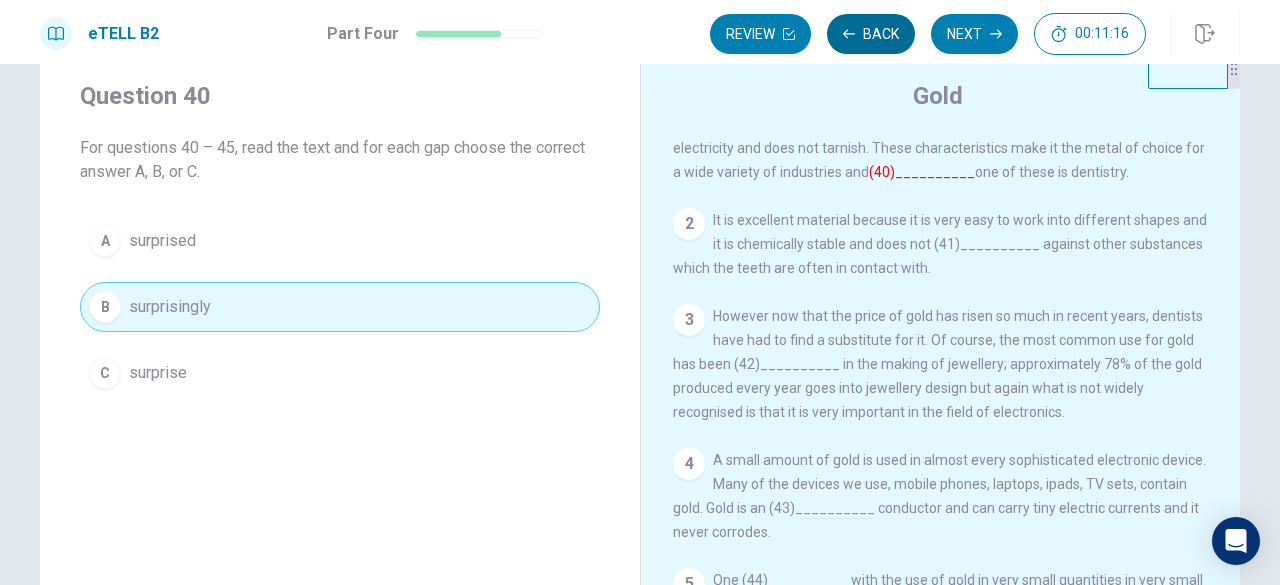 scroll, scrollTop: 0, scrollLeft: 0, axis: both 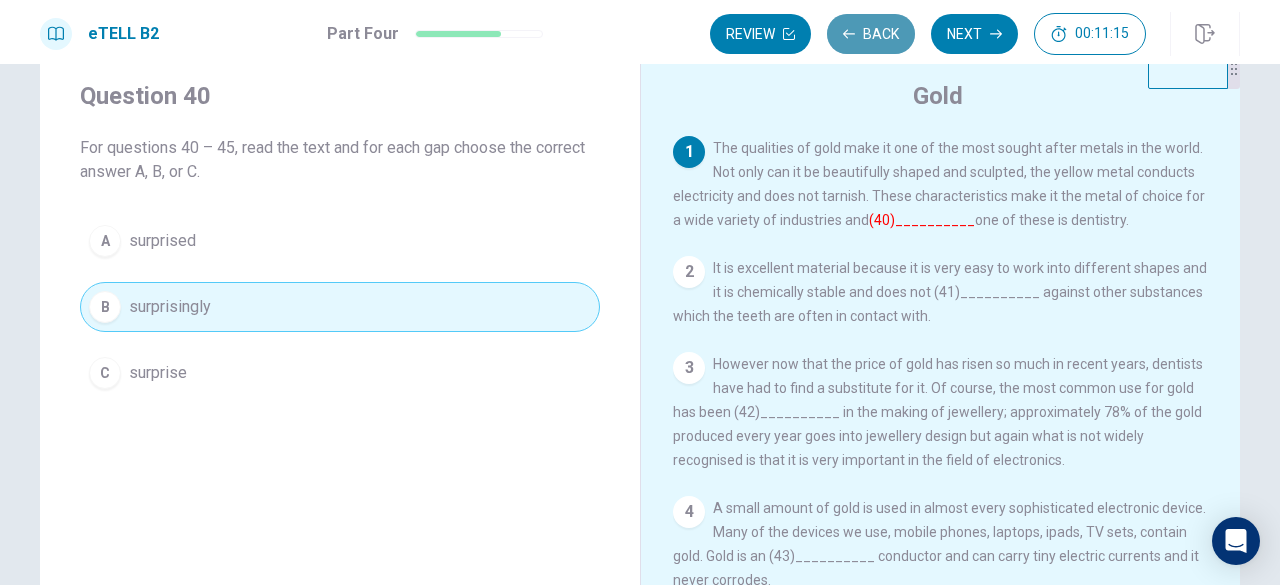 click on "Back" at bounding box center [871, 34] 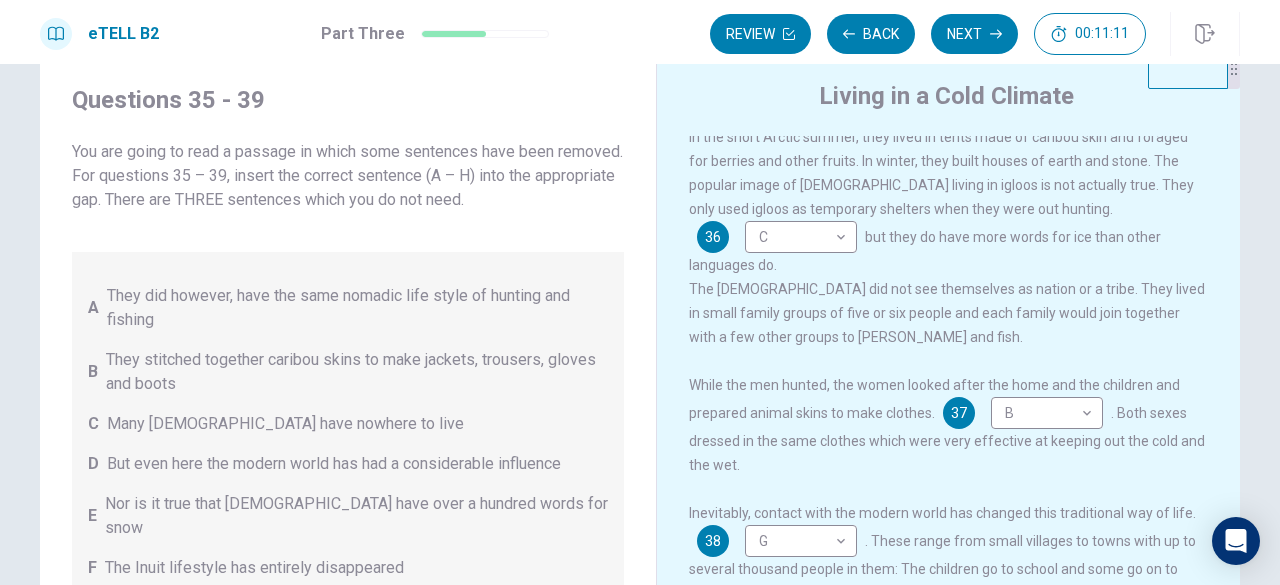 scroll, scrollTop: 461, scrollLeft: 0, axis: vertical 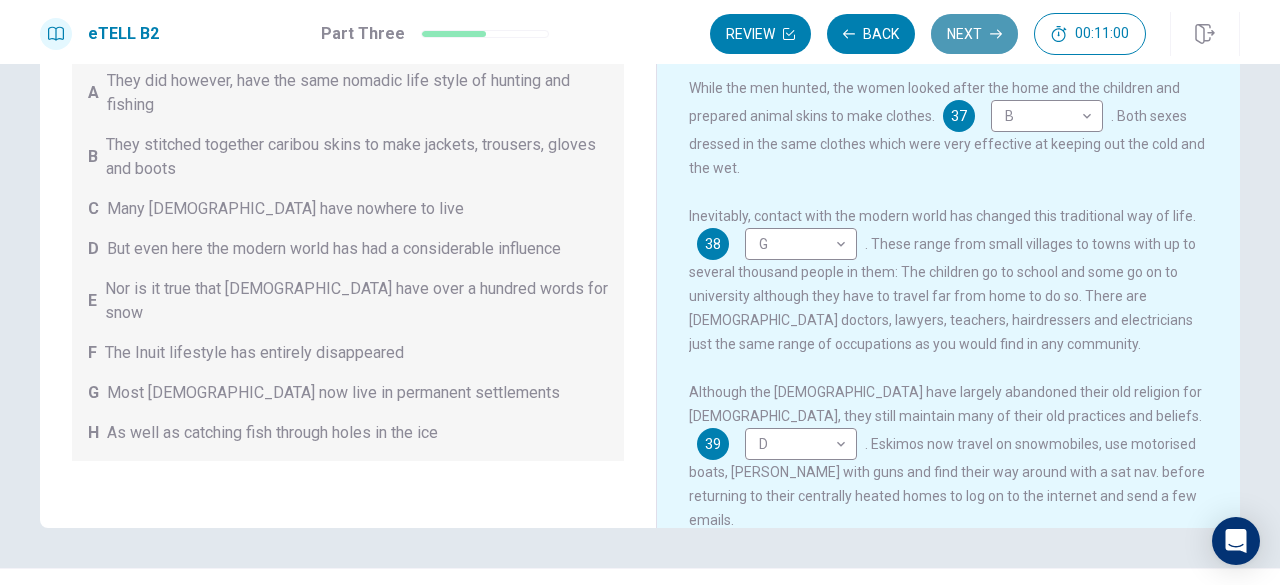 click on "Next" at bounding box center [974, 34] 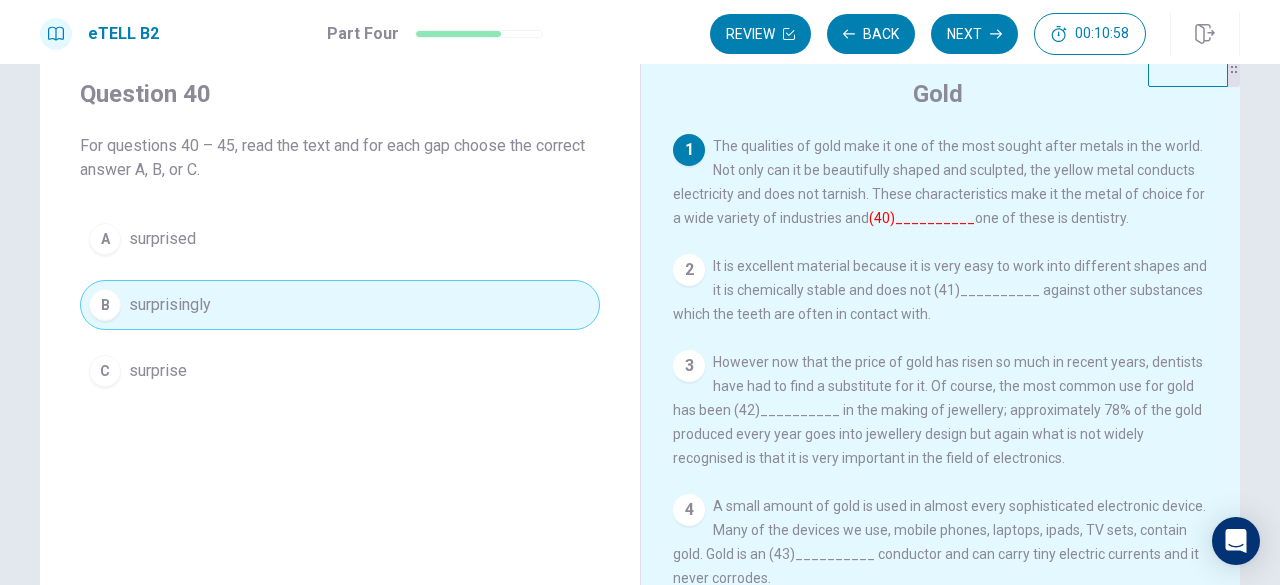 scroll, scrollTop: 0, scrollLeft: 0, axis: both 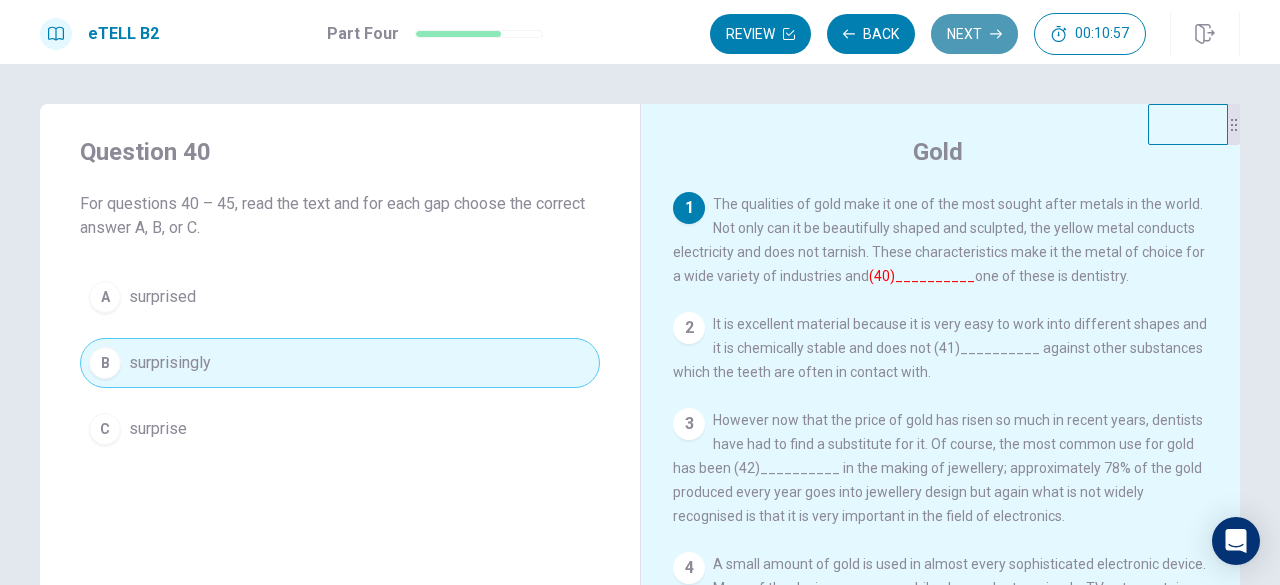 click on "Next" at bounding box center [974, 34] 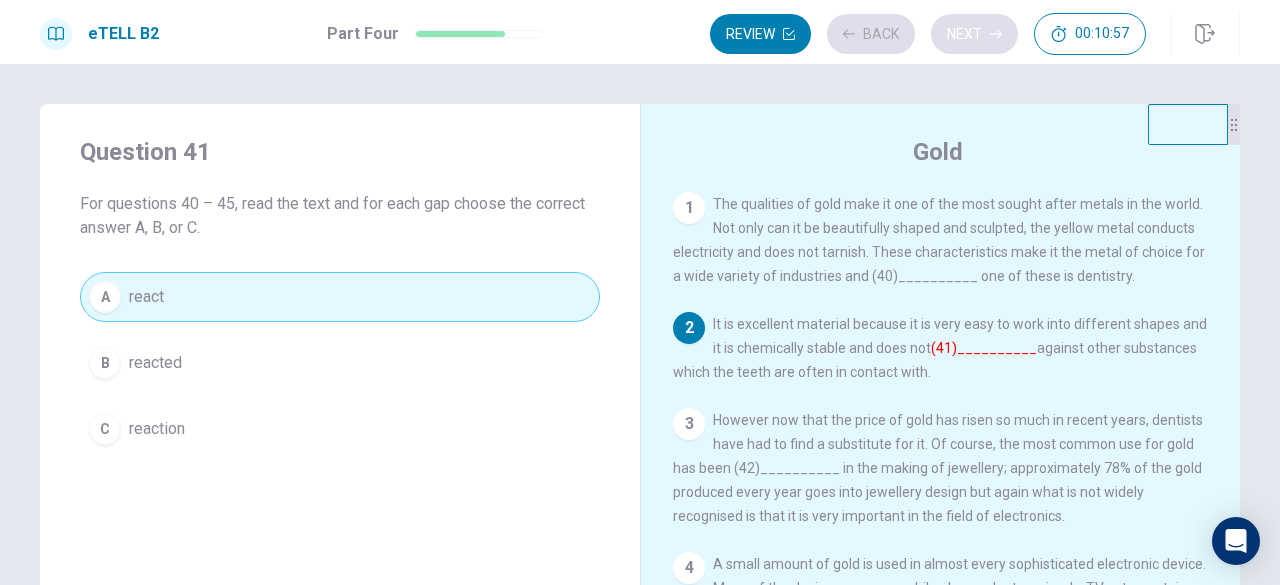 scroll, scrollTop: 111, scrollLeft: 0, axis: vertical 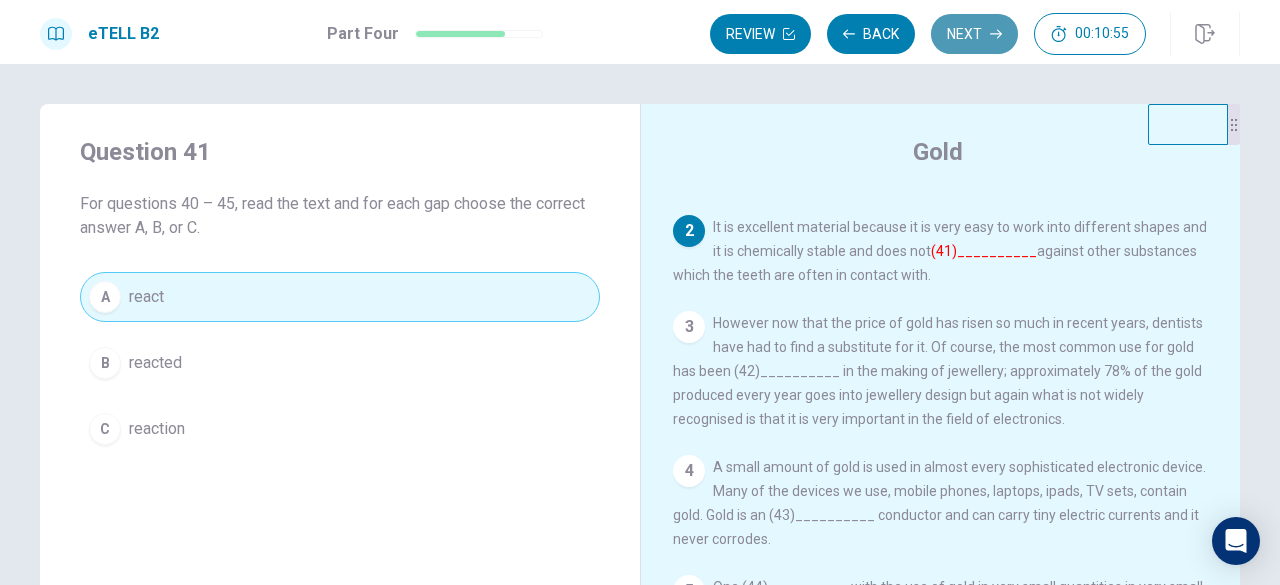 click on "Next" at bounding box center (974, 34) 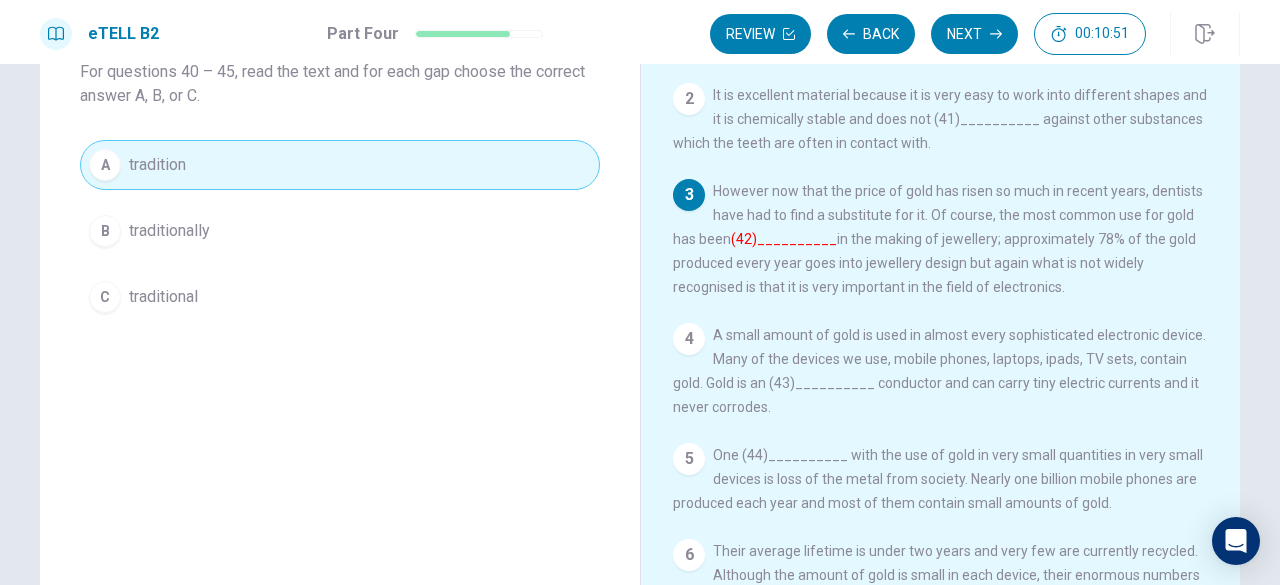scroll, scrollTop: 133, scrollLeft: 0, axis: vertical 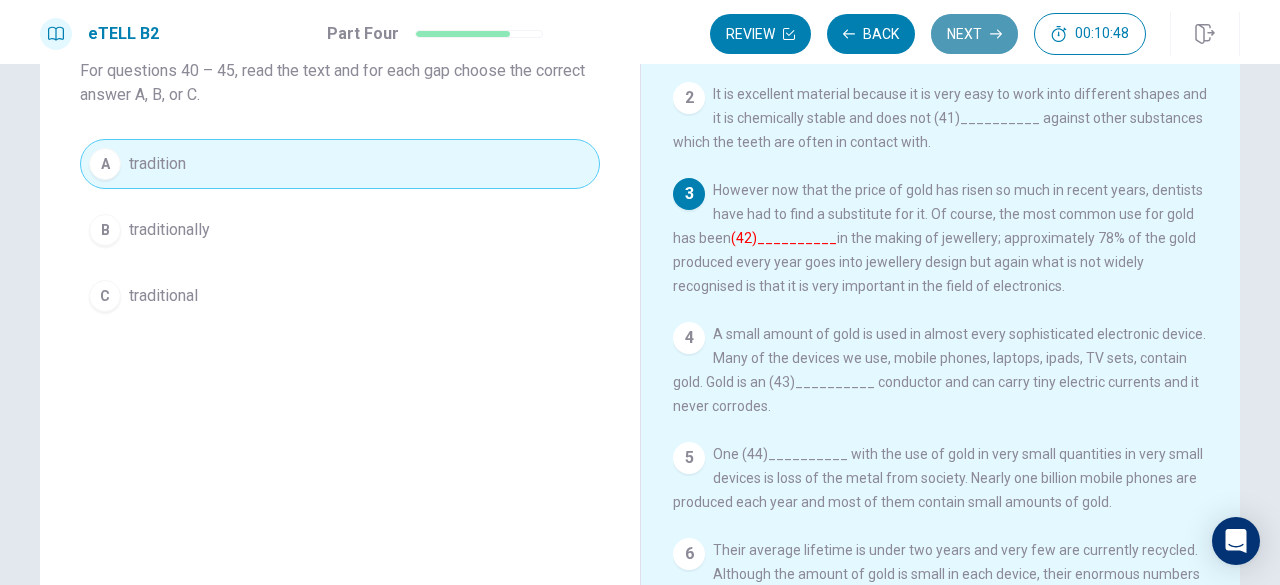 click on "Next" at bounding box center [974, 34] 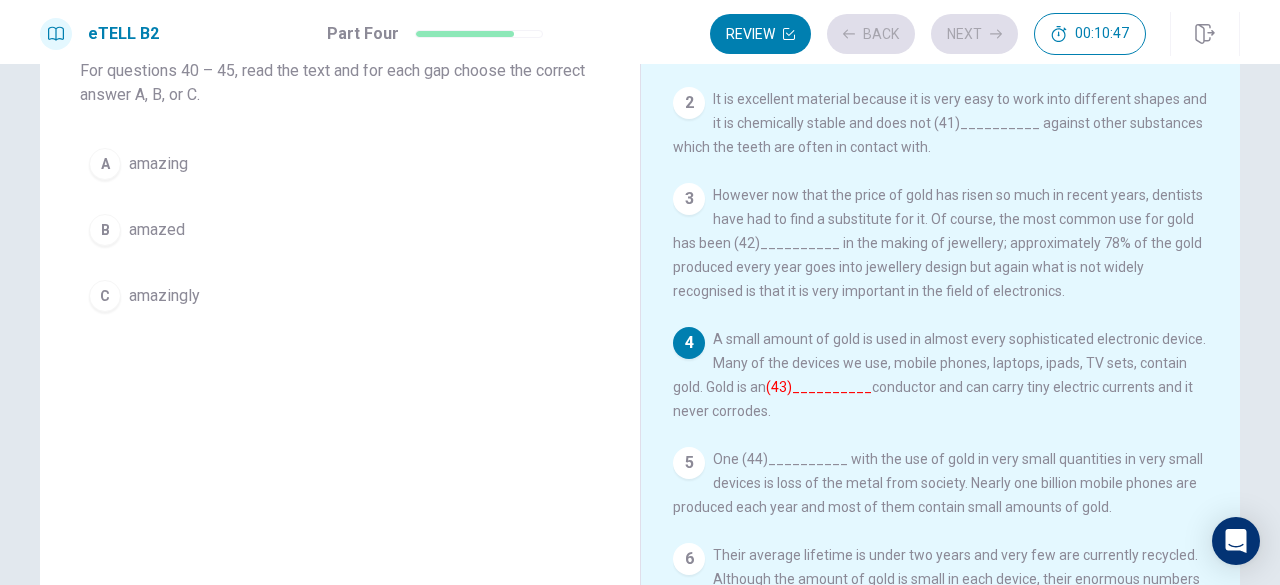 scroll, scrollTop: 111, scrollLeft: 0, axis: vertical 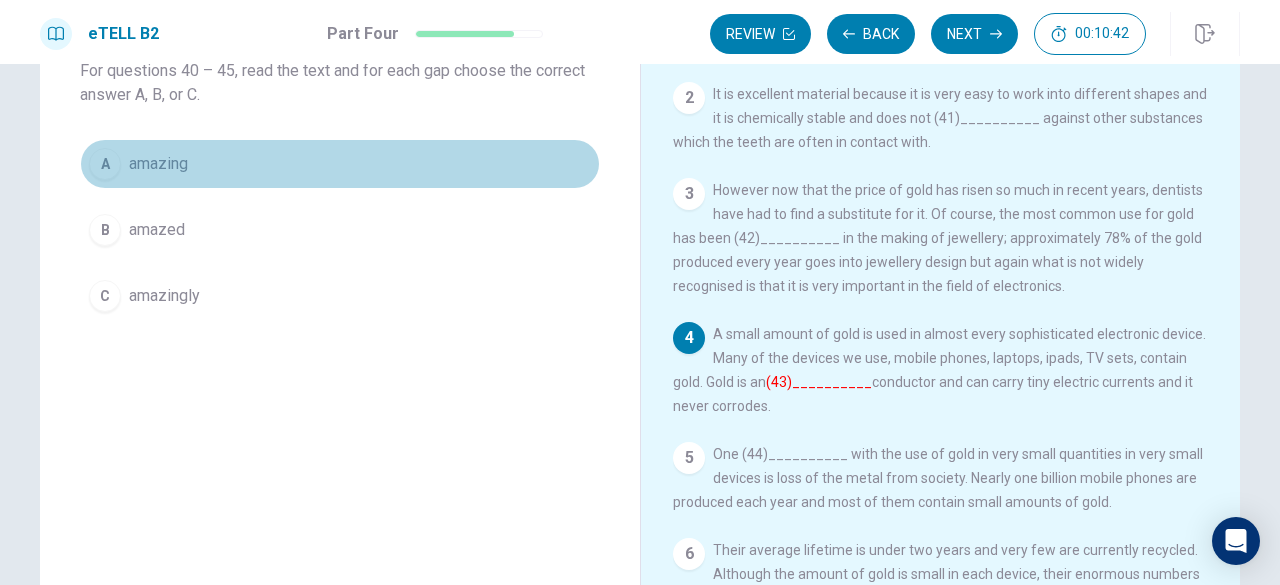 click on "A amazing" at bounding box center [340, 164] 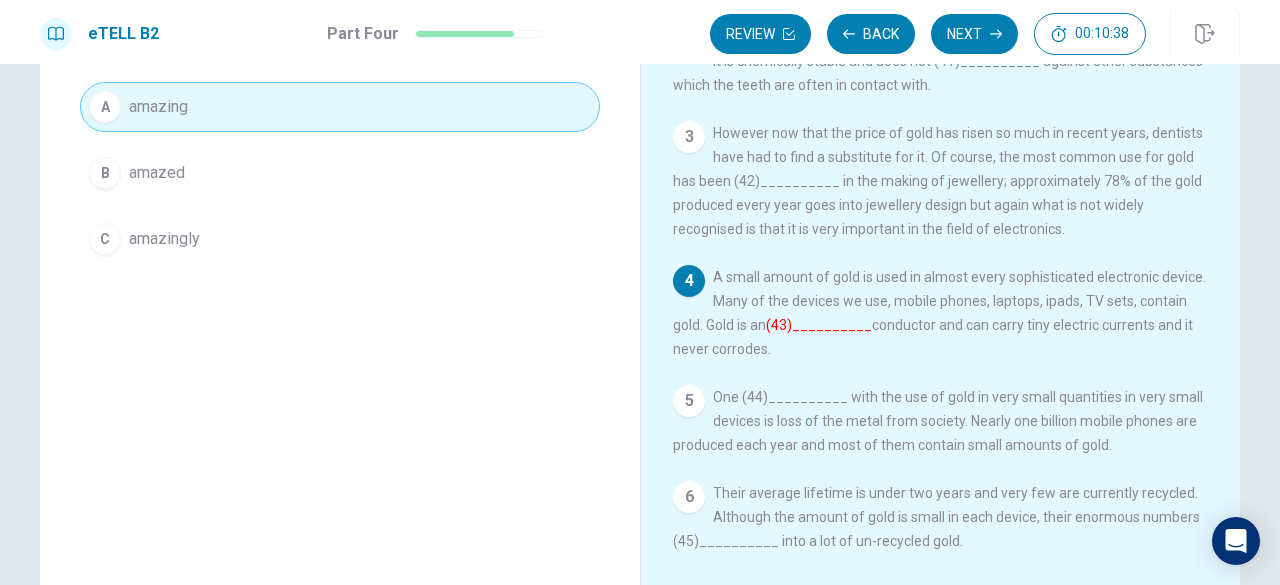 scroll, scrollTop: 191, scrollLeft: 0, axis: vertical 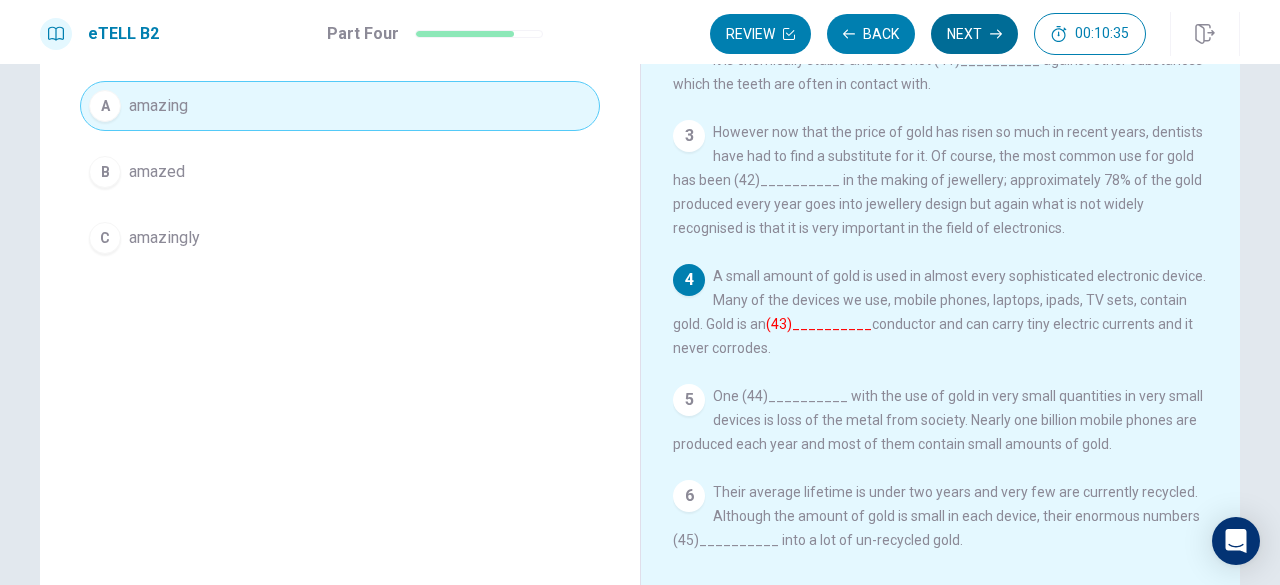 type 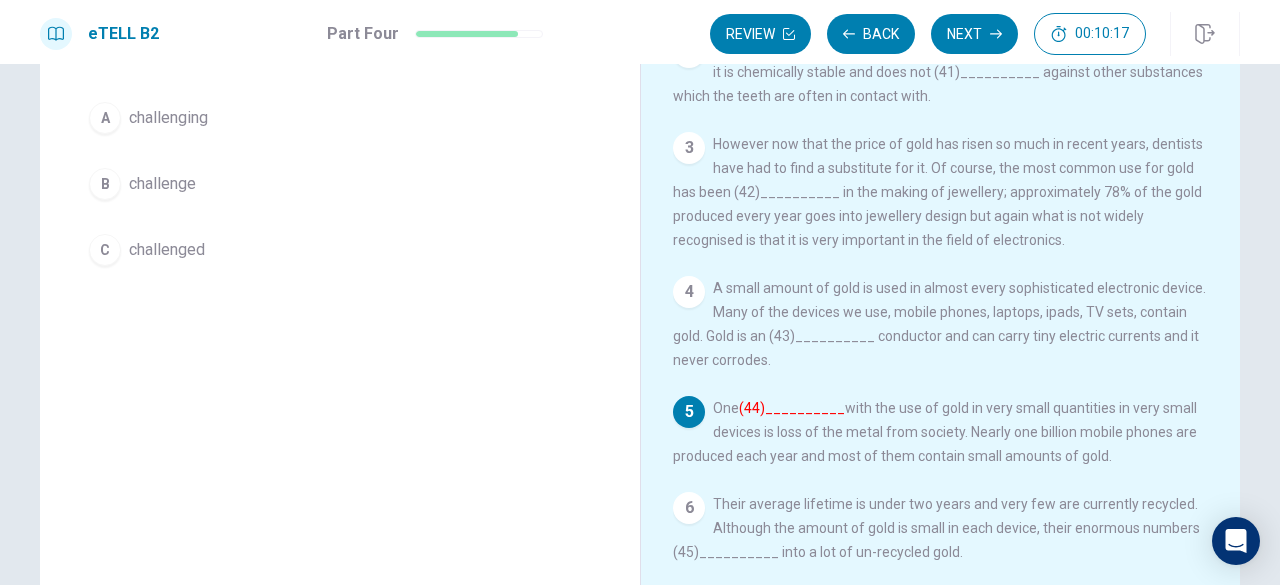 scroll, scrollTop: 180, scrollLeft: 0, axis: vertical 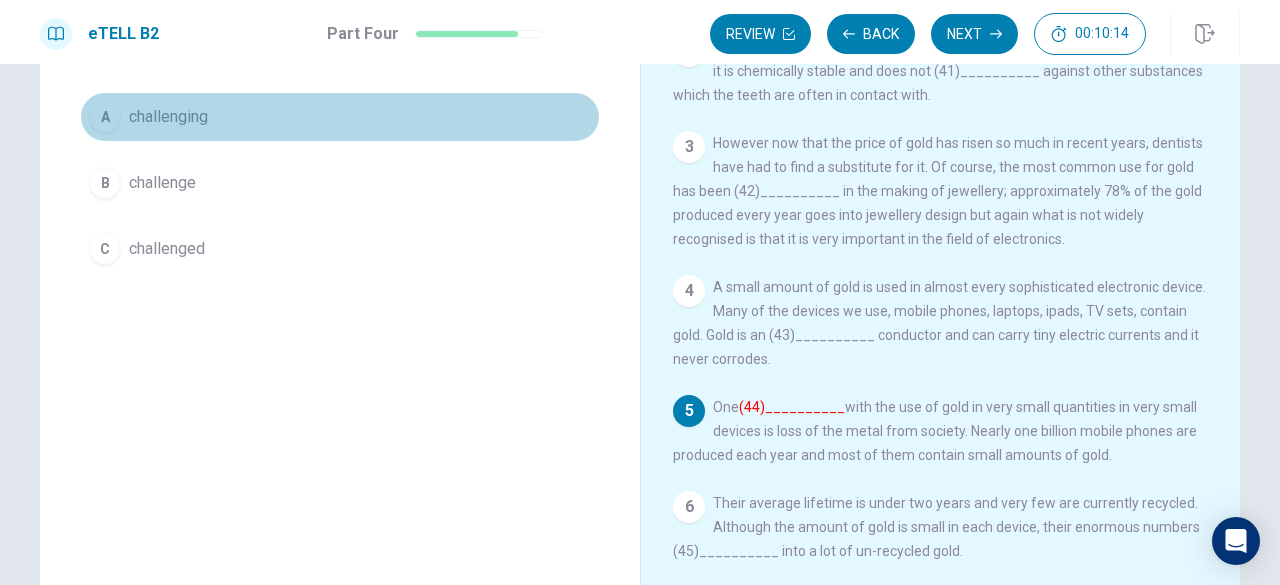 click on "A challenging" at bounding box center (340, 117) 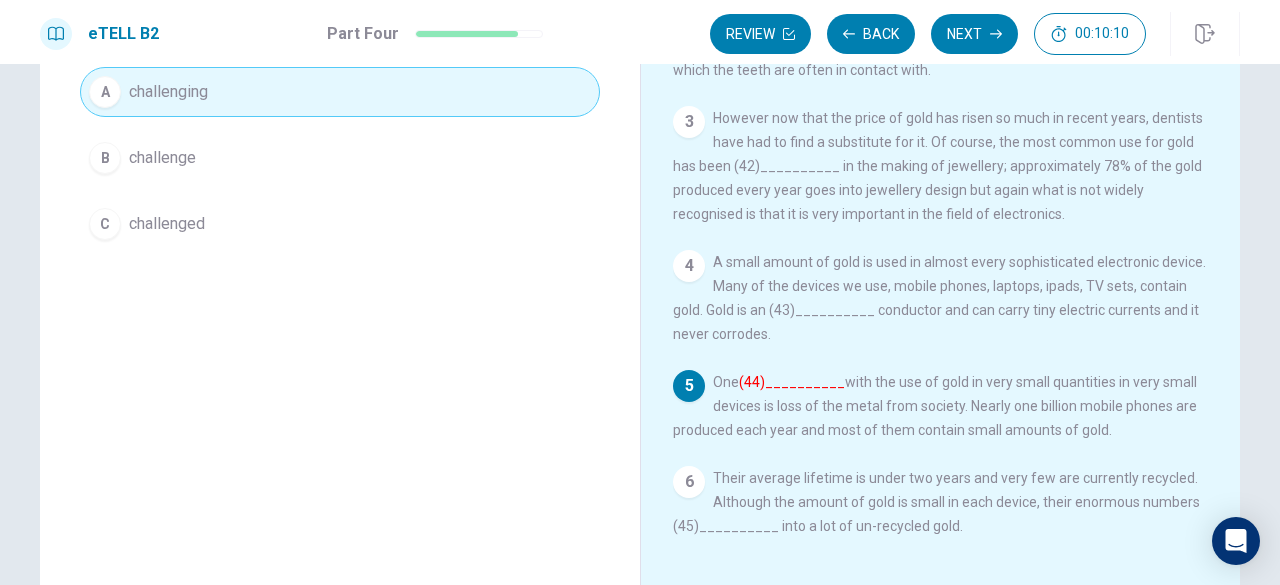 scroll, scrollTop: 204, scrollLeft: 0, axis: vertical 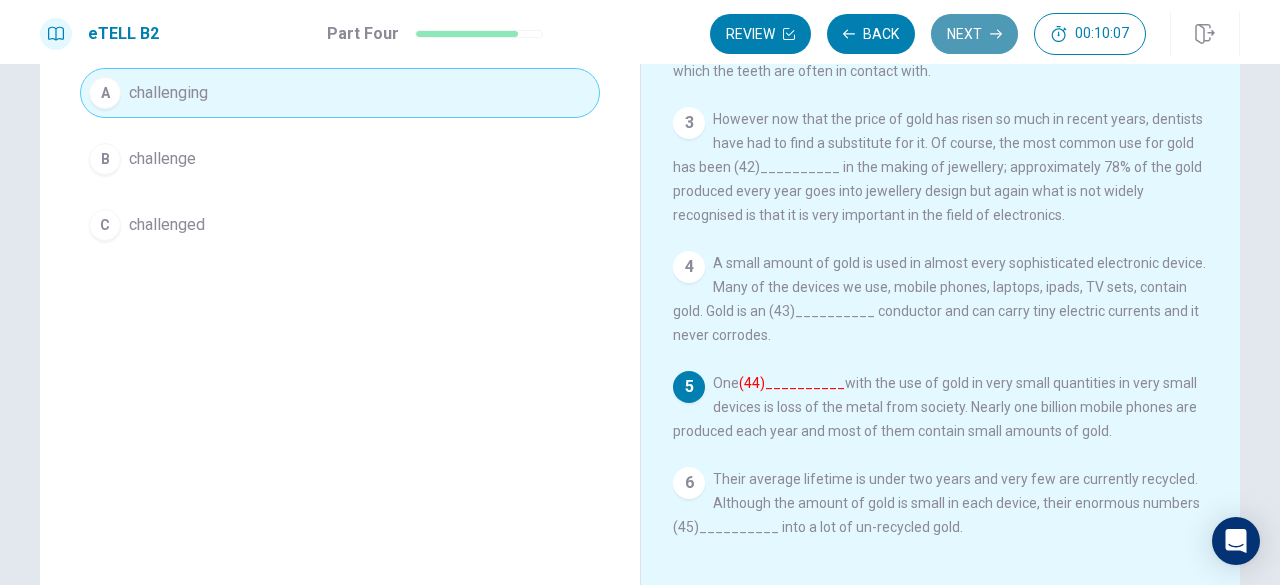 click on "Next" at bounding box center (974, 34) 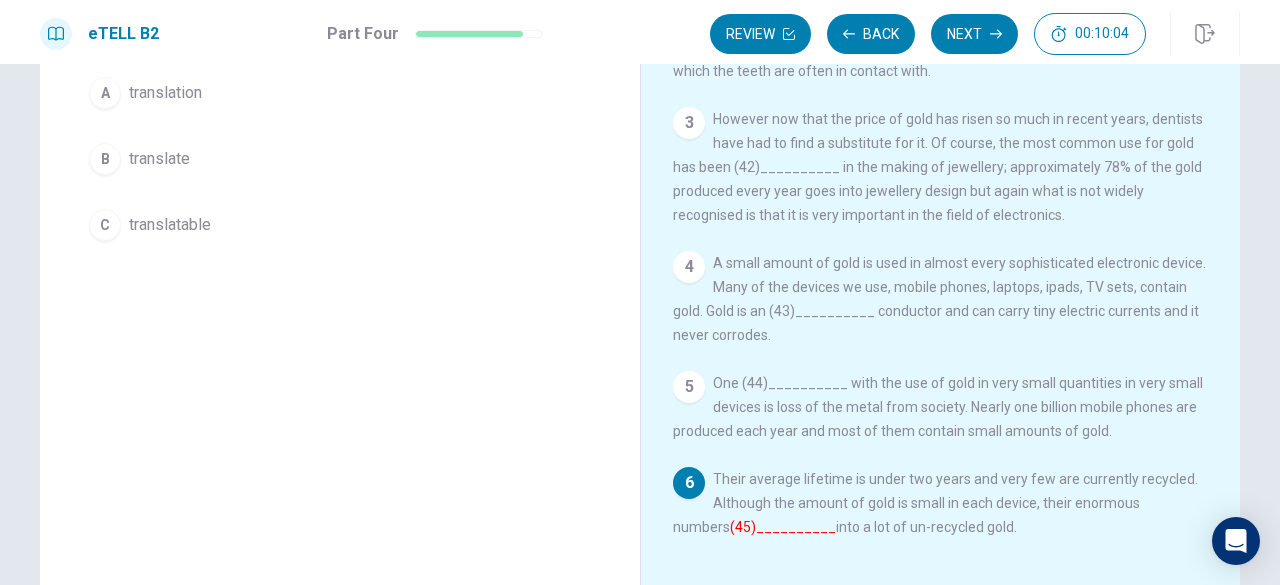 scroll, scrollTop: 106, scrollLeft: 0, axis: vertical 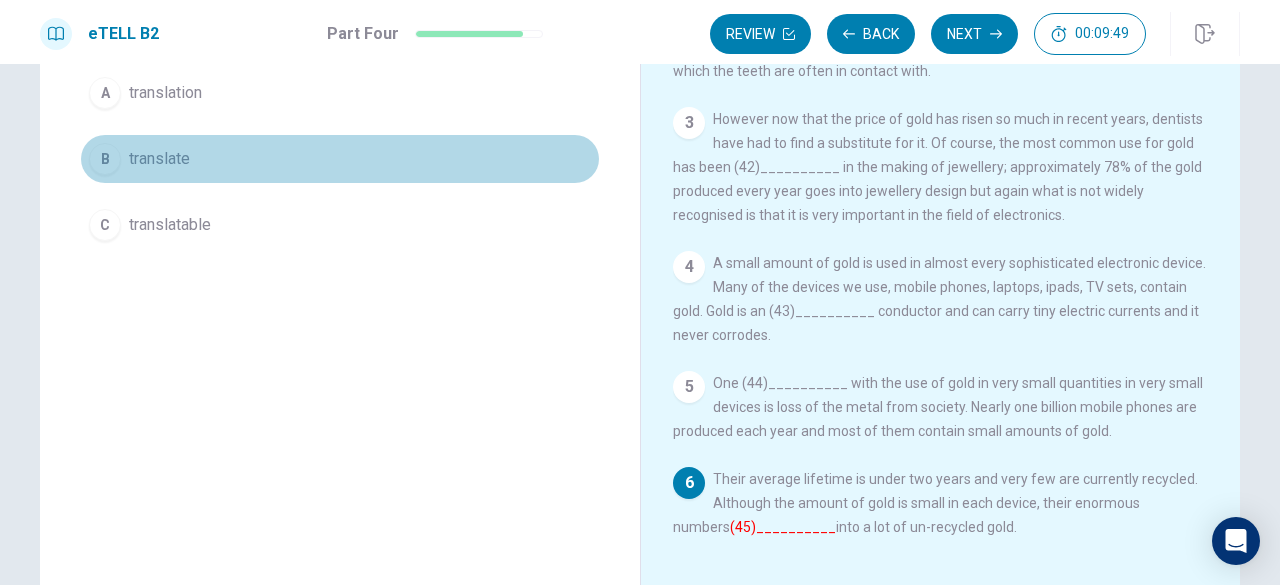 click on "B translate" at bounding box center (340, 159) 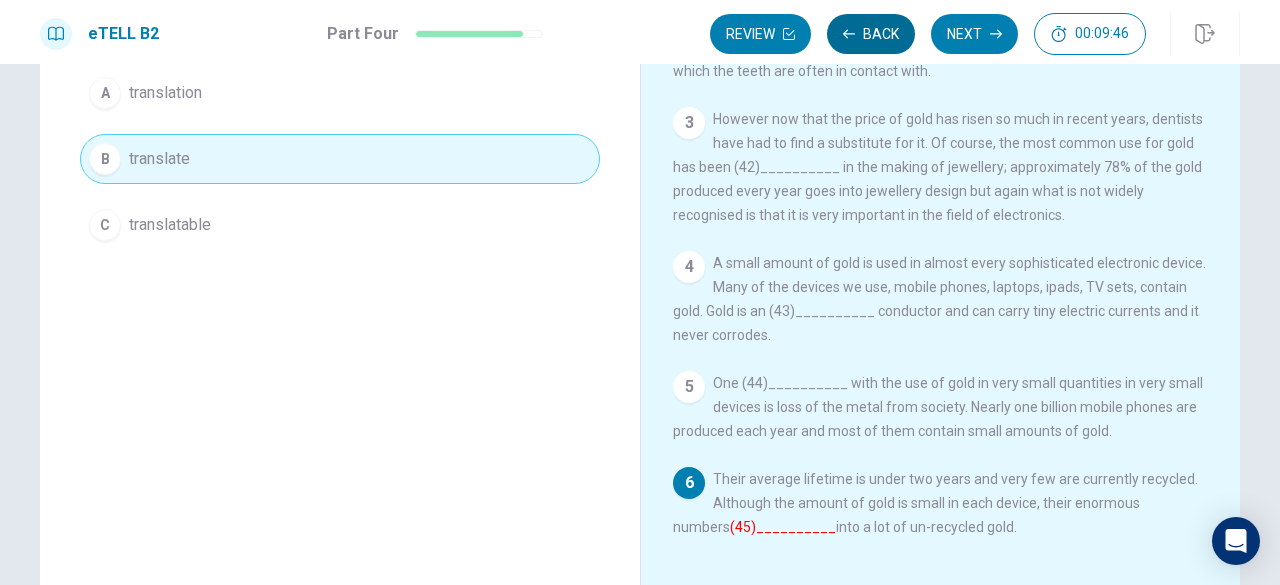 click on "Back" at bounding box center [871, 34] 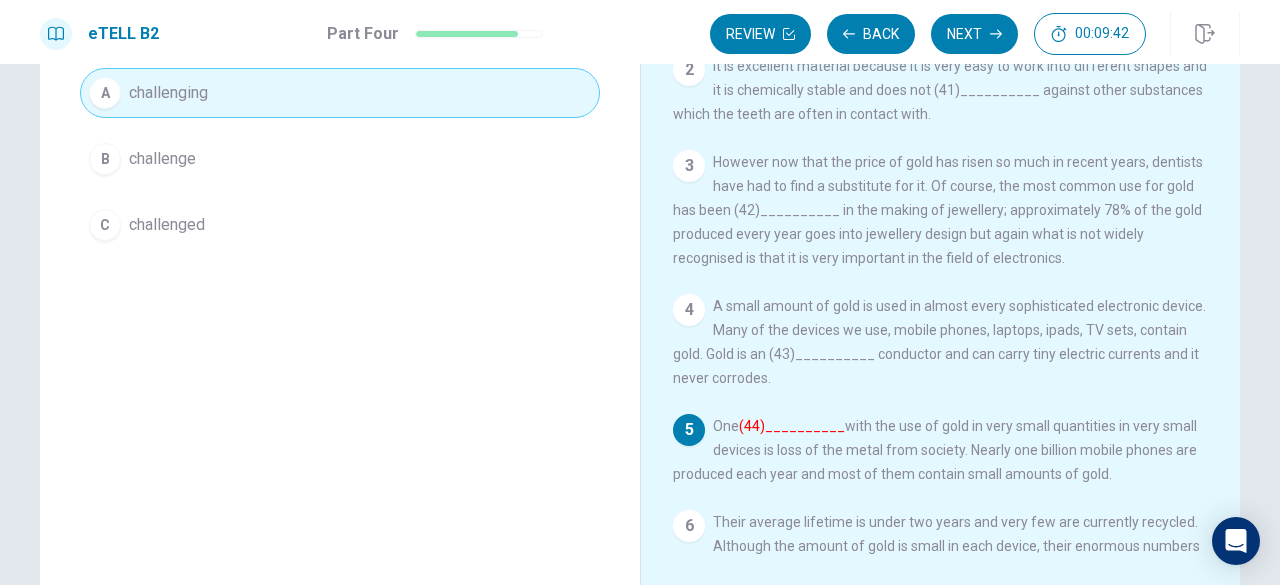 scroll, scrollTop: 53, scrollLeft: 0, axis: vertical 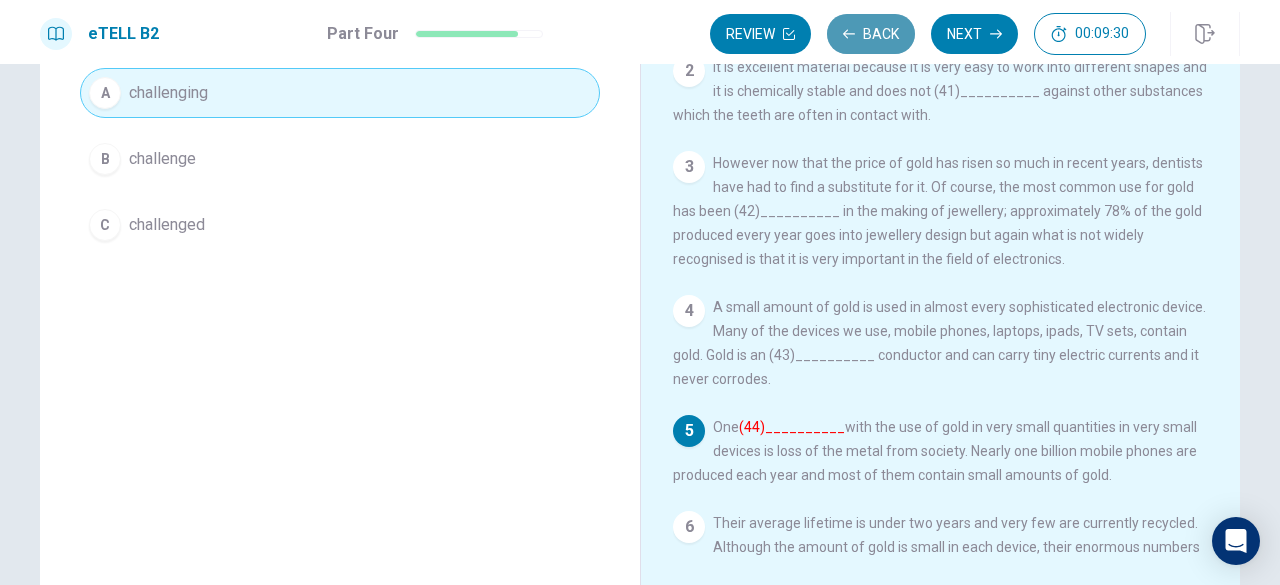 click on "Back" at bounding box center (871, 34) 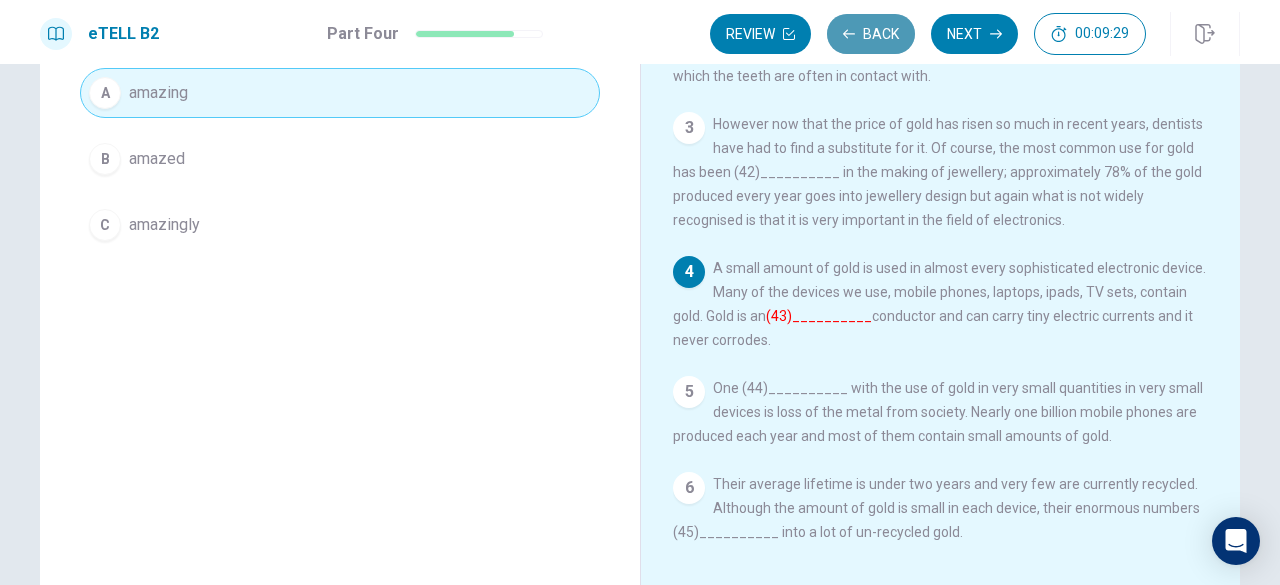 click on "Back" at bounding box center [871, 34] 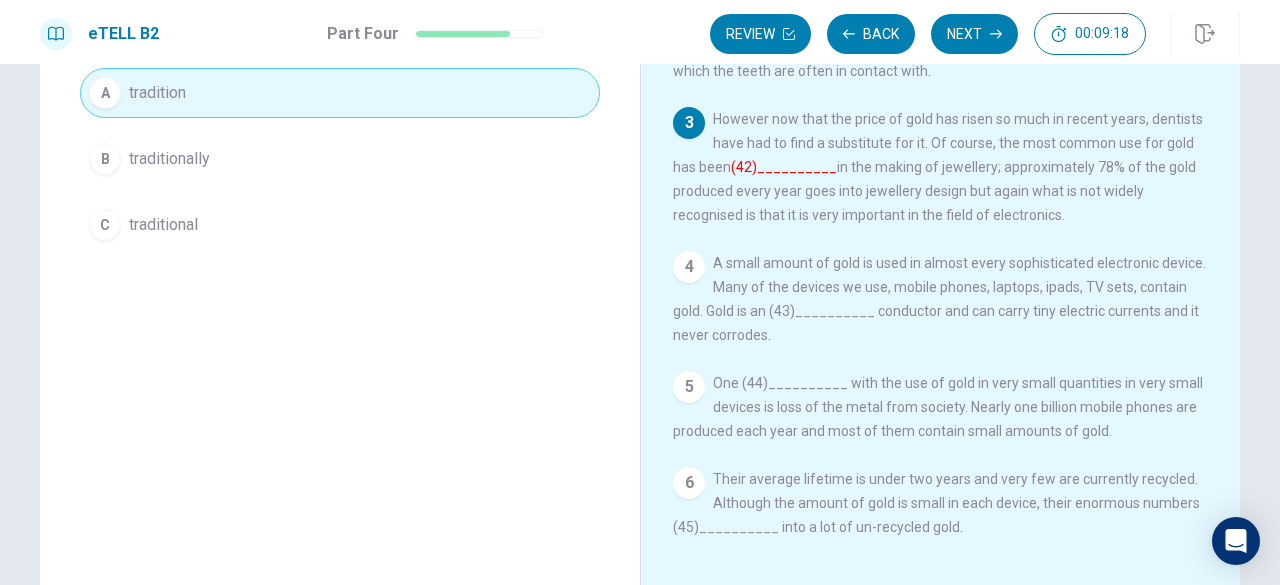 scroll, scrollTop: 318, scrollLeft: 0, axis: vertical 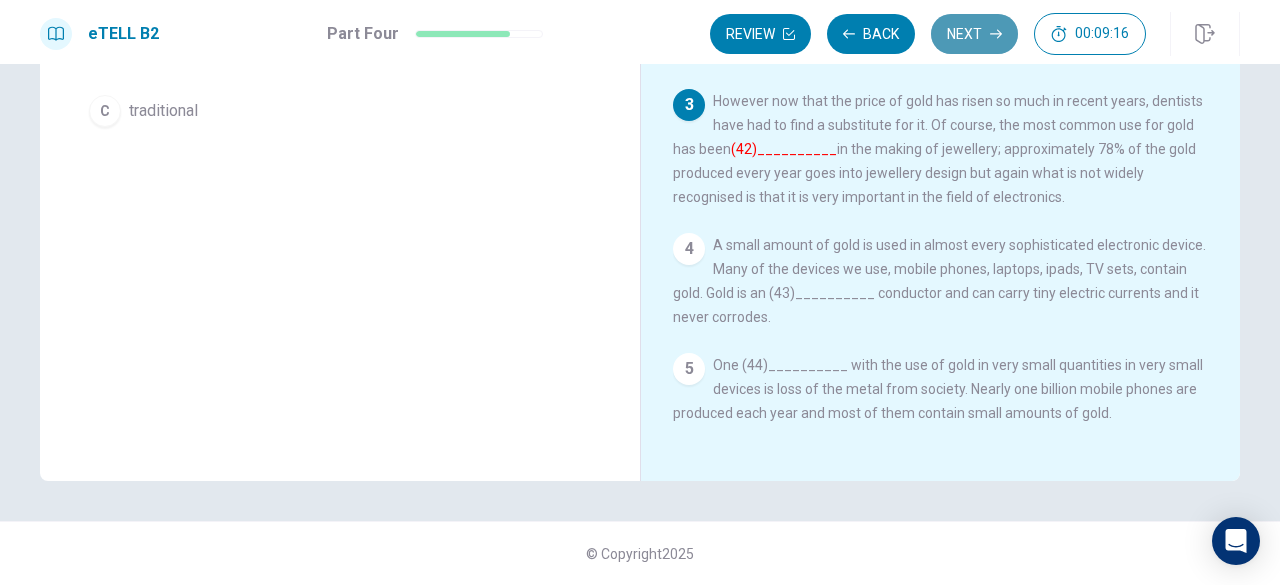 click on "Next" at bounding box center [974, 34] 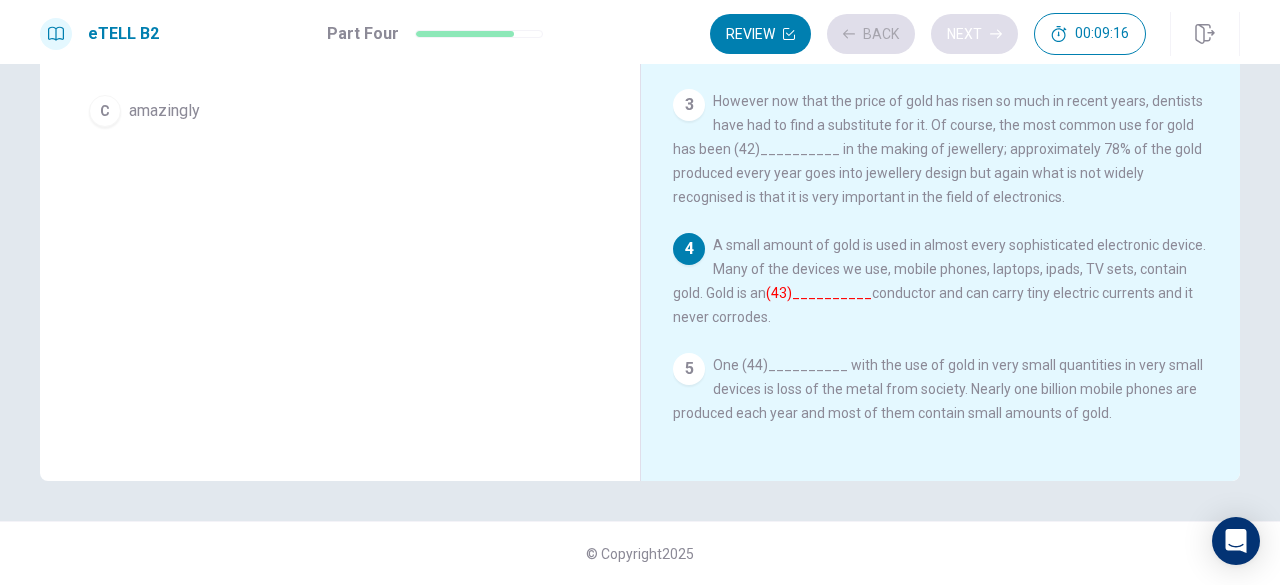 scroll, scrollTop: 92, scrollLeft: 0, axis: vertical 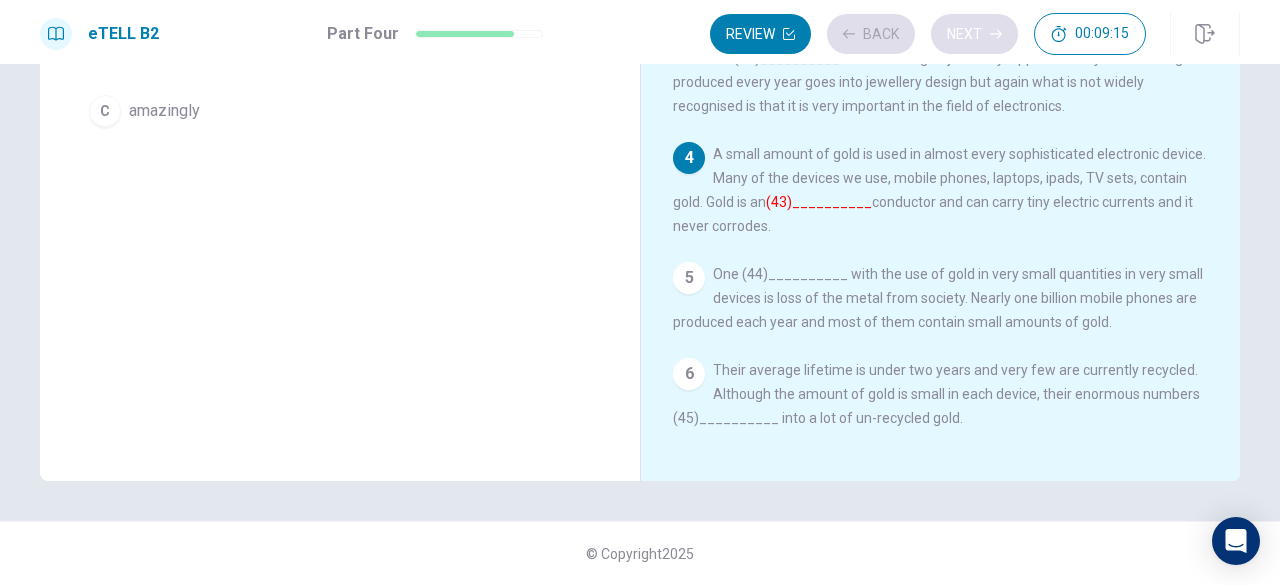 click on "Review Back Next 00:09:15" at bounding box center [928, 34] 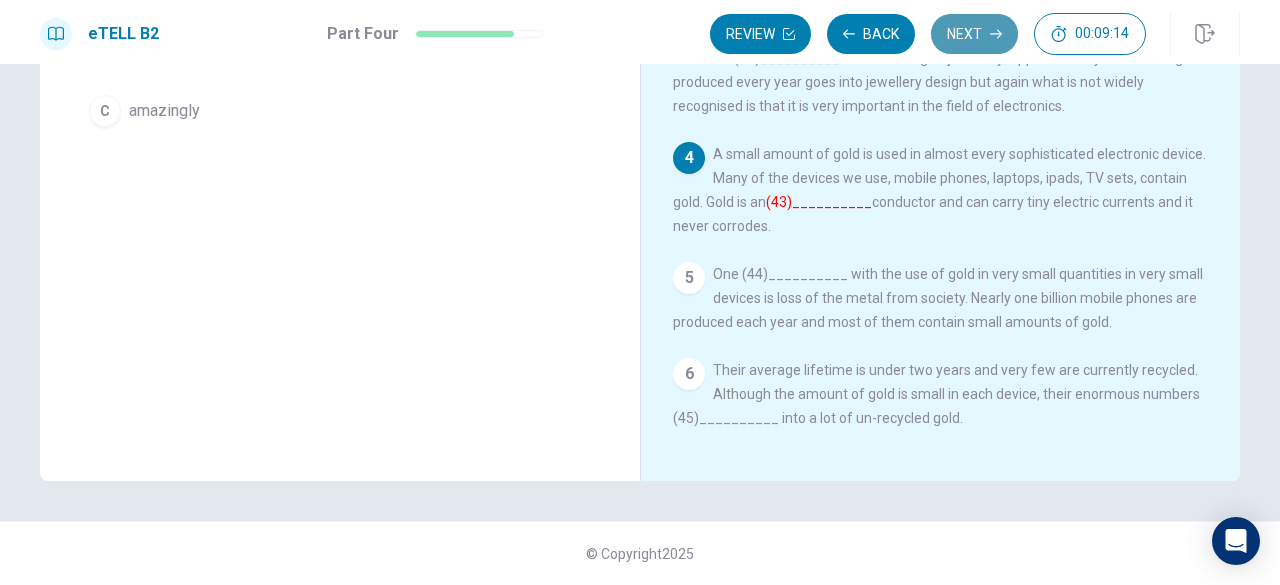 click on "Next" at bounding box center [974, 34] 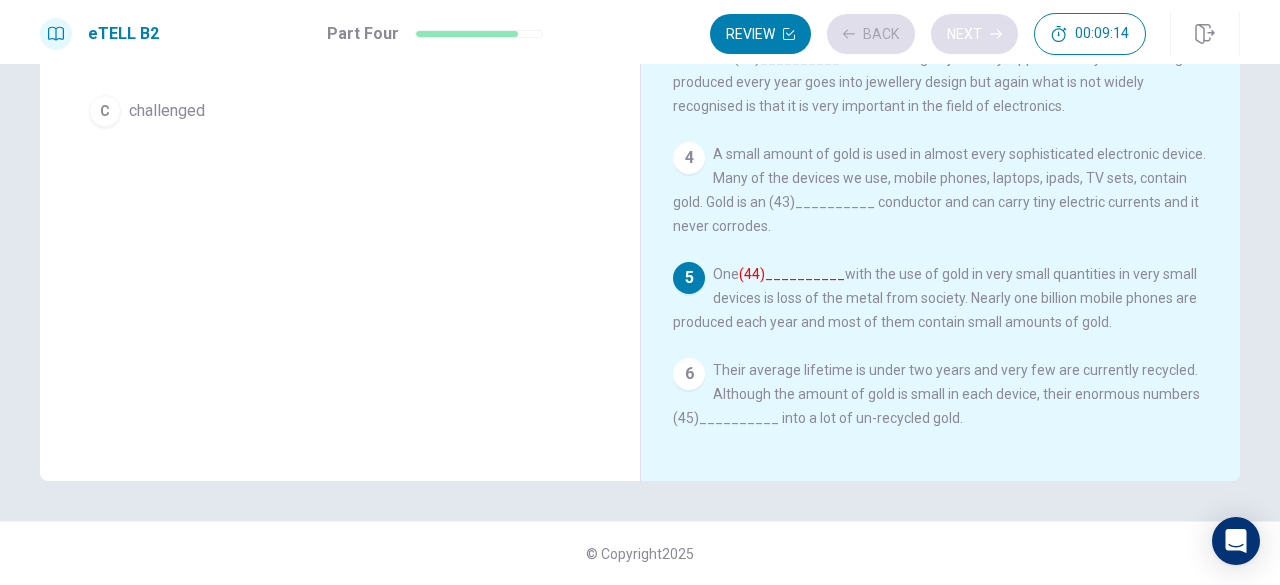 scroll, scrollTop: 111, scrollLeft: 0, axis: vertical 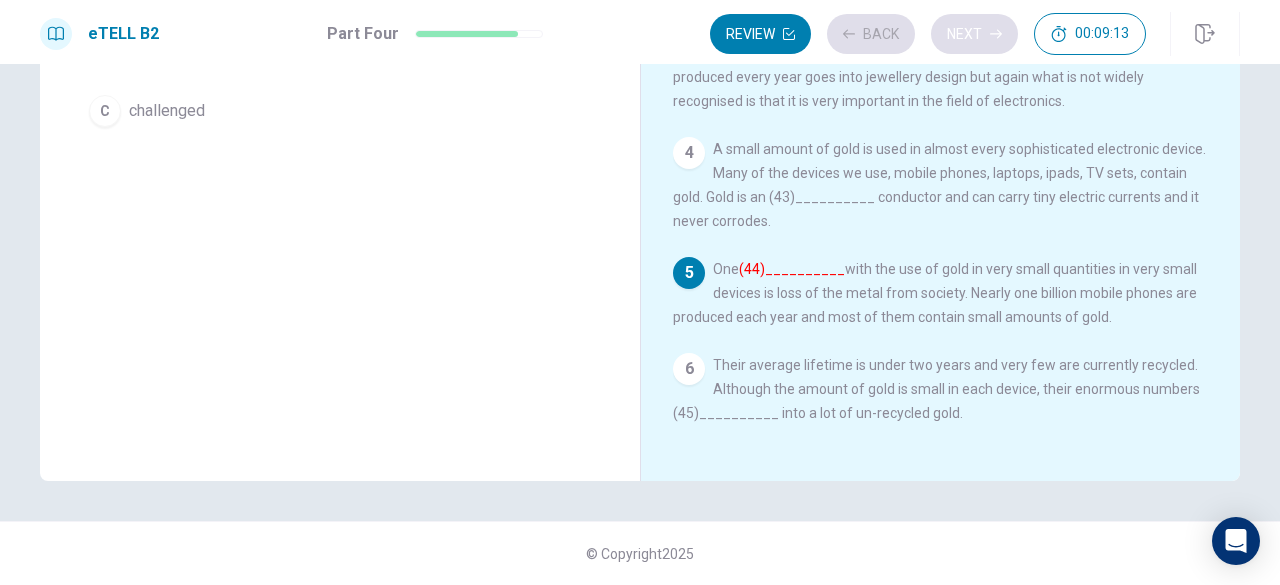 click on "Review Back Next 00:09:13" at bounding box center [928, 34] 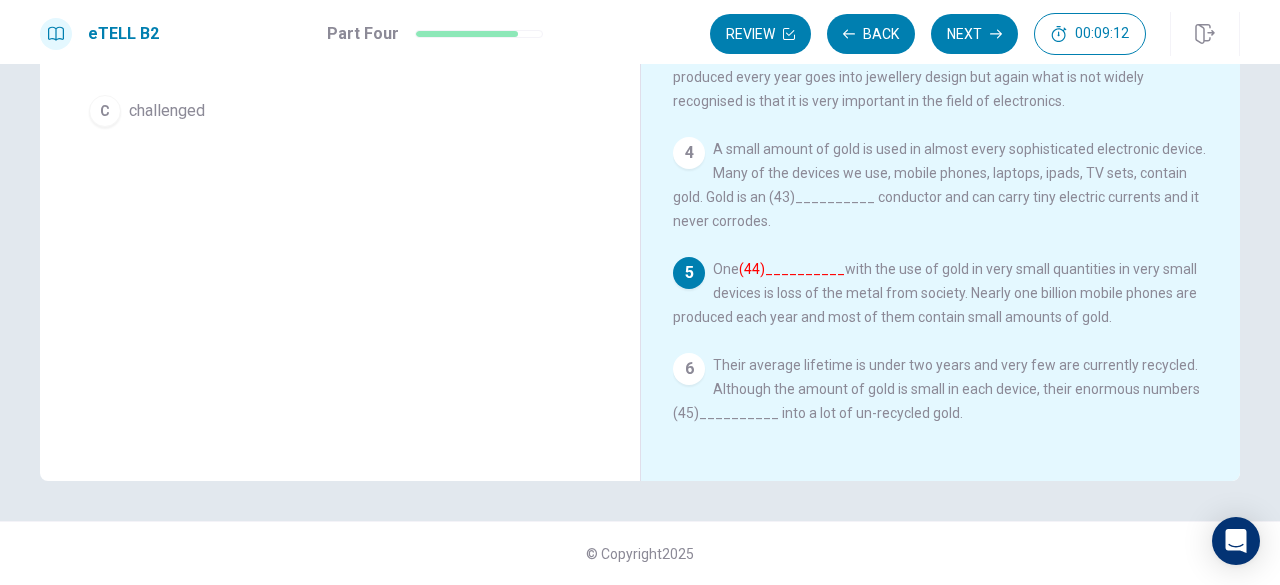 scroll, scrollTop: 0, scrollLeft: 0, axis: both 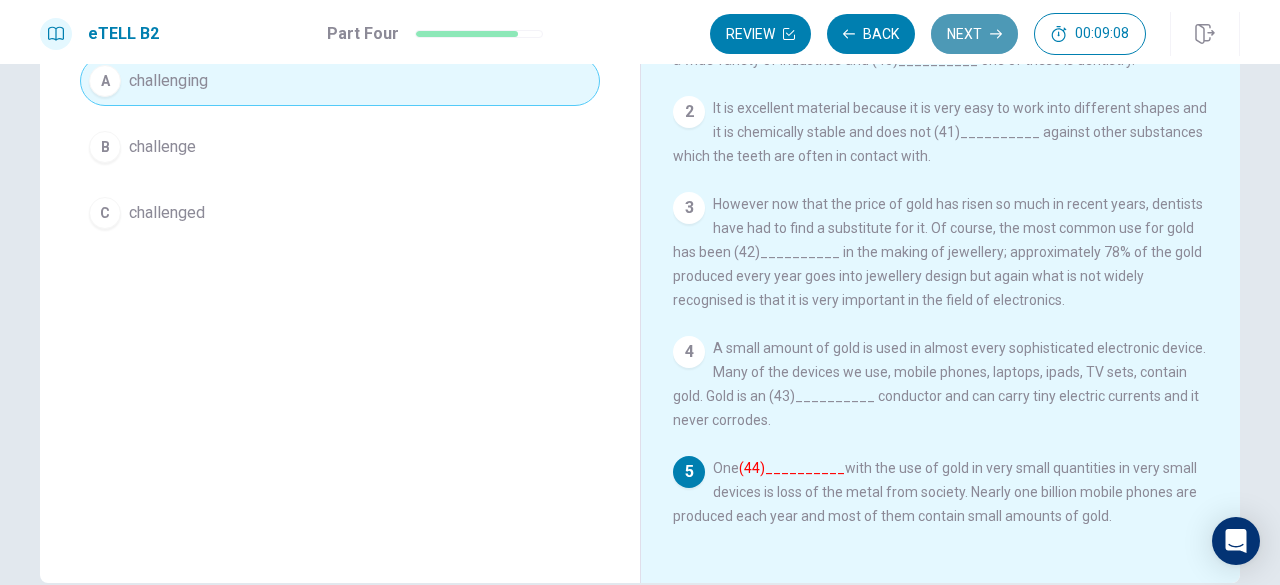 click on "Next" at bounding box center (974, 34) 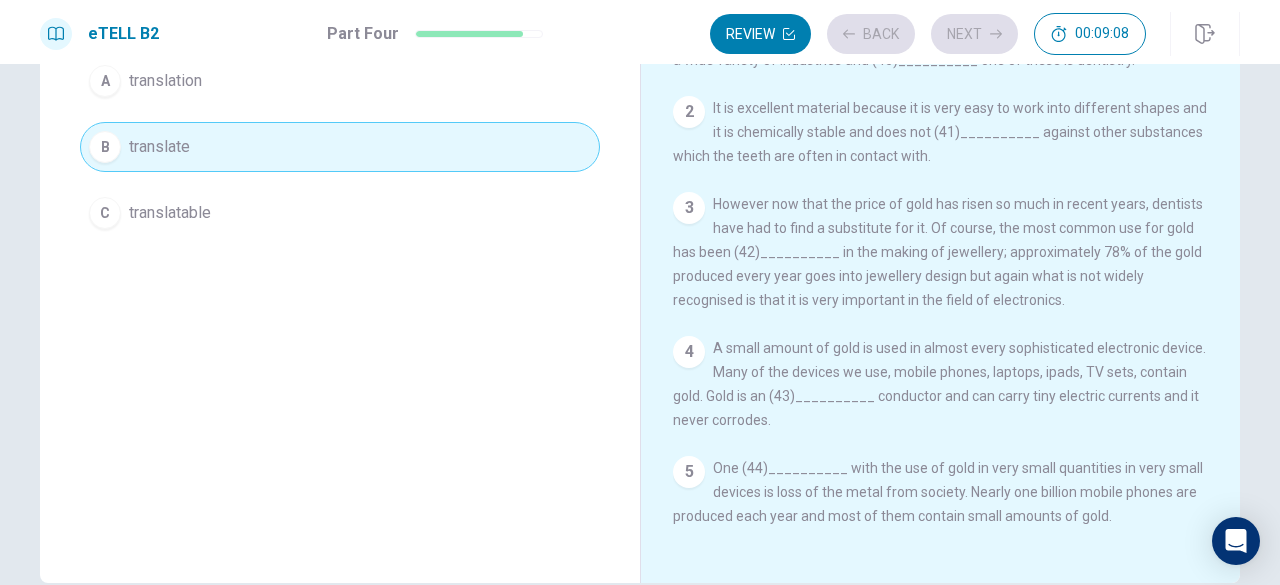 scroll, scrollTop: 111, scrollLeft: 0, axis: vertical 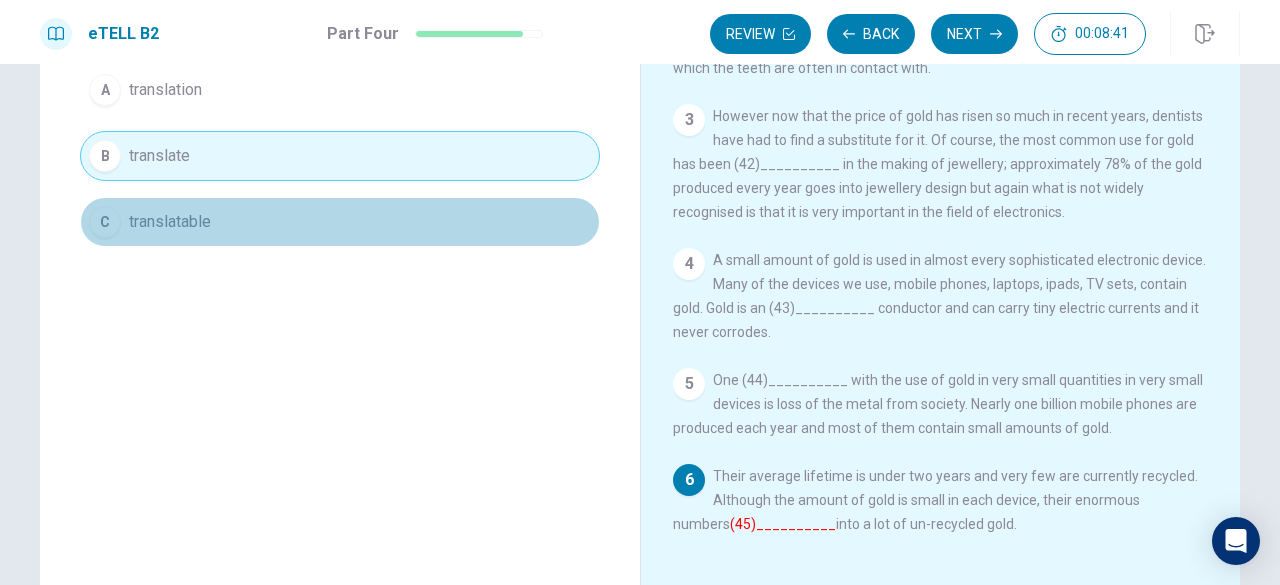 click on "C translatable" at bounding box center [340, 222] 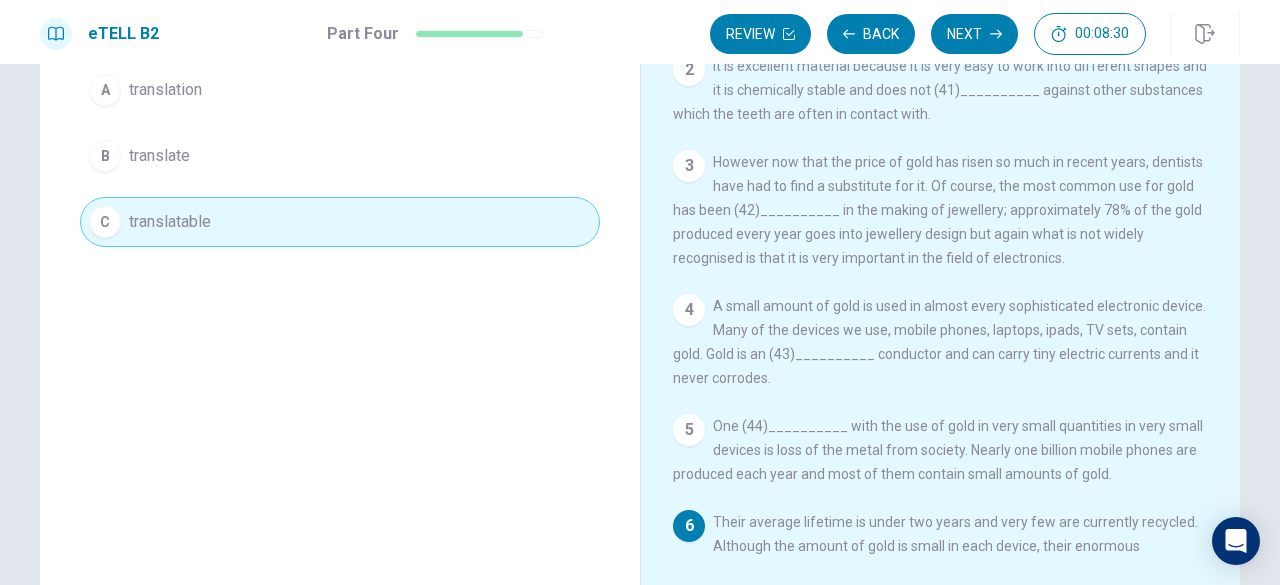 scroll, scrollTop: 0, scrollLeft: 0, axis: both 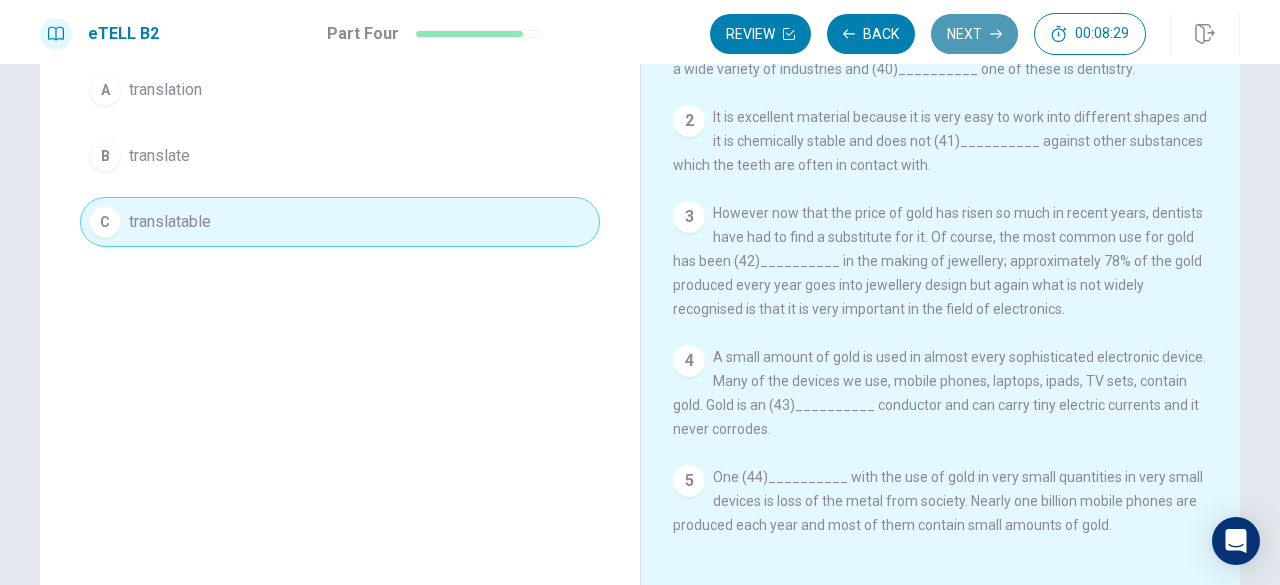 click on "Next" at bounding box center (974, 34) 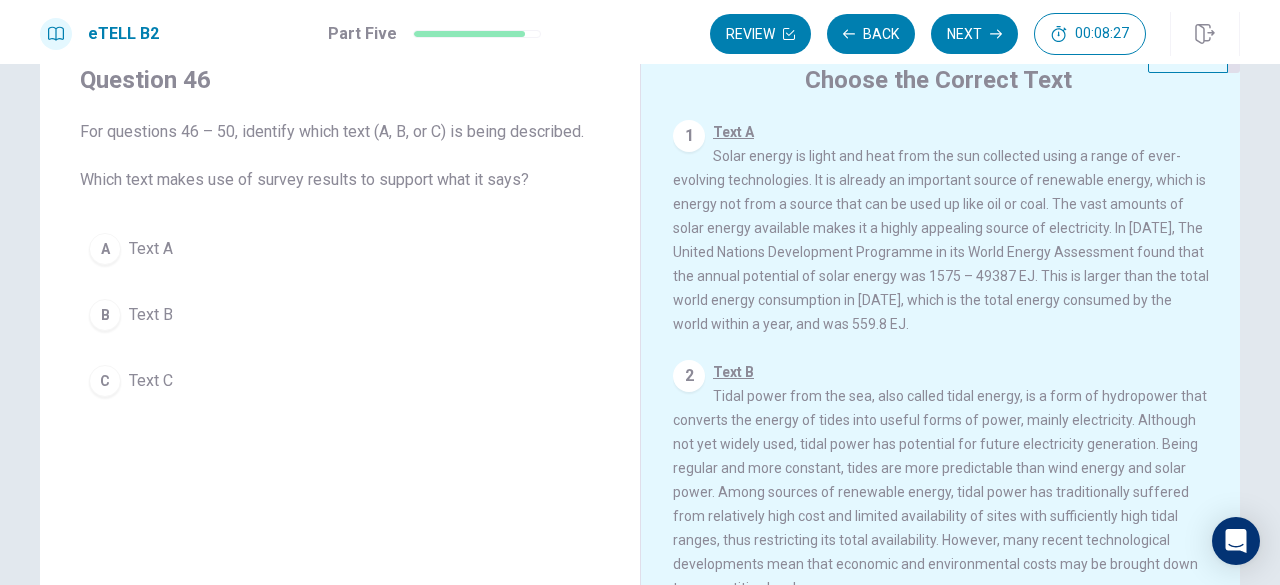 scroll, scrollTop: 66, scrollLeft: 0, axis: vertical 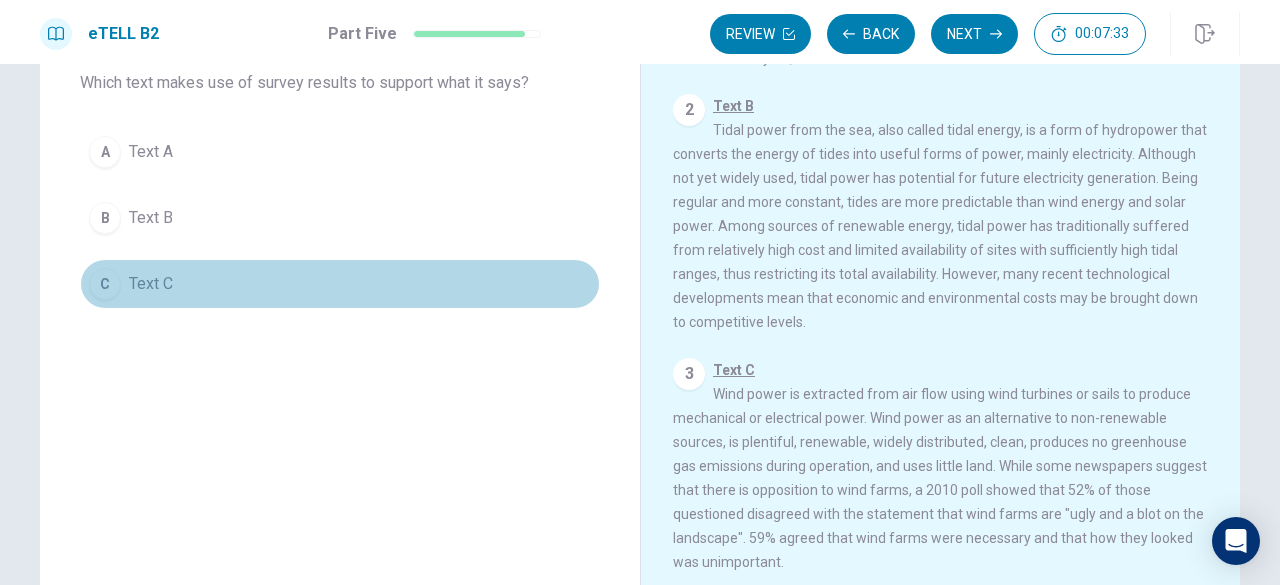 click on "C Text C" at bounding box center (340, 284) 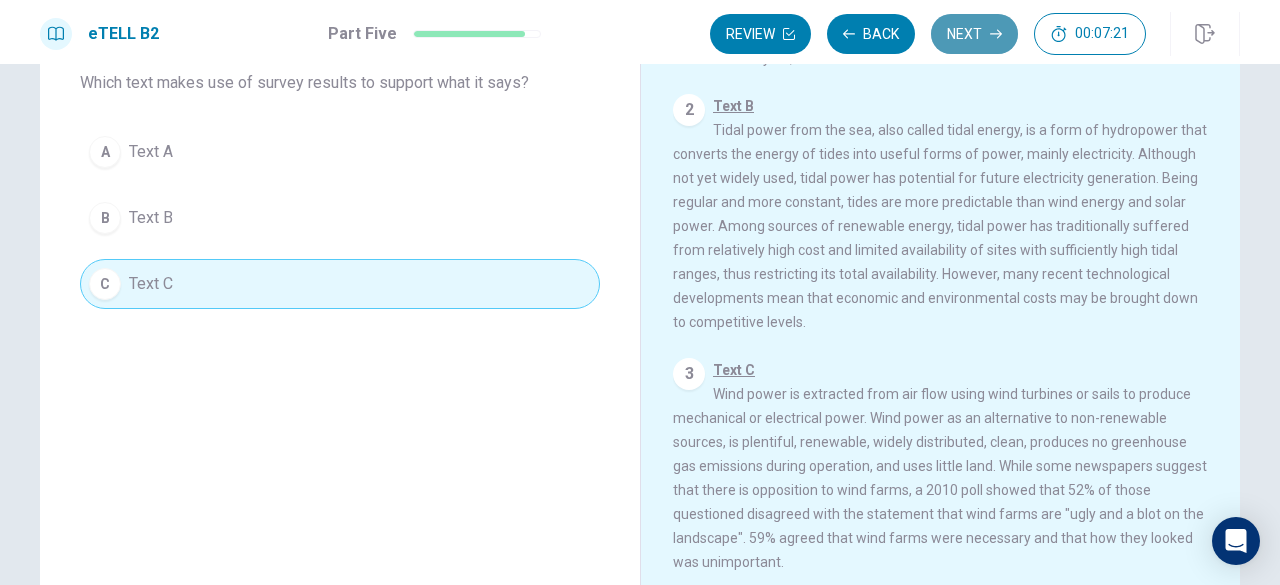 click on "Next" at bounding box center (974, 34) 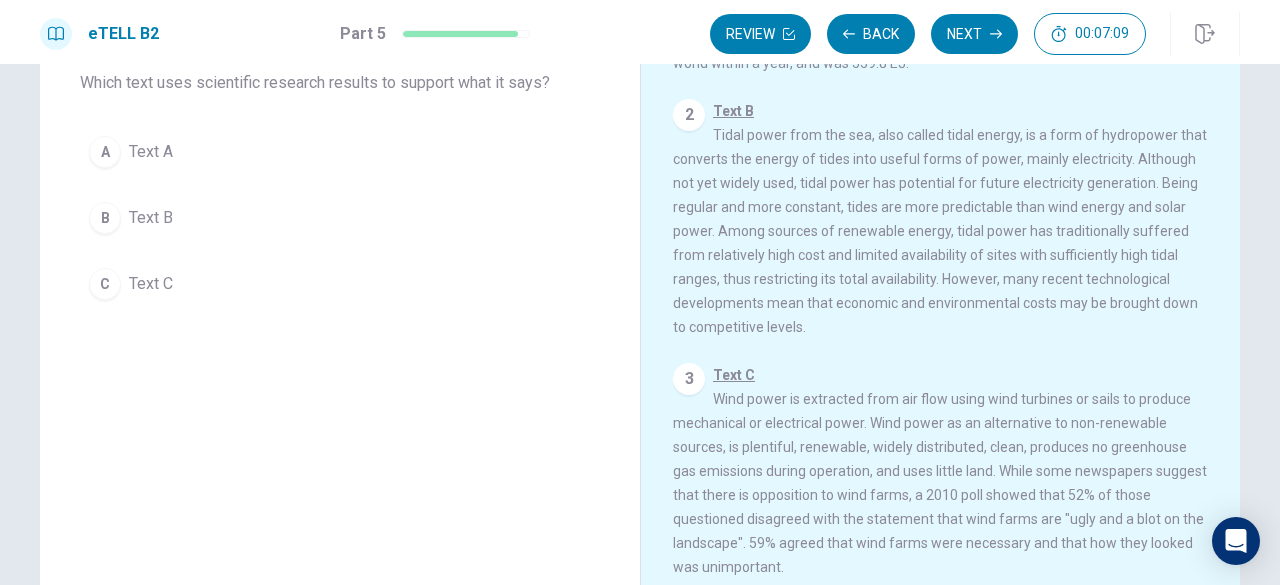 scroll, scrollTop: 187, scrollLeft: 0, axis: vertical 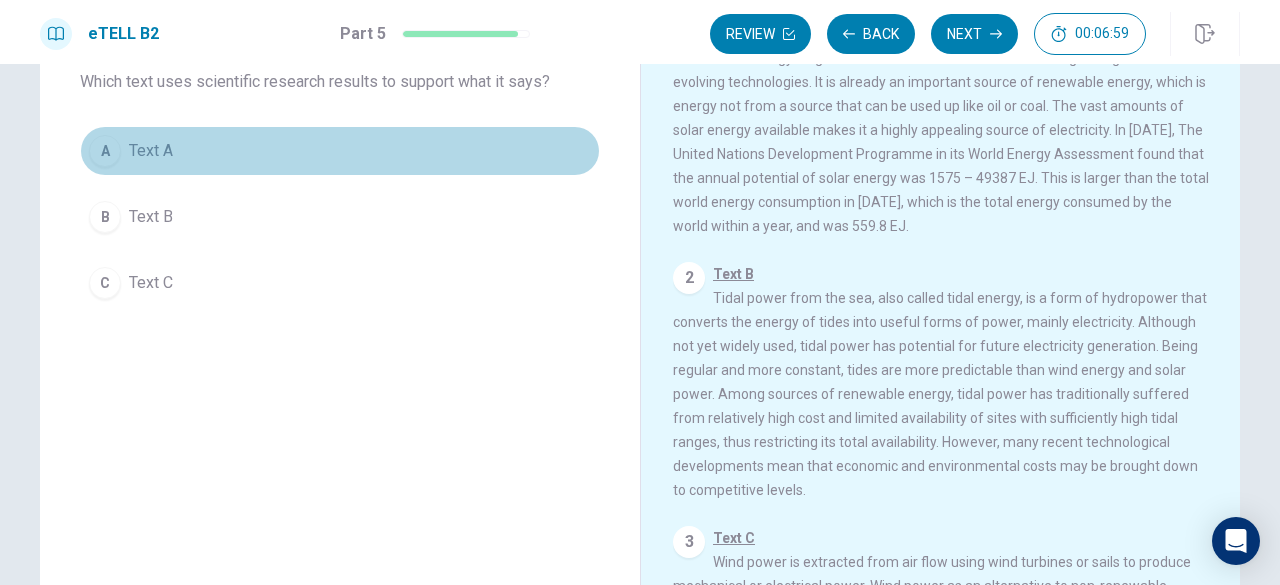 click on "A Text A" at bounding box center (340, 151) 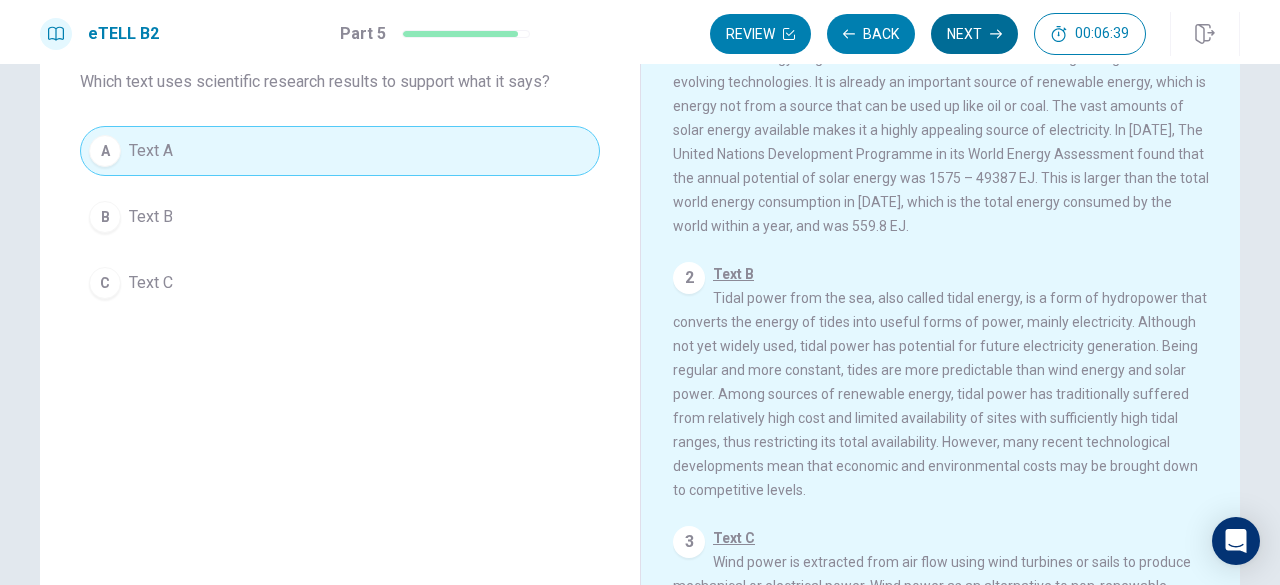 click on "Next" at bounding box center (974, 34) 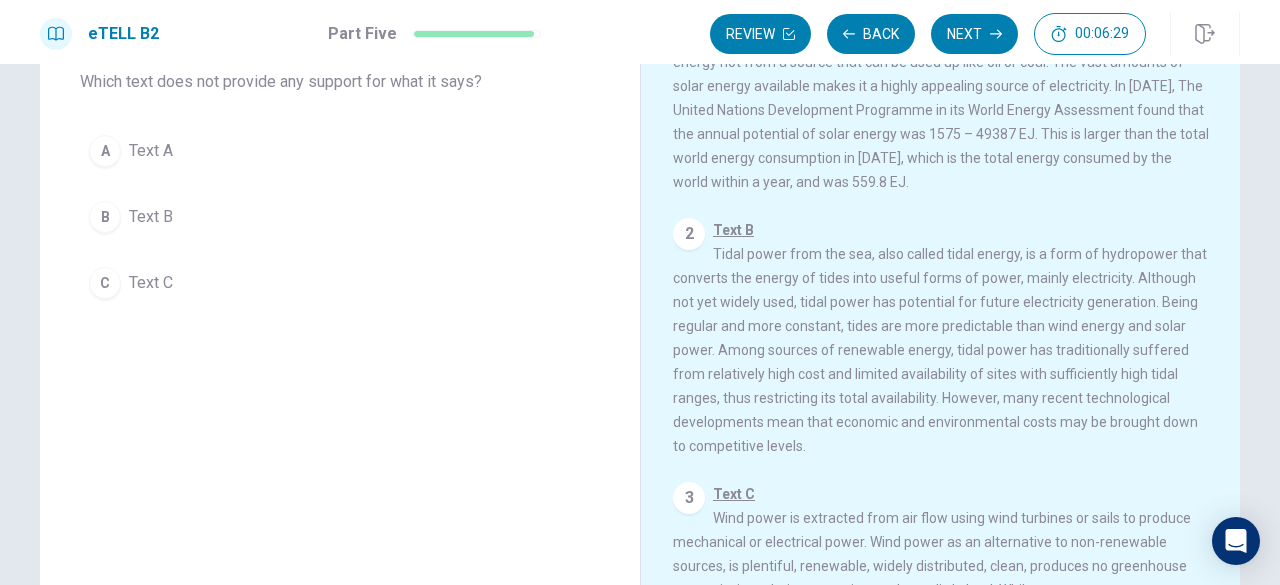 scroll, scrollTop: 45, scrollLeft: 0, axis: vertical 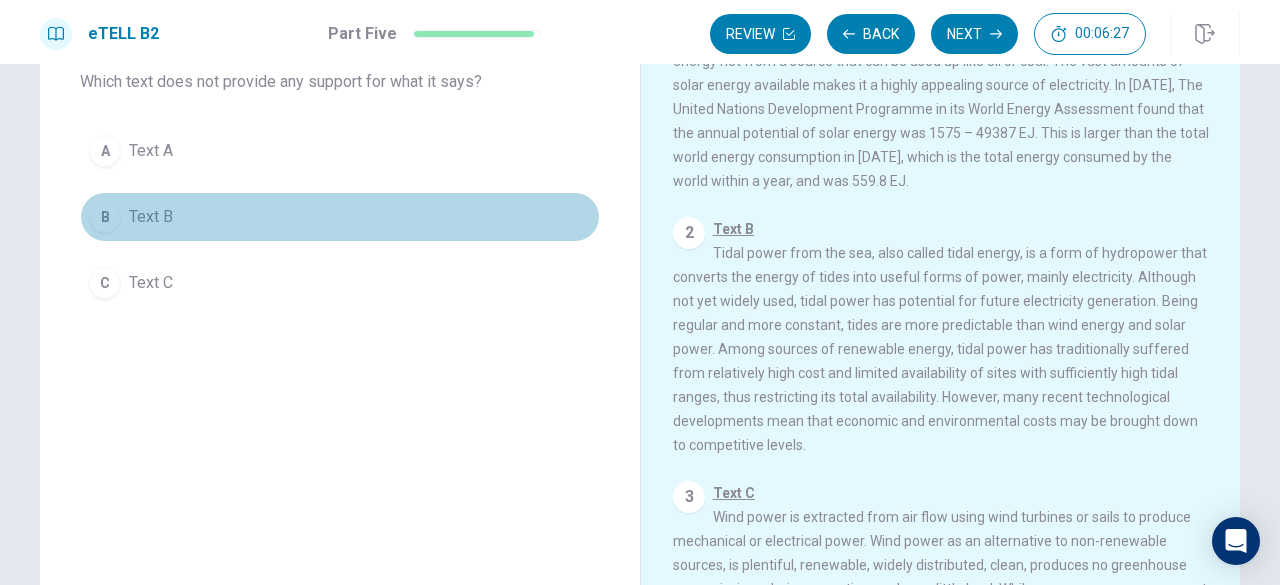 click on "B Text B" at bounding box center (340, 217) 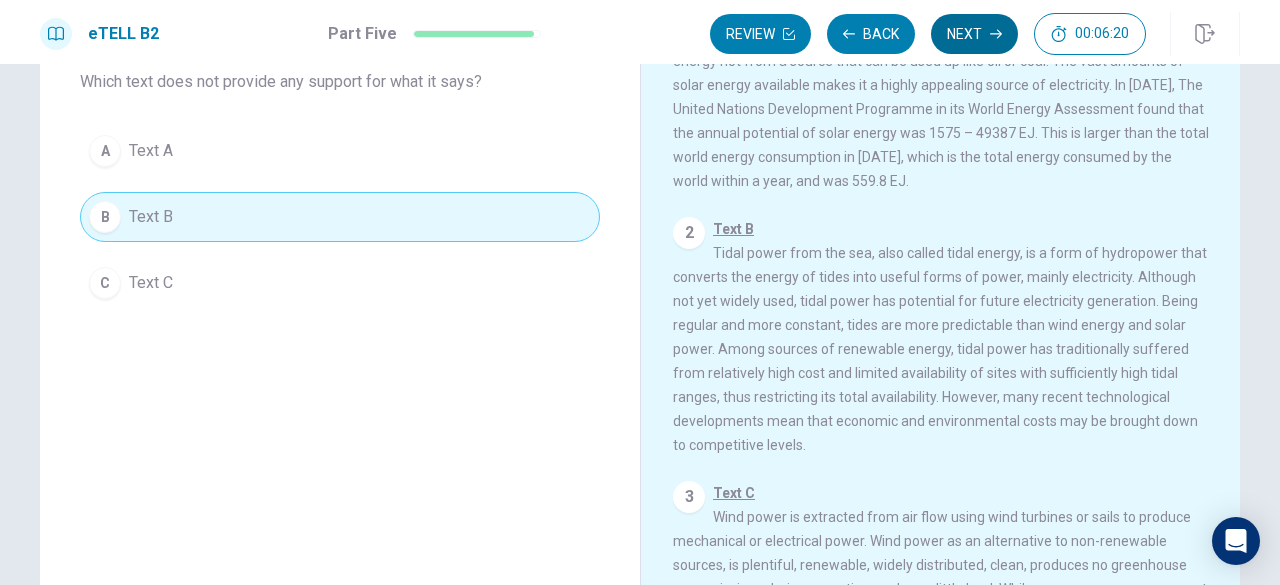 click on "Next" at bounding box center [974, 34] 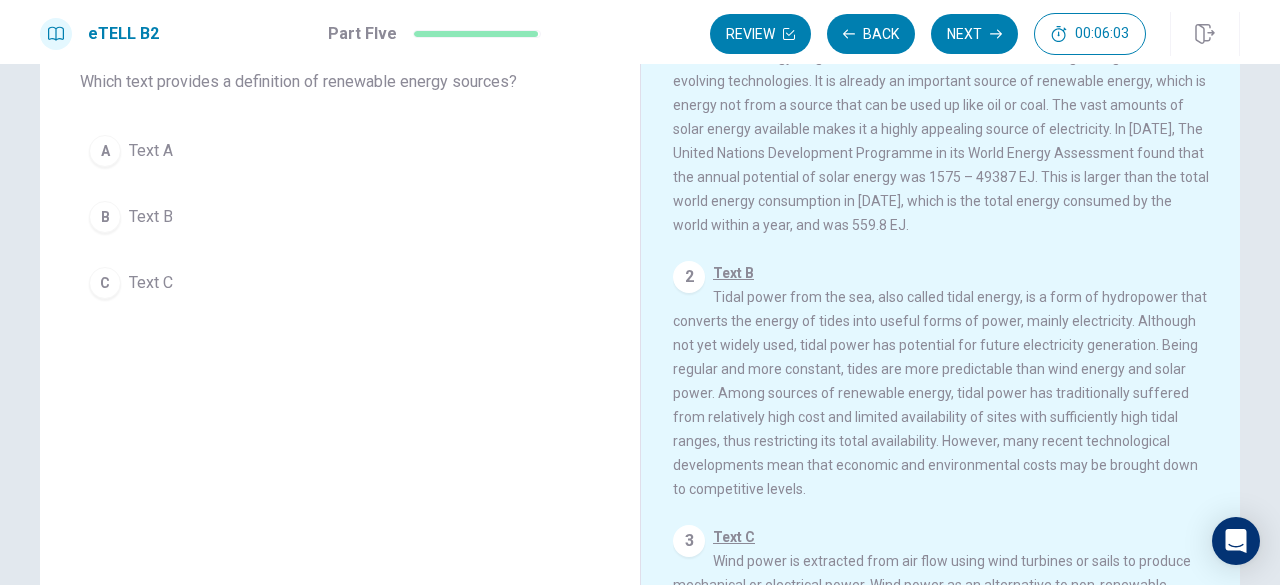 scroll, scrollTop: 0, scrollLeft: 0, axis: both 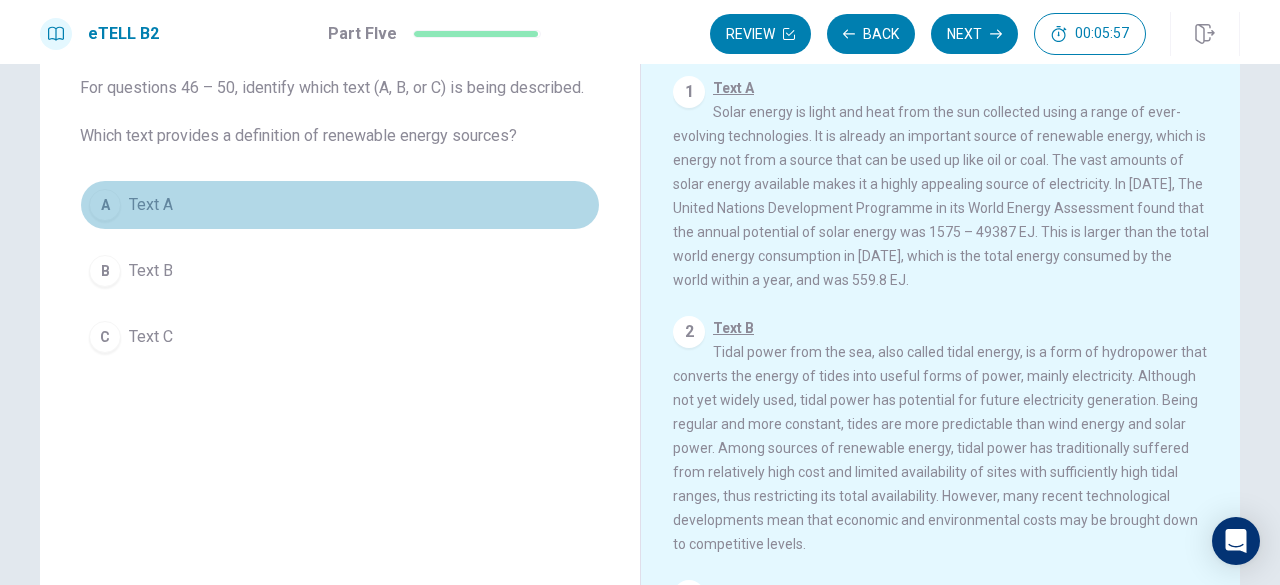 click on "A Text A" at bounding box center [340, 205] 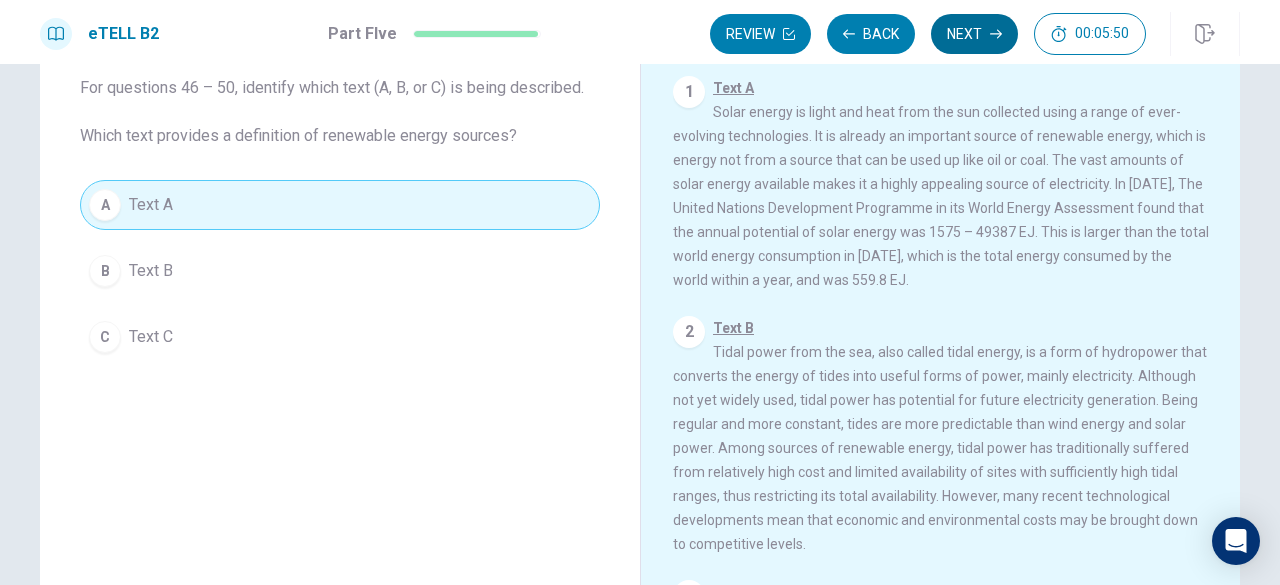 click on "Next" at bounding box center (974, 34) 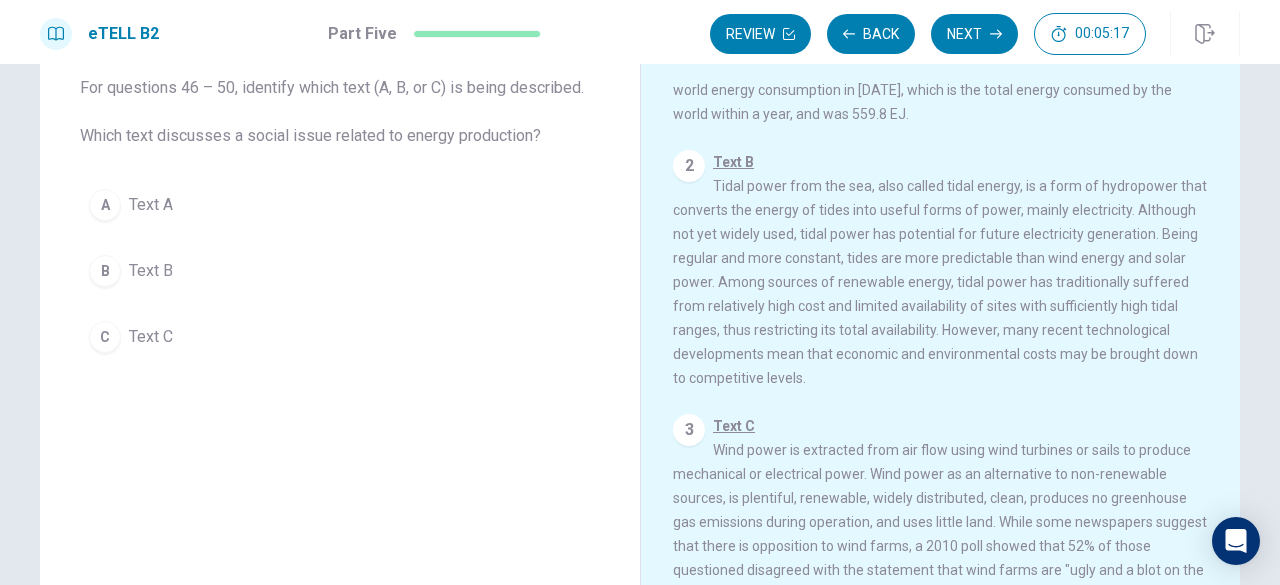 scroll, scrollTop: 187, scrollLeft: 0, axis: vertical 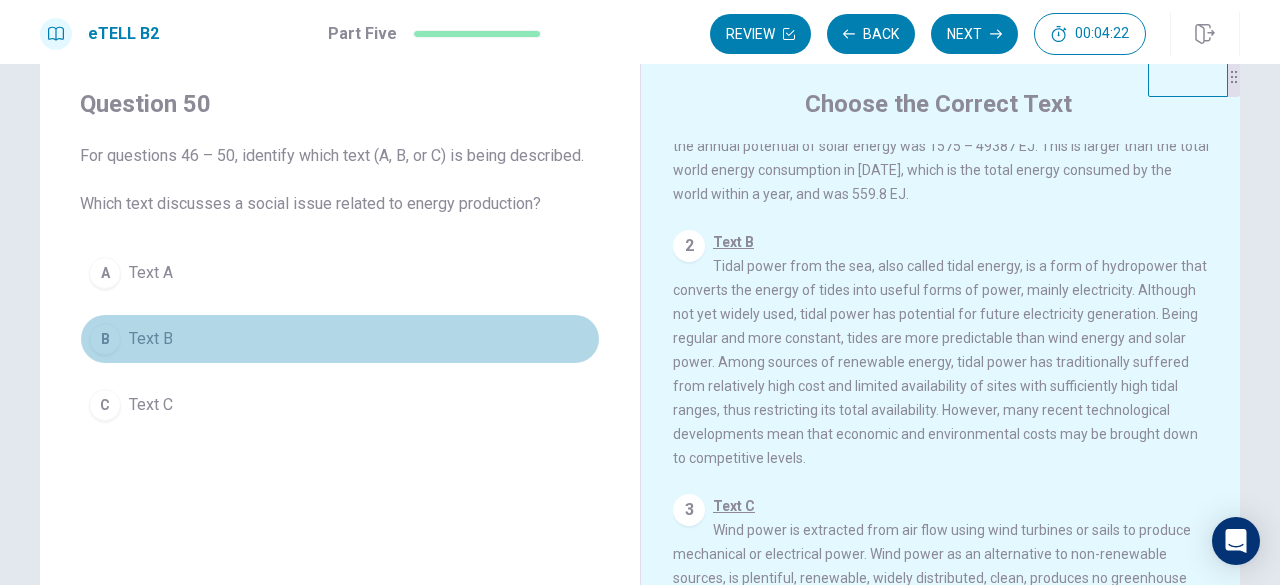 click on "B Text B" at bounding box center (340, 339) 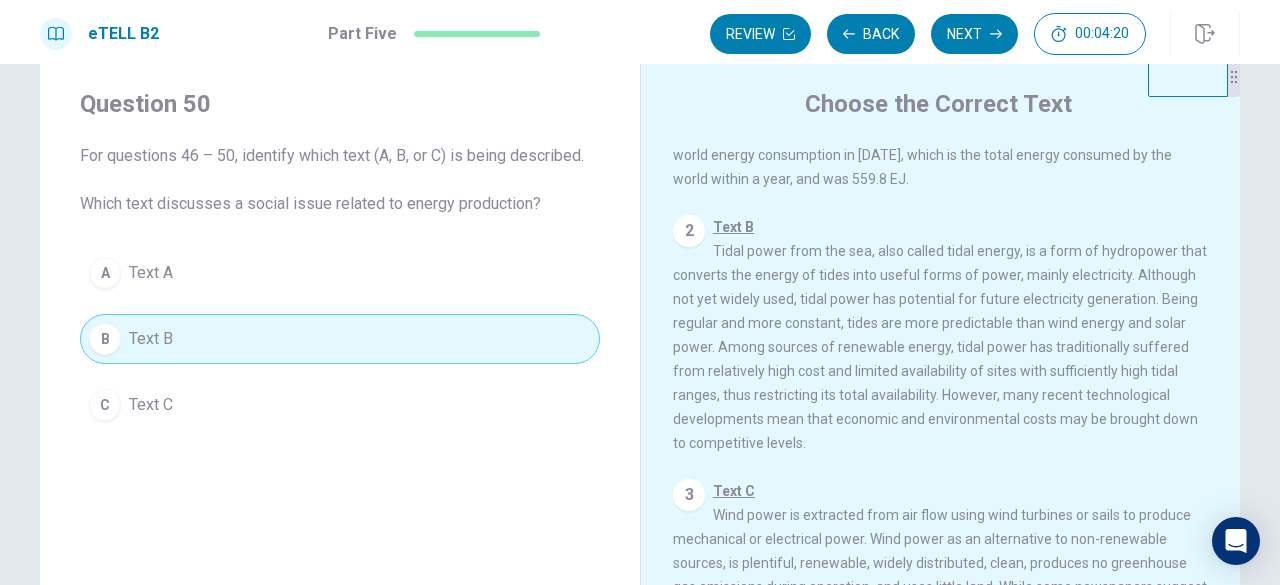 scroll, scrollTop: 187, scrollLeft: 0, axis: vertical 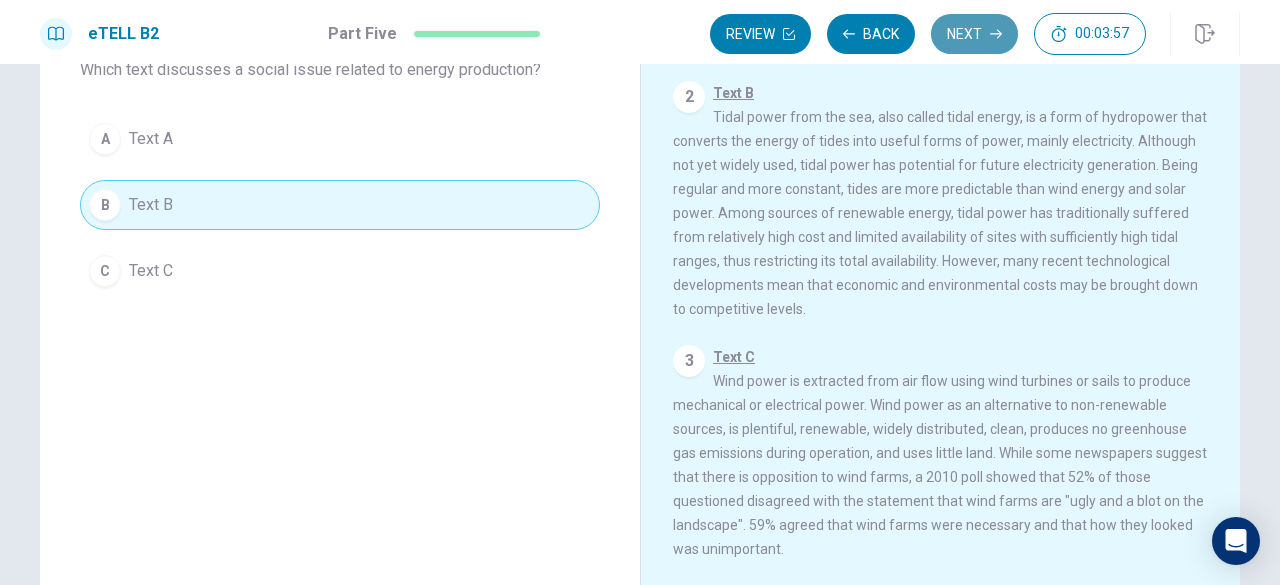 click on "Next" at bounding box center (974, 34) 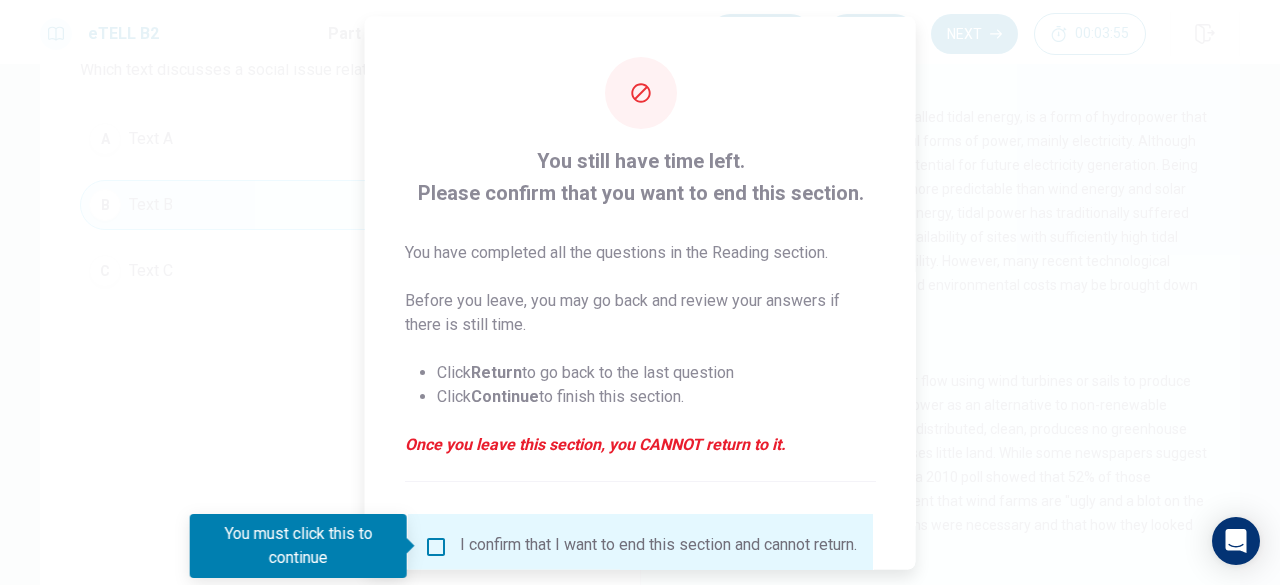 scroll, scrollTop: 160, scrollLeft: 0, axis: vertical 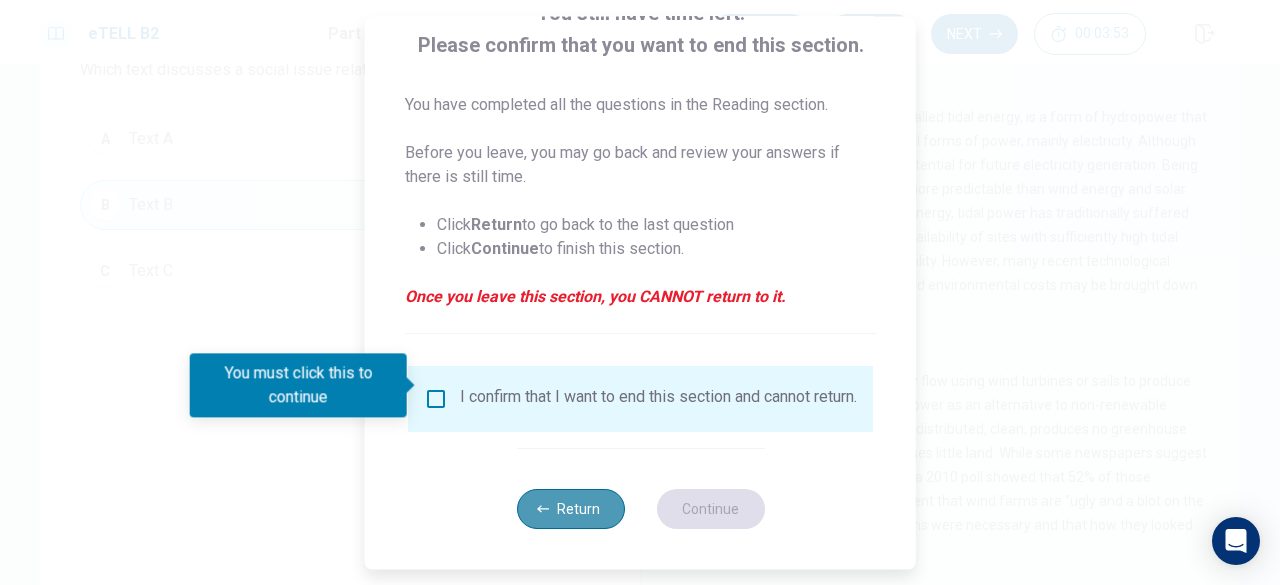 click on "Return" at bounding box center [570, 509] 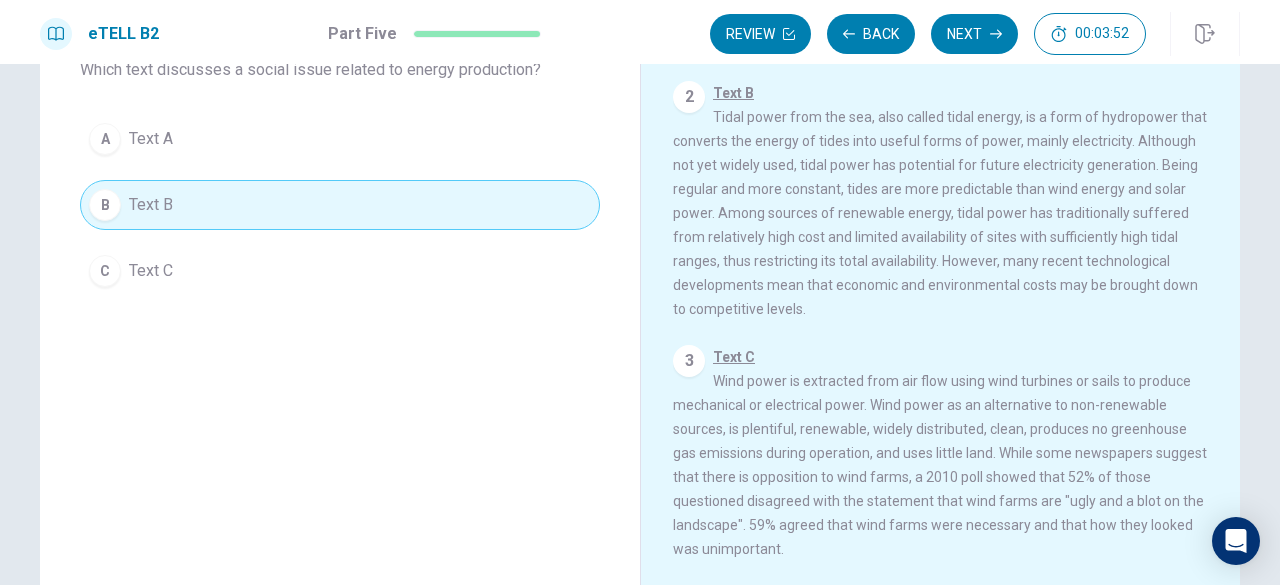 scroll, scrollTop: 0, scrollLeft: 0, axis: both 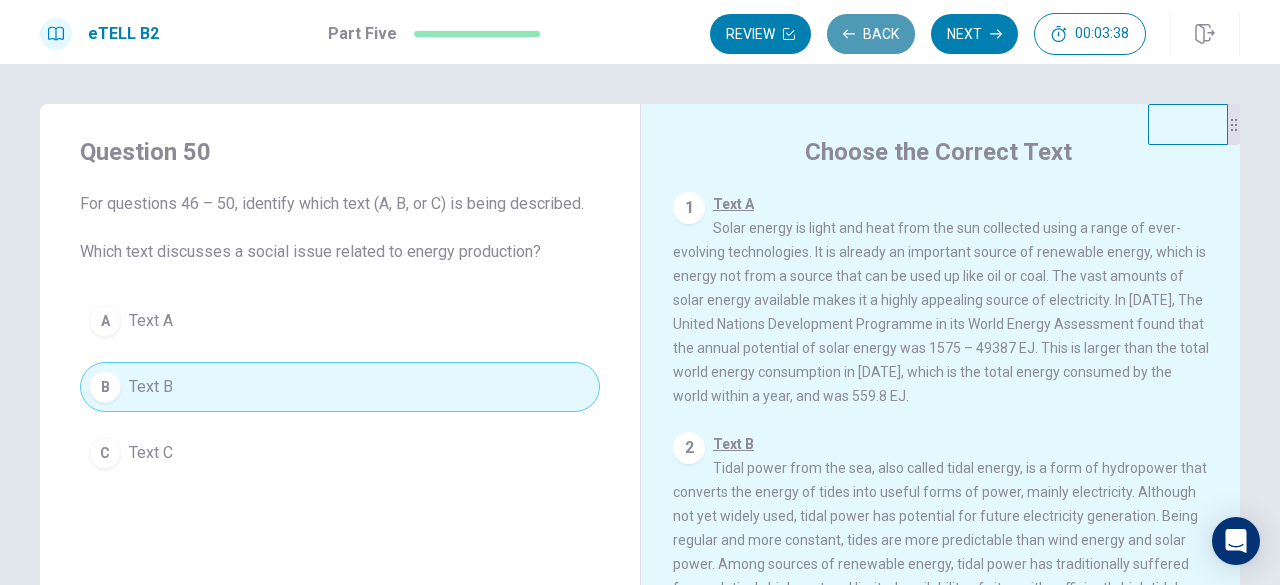 click on "Back" at bounding box center (871, 34) 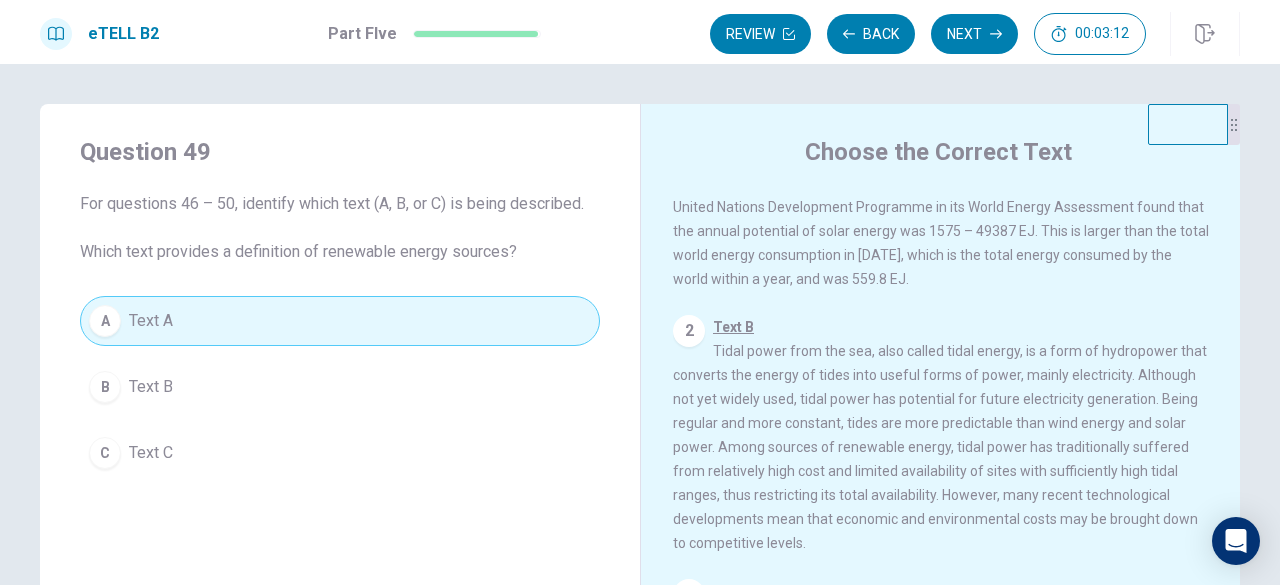 scroll, scrollTop: 187, scrollLeft: 0, axis: vertical 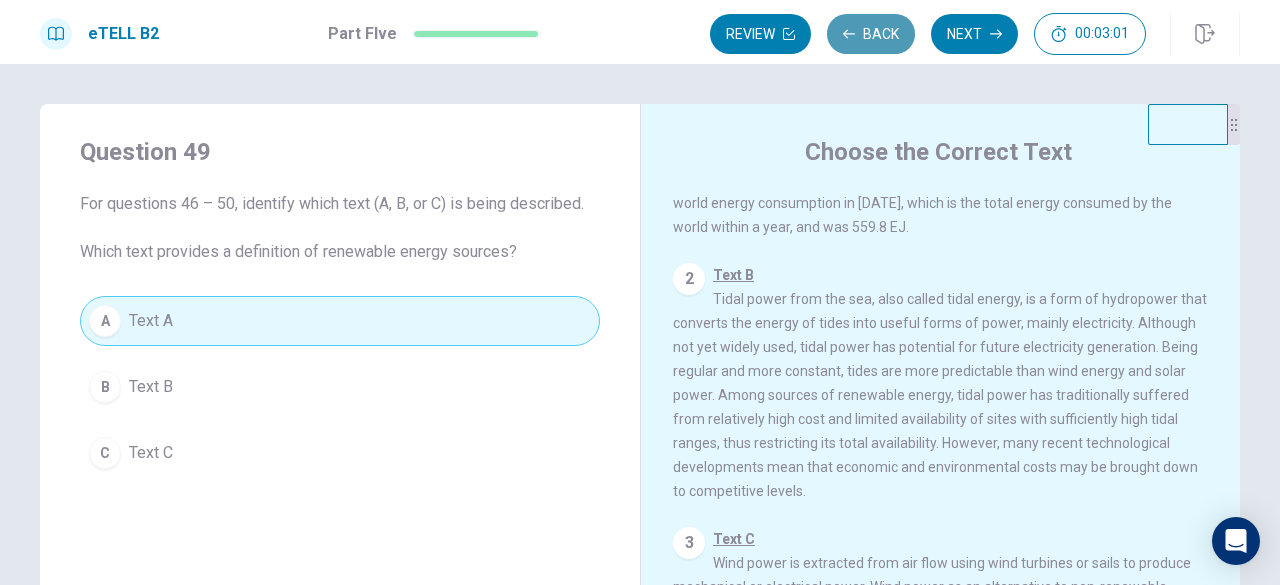 click on "Back" at bounding box center (871, 34) 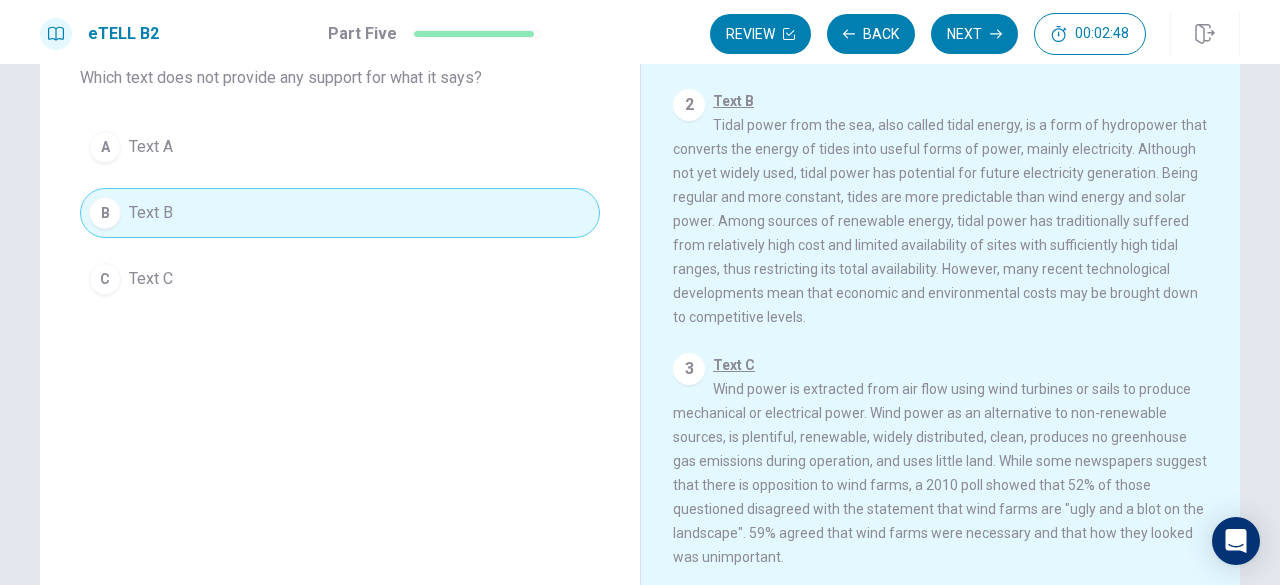 scroll, scrollTop: 176, scrollLeft: 0, axis: vertical 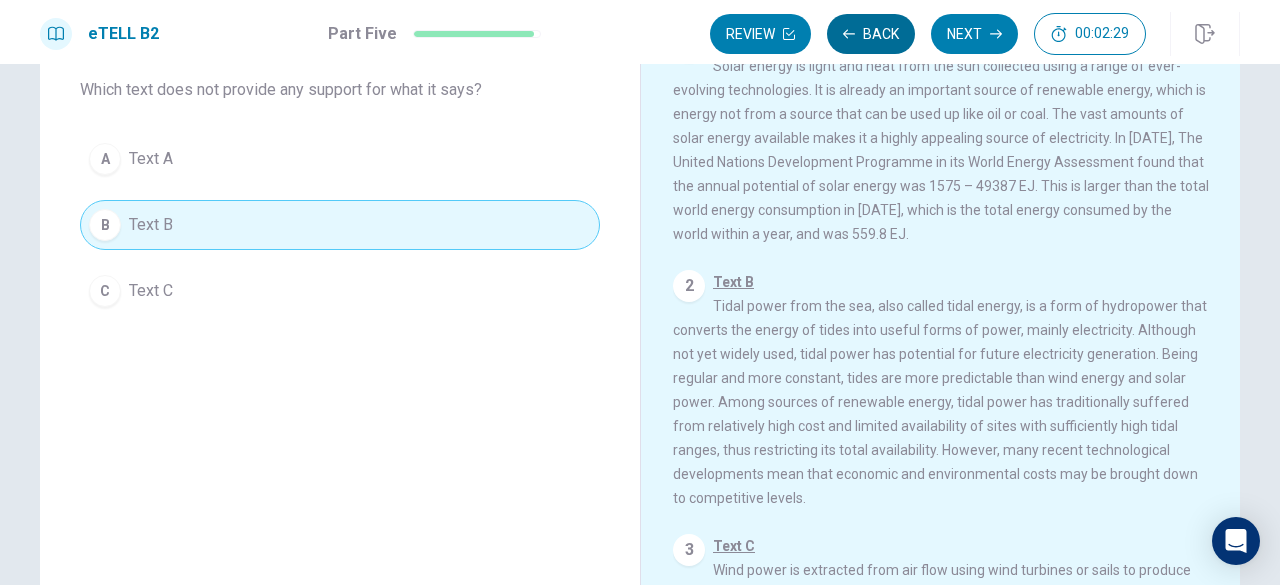 click on "Back" at bounding box center [871, 34] 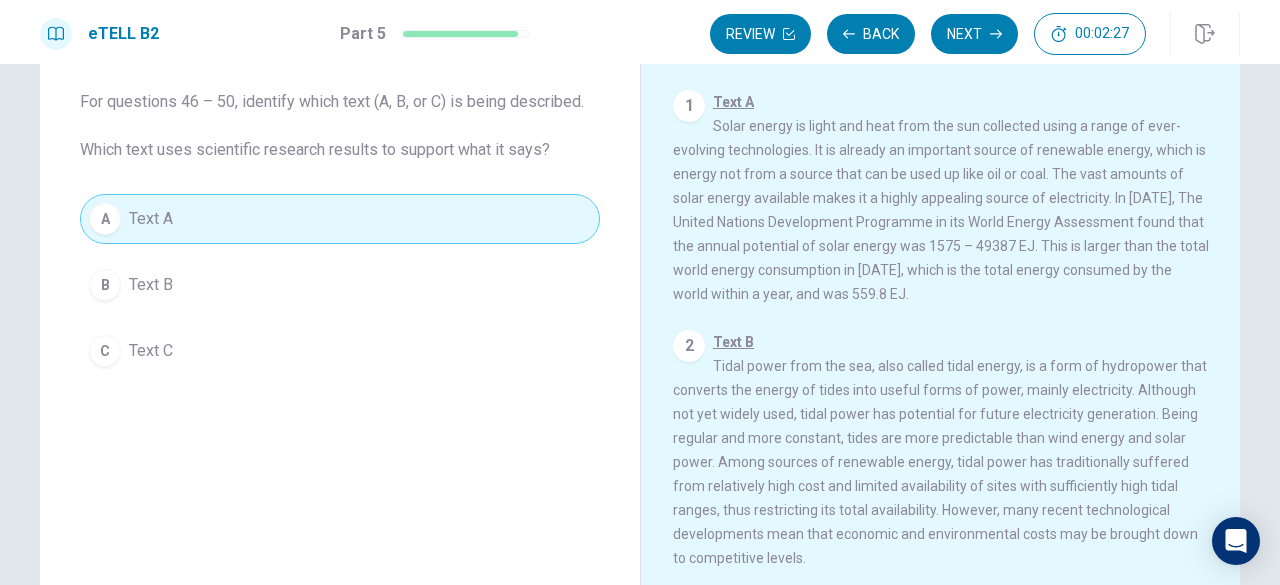 scroll, scrollTop: 103, scrollLeft: 0, axis: vertical 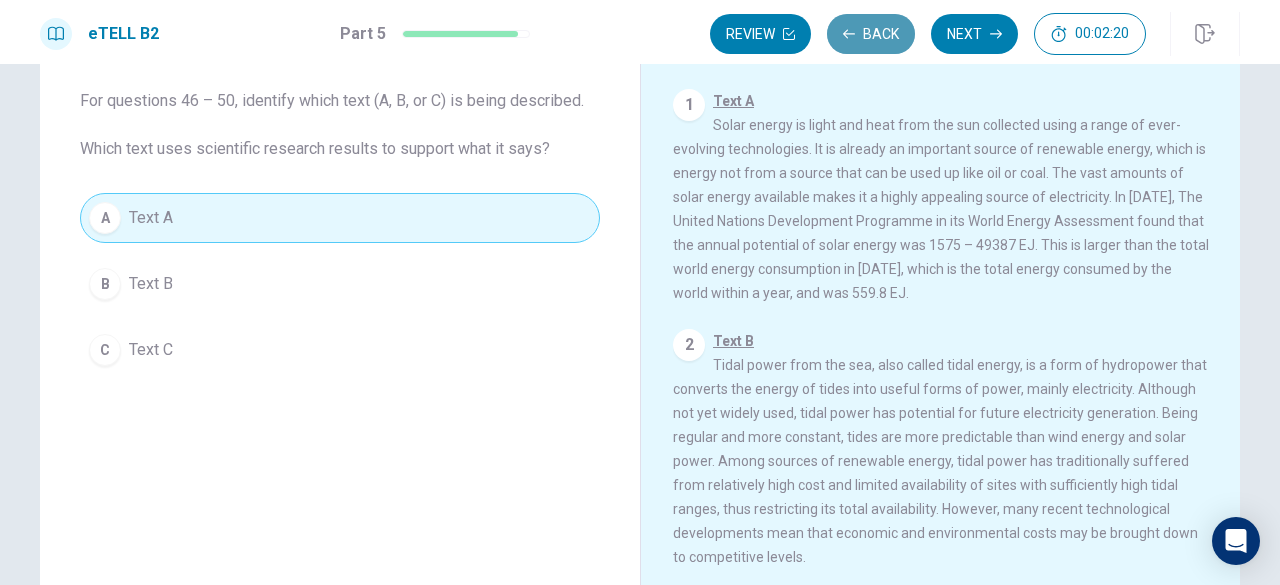 click on "Back" at bounding box center [871, 34] 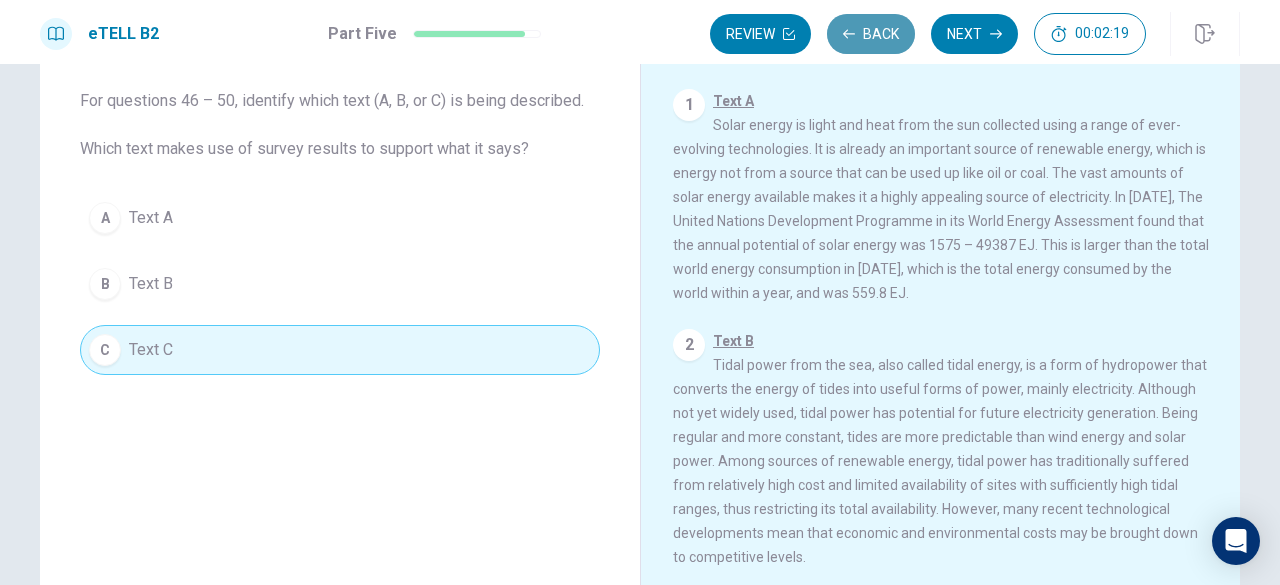 click on "Back" at bounding box center (871, 34) 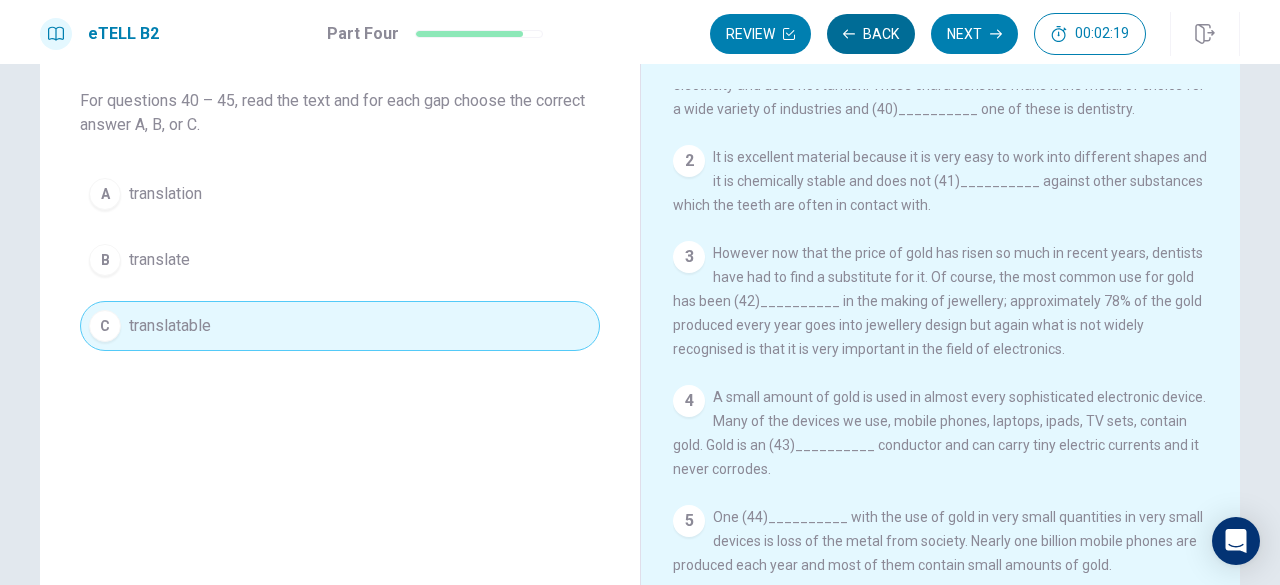 scroll, scrollTop: 111, scrollLeft: 0, axis: vertical 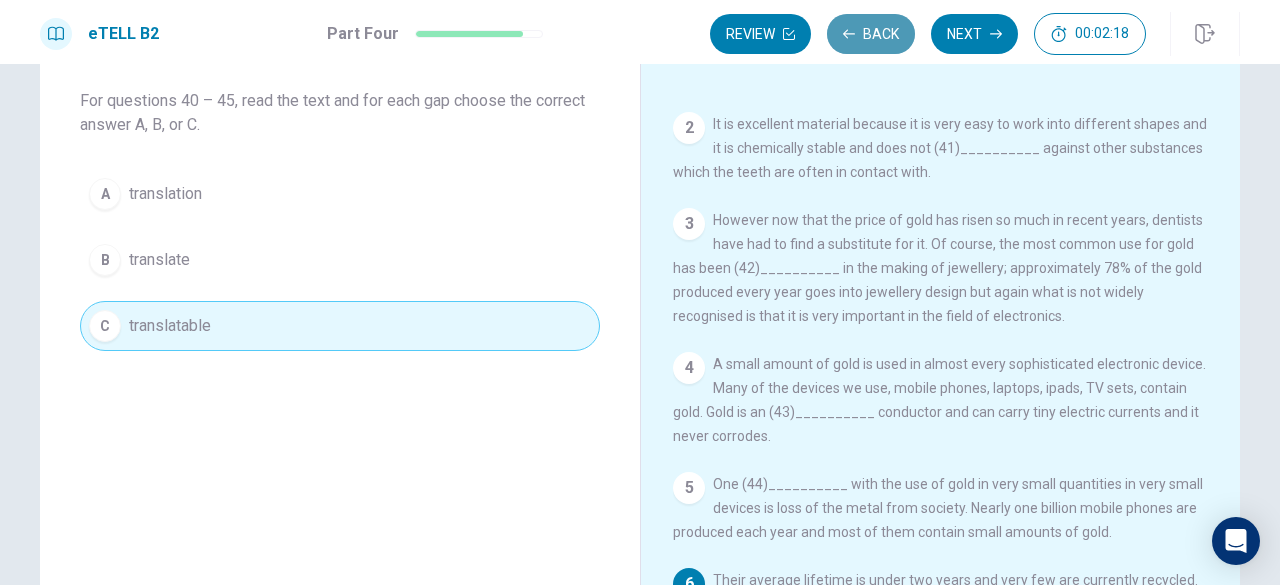 click on "Back" at bounding box center [871, 34] 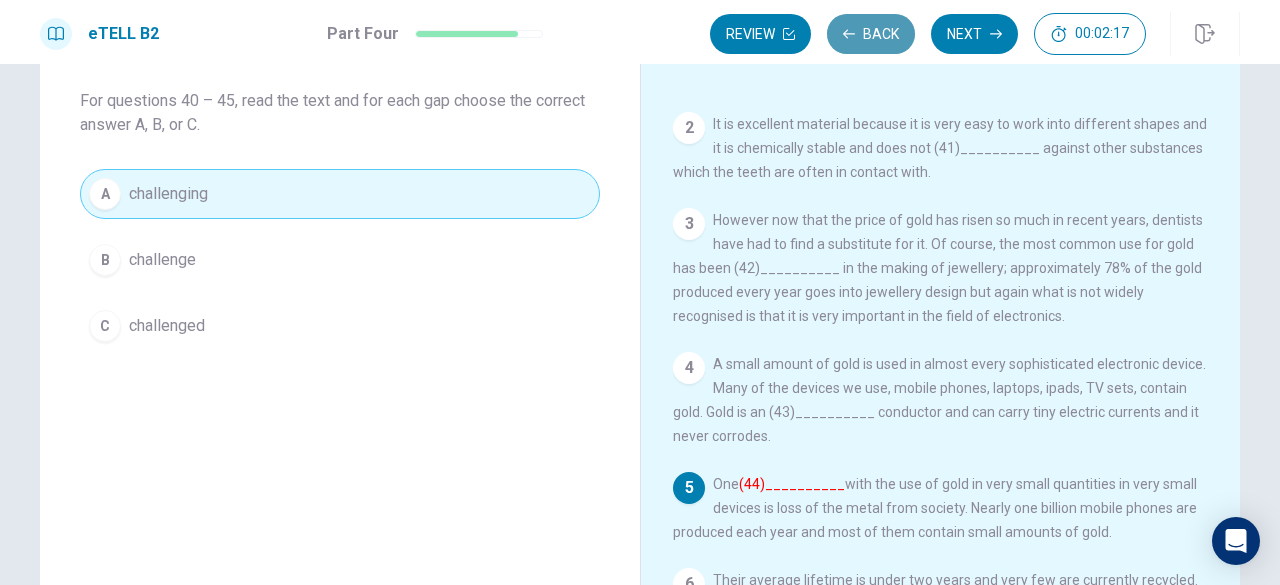 click on "Back" at bounding box center (871, 34) 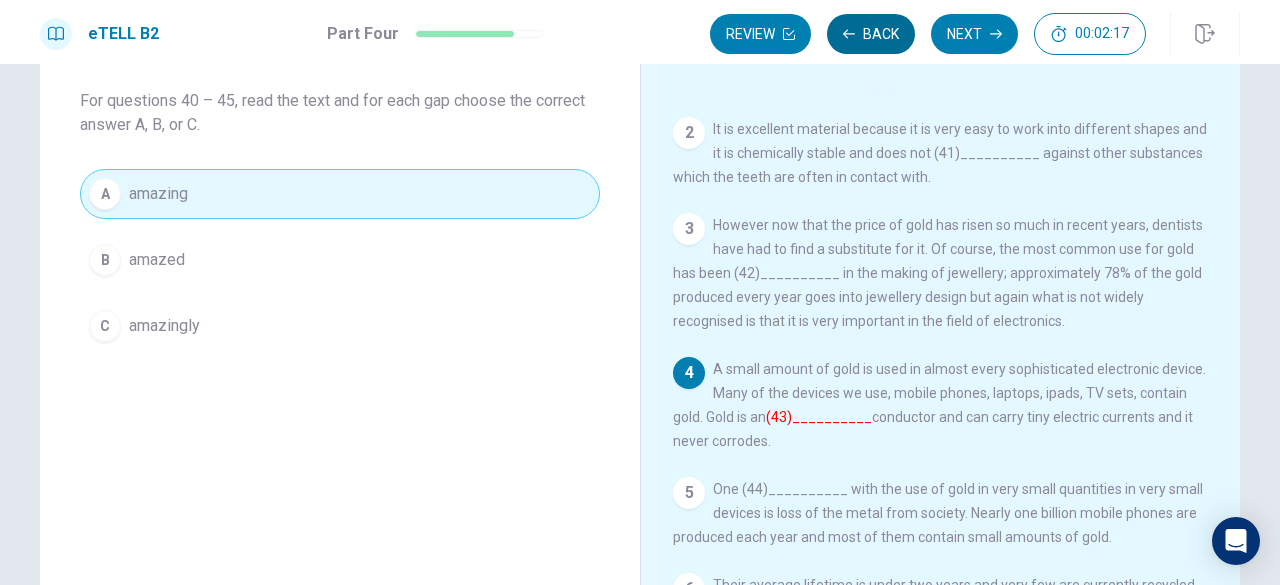 click on "Back" at bounding box center [871, 34] 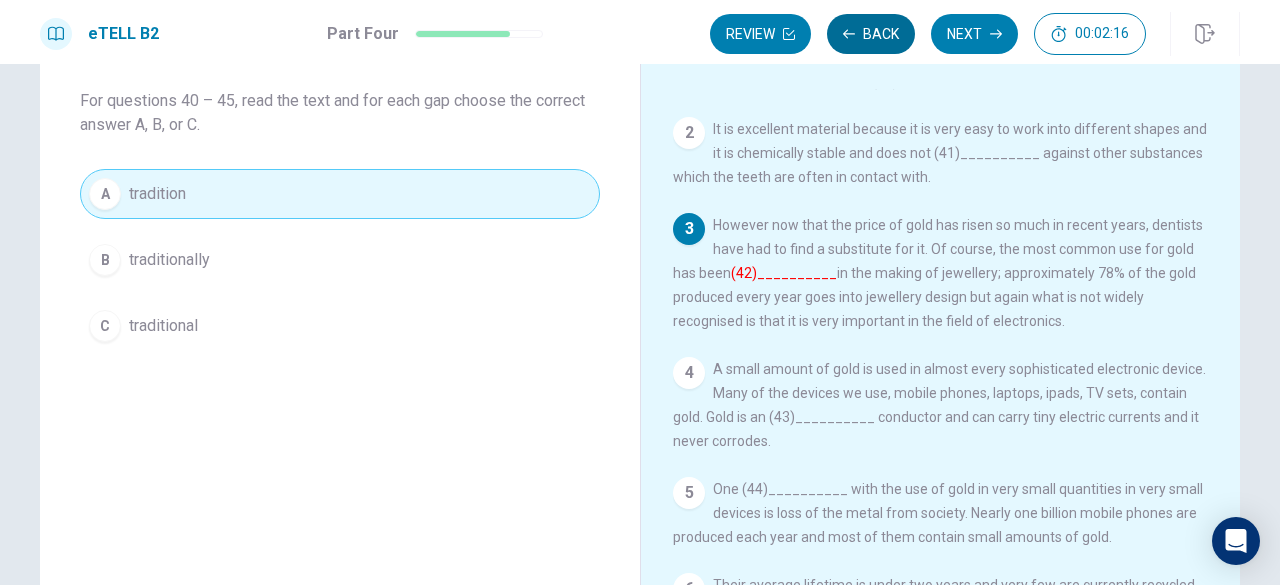 scroll, scrollTop: 111, scrollLeft: 0, axis: vertical 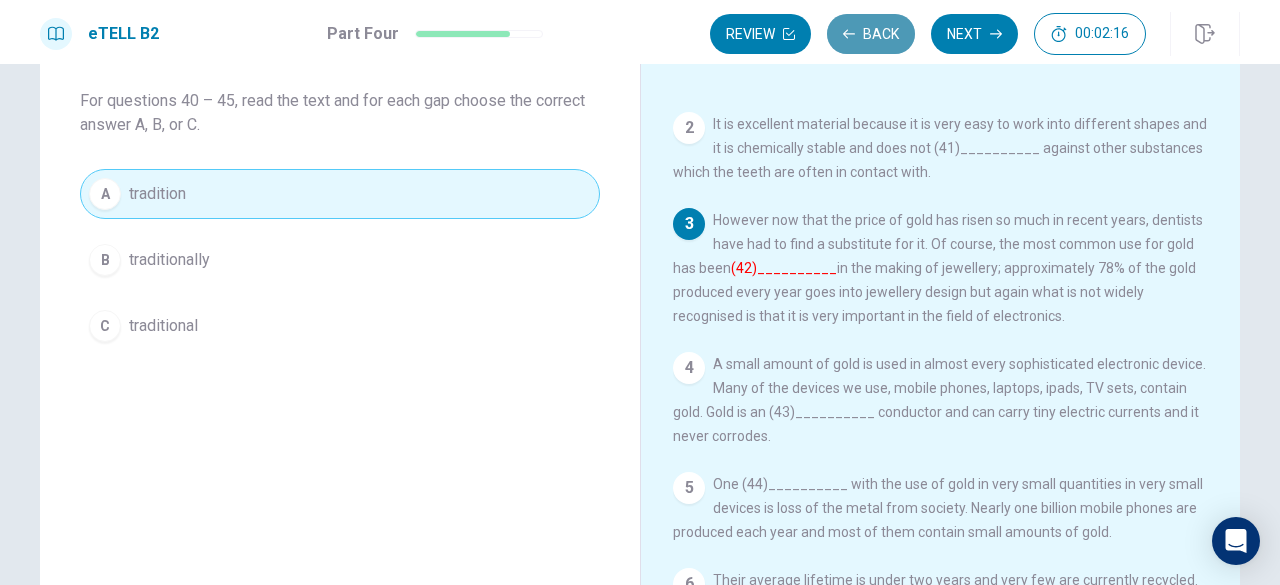 click on "Back" at bounding box center (871, 34) 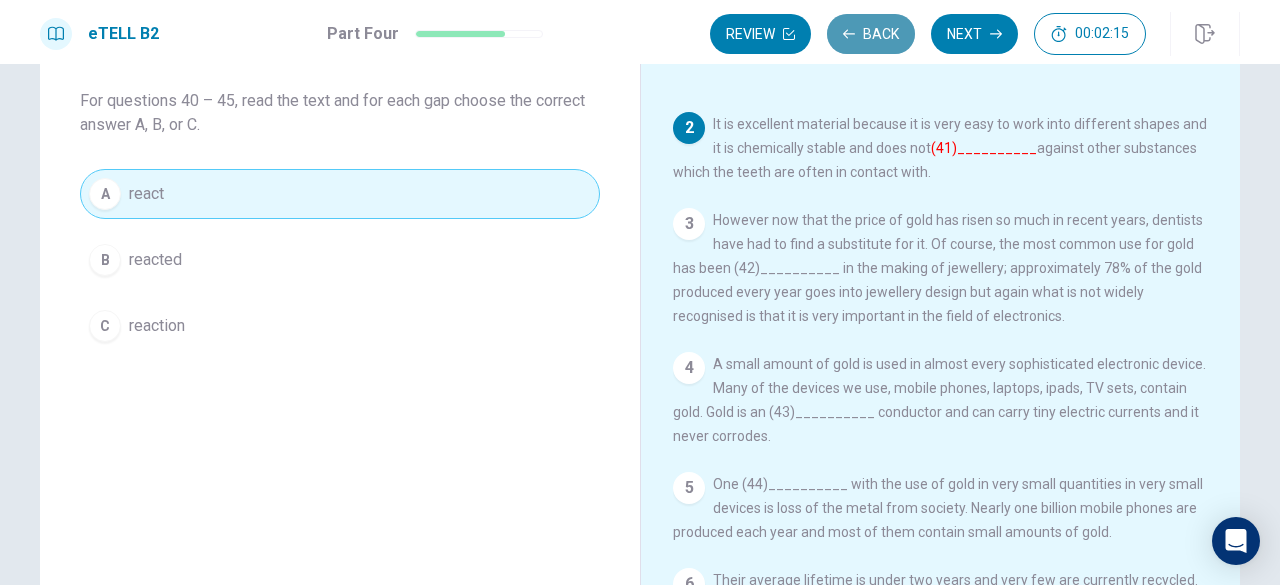 click on "Back" at bounding box center [871, 34] 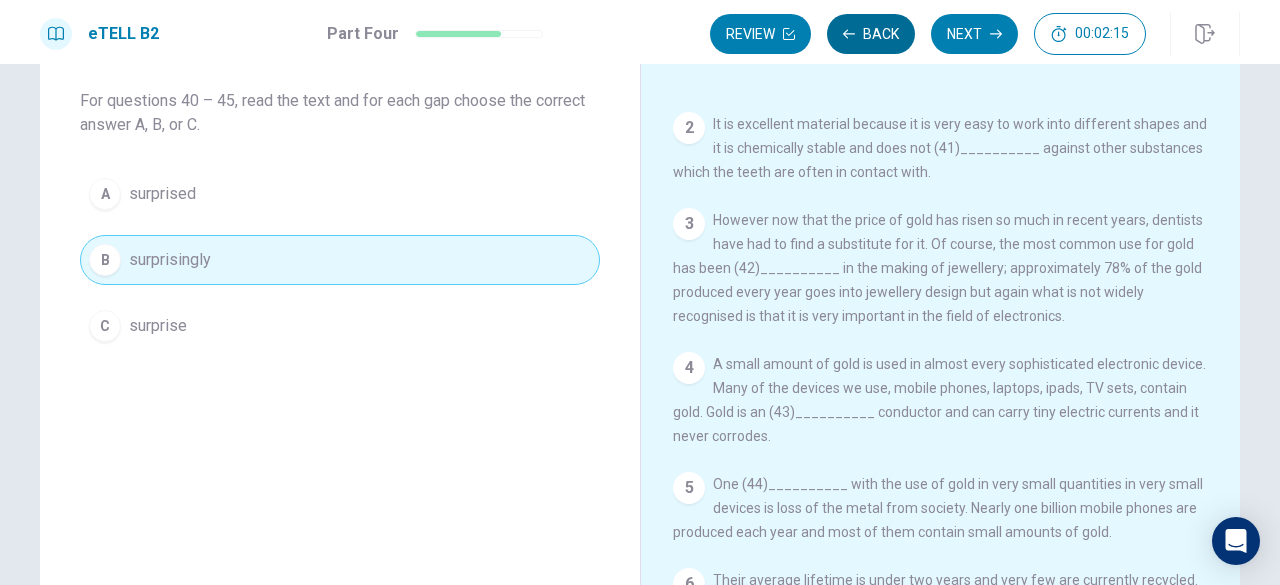 scroll, scrollTop: 0, scrollLeft: 0, axis: both 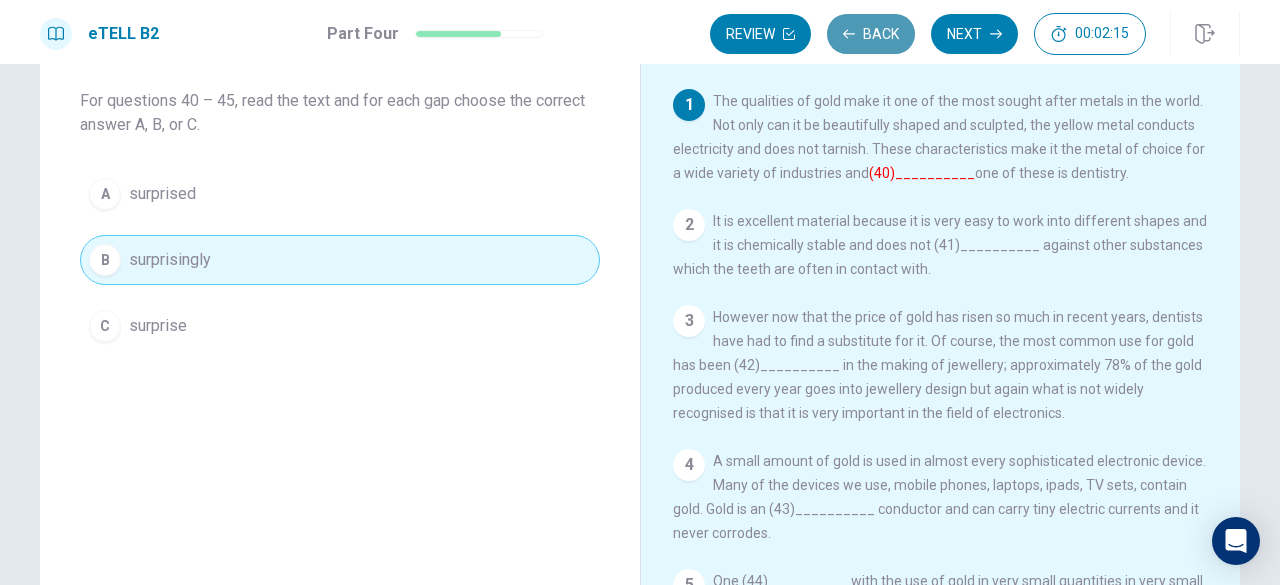 click on "Back" at bounding box center [871, 34] 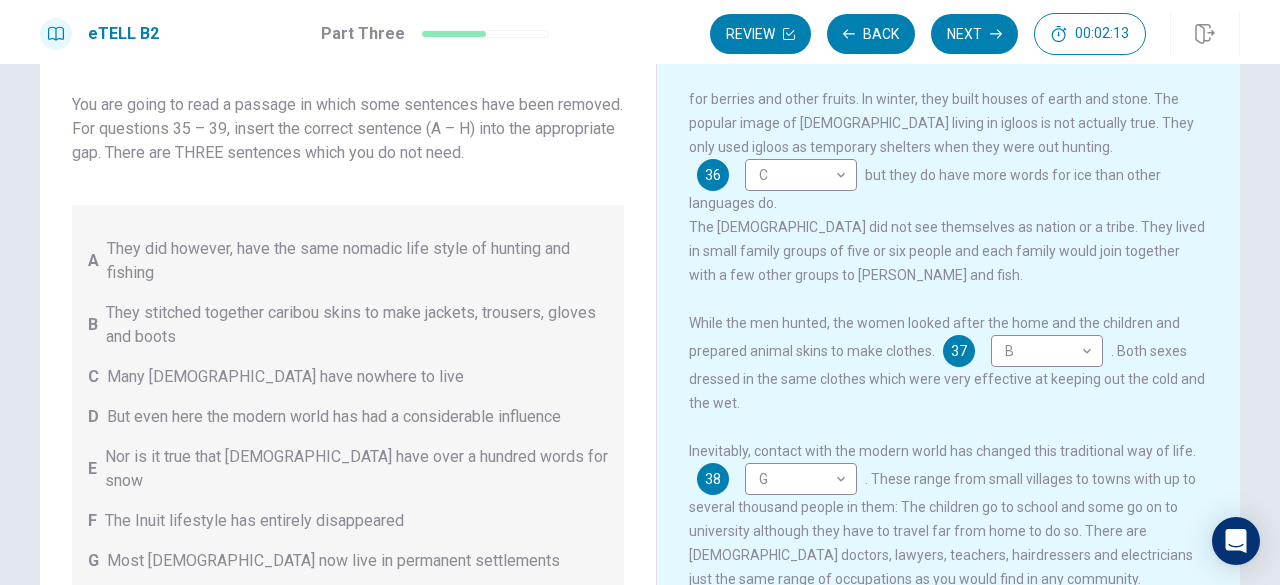 scroll, scrollTop: 461, scrollLeft: 0, axis: vertical 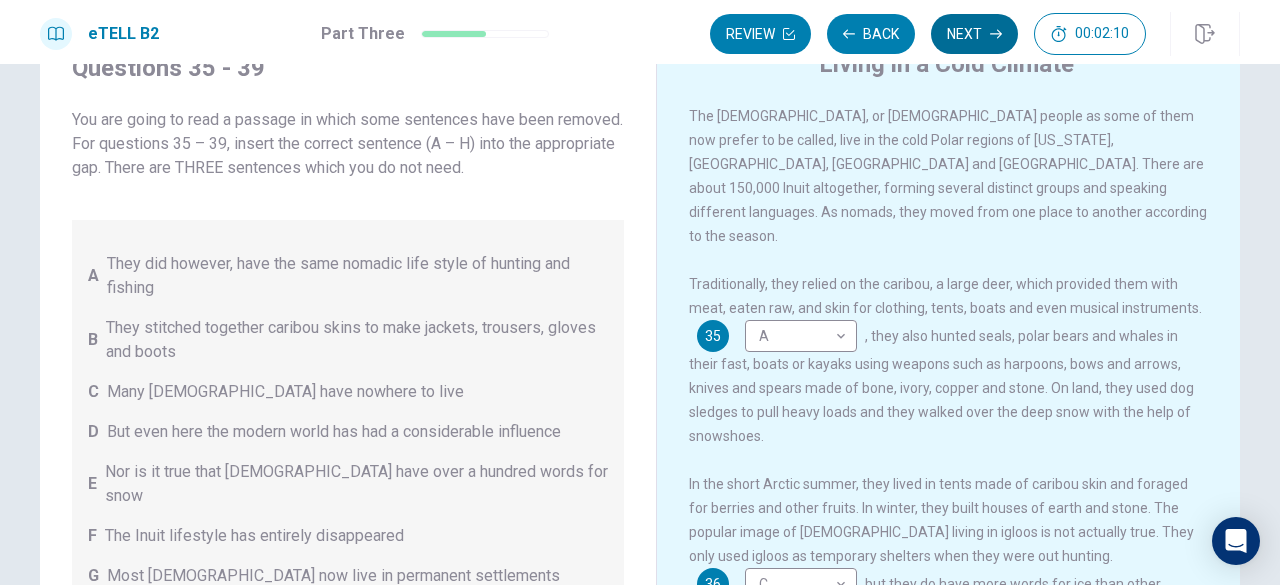 click on "Next" at bounding box center [974, 34] 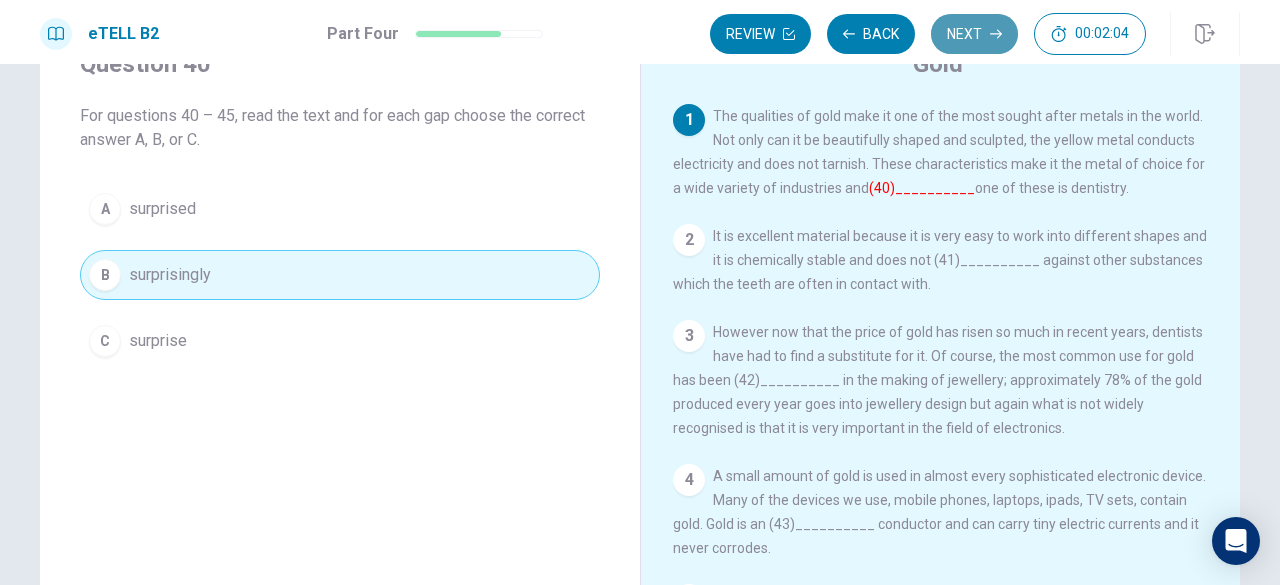 click on "Next" at bounding box center (974, 34) 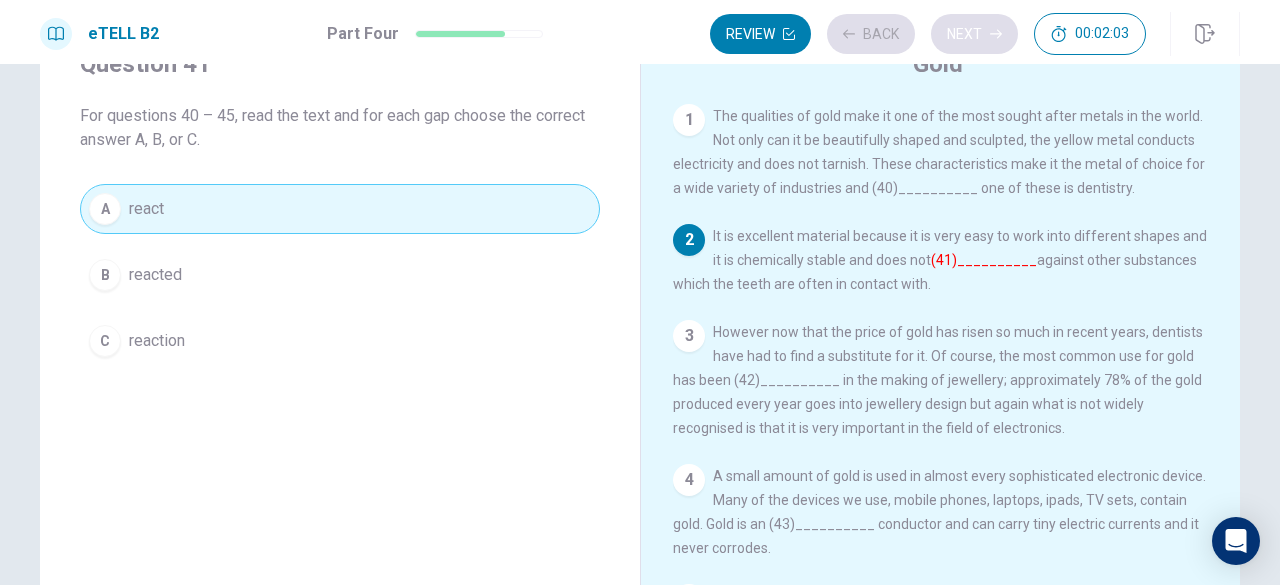 scroll, scrollTop: 111, scrollLeft: 0, axis: vertical 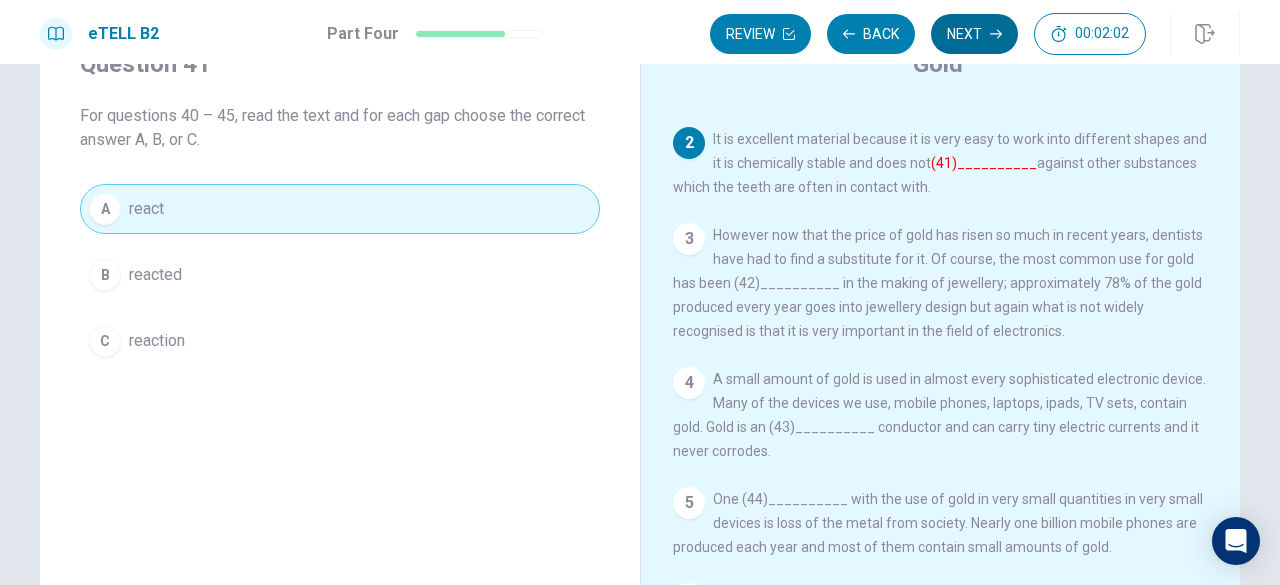 click on "Next" at bounding box center [974, 34] 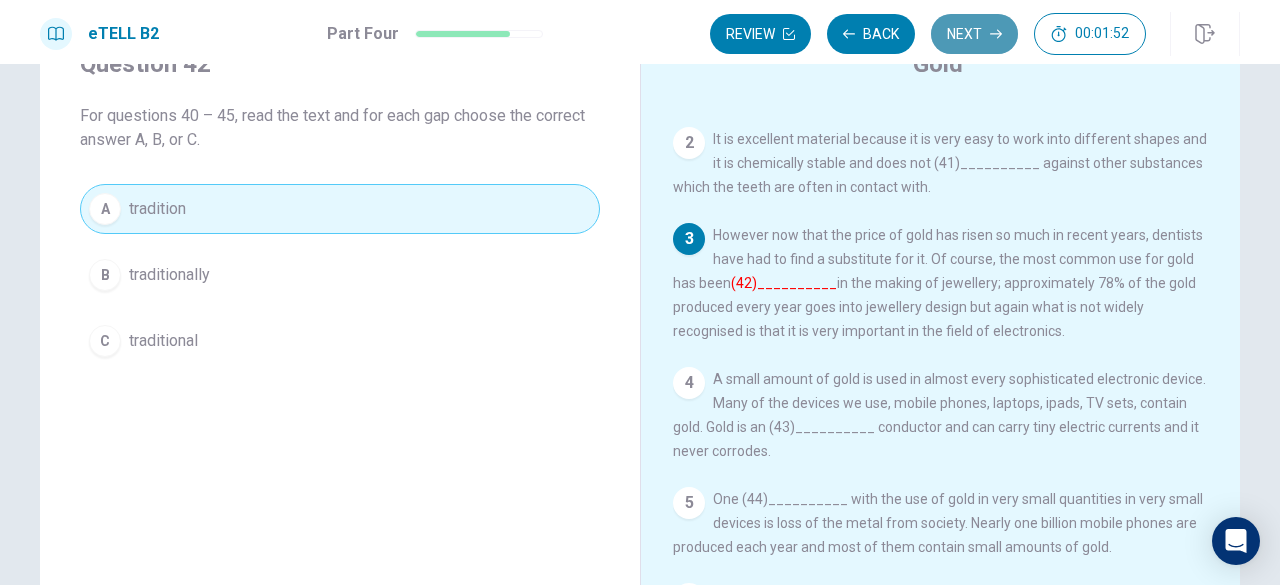 click on "Next" at bounding box center [974, 34] 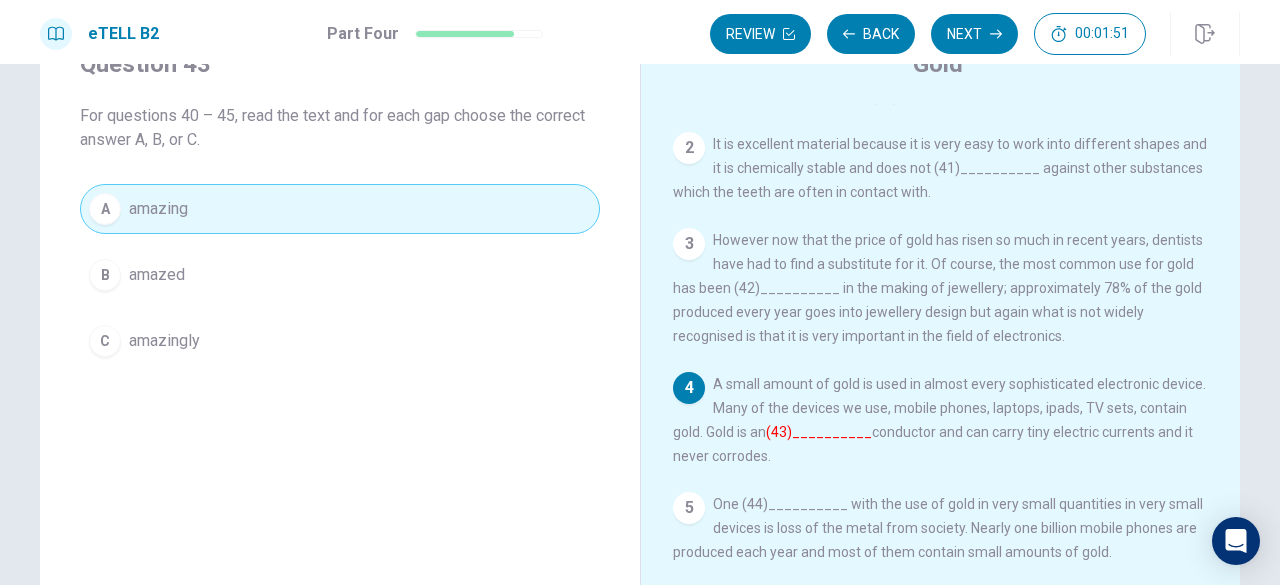 scroll, scrollTop: 111, scrollLeft: 0, axis: vertical 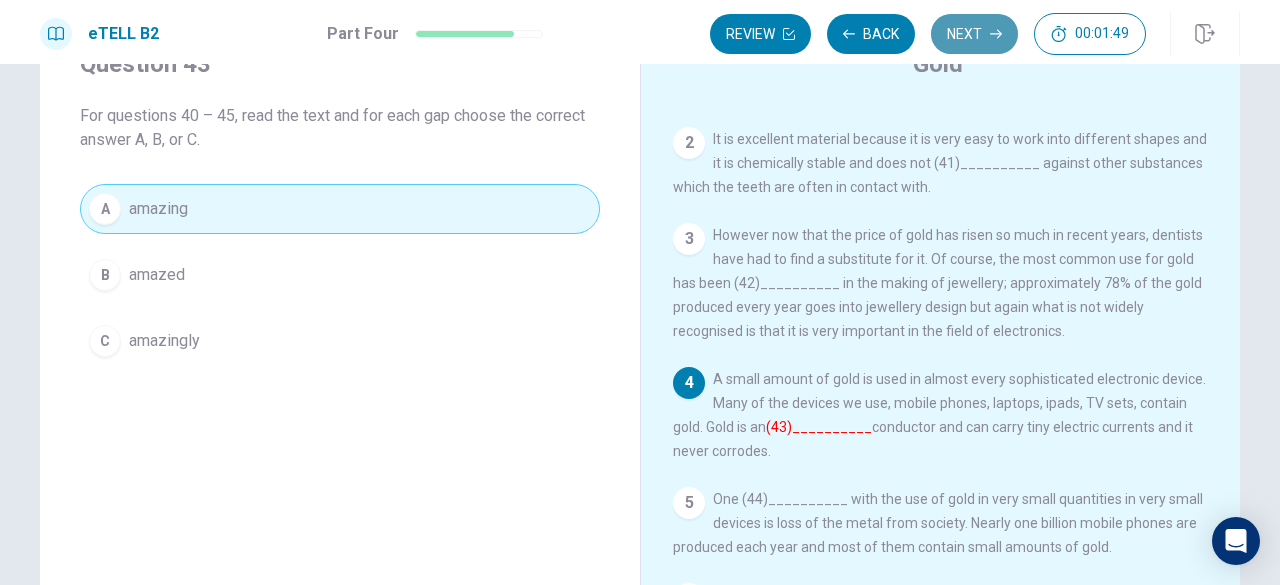 click on "Next" at bounding box center (974, 34) 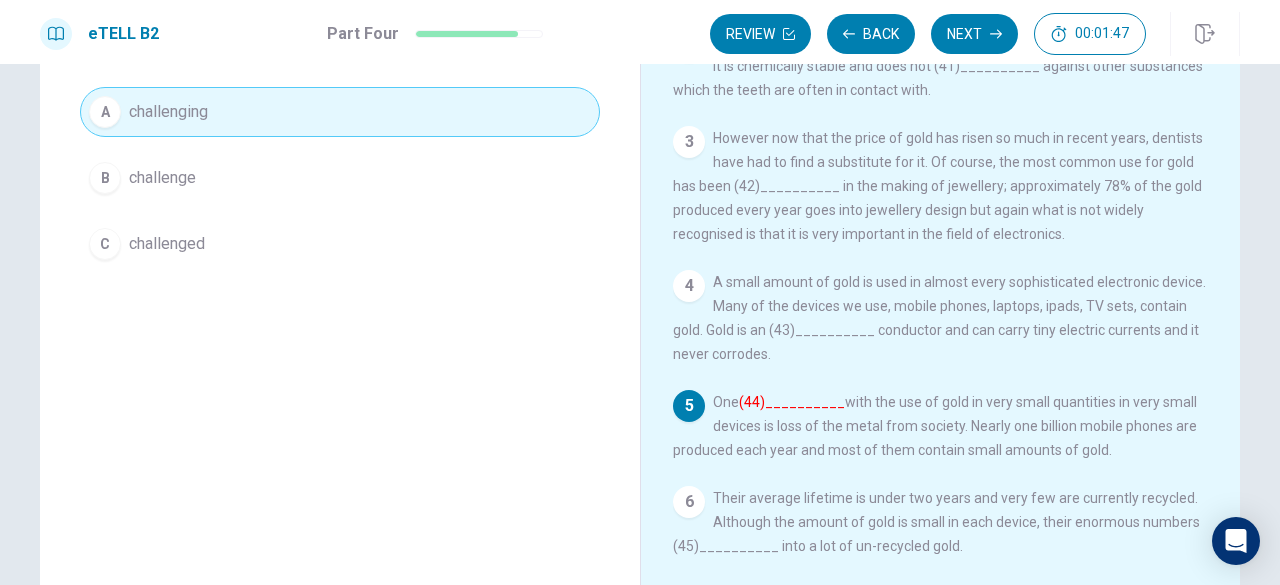 scroll, scrollTop: 188, scrollLeft: 0, axis: vertical 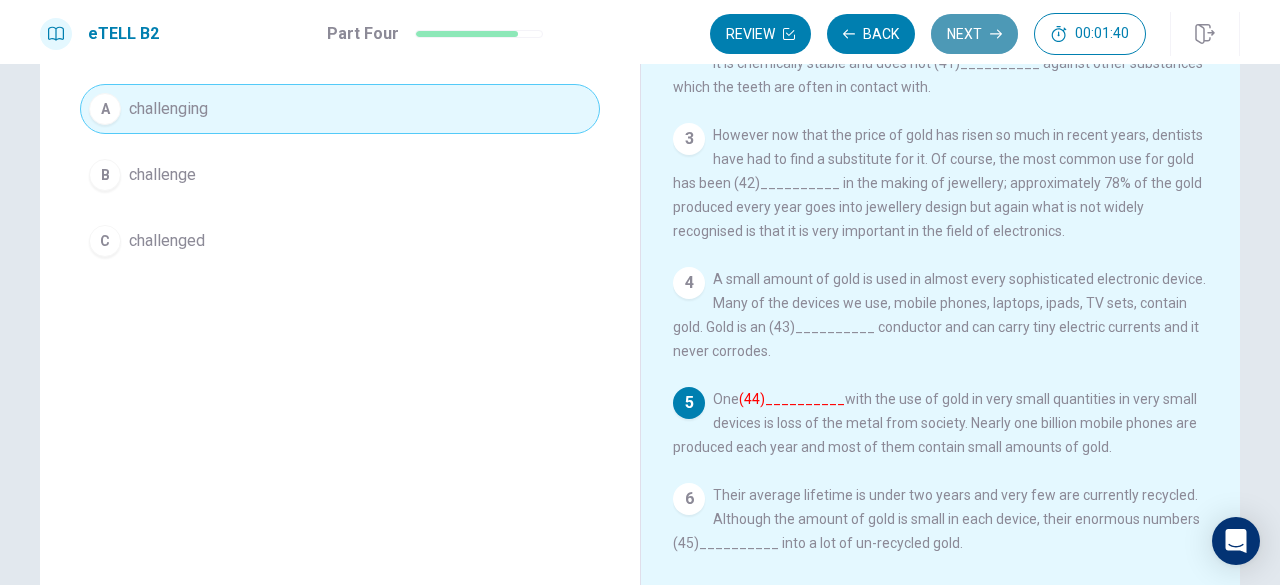 click on "Next" at bounding box center (974, 34) 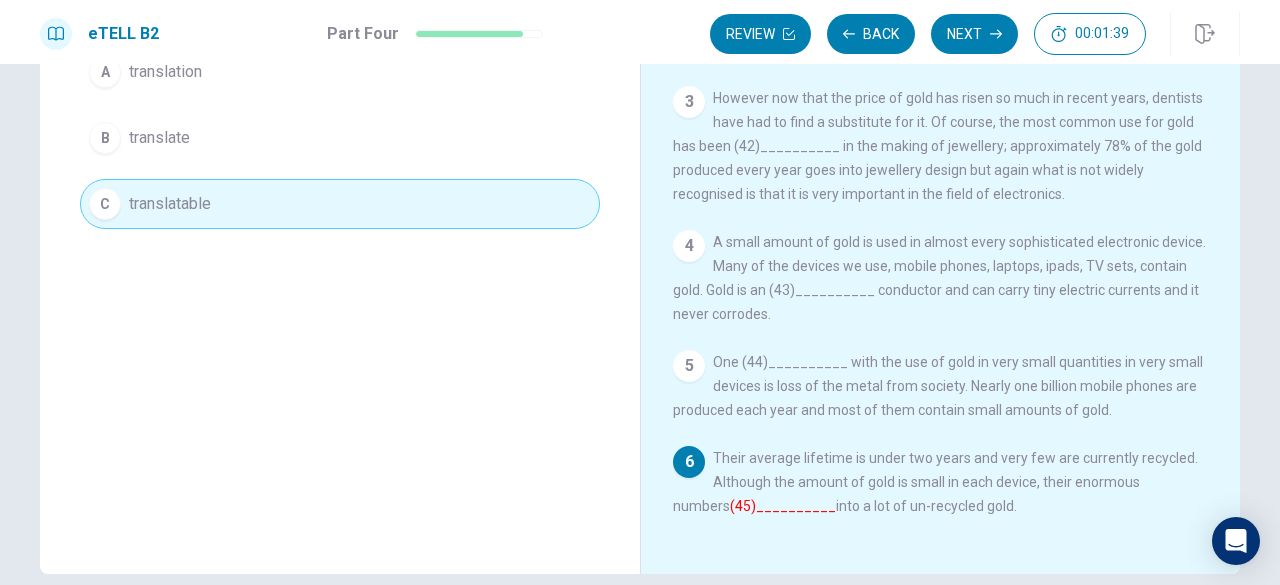 scroll, scrollTop: 226, scrollLeft: 0, axis: vertical 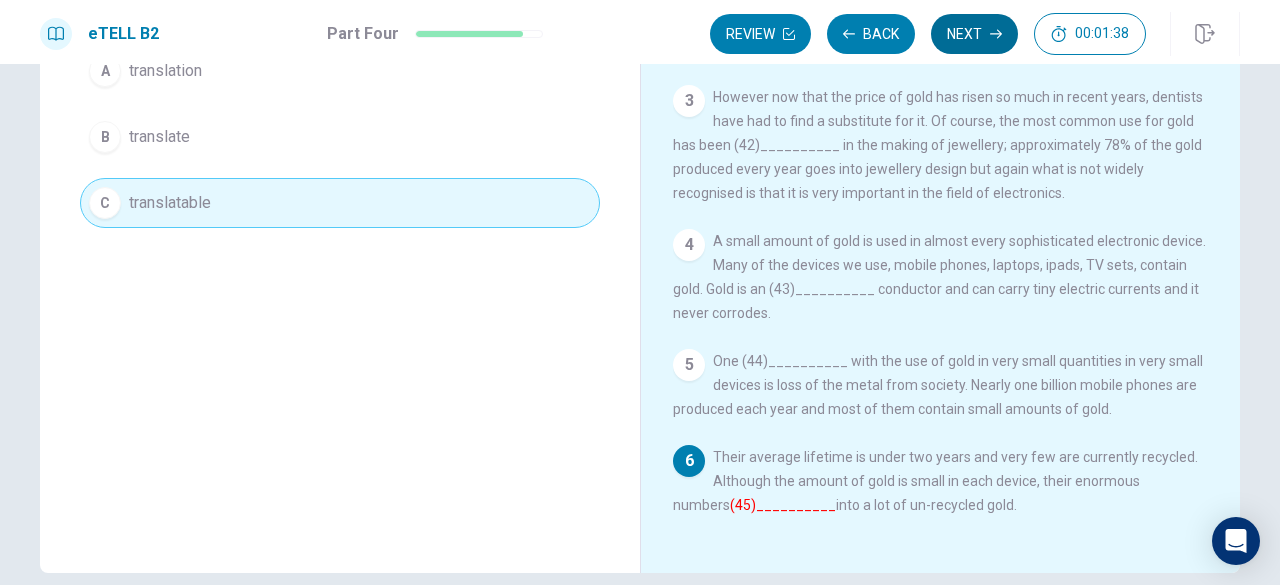 click on "Next" at bounding box center [974, 34] 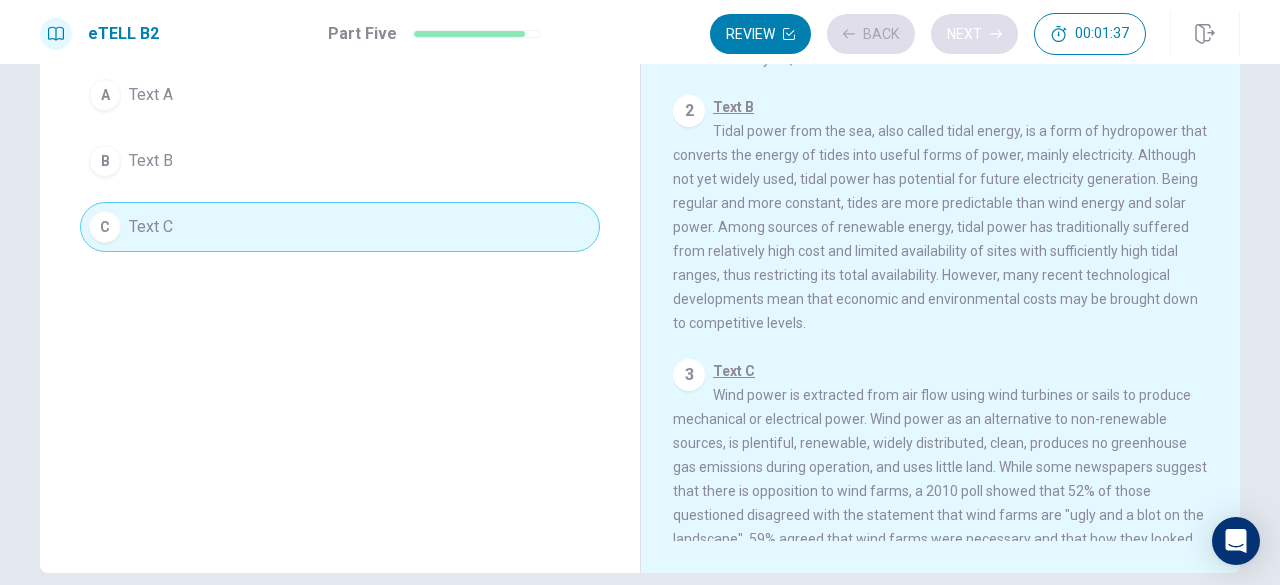 scroll, scrollTop: 250, scrollLeft: 0, axis: vertical 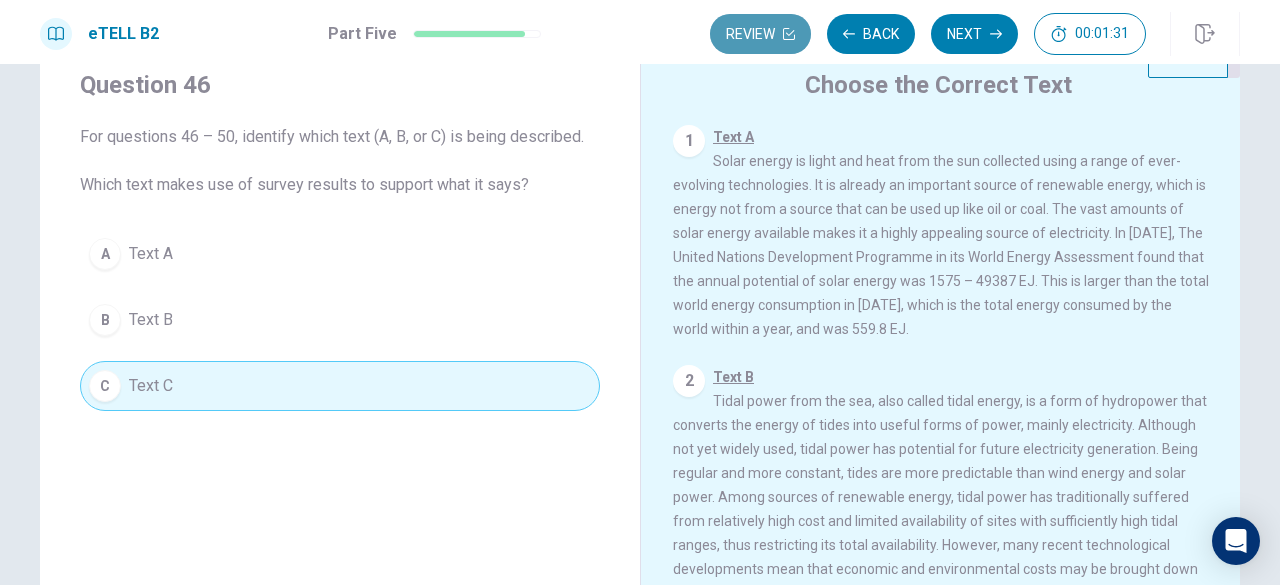 click on "Review" at bounding box center (760, 34) 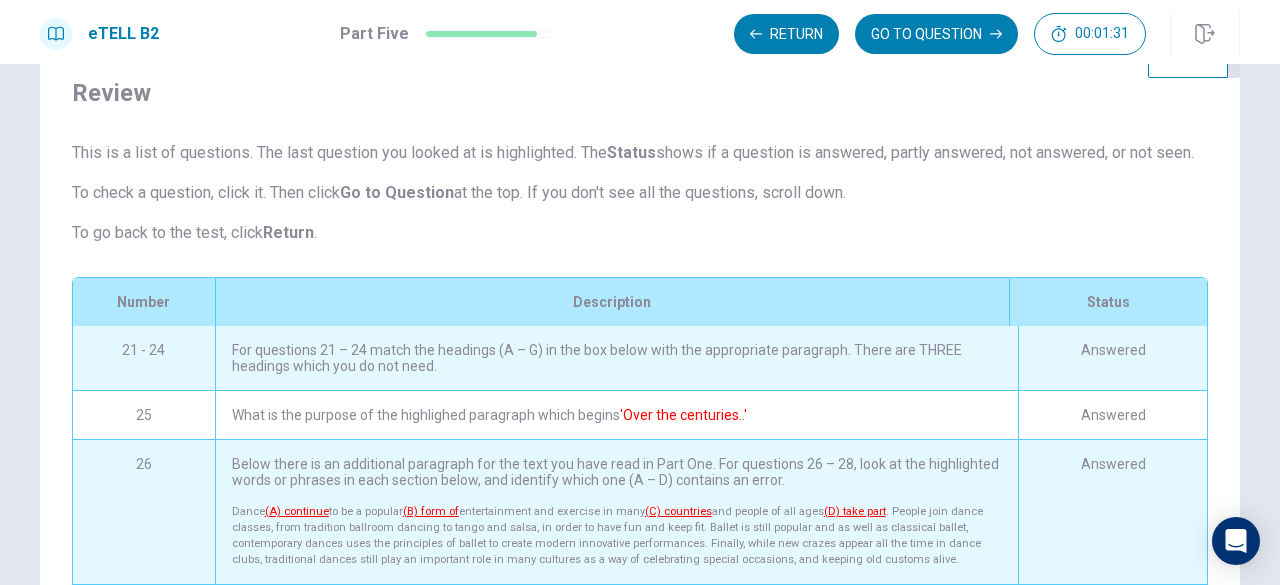 scroll, scrollTop: 354, scrollLeft: 0, axis: vertical 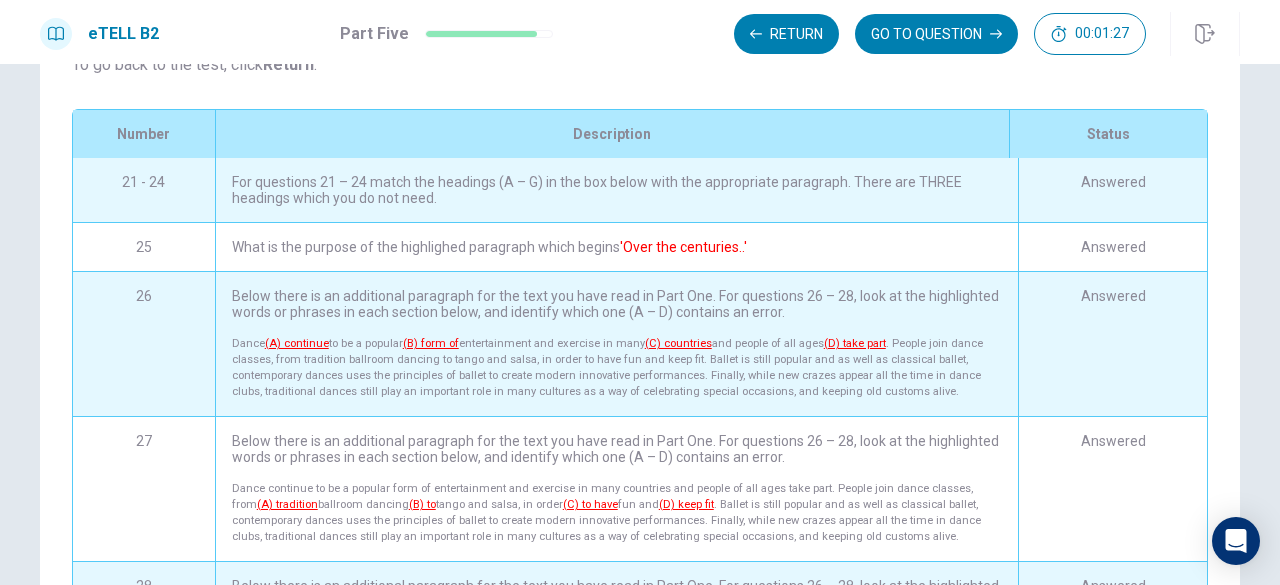 click on "What is the purpose of the highlighed paragraph which begins  'Over  the centuries..'" at bounding box center [616, 247] 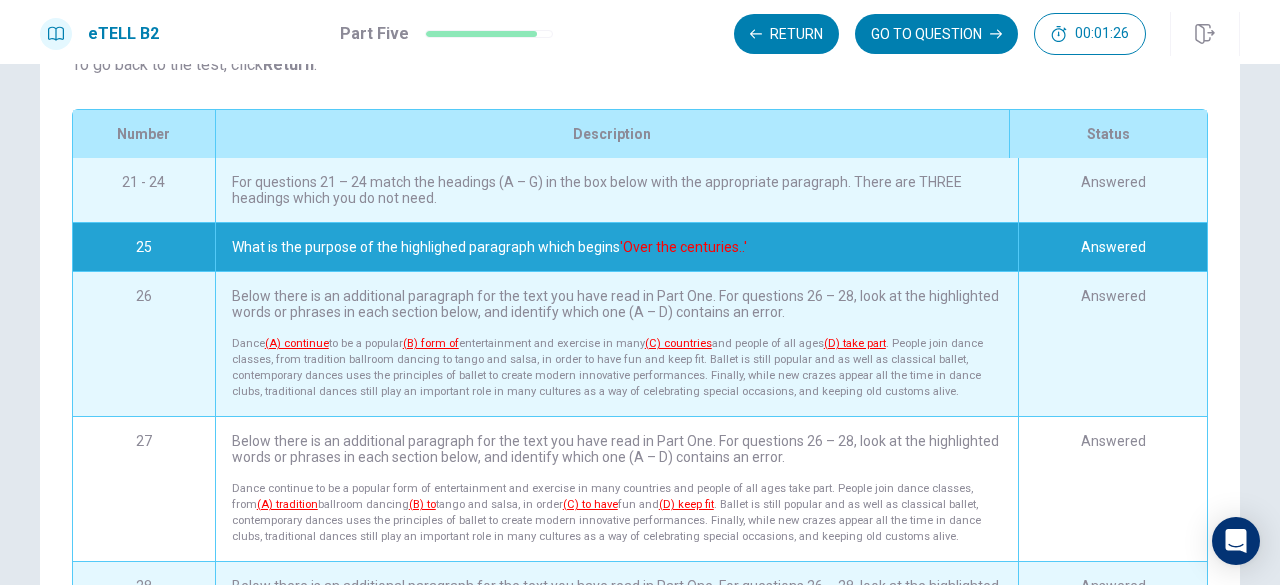click on "For questions 21 – 24 match the headings (A – G) in the box below with the appropriate paragraph. There are THREE headings which you do not need." at bounding box center [616, 190] 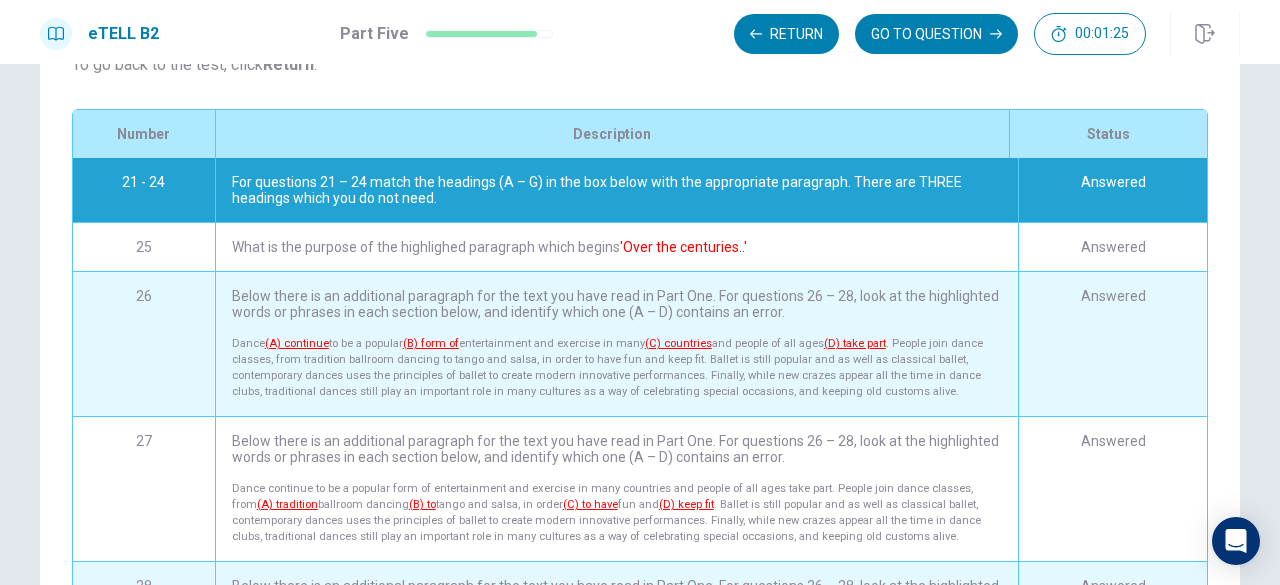 click on "For questions 21 – 24 match the headings (A – G) in the box below with the appropriate paragraph. There are THREE headings which you do not need." at bounding box center [616, 190] 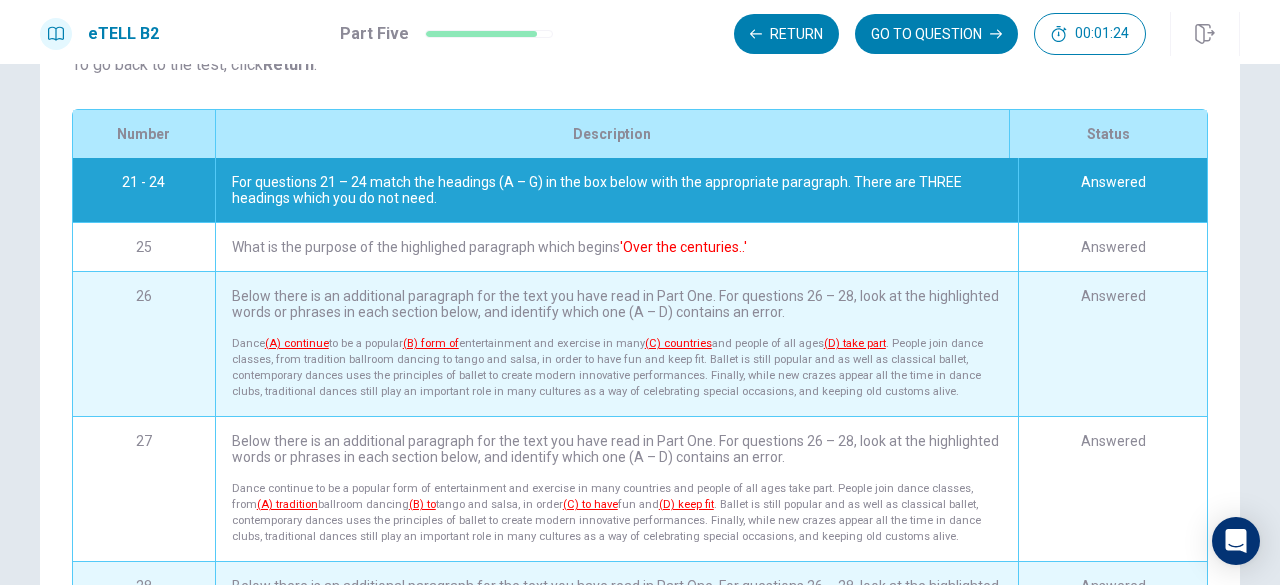 click on "For questions 21 – 24 match the headings (A – G) in the box below with the appropriate paragraph. There are THREE headings which you do not need." at bounding box center [616, 190] 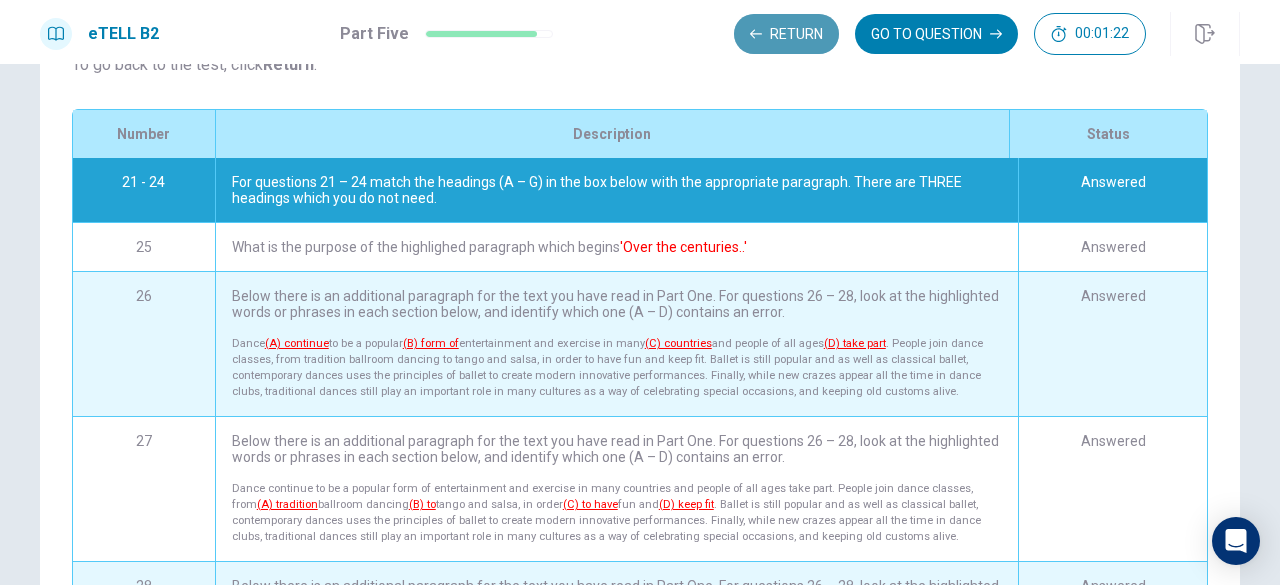 click on "Return" at bounding box center (786, 34) 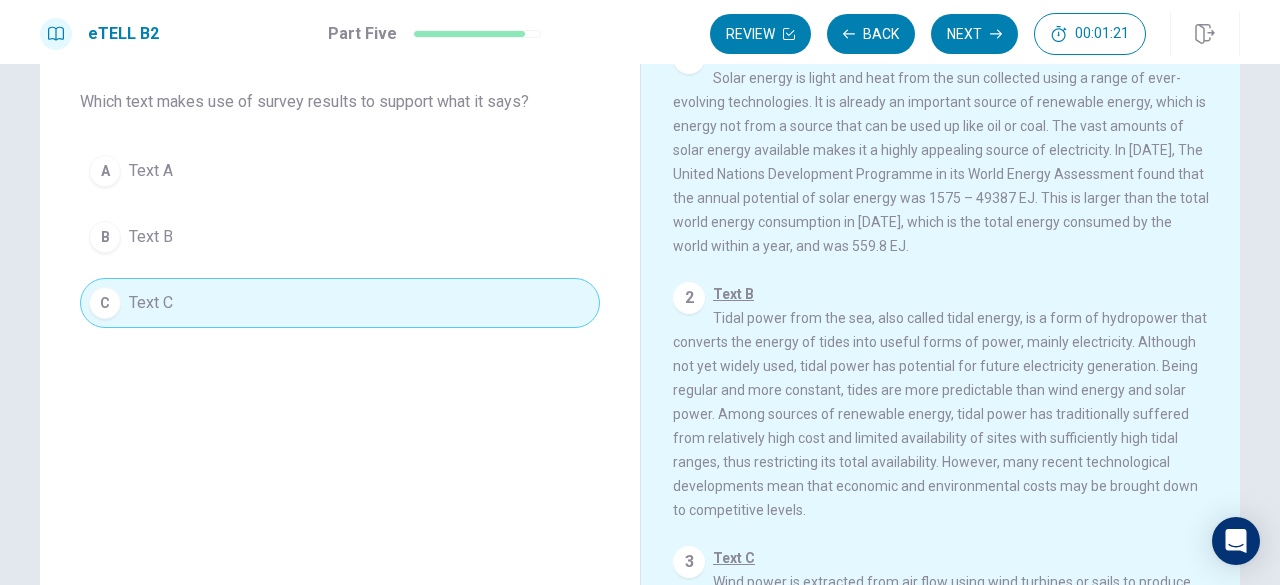 scroll, scrollTop: 149, scrollLeft: 0, axis: vertical 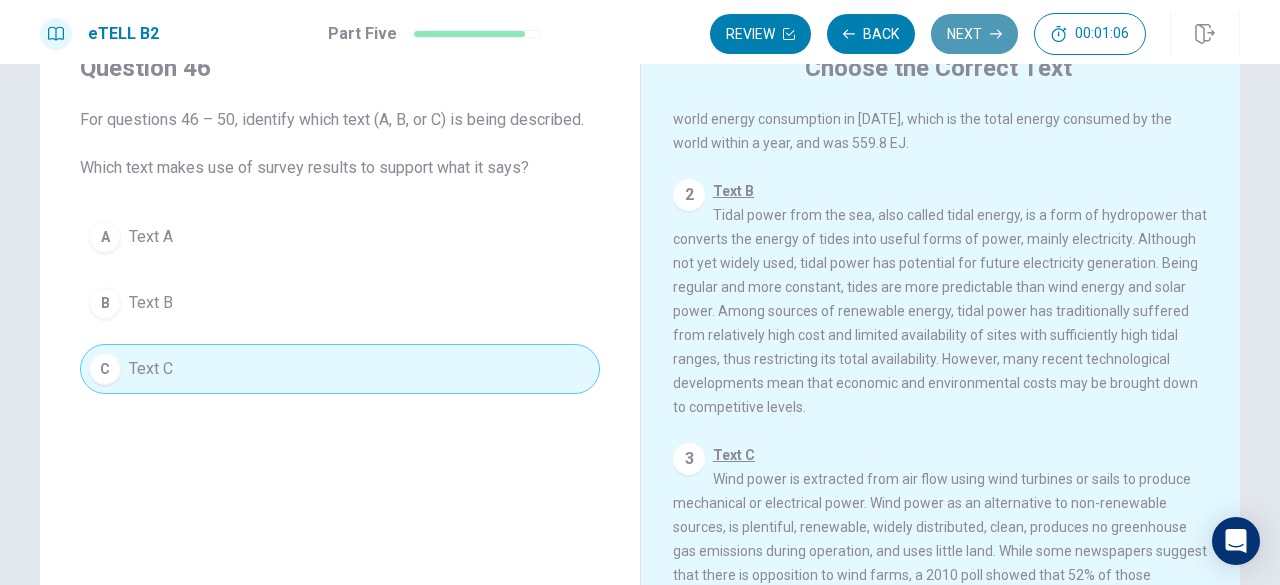 click on "Next" at bounding box center [974, 34] 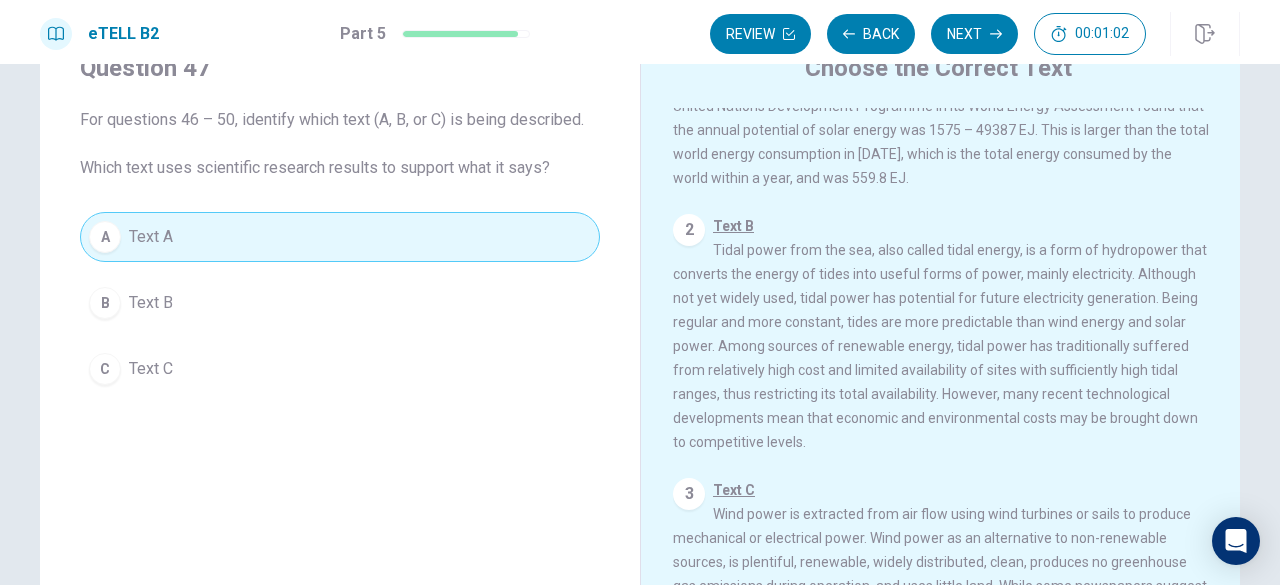 scroll, scrollTop: 133, scrollLeft: 0, axis: vertical 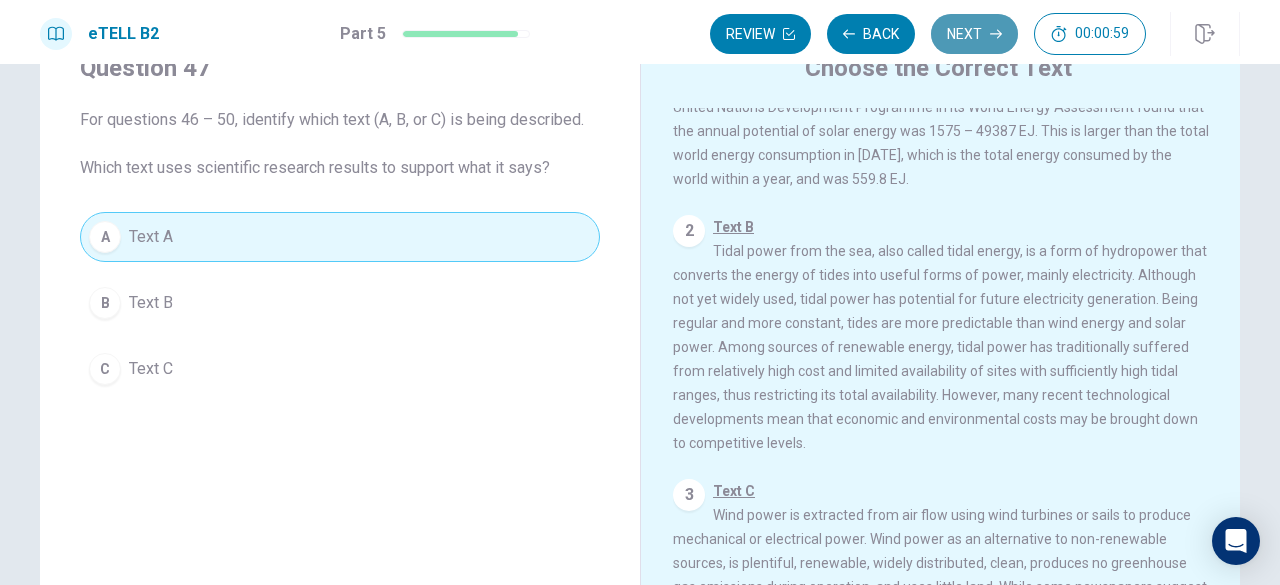 click on "Next" at bounding box center [974, 34] 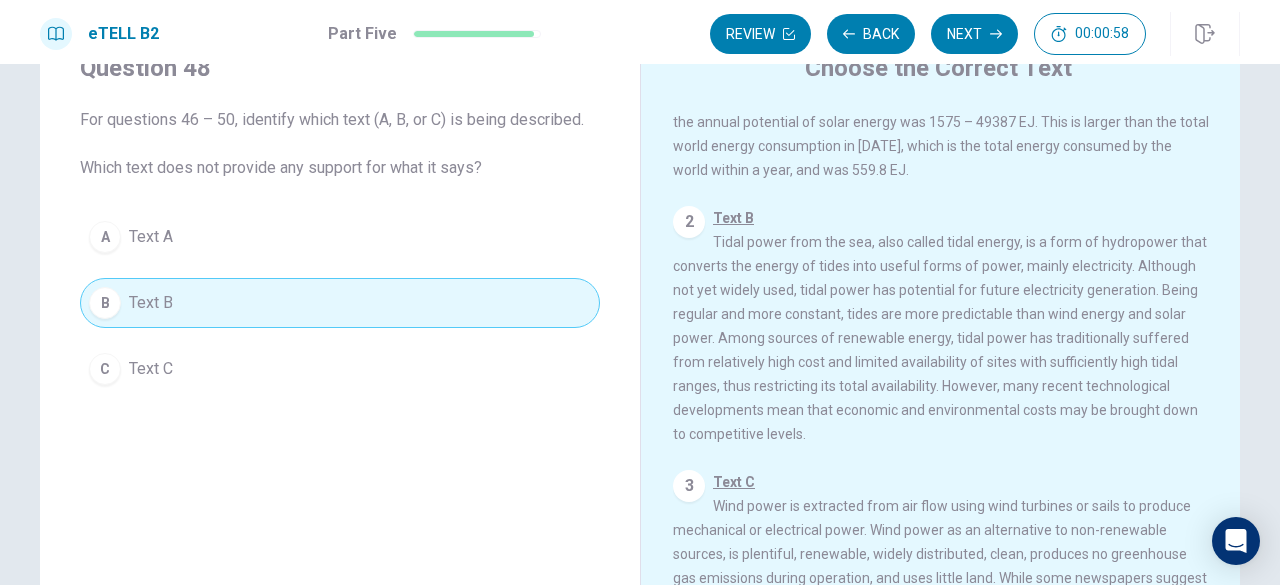 scroll, scrollTop: 143, scrollLeft: 0, axis: vertical 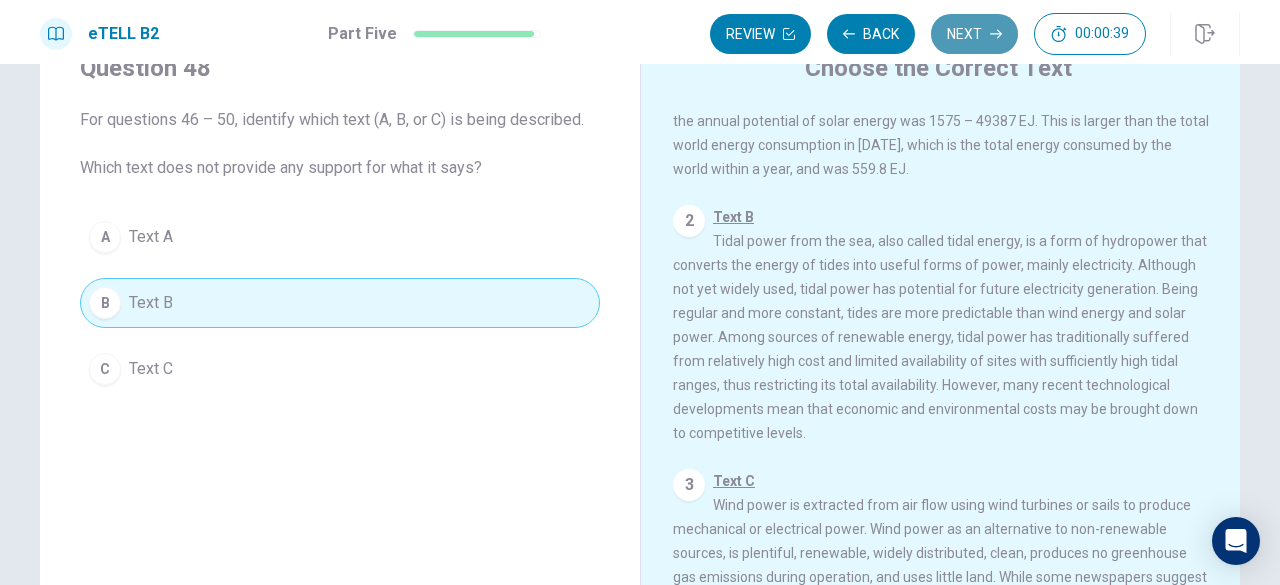 click on "Next" at bounding box center (974, 34) 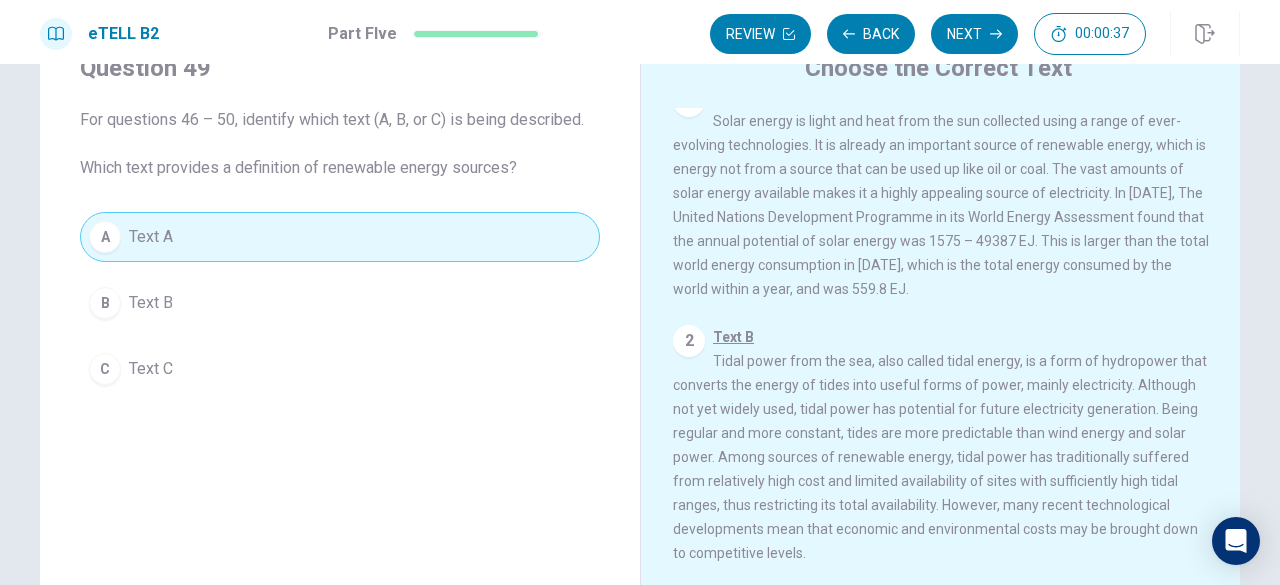 scroll, scrollTop: 0, scrollLeft: 0, axis: both 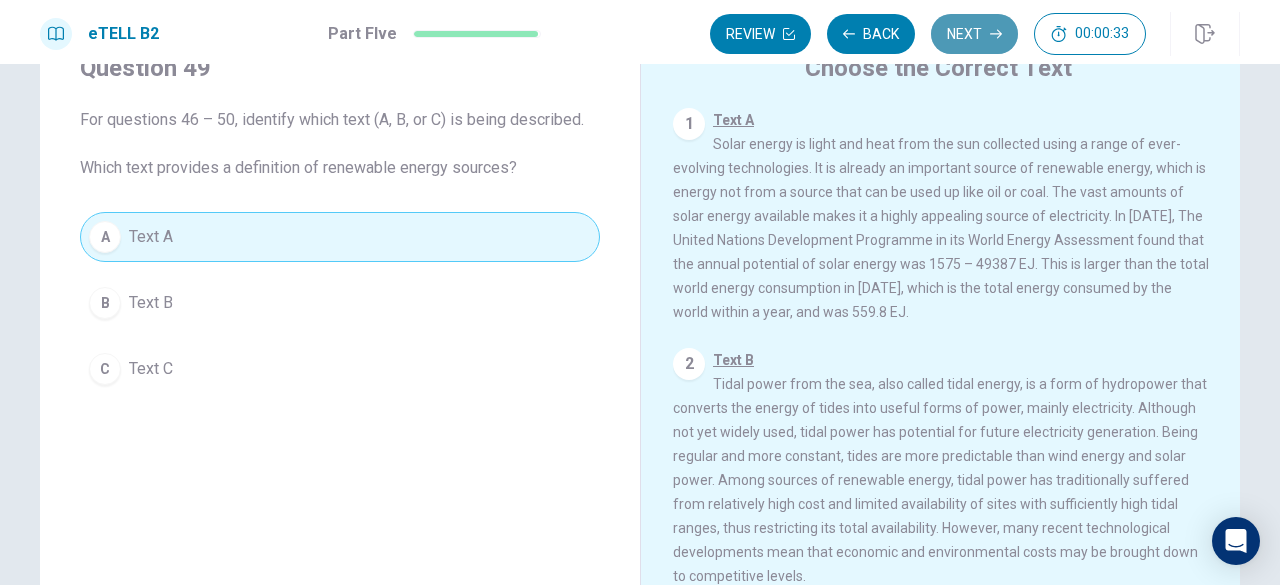 click on "Next" at bounding box center [974, 34] 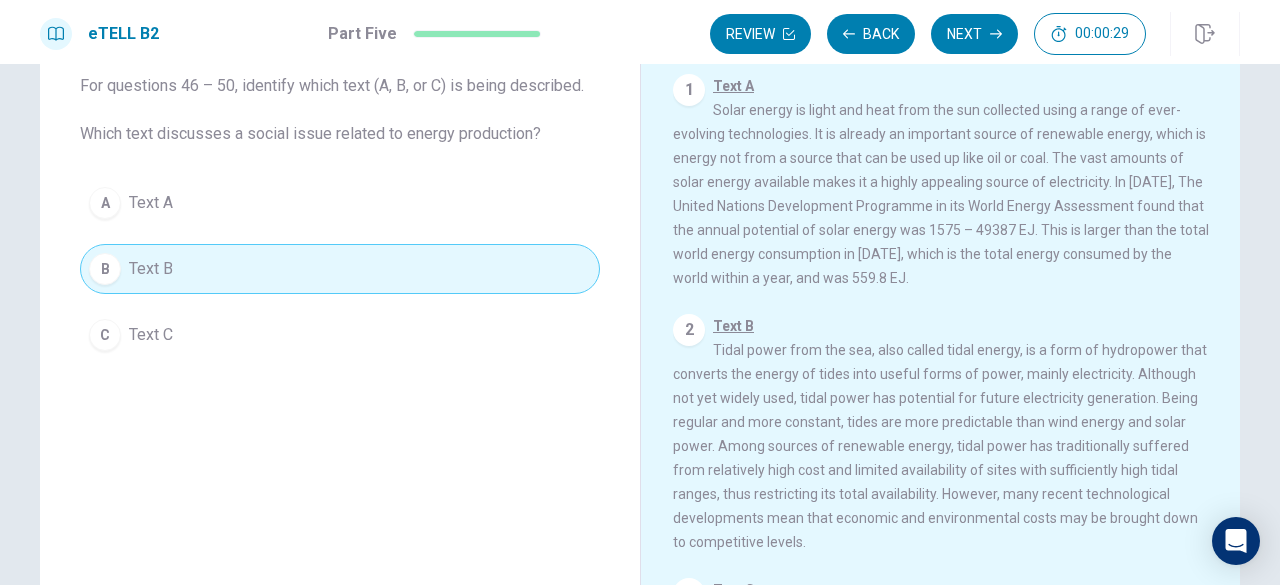 scroll, scrollTop: 121, scrollLeft: 0, axis: vertical 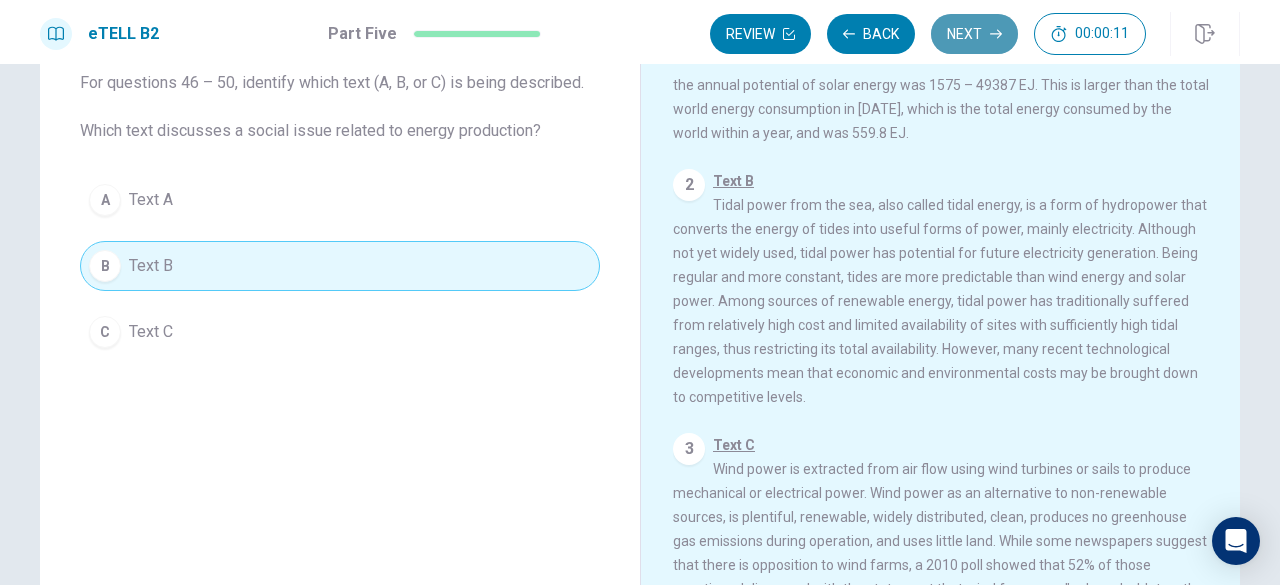 click on "Next" at bounding box center (974, 34) 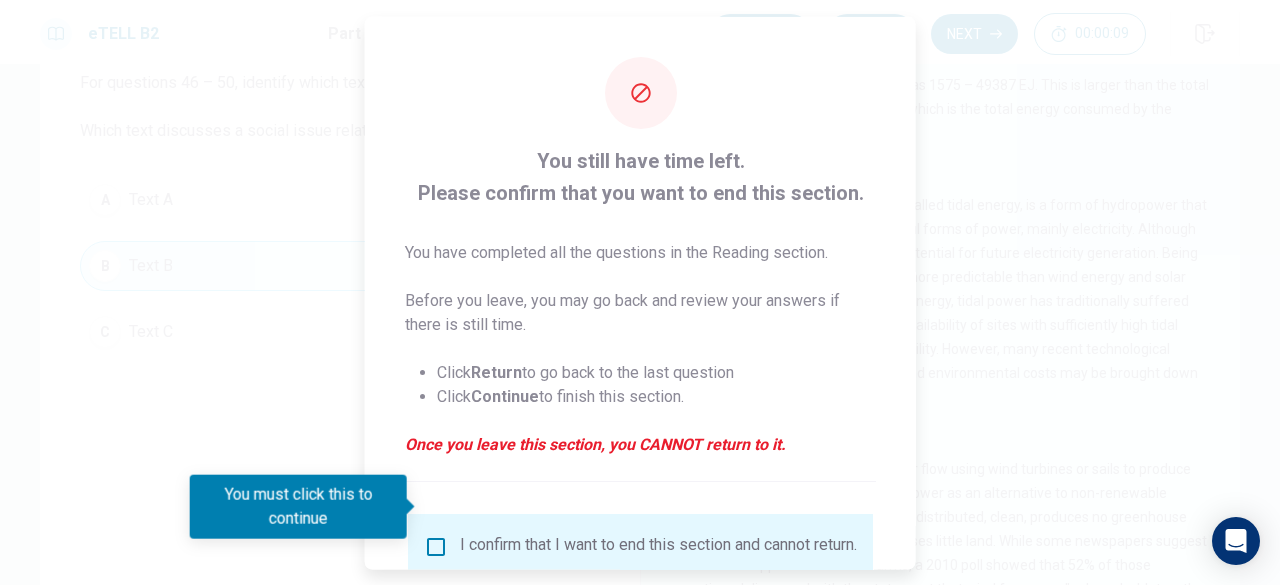 scroll, scrollTop: 160, scrollLeft: 0, axis: vertical 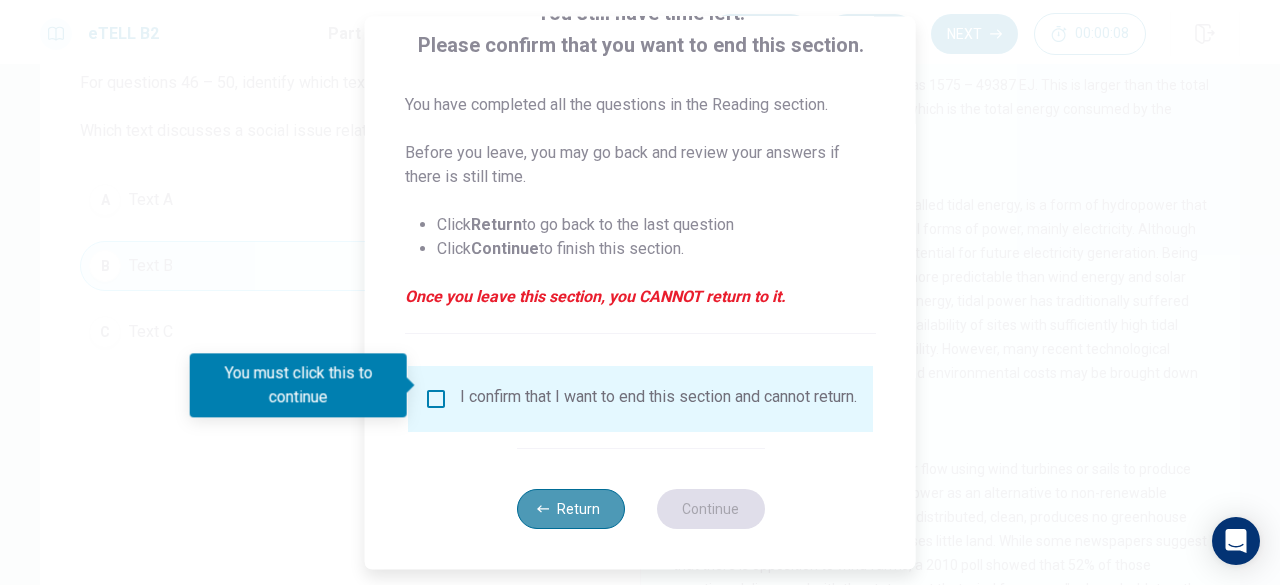click on "Return" at bounding box center [570, 509] 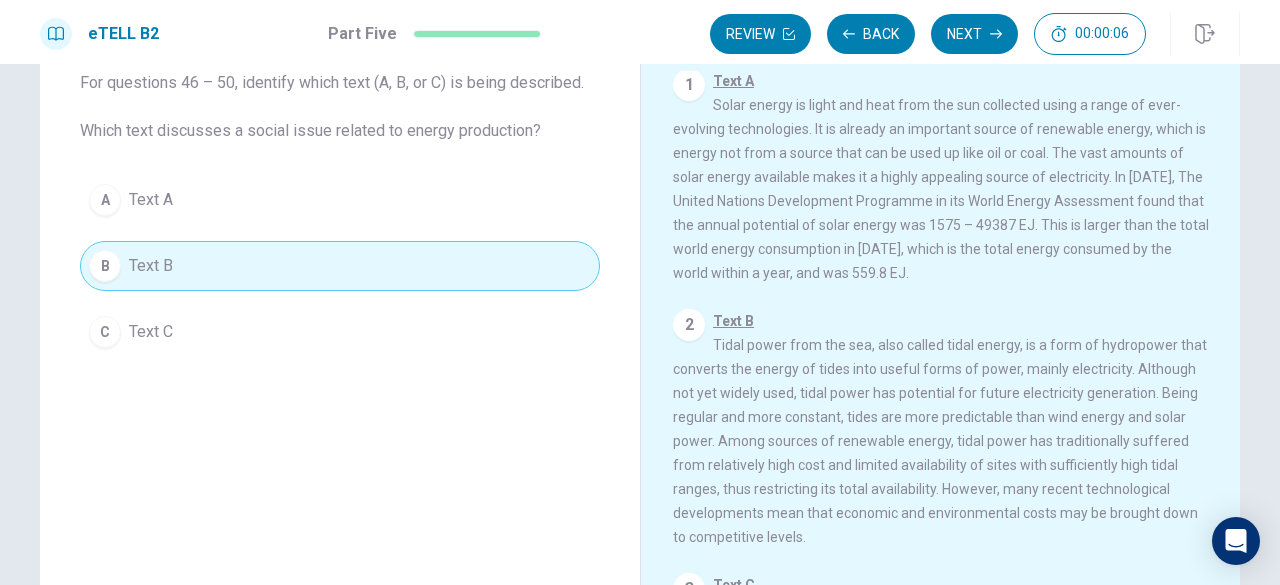scroll, scrollTop: 0, scrollLeft: 0, axis: both 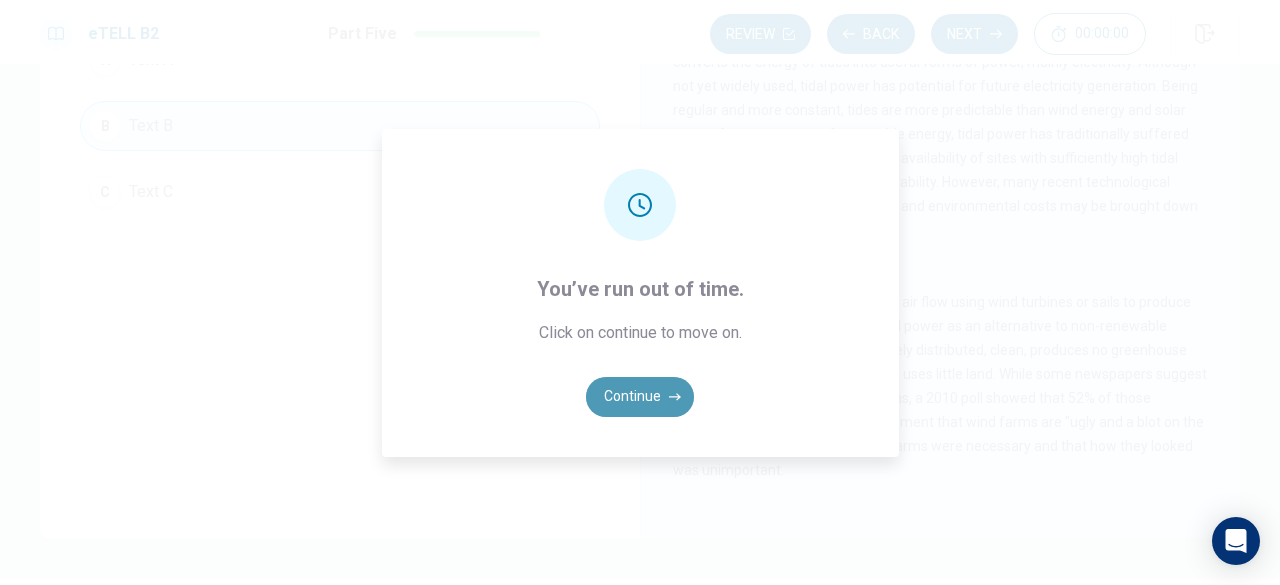 click on "Continue" at bounding box center [640, 397] 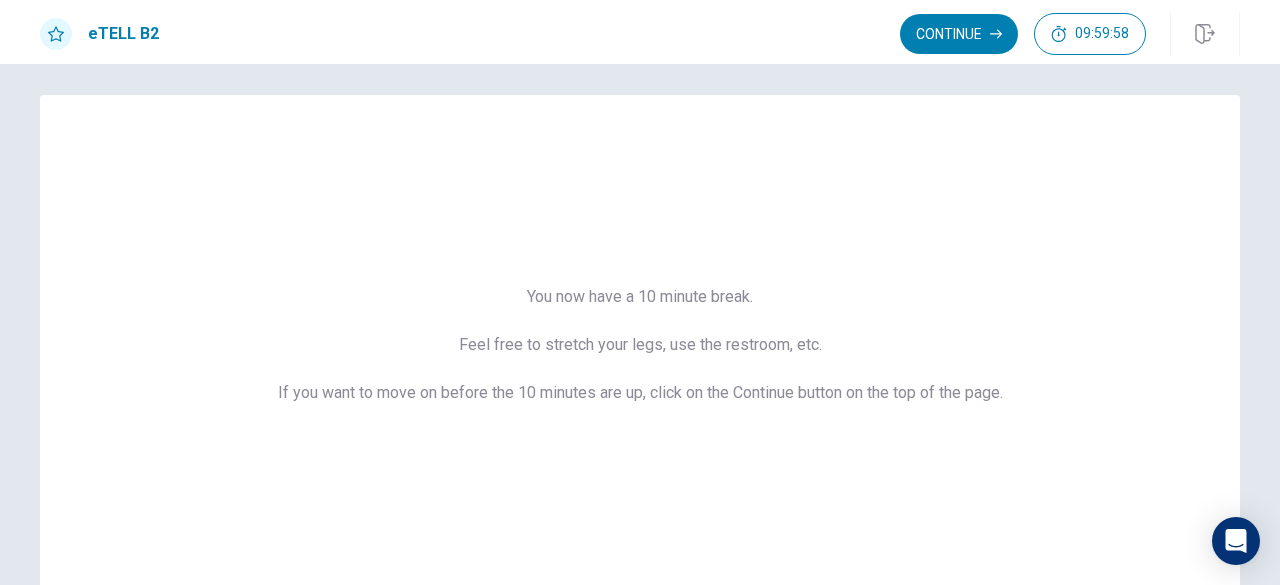 scroll, scrollTop: 0, scrollLeft: 0, axis: both 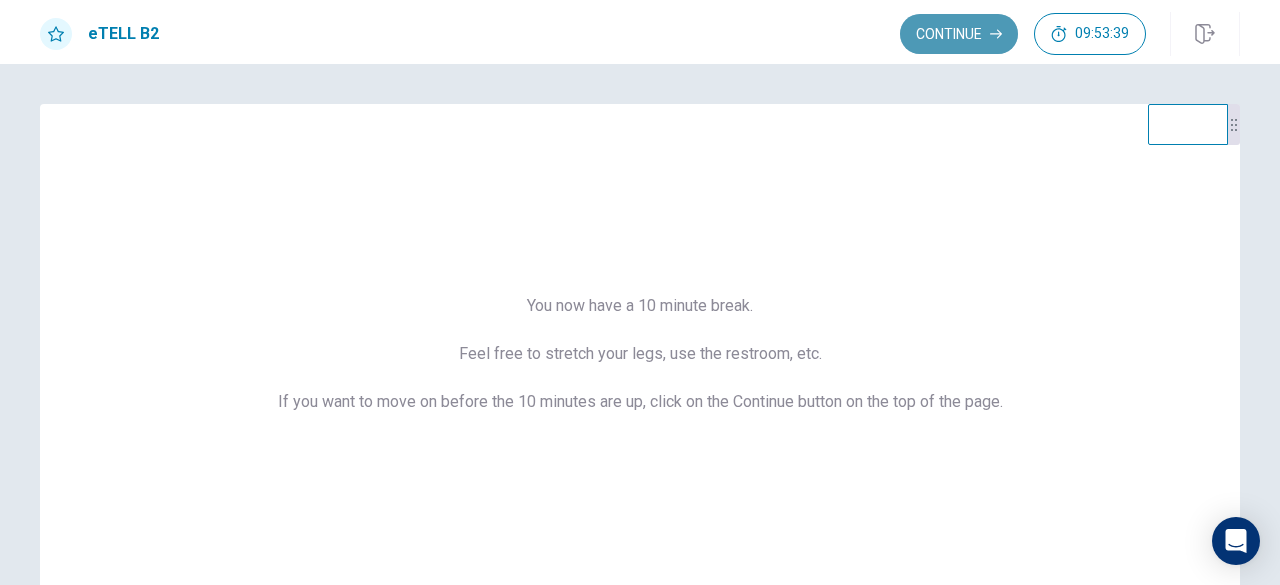 click on "Continue" at bounding box center (959, 34) 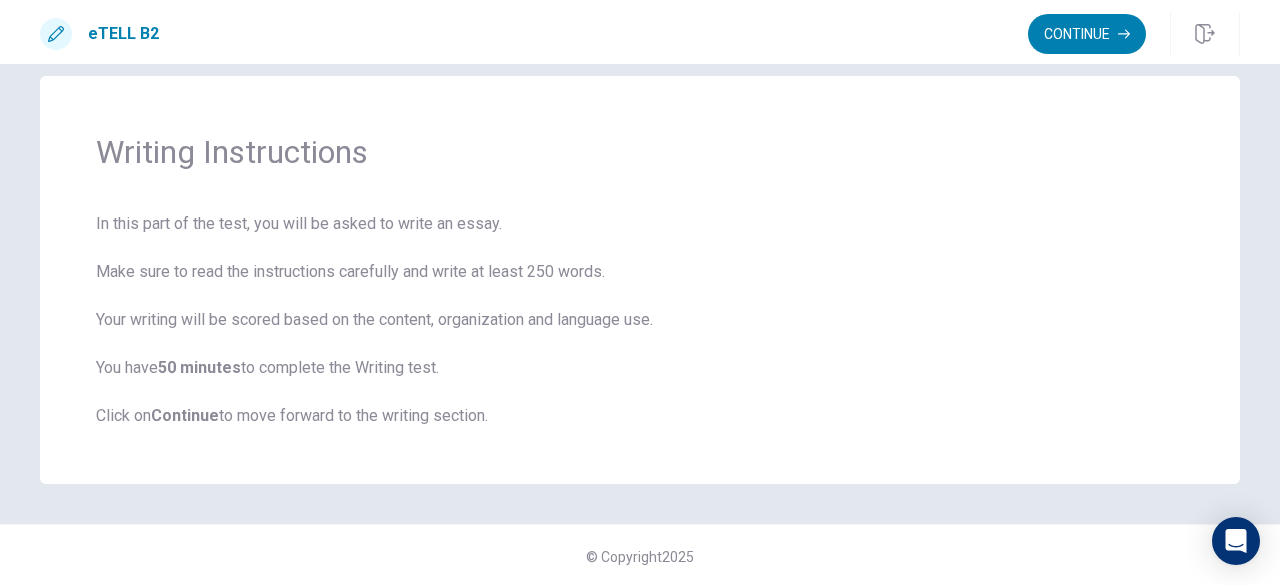 scroll, scrollTop: 0, scrollLeft: 0, axis: both 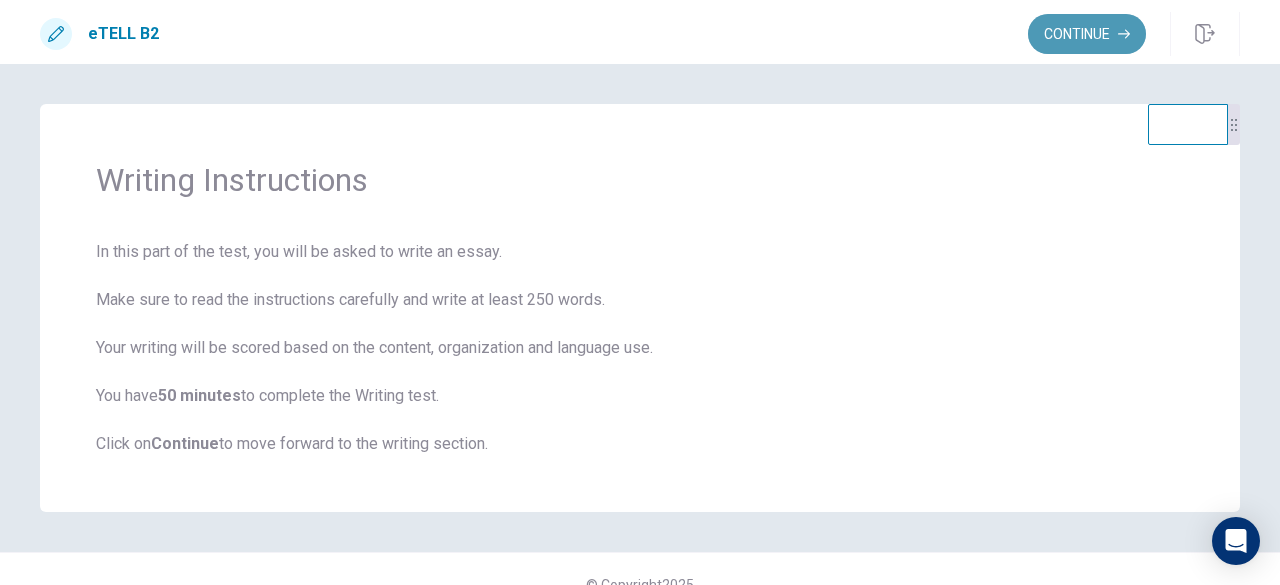 click on "Continue" at bounding box center (1087, 34) 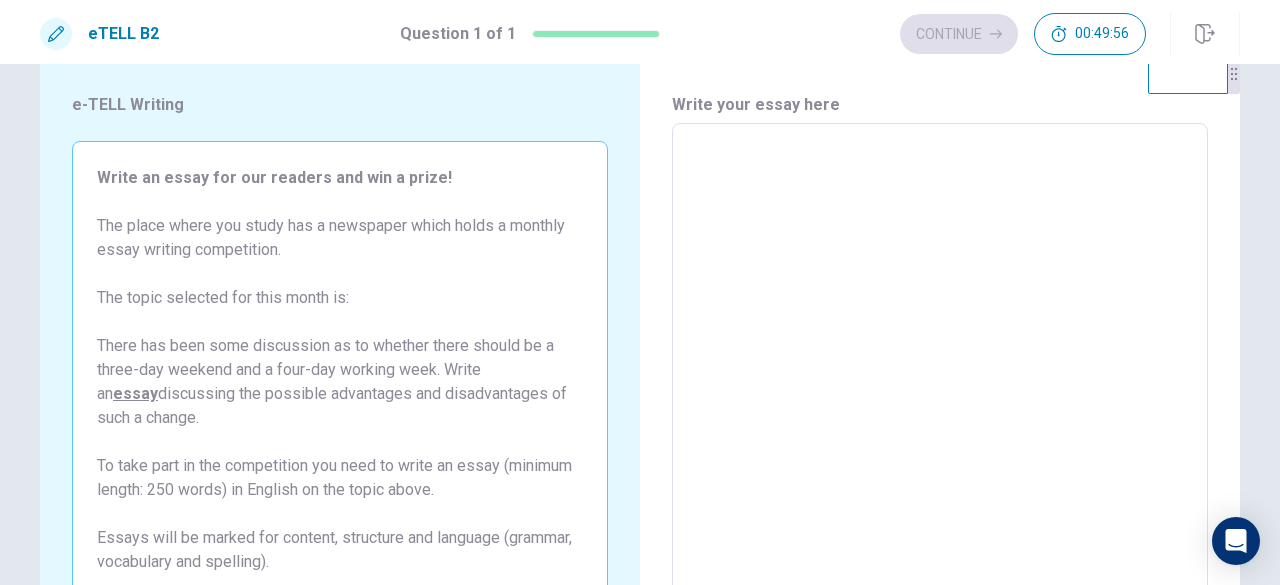 scroll, scrollTop: 49, scrollLeft: 0, axis: vertical 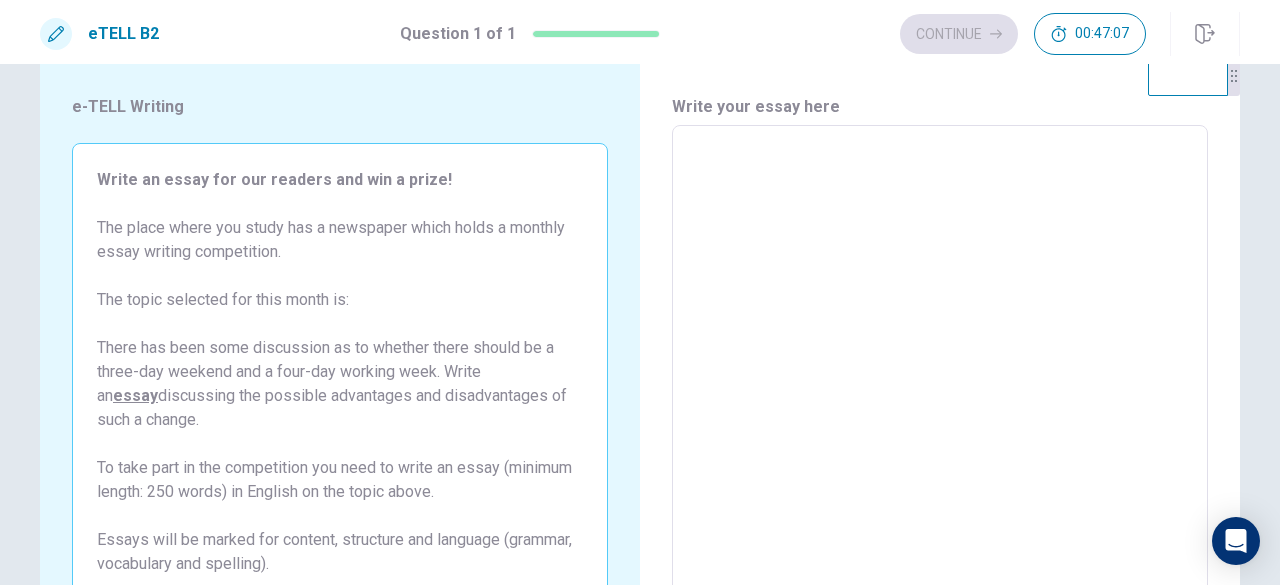 click at bounding box center [940, 402] 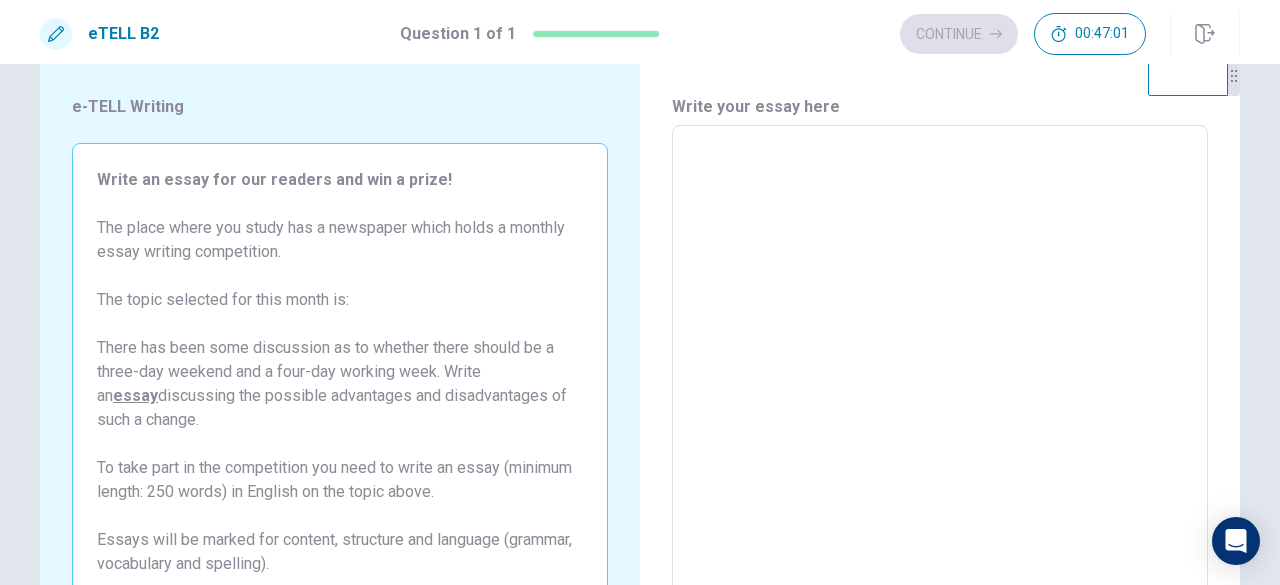 type on "*" 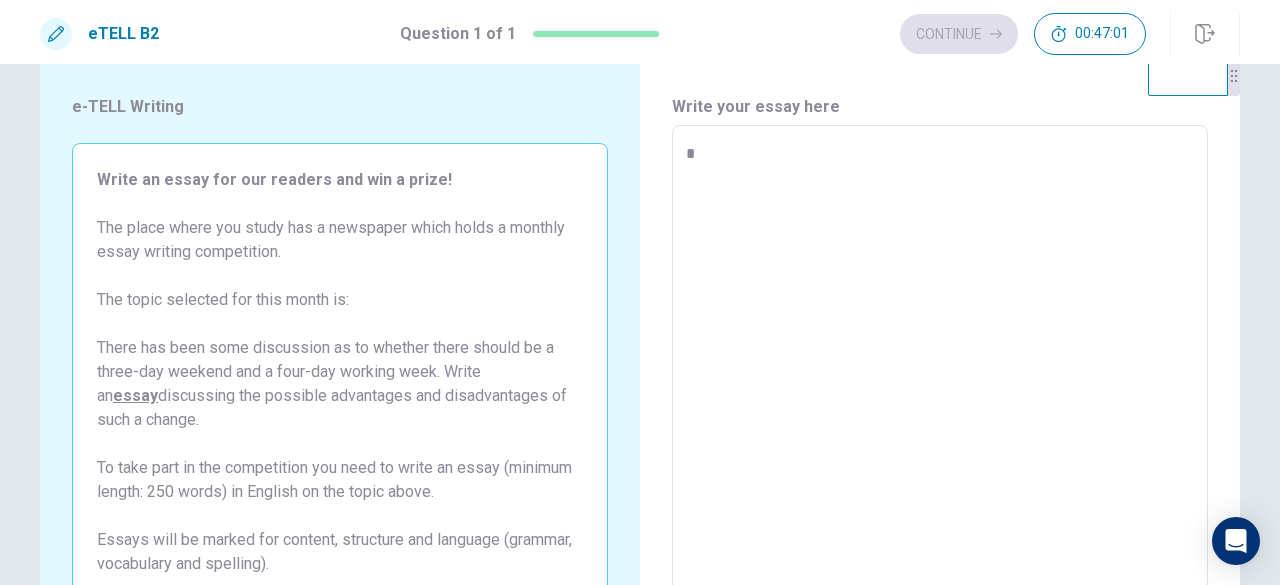 type on "*" 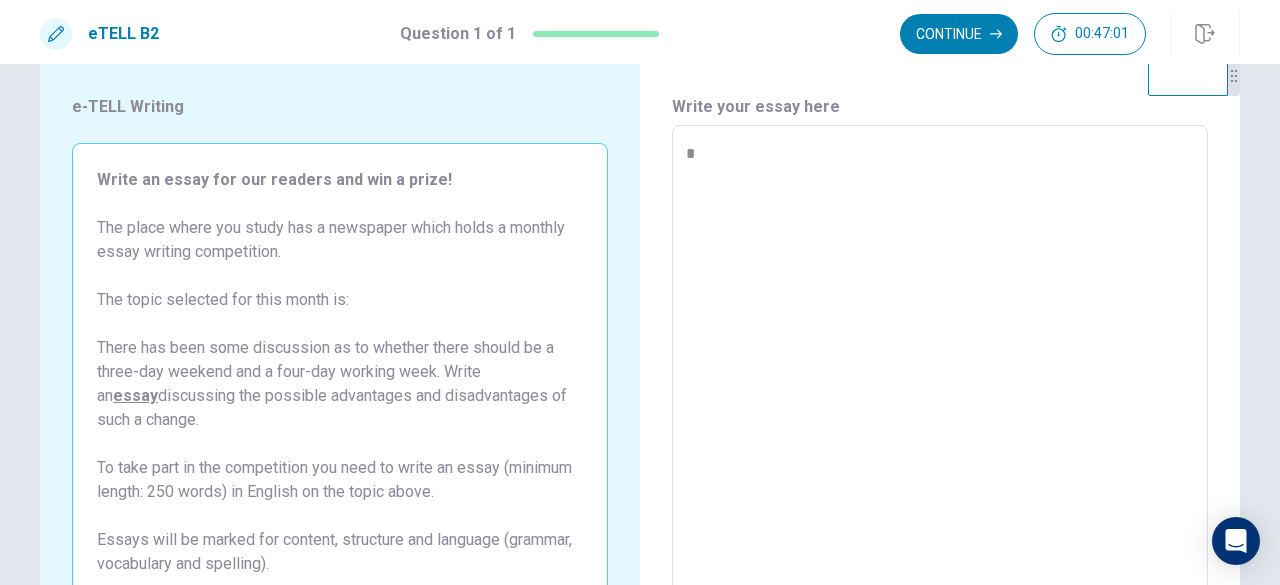 type on "**" 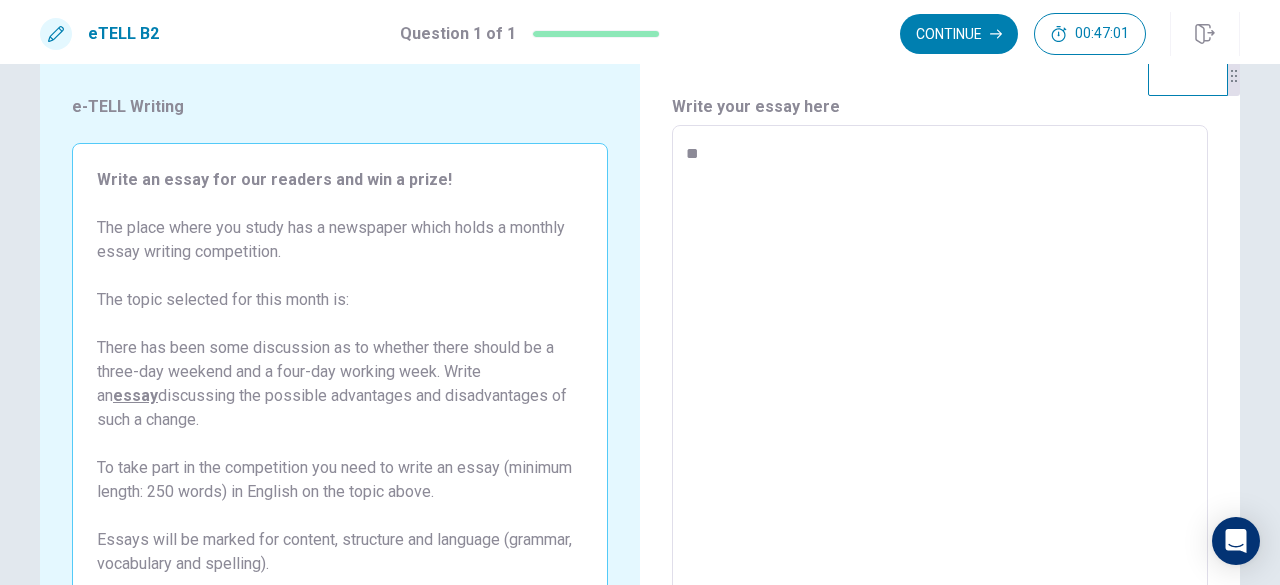 type on "*" 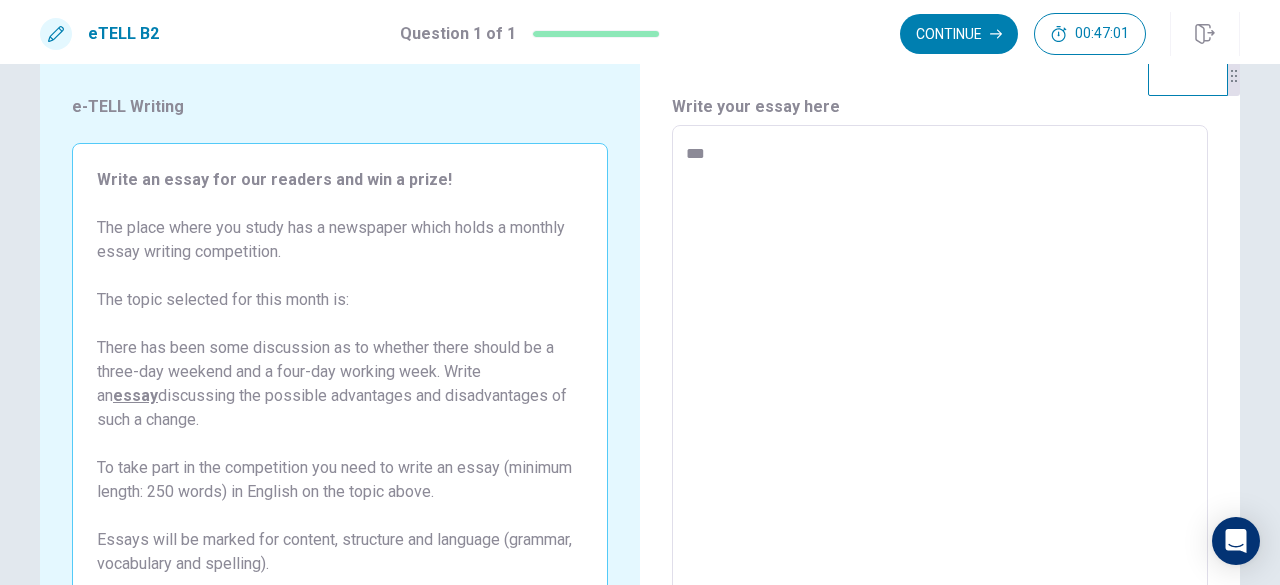type on "*" 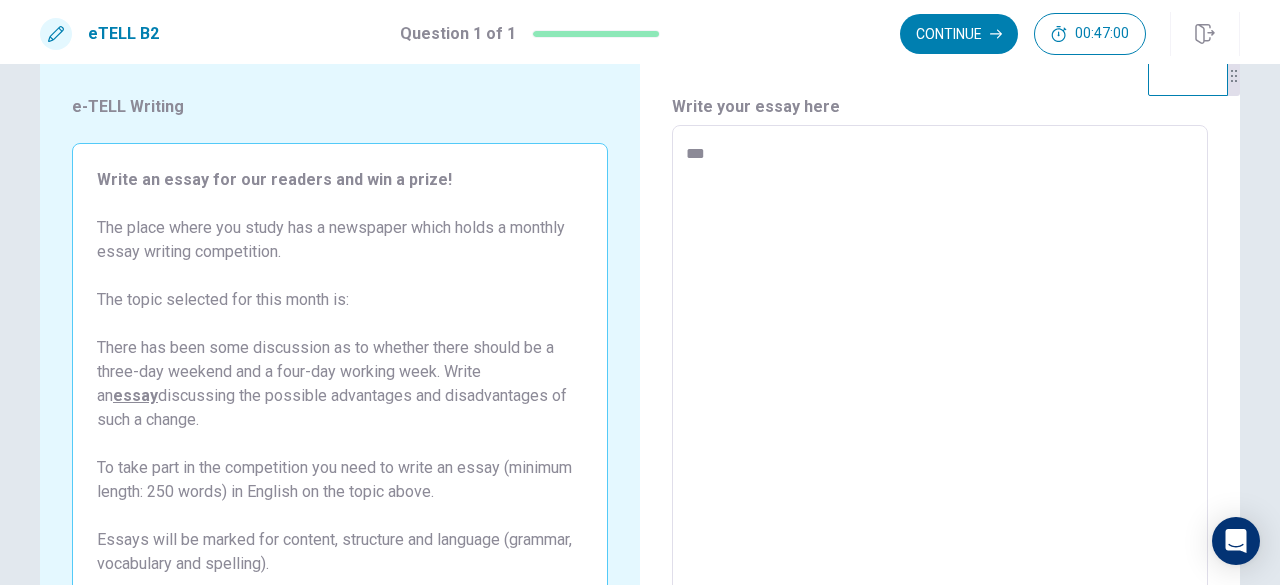 type on "****" 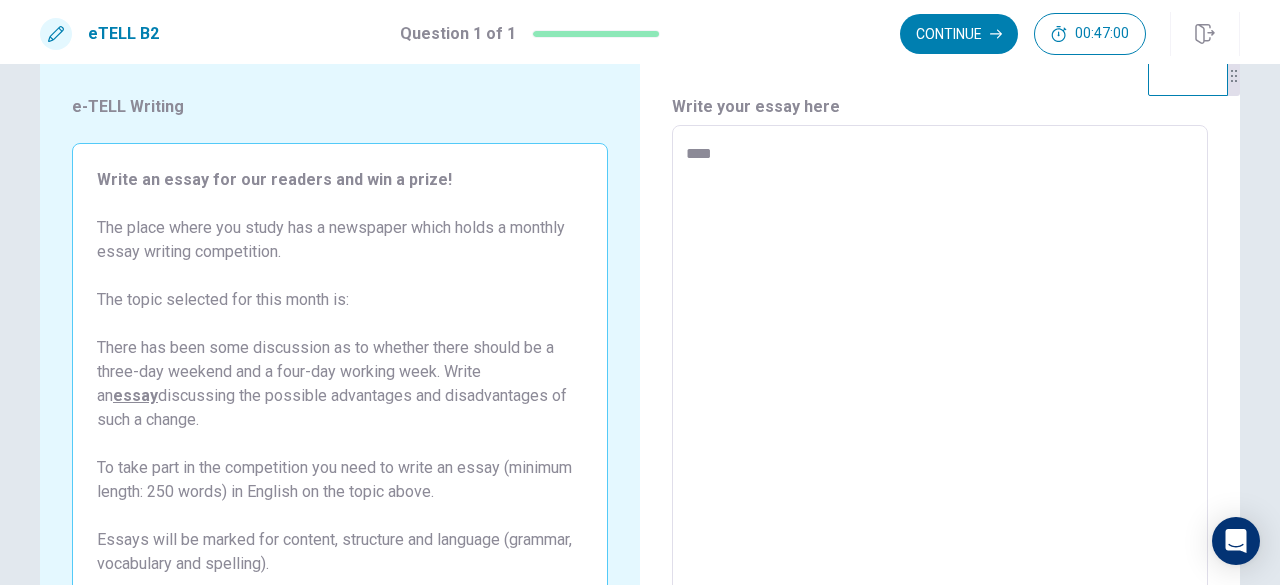 type on "*" 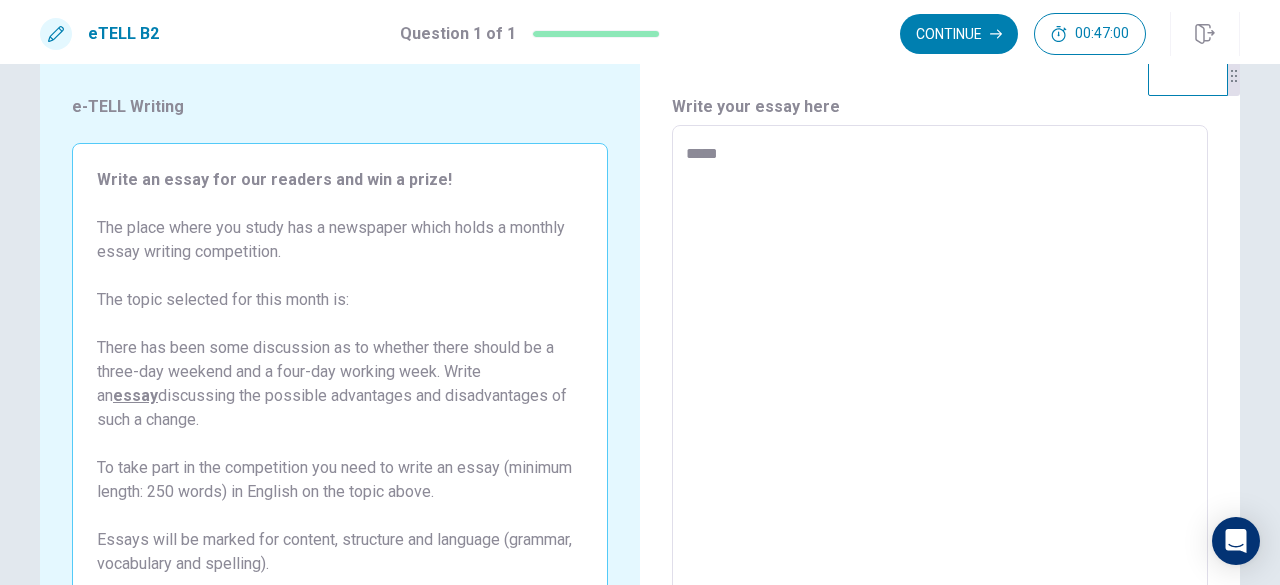 type on "*" 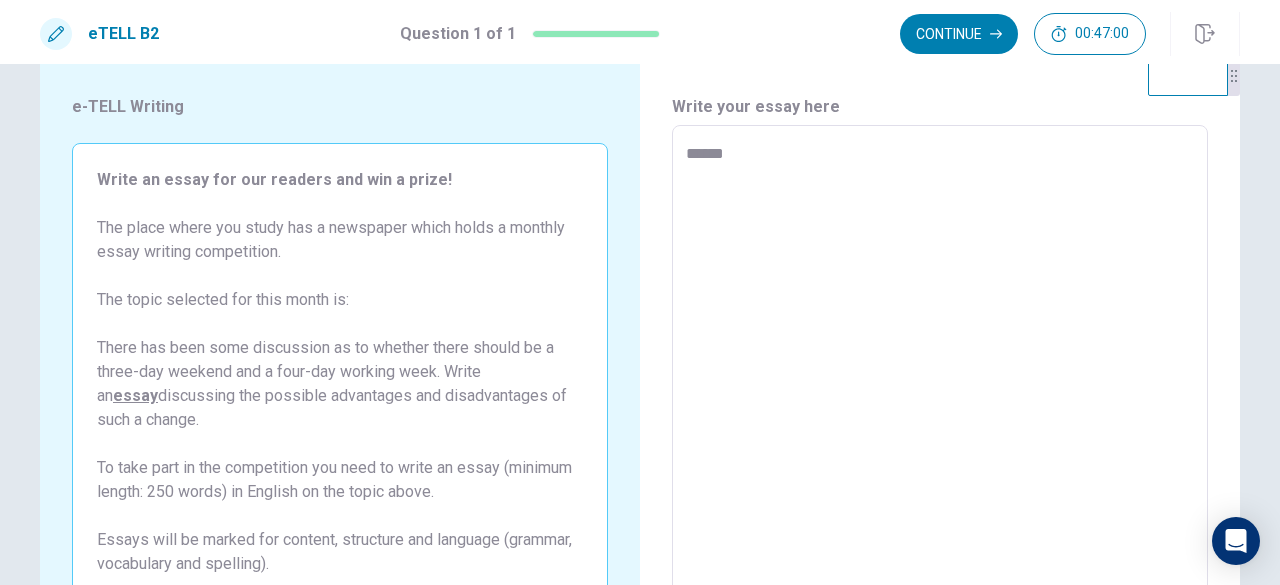 type on "*" 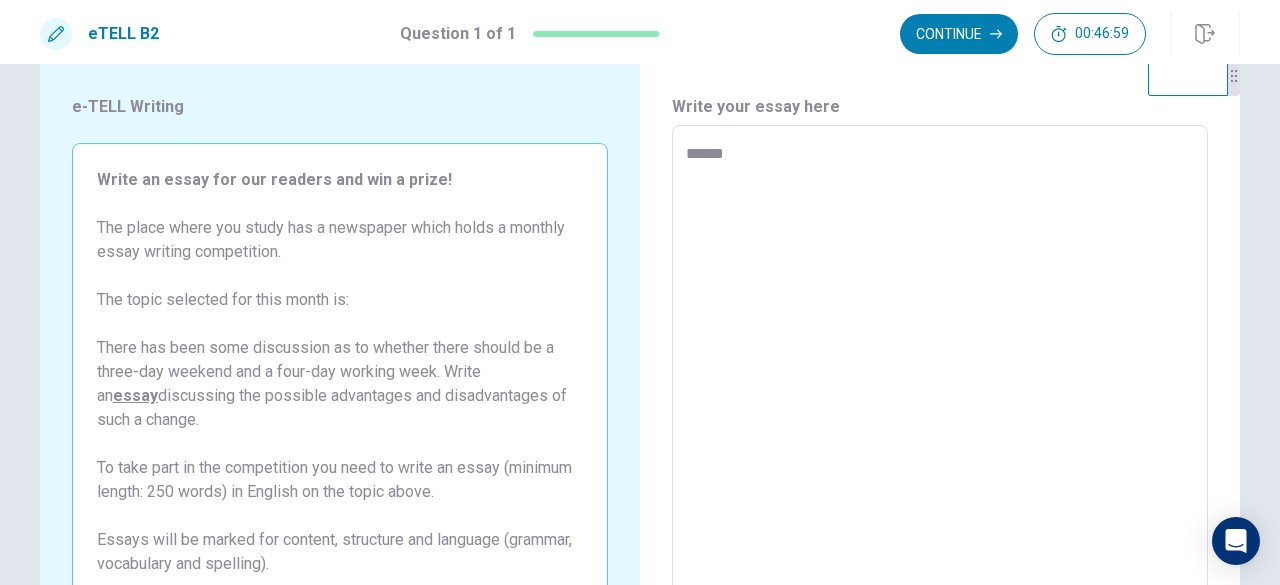 type on "*******" 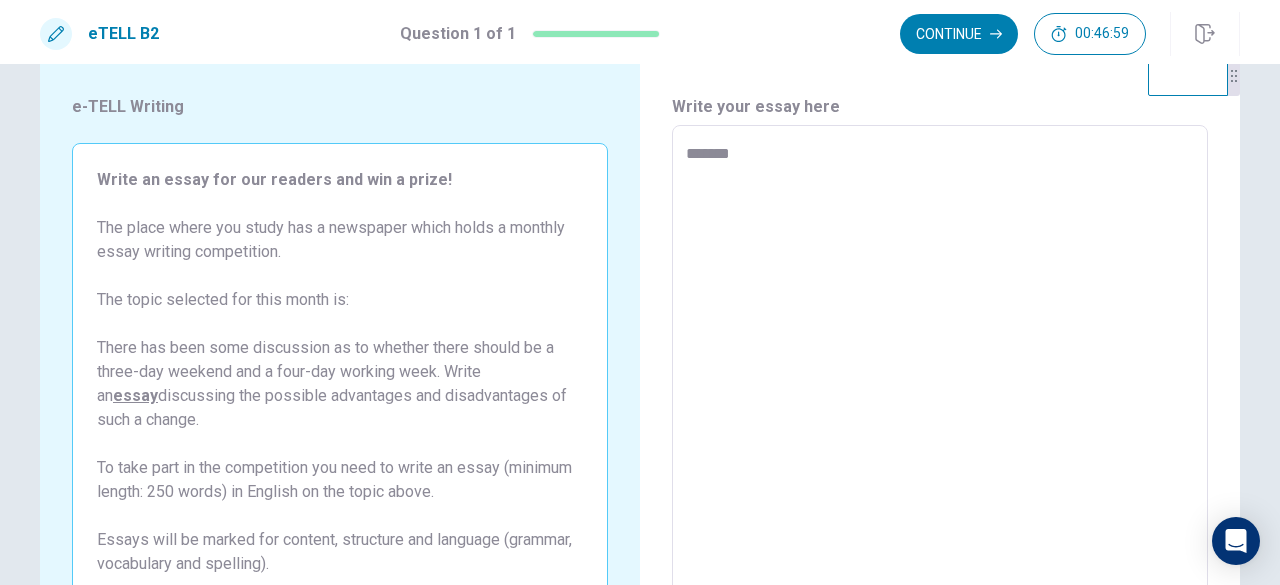 type on "*" 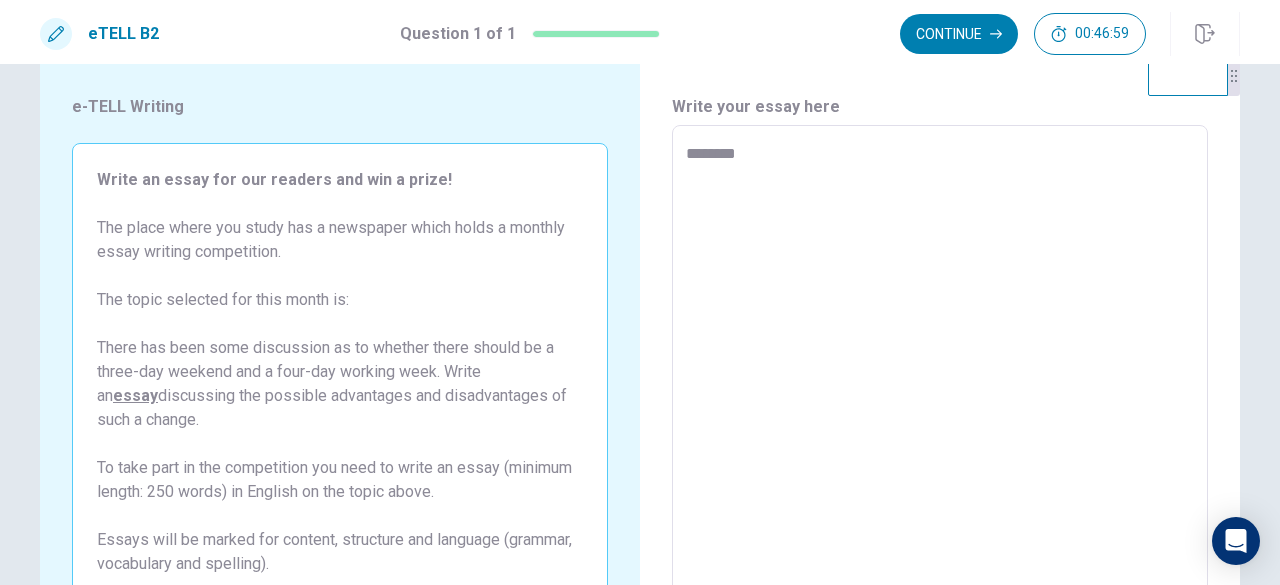 type on "*" 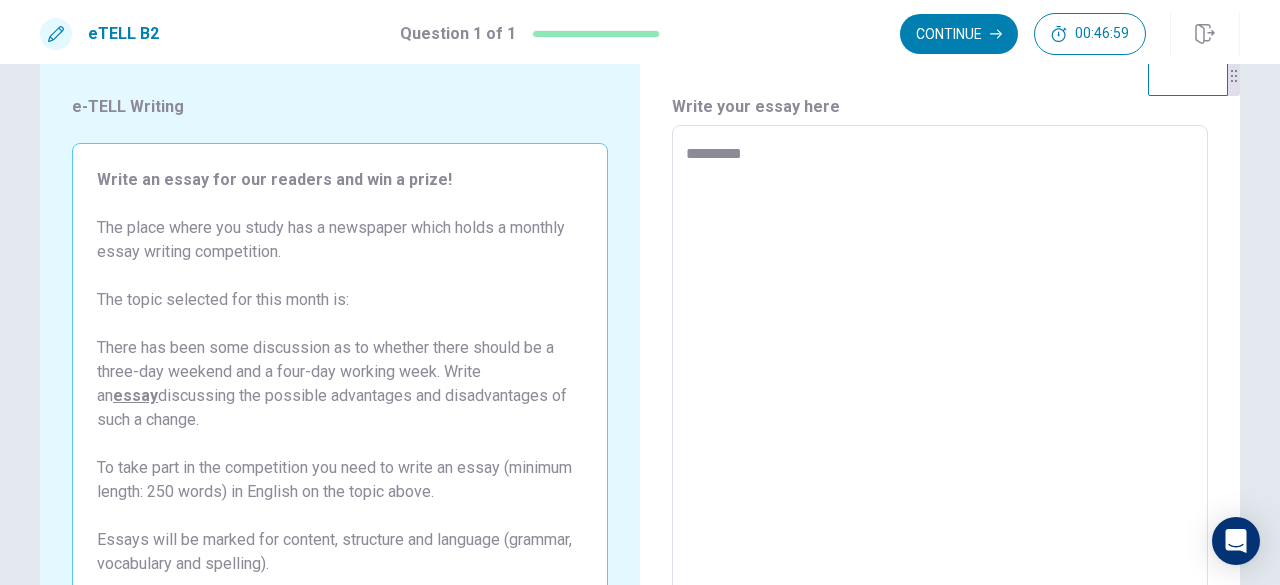 type on "*" 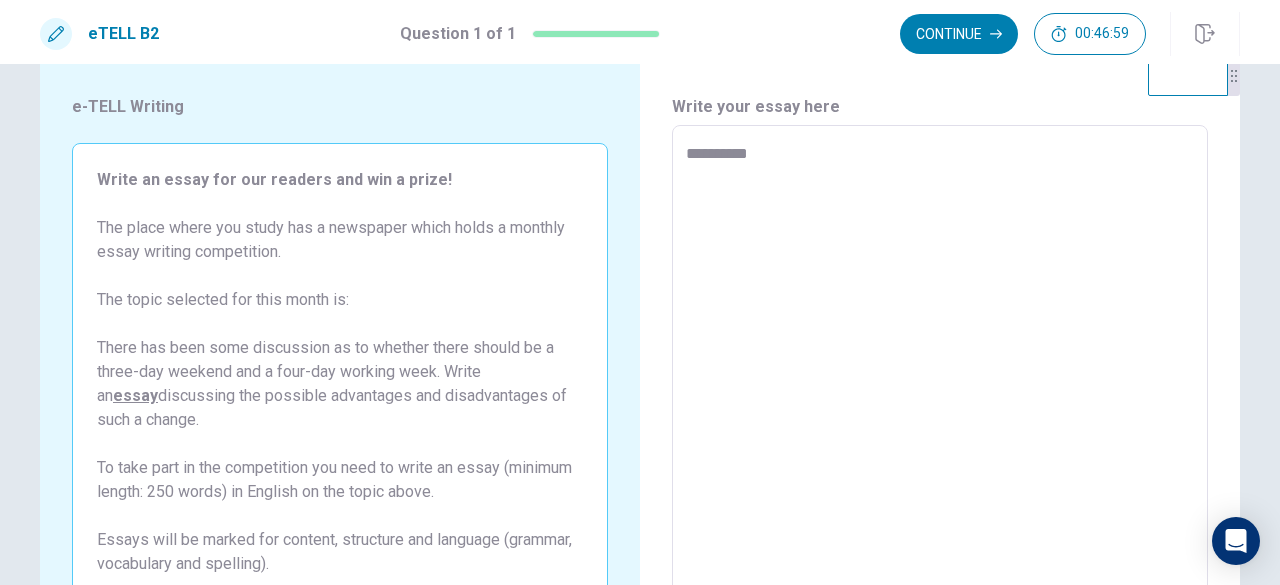 type on "*" 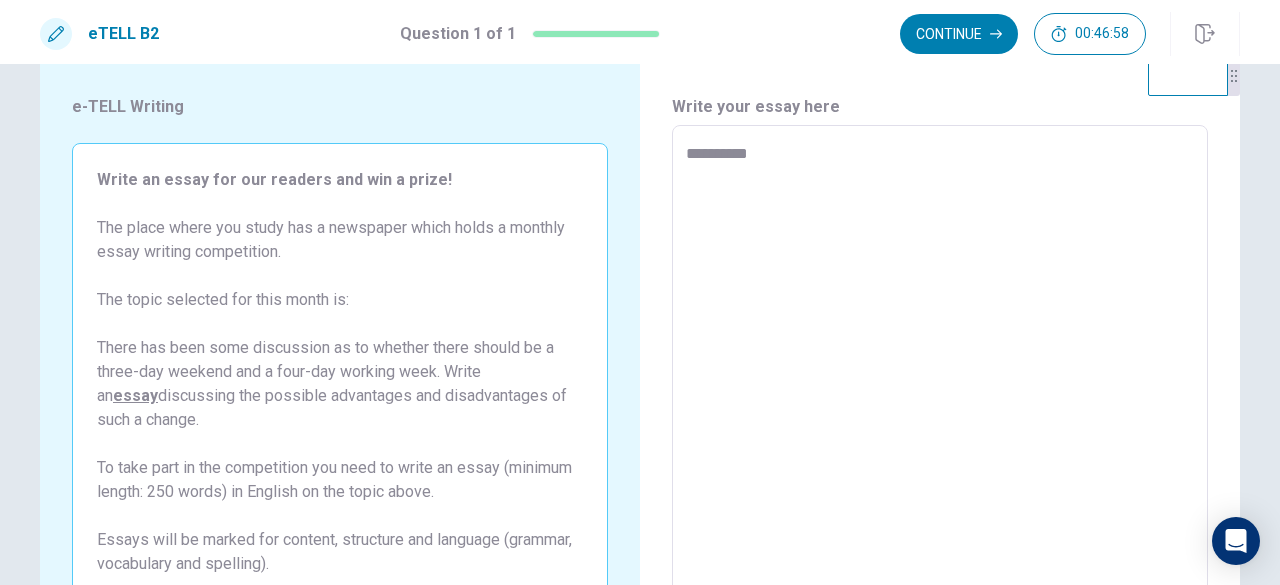 type on "**********" 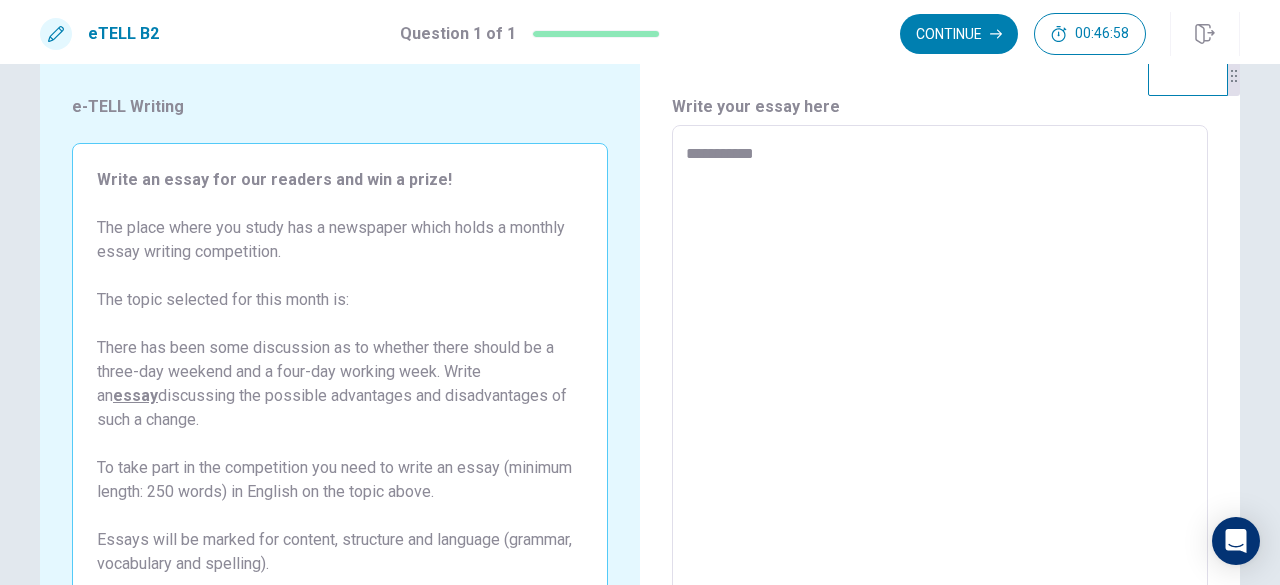 type on "*" 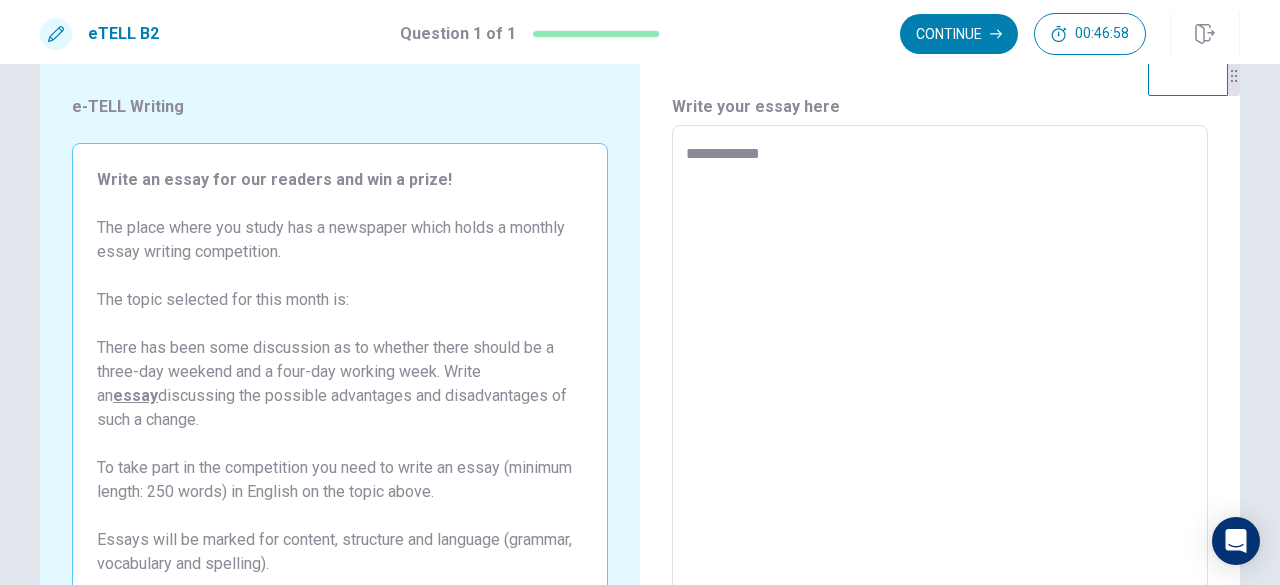 type on "**********" 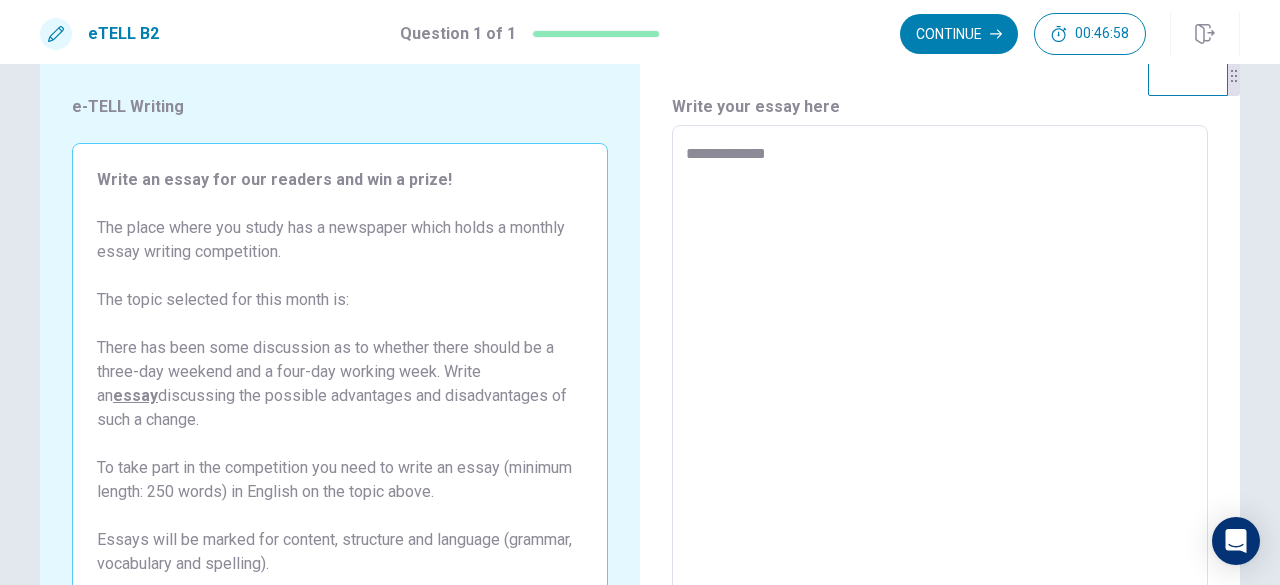 type on "*" 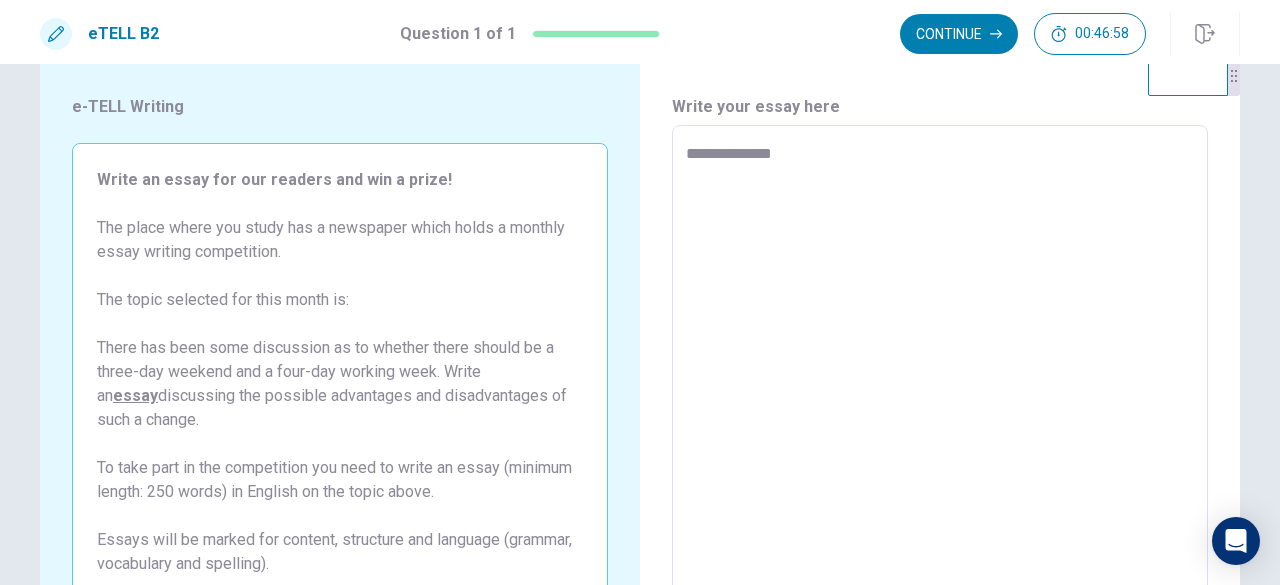 type on "**********" 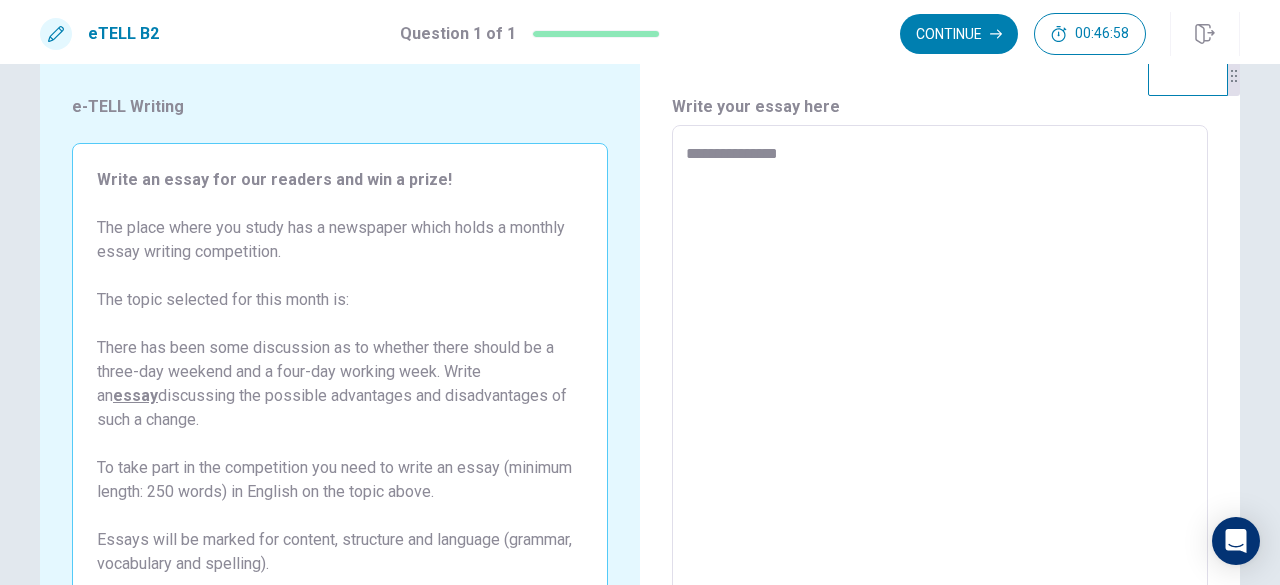 type on "*" 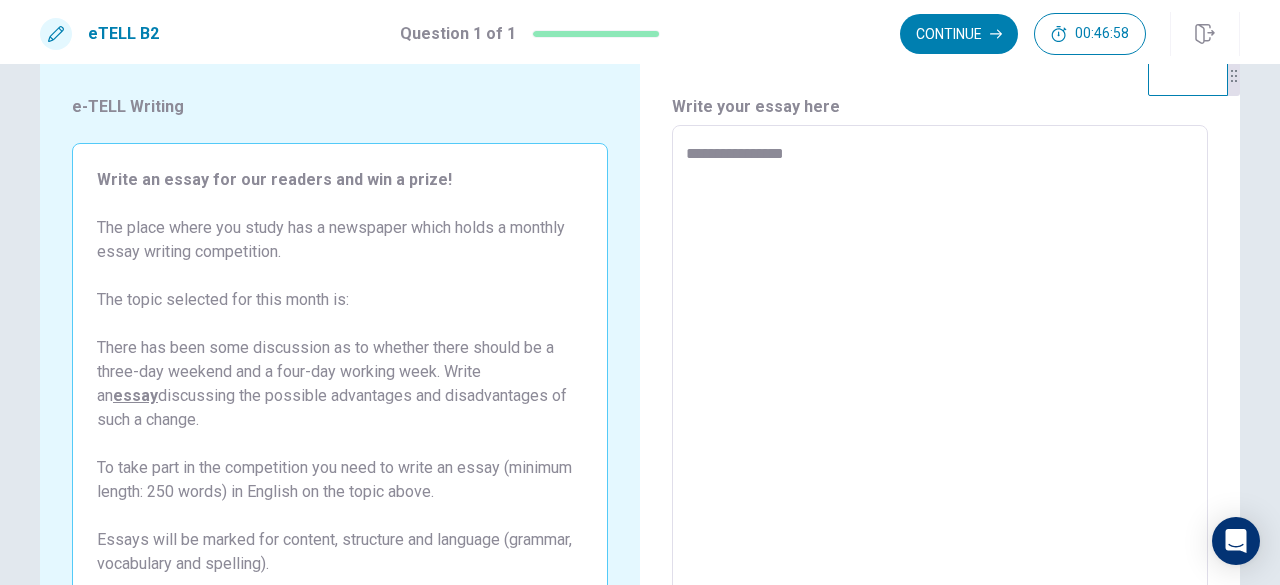 type on "*" 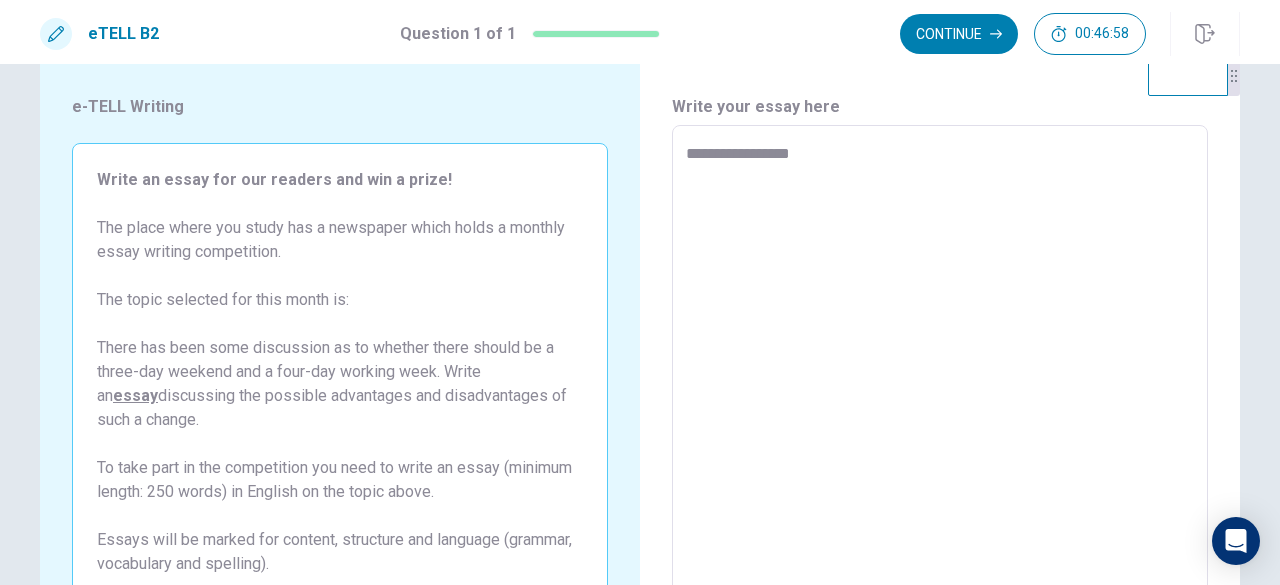type on "*" 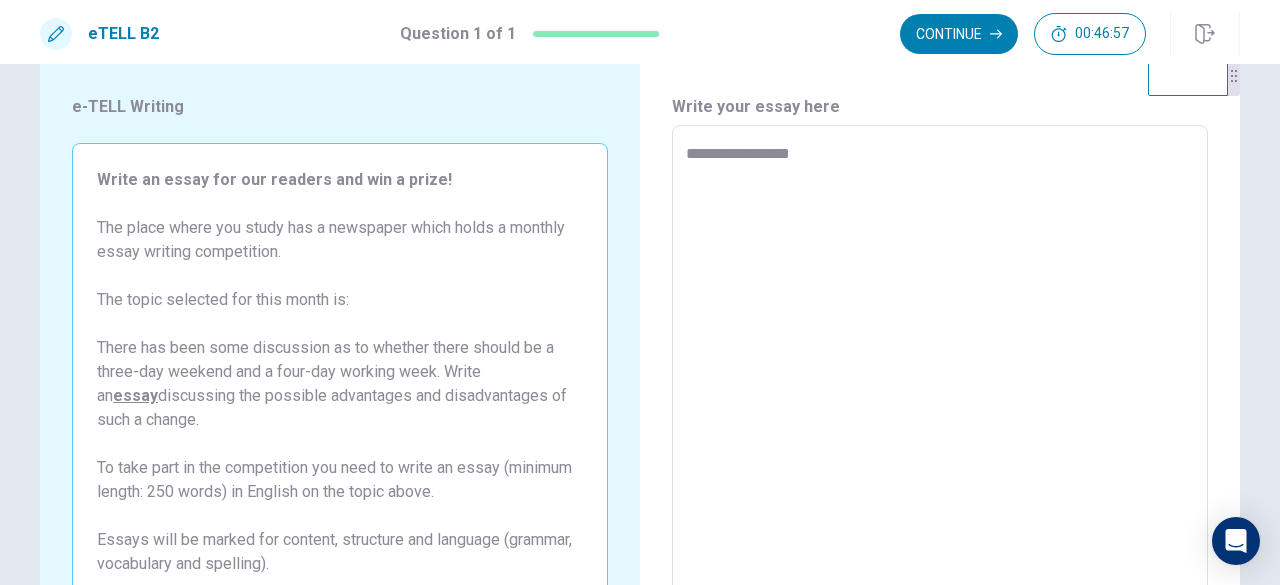 type on "**********" 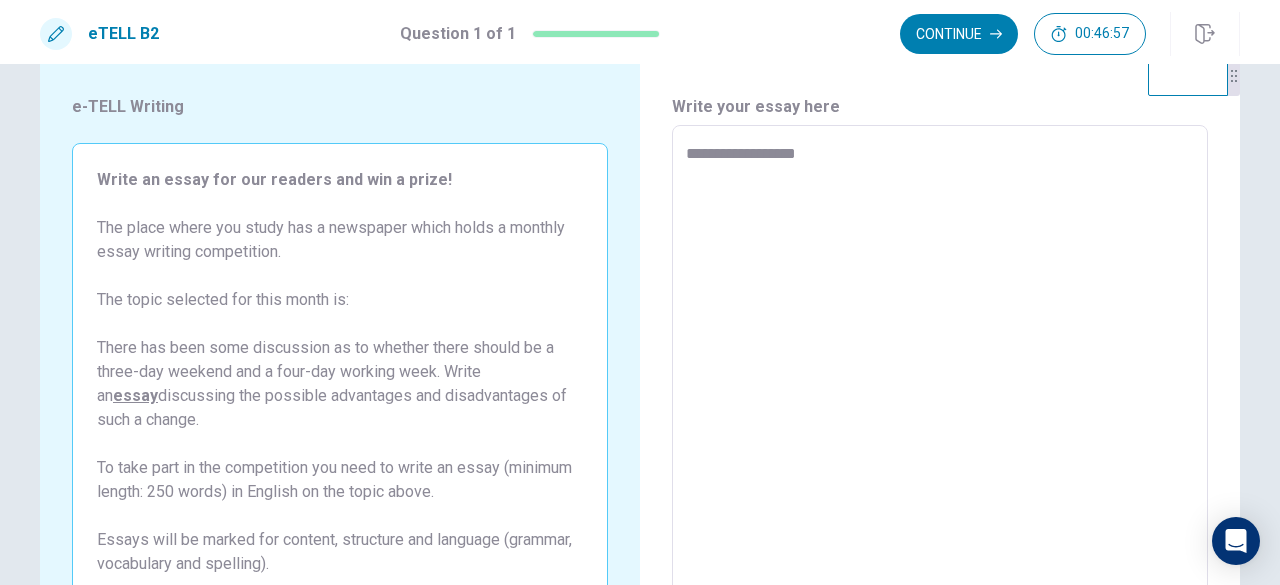 type on "**********" 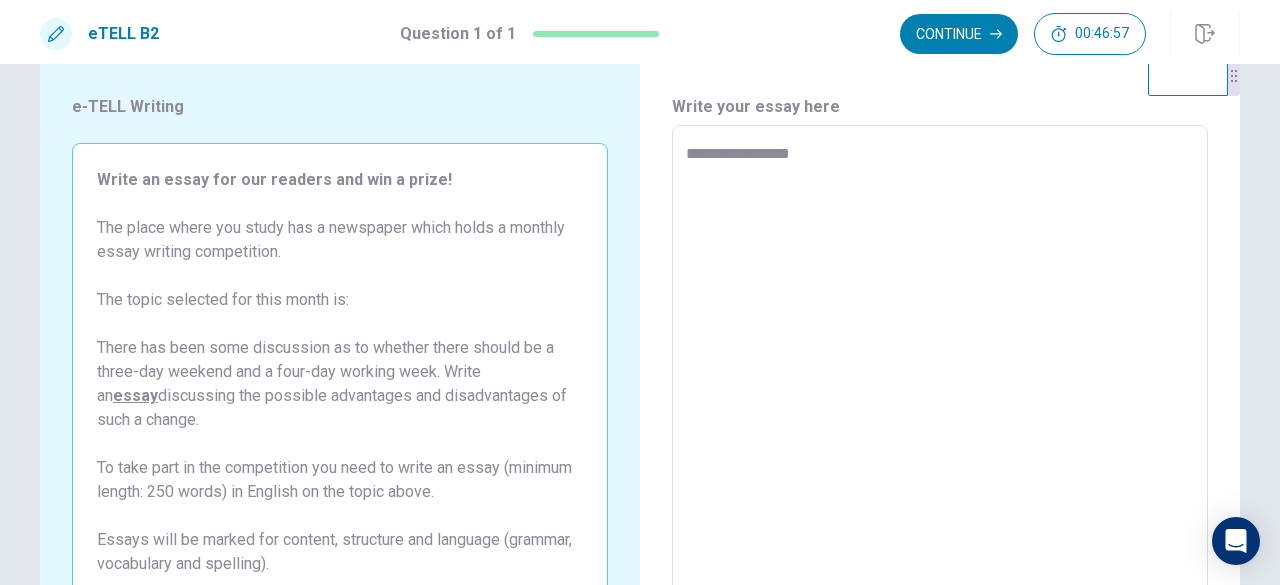type on "*" 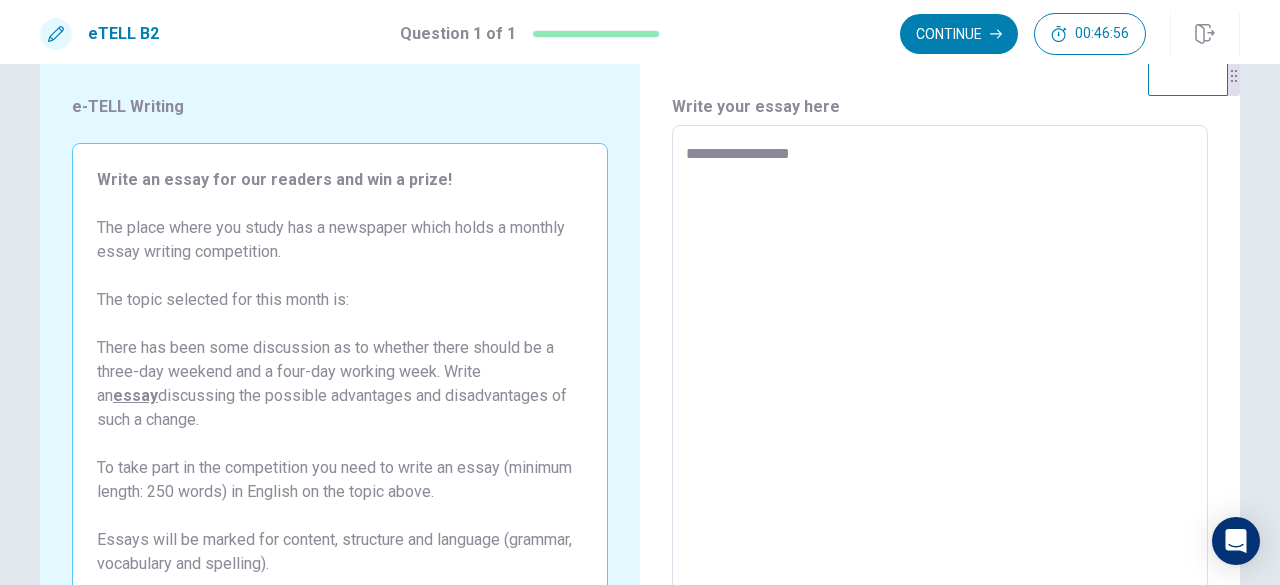 type on "**********" 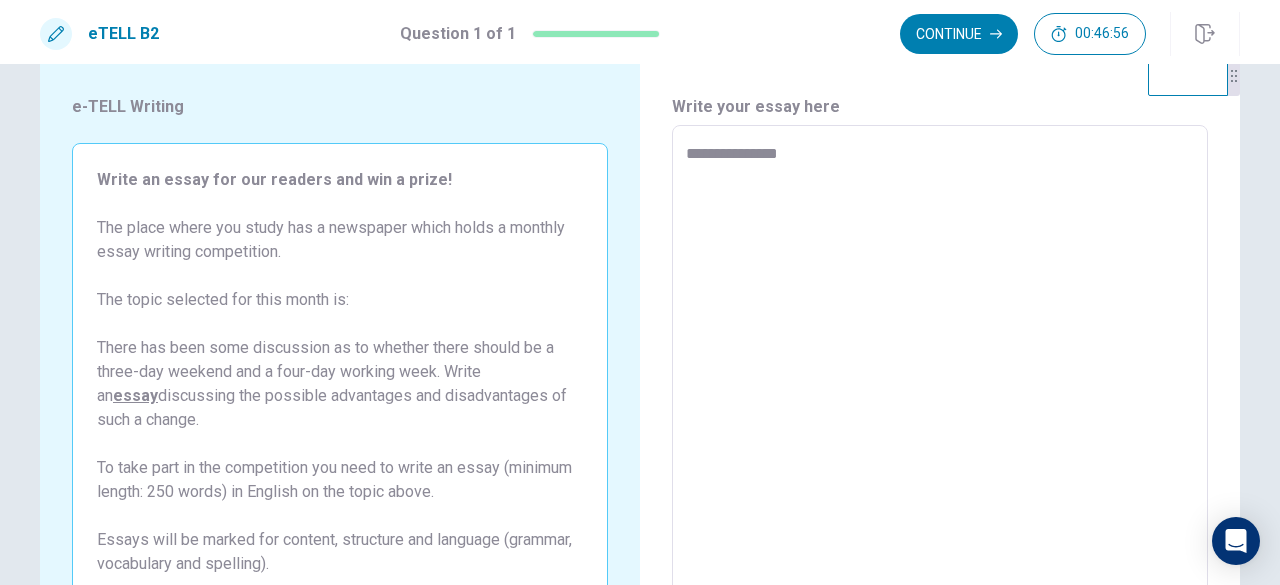 type on "**********" 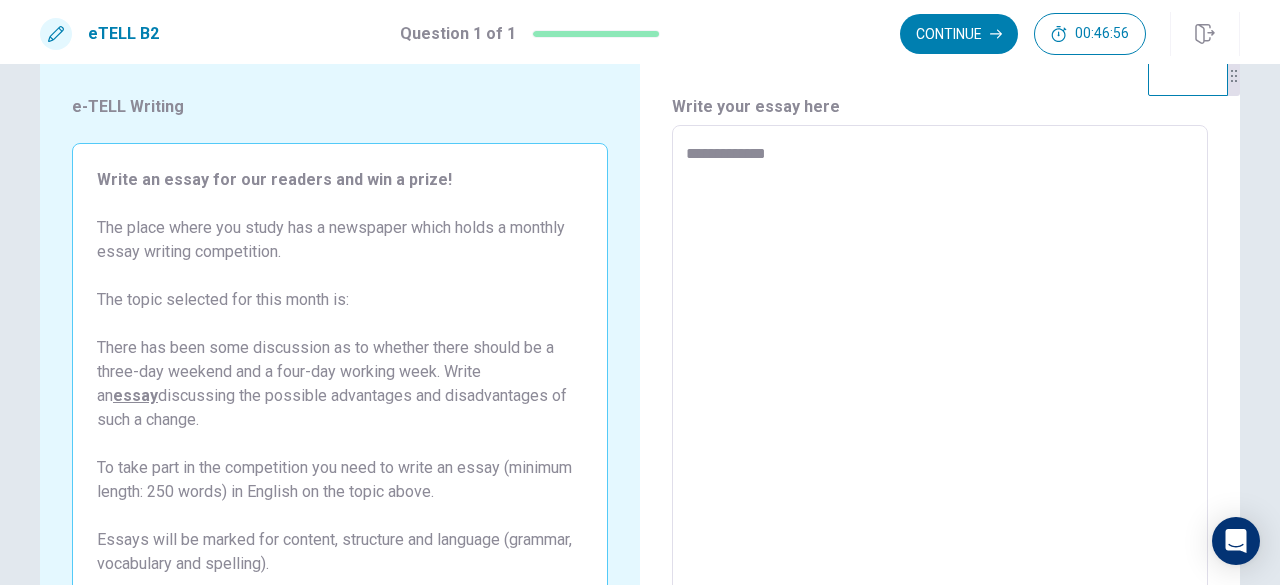 type on "**********" 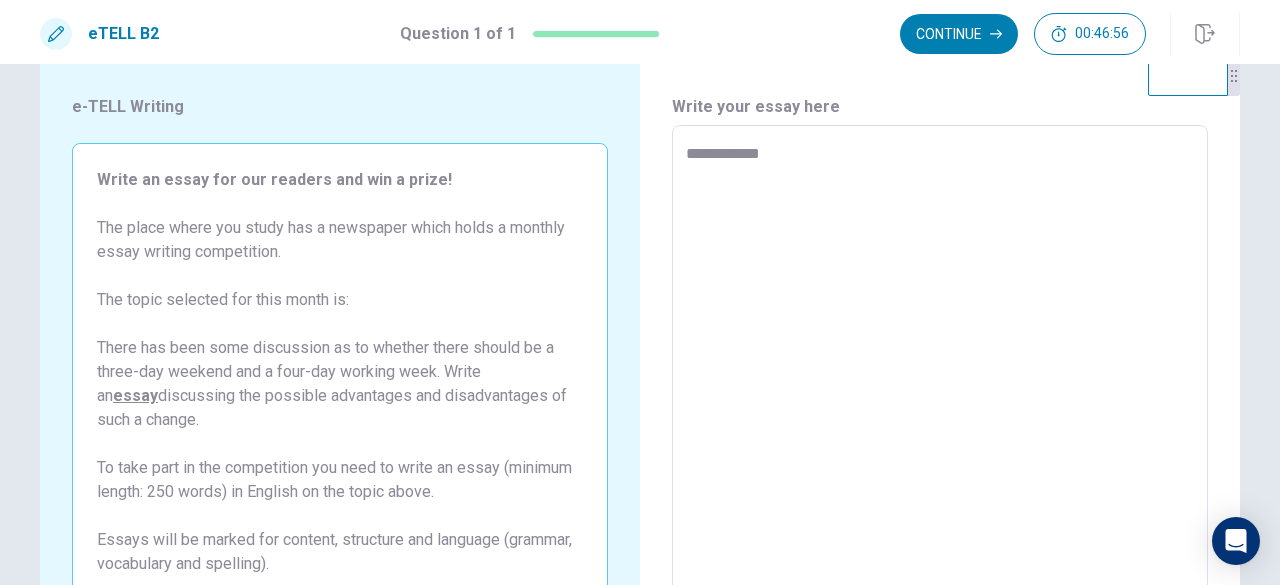 type on "**********" 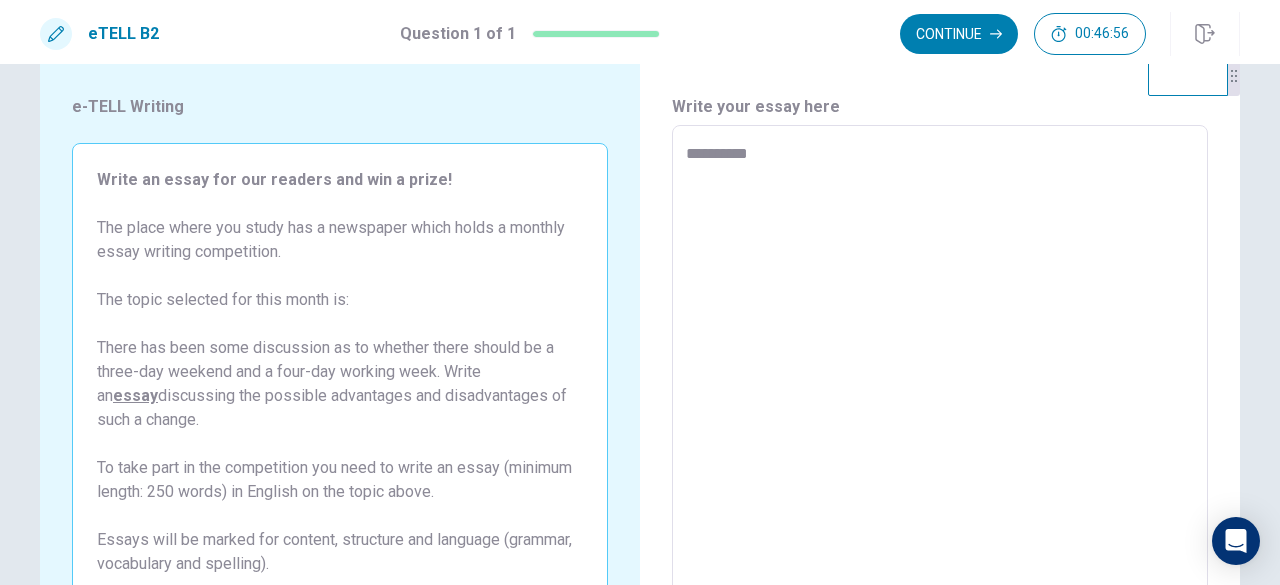type on "*********" 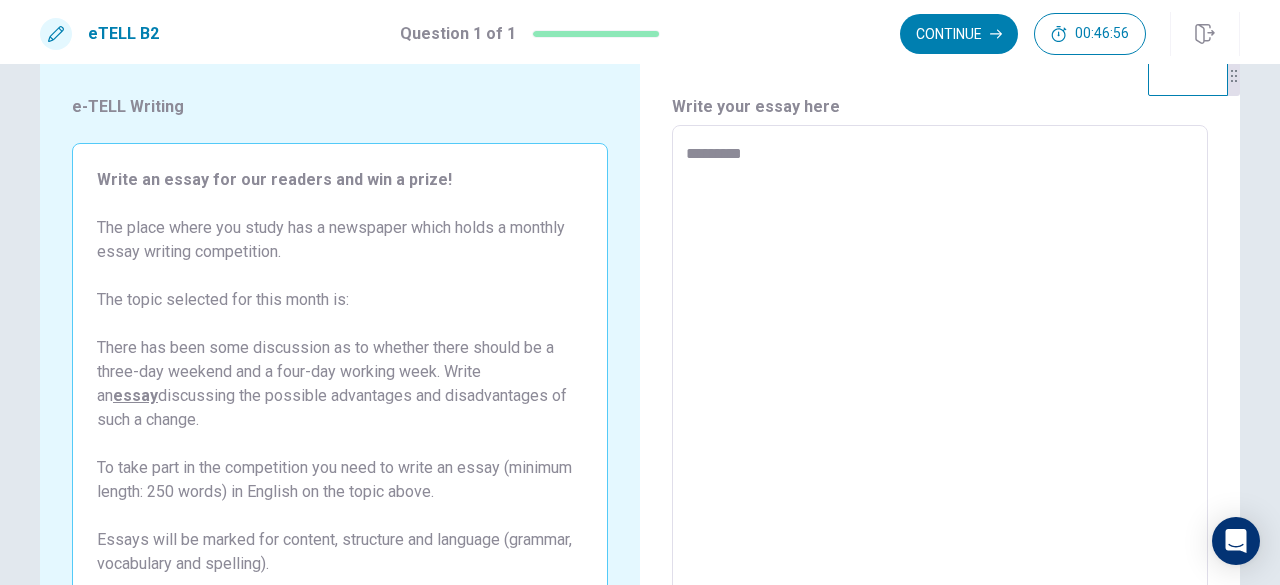 type on "********" 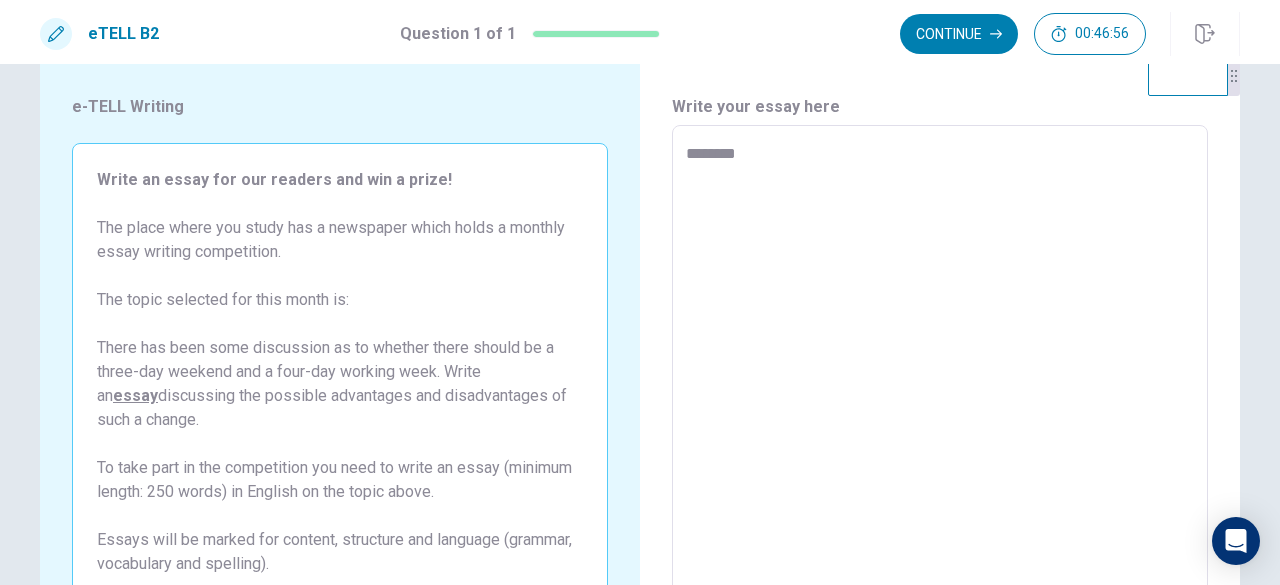 type on "*******" 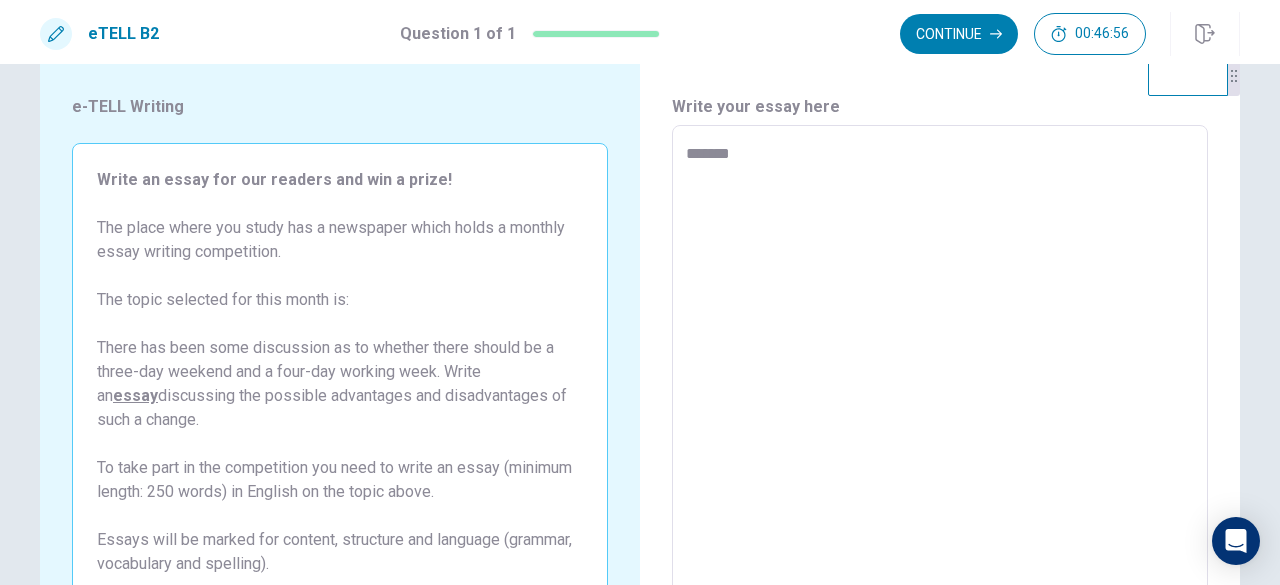 type on "******" 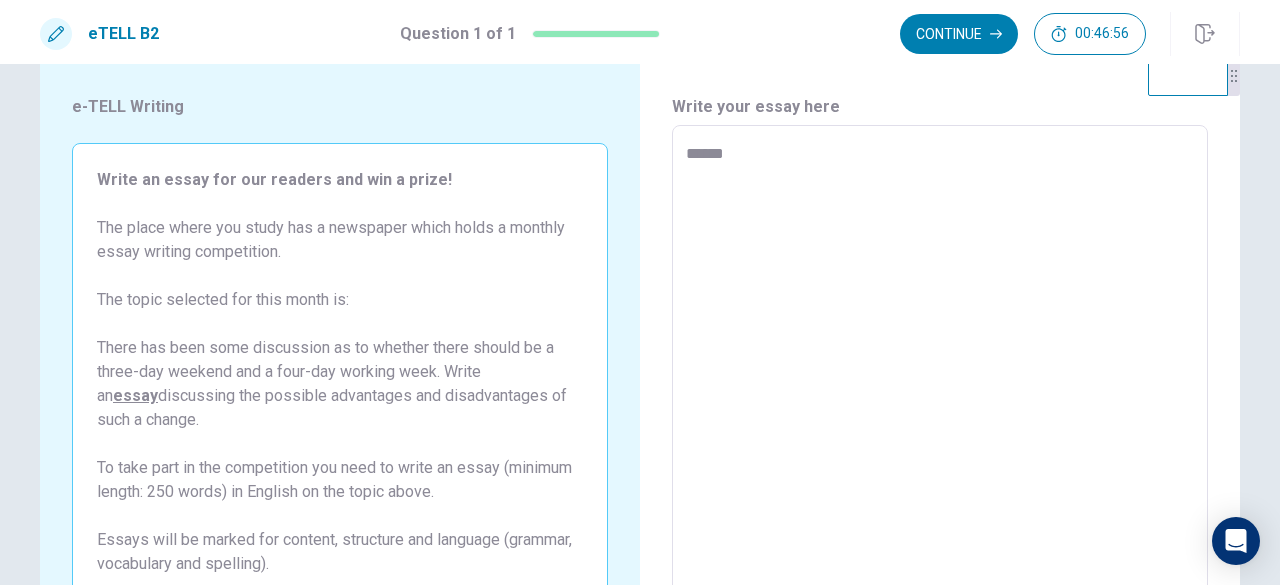 type on "*****" 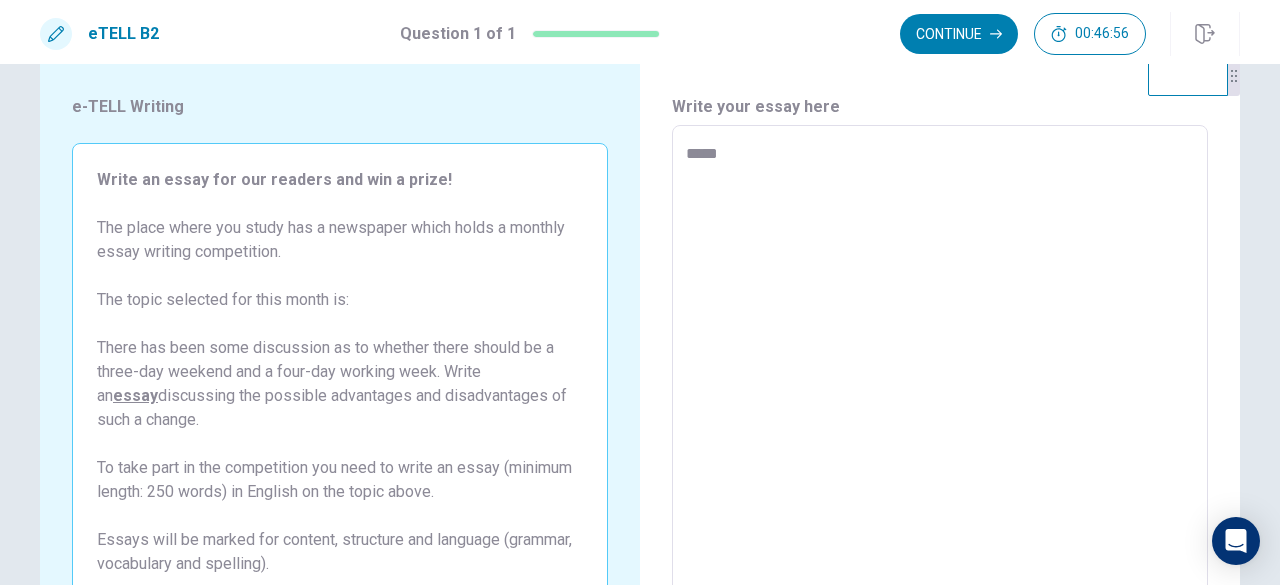 type on "****" 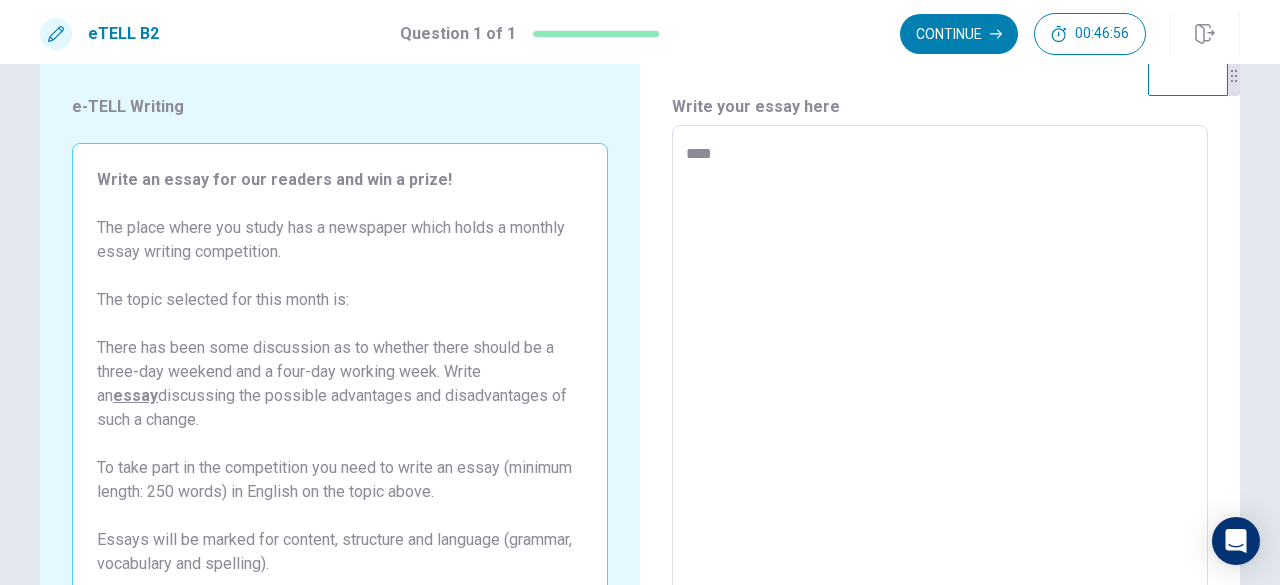 type on "***" 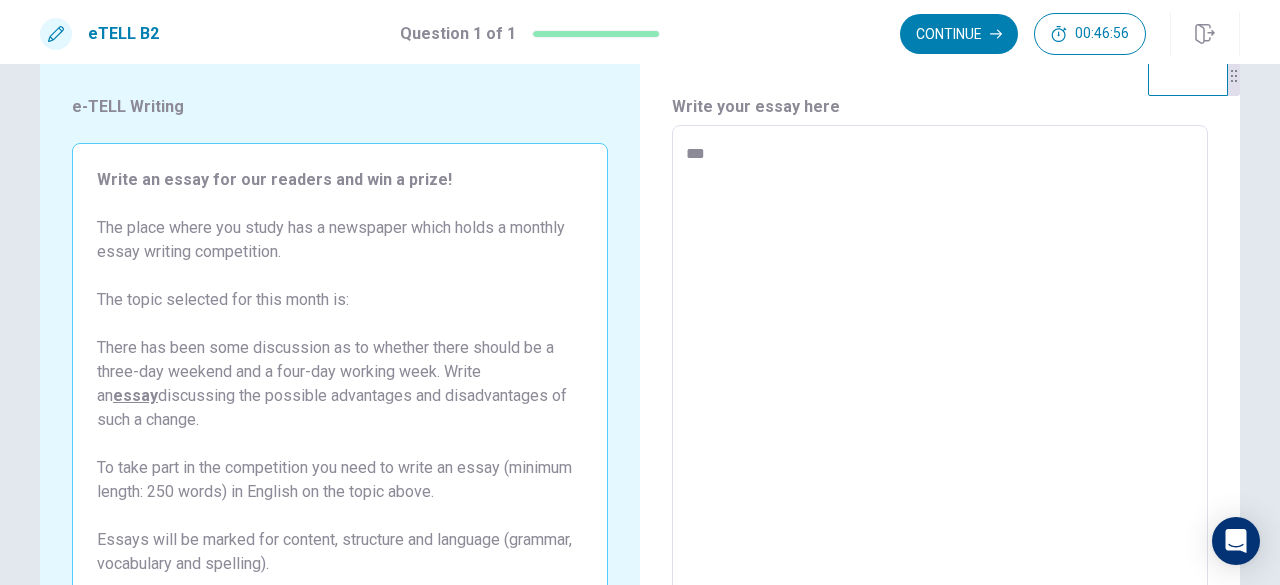 type on "**" 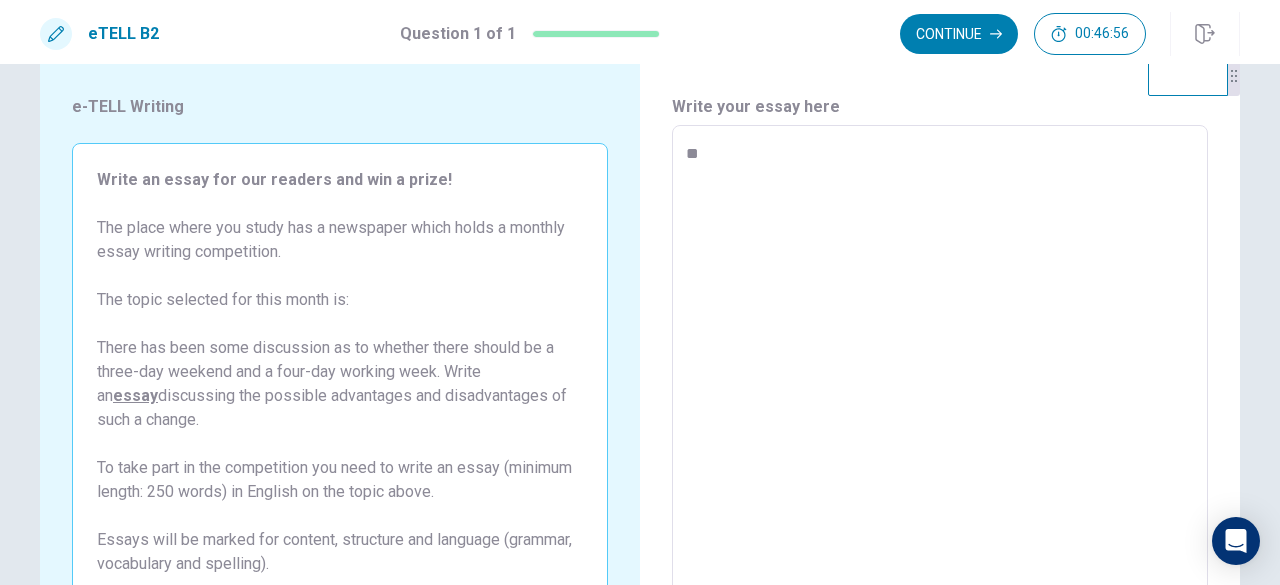 type on "*" 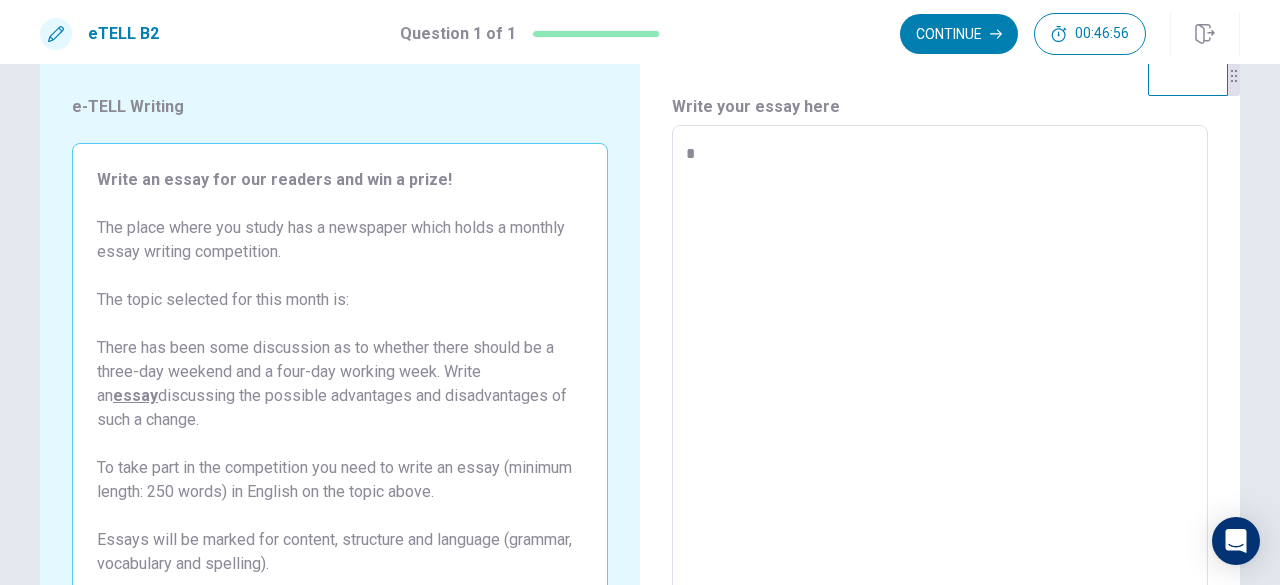 type on "*" 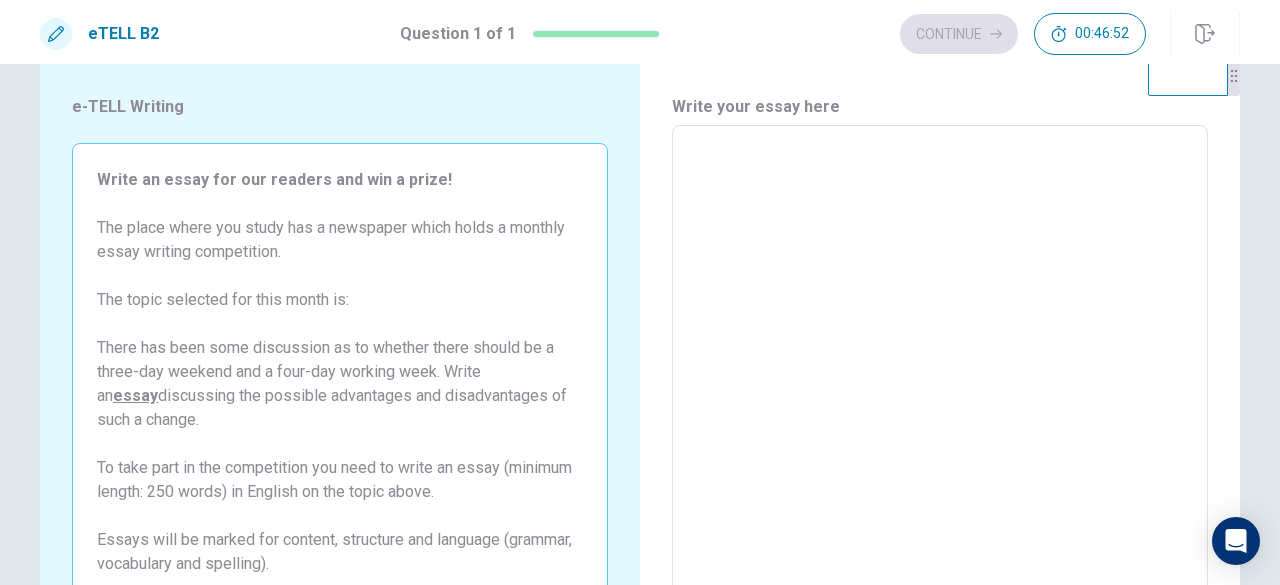 type on "*" 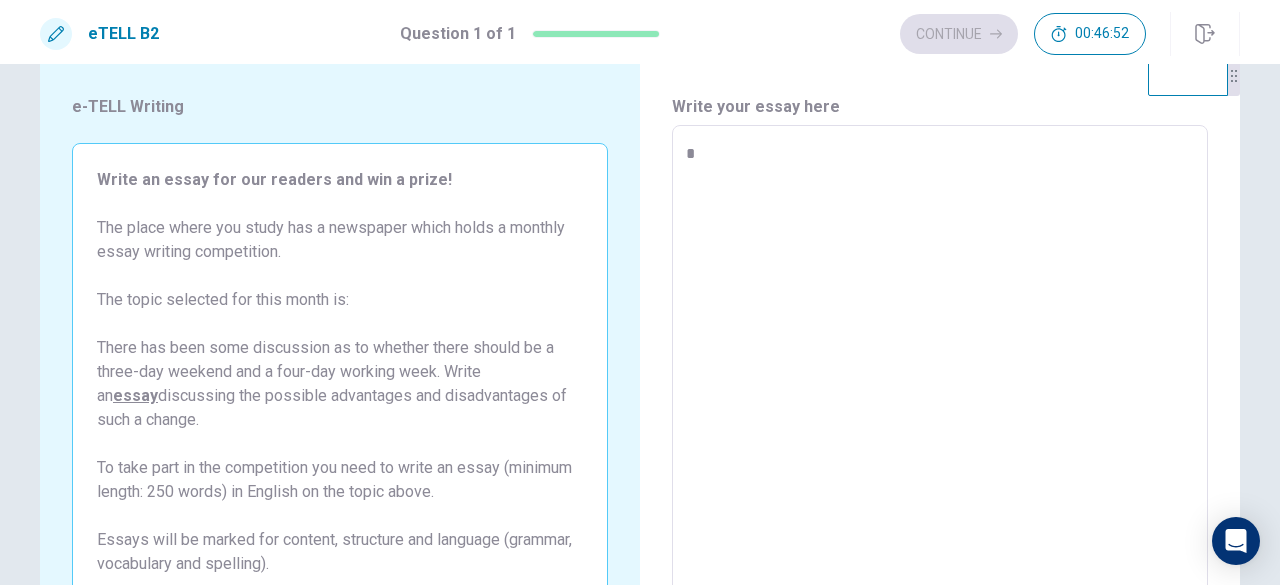type on "*" 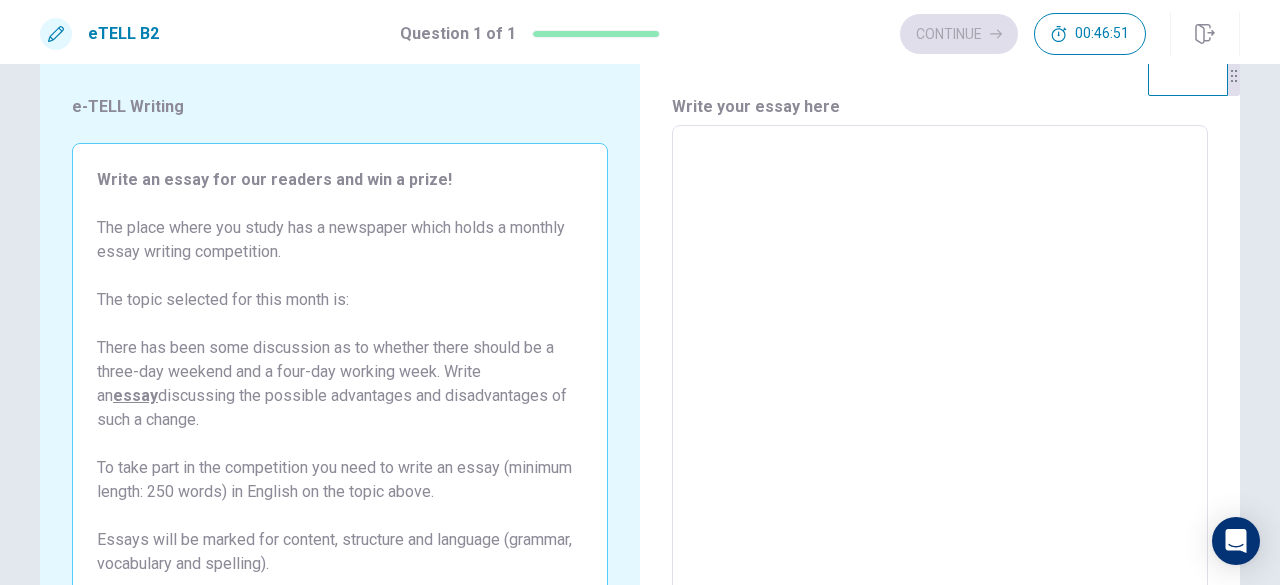 type on "*" 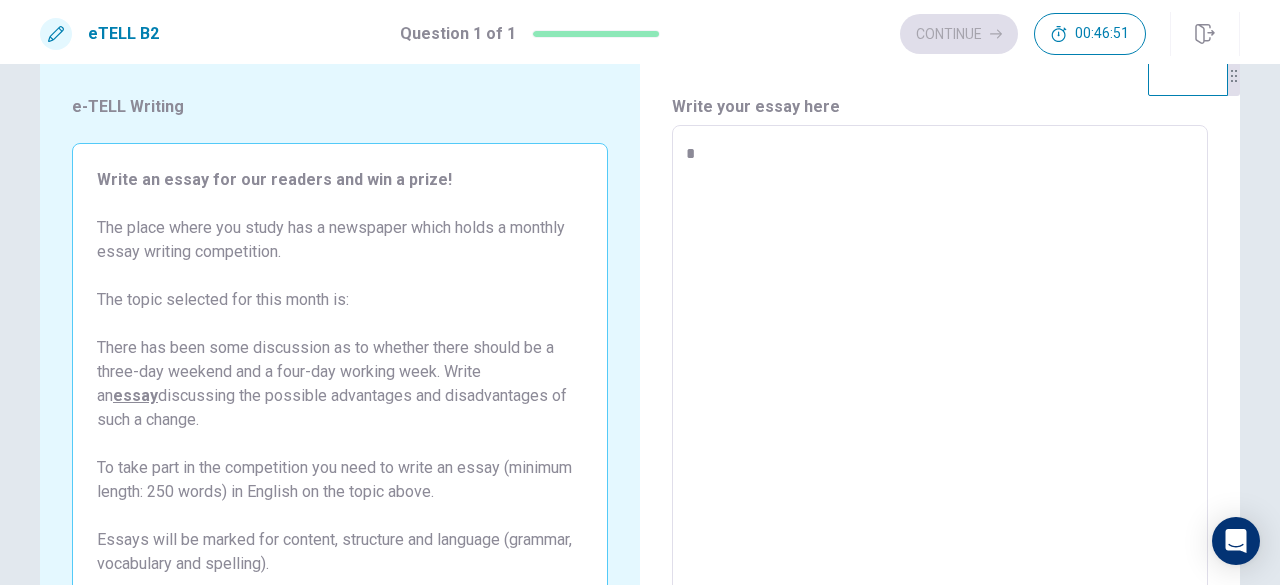 type on "*" 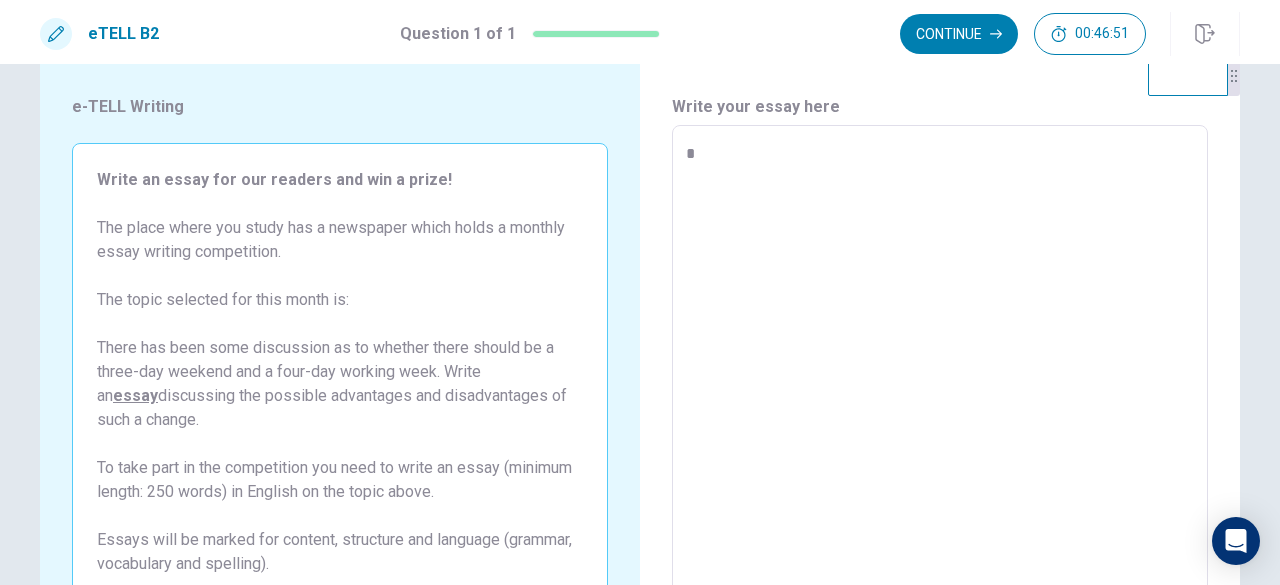 type on "**" 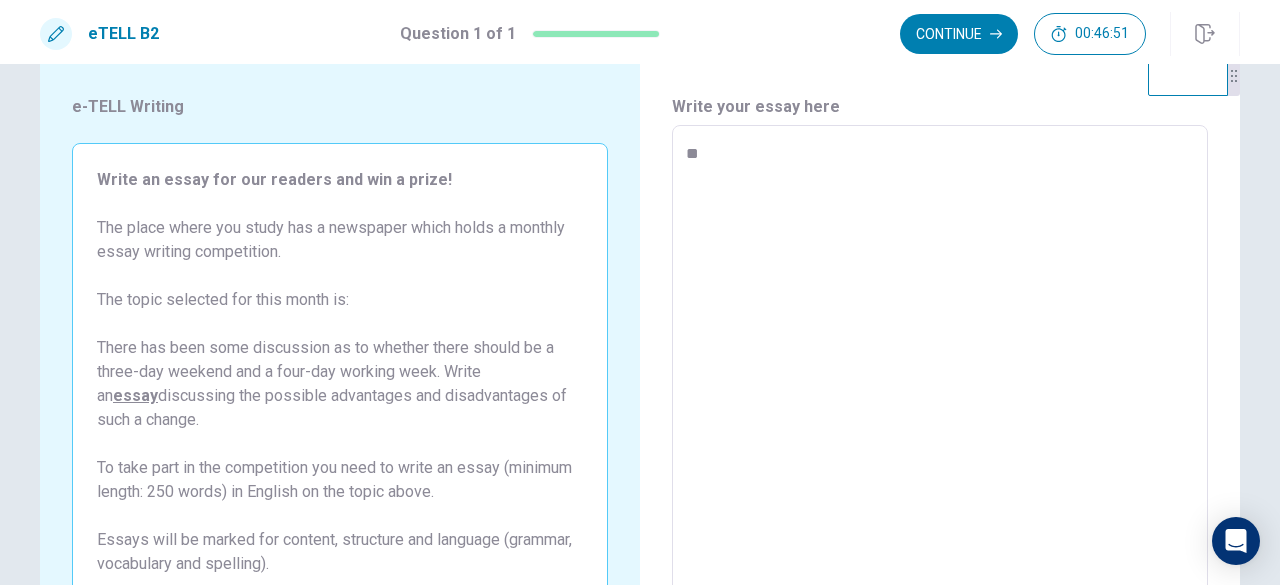 type on "*" 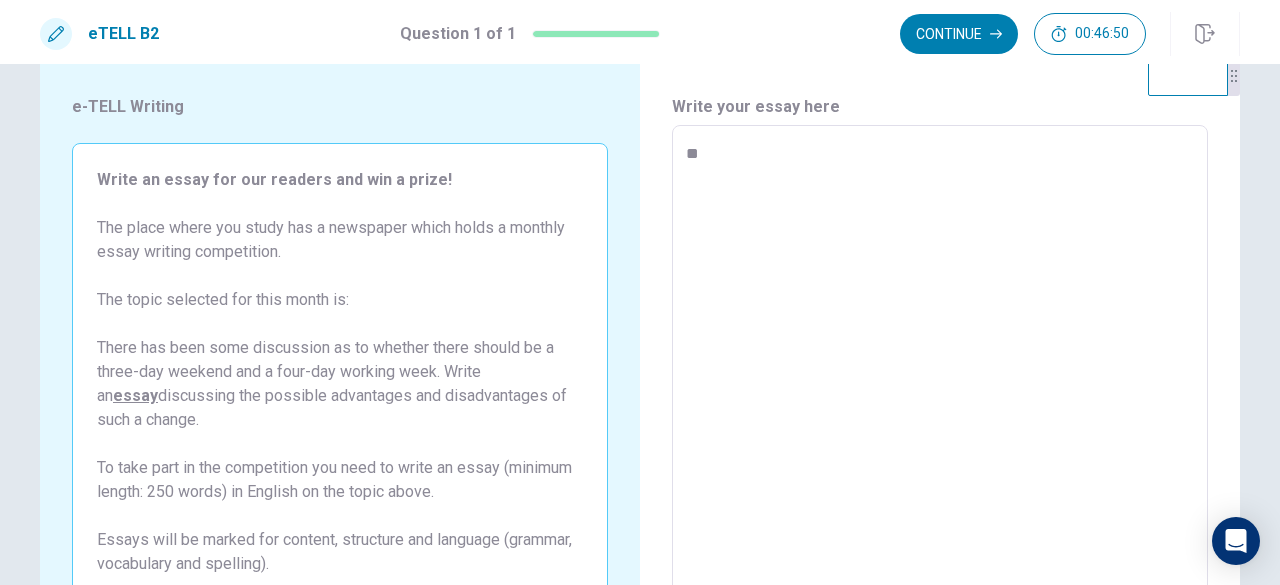 type on "**" 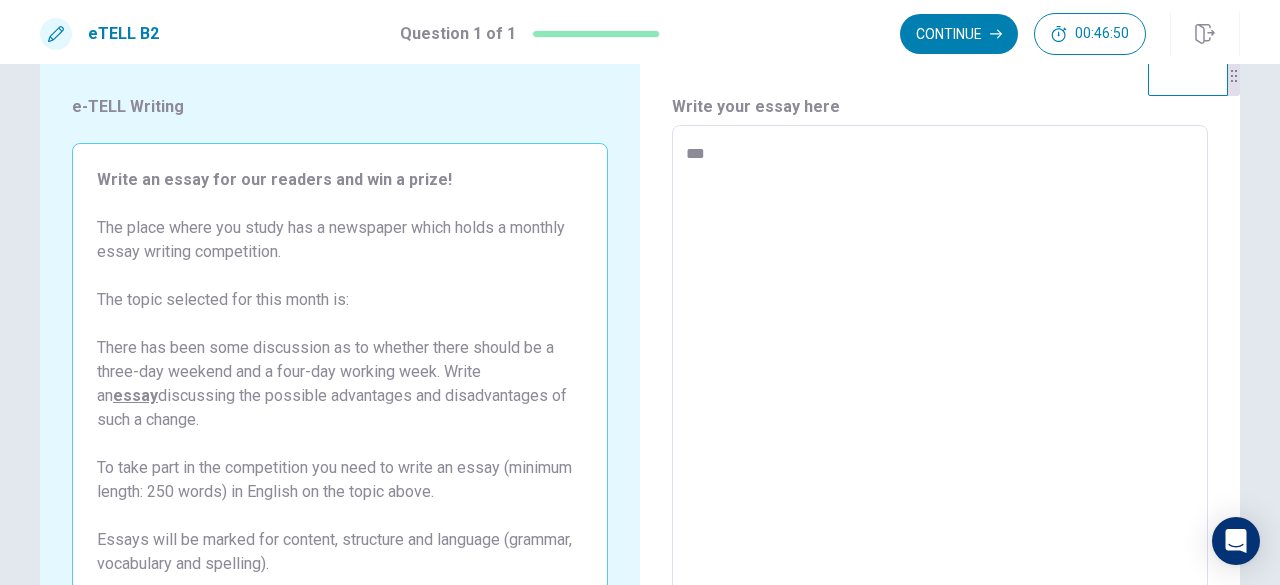 type on "*" 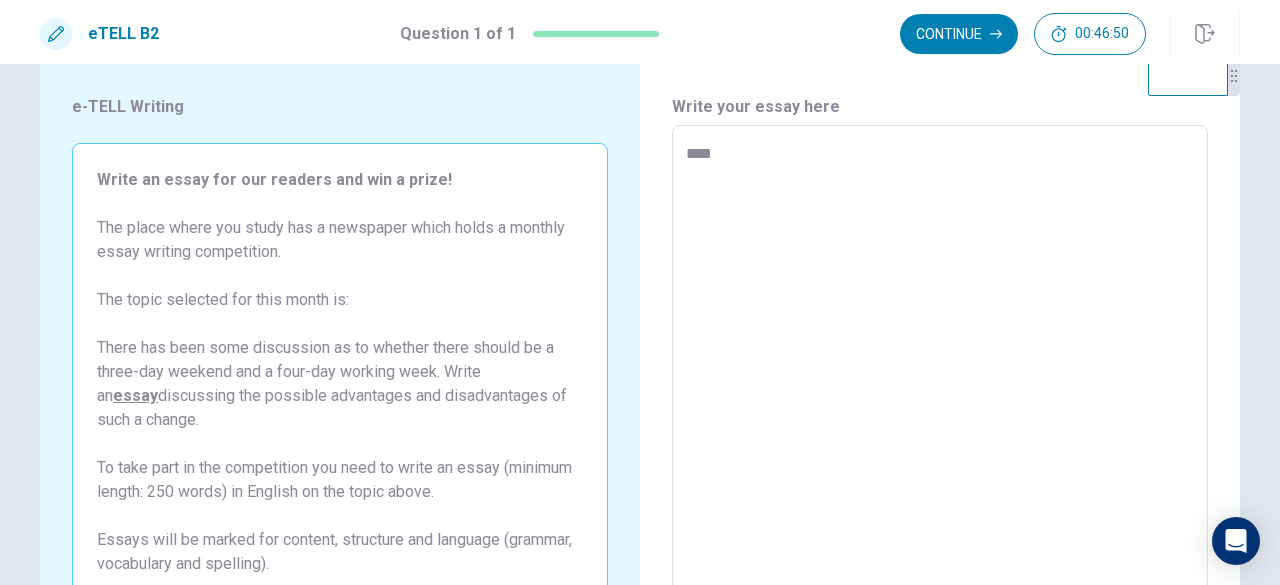 type on "*" 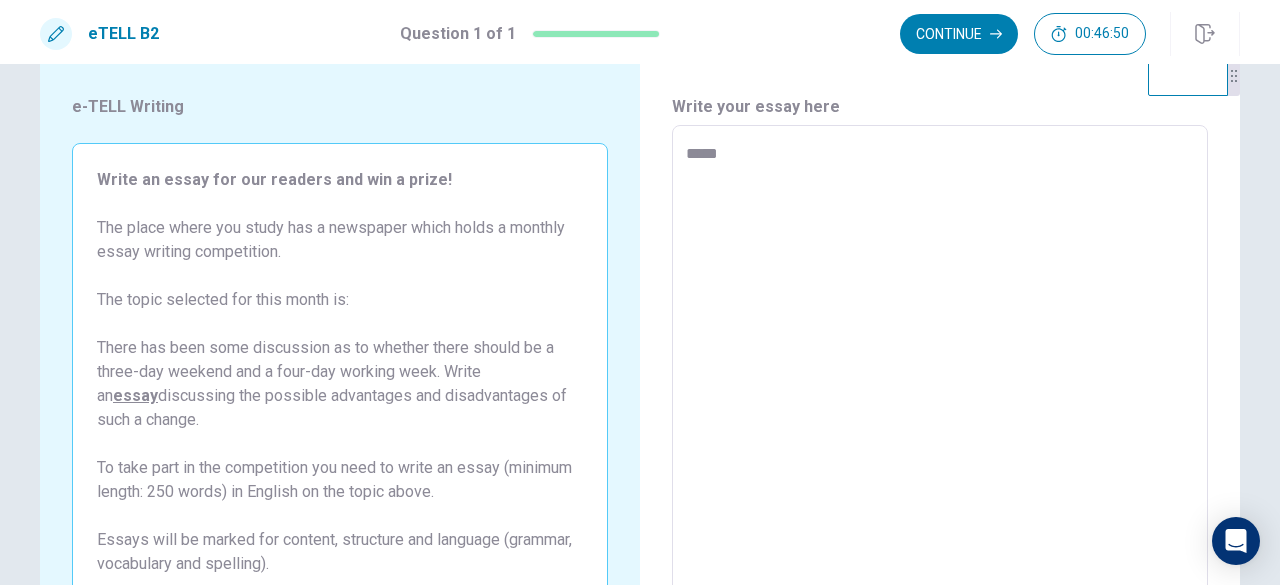 type on "*" 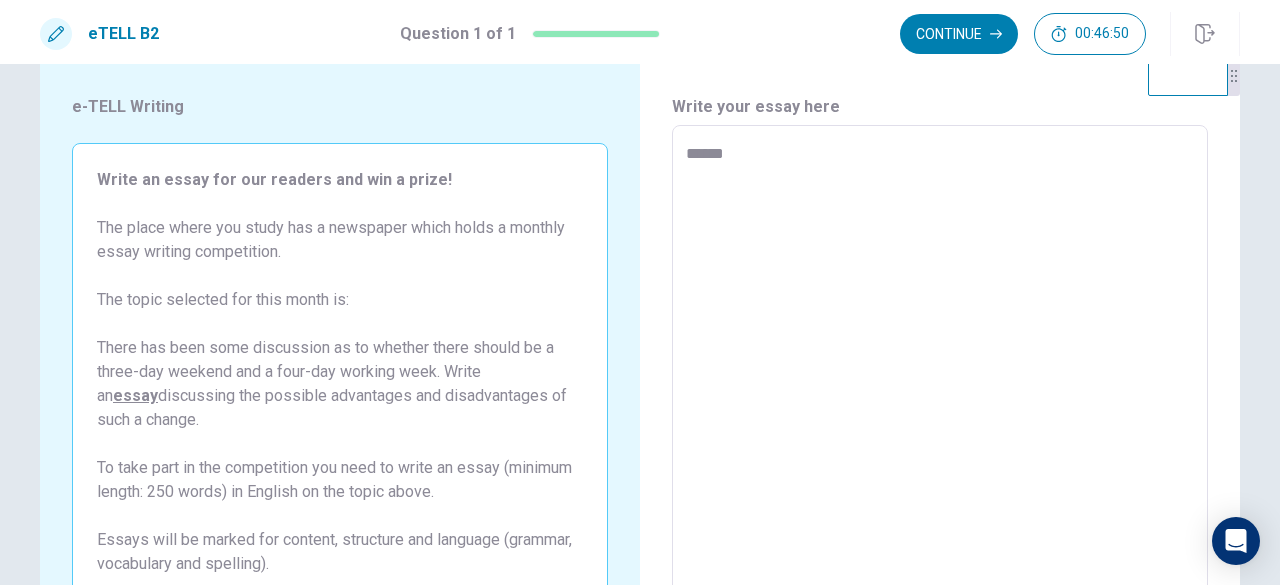 type on "*" 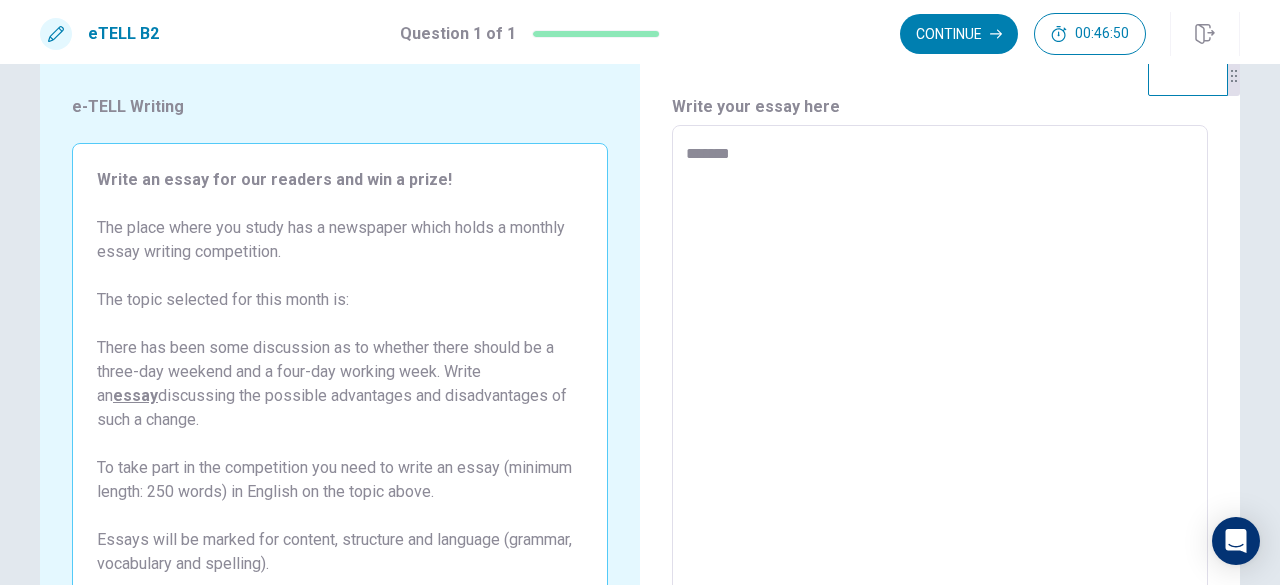 type on "*" 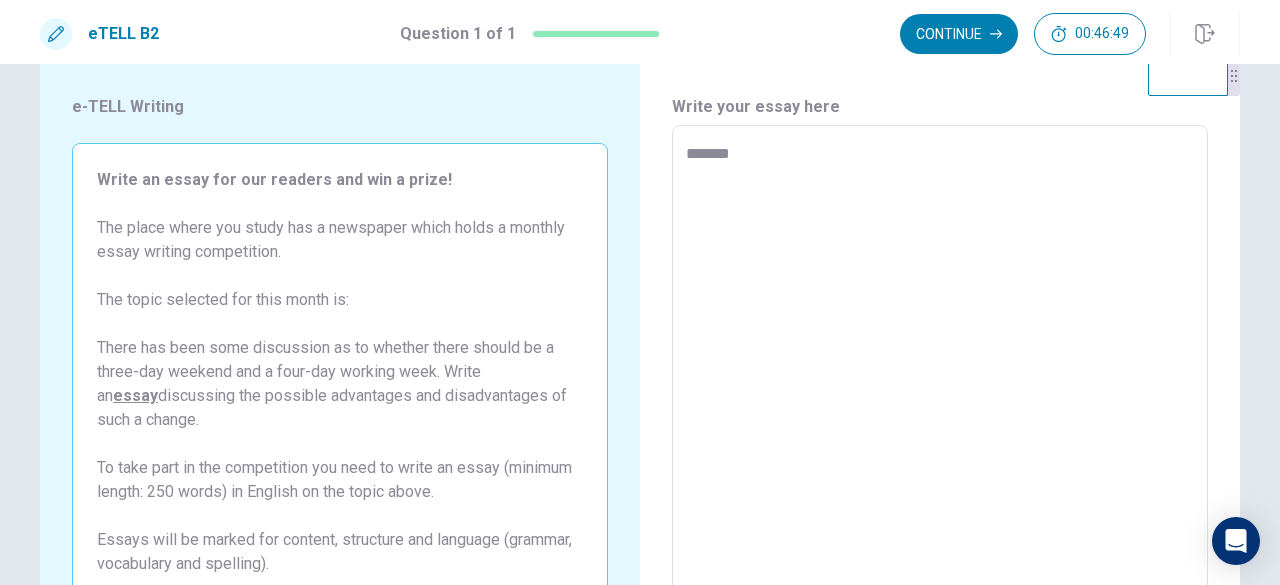 type on "********" 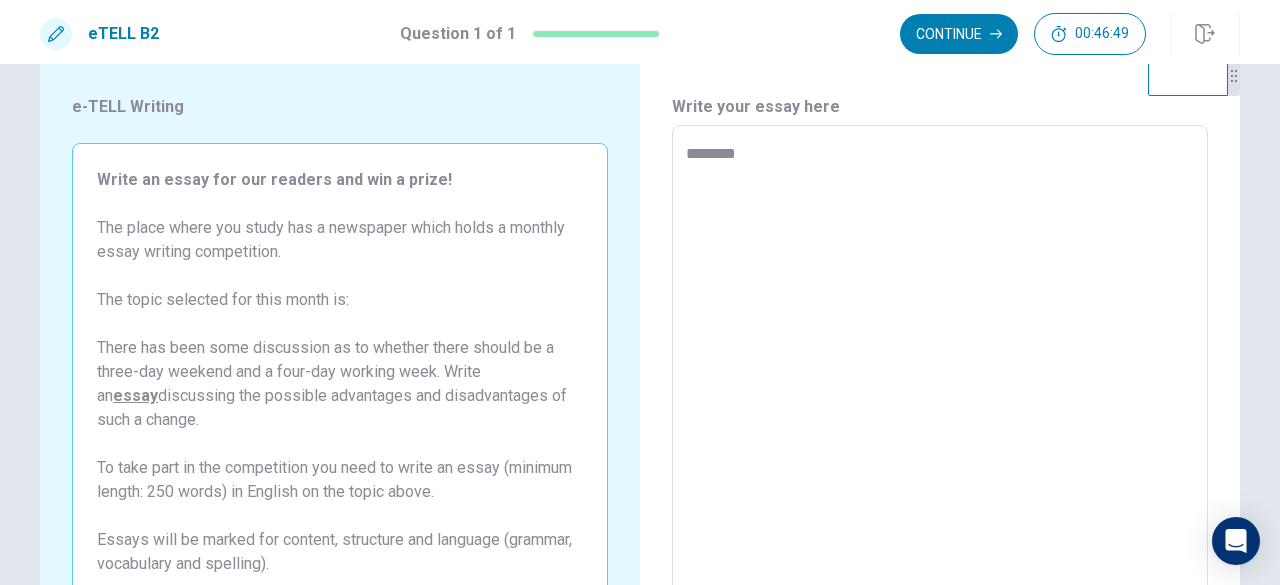 type on "*" 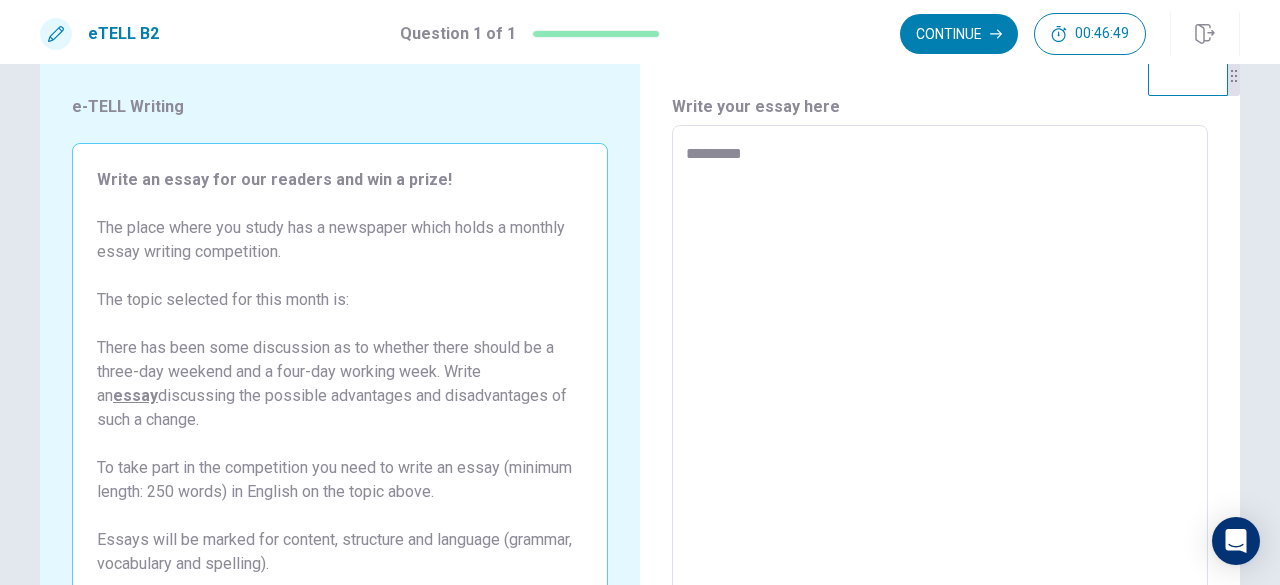 type on "*" 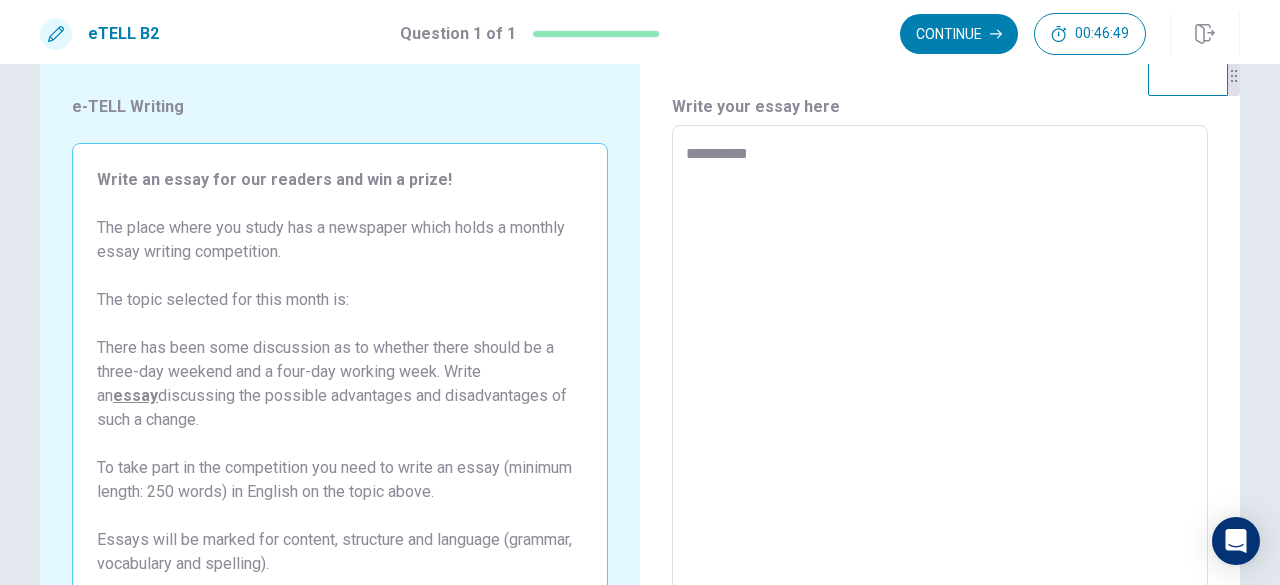 type on "*" 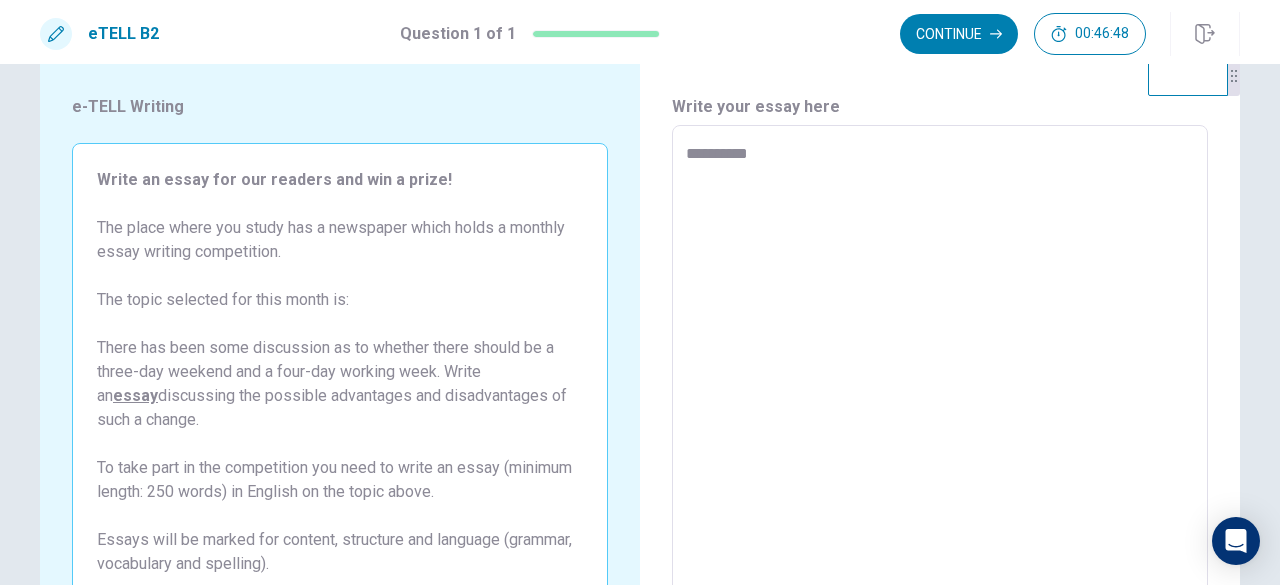 type on "**********" 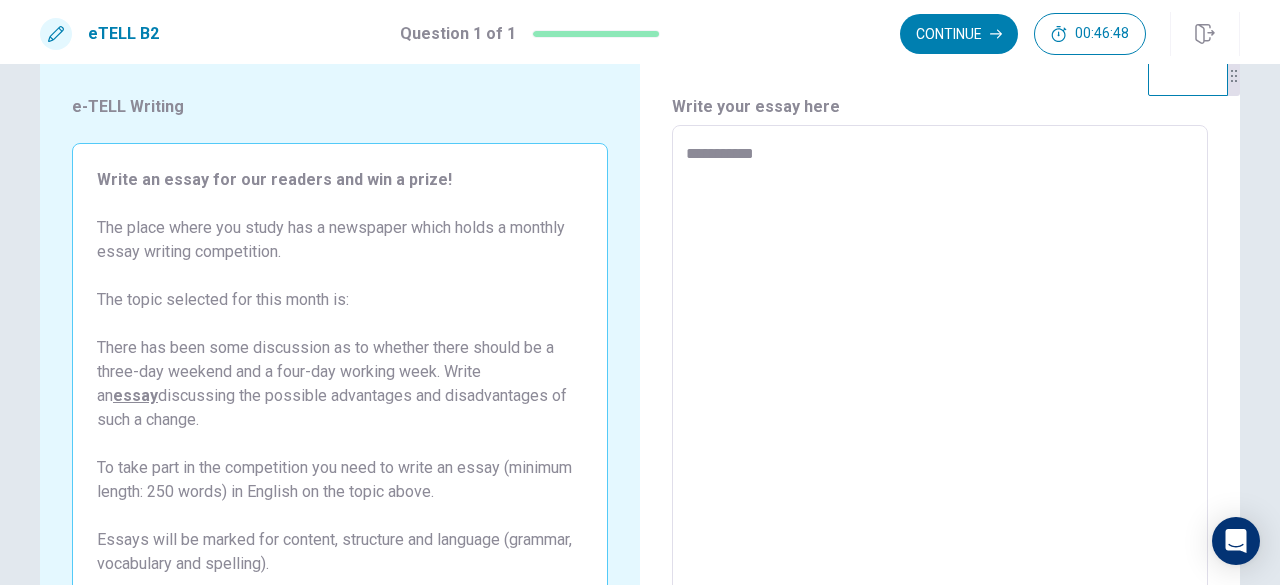 type on "*" 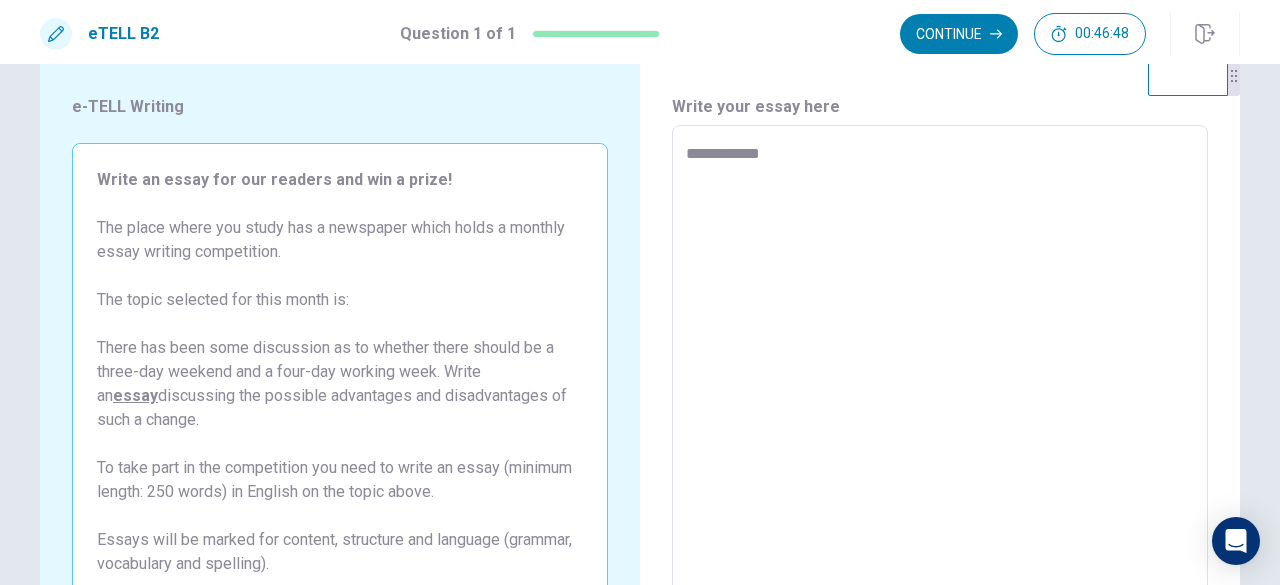 type on "*" 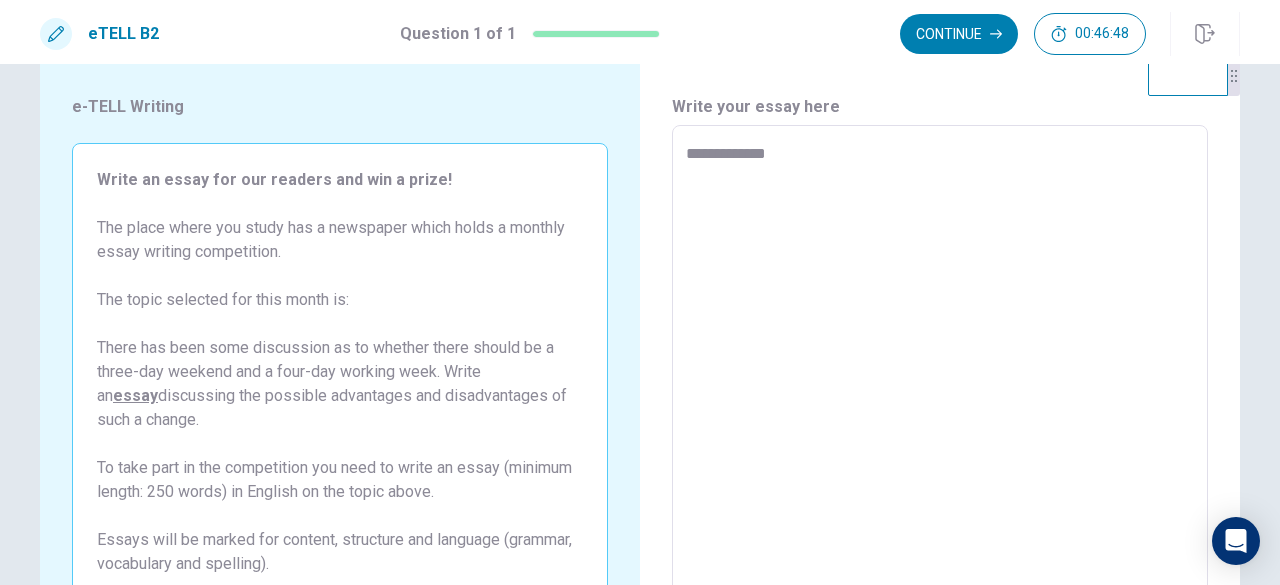 type on "*" 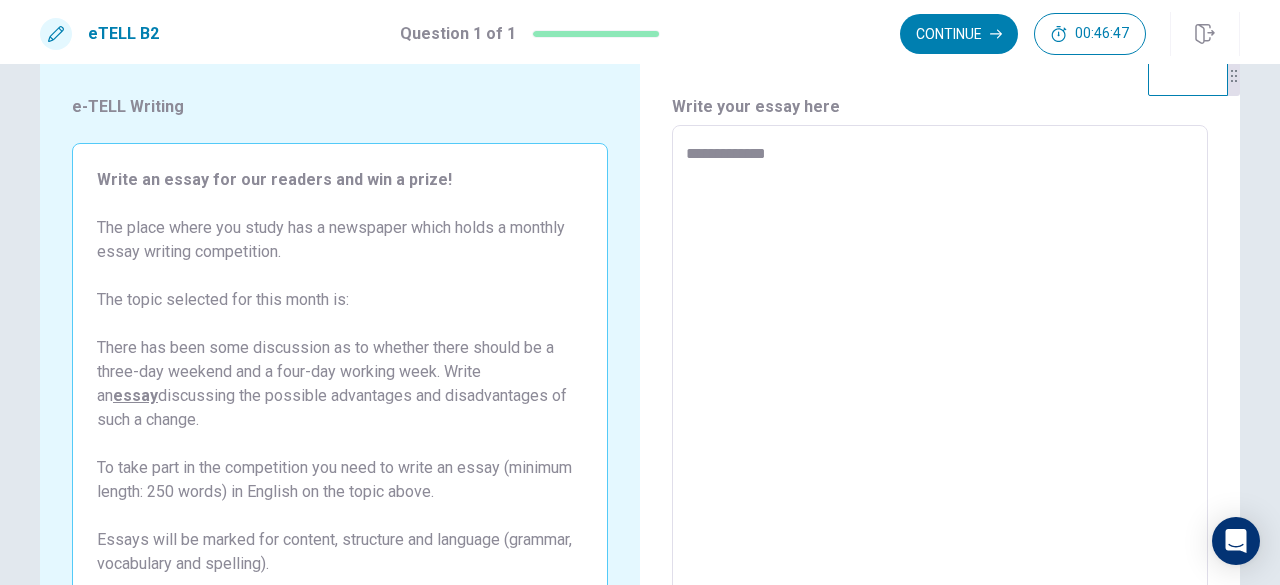 type on "**********" 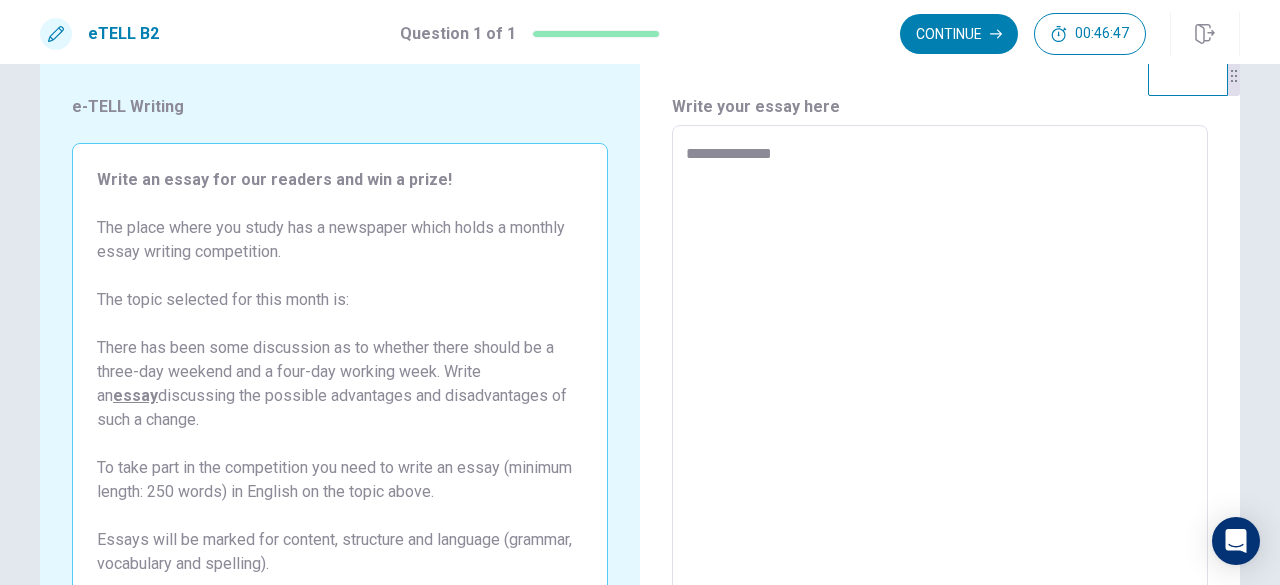 type on "*" 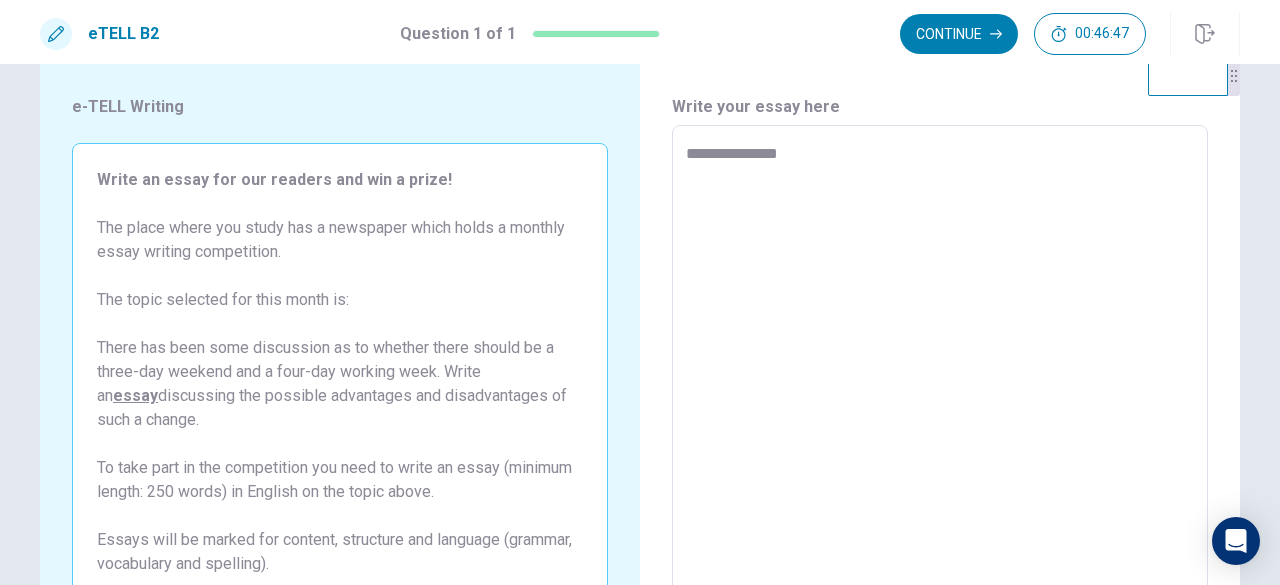 type on "*" 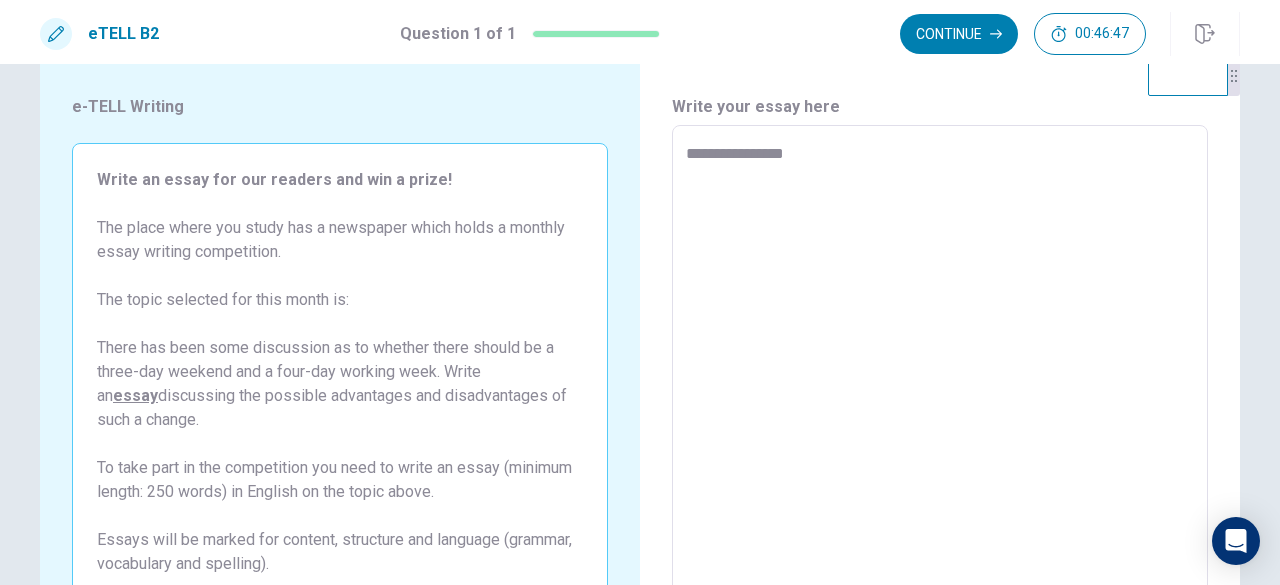 type on "*" 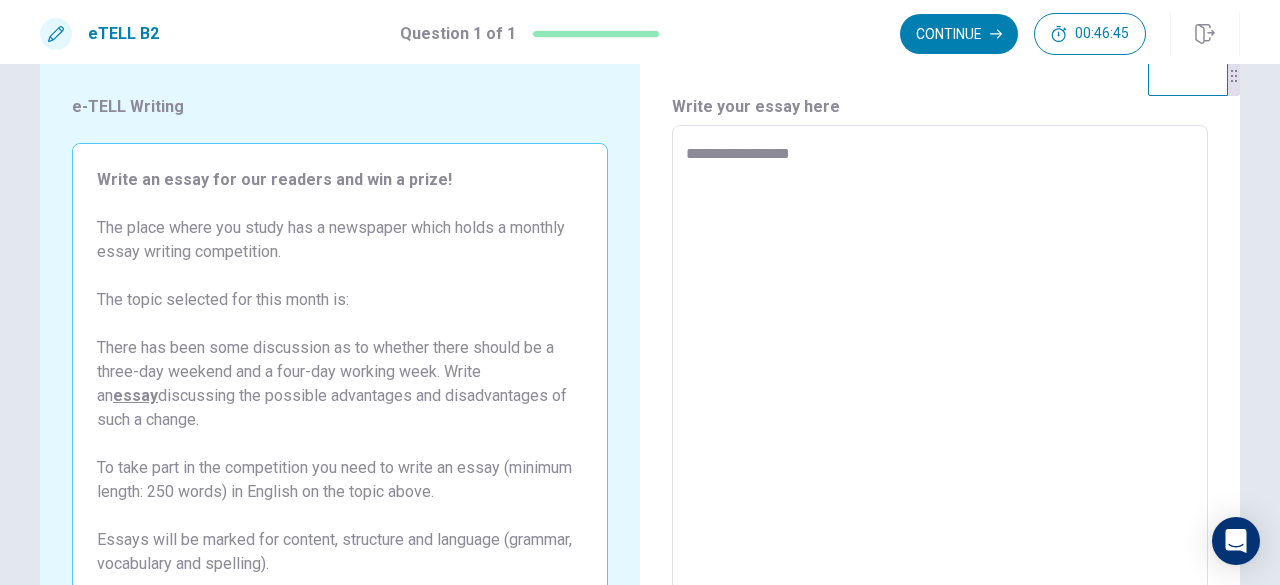 type on "*" 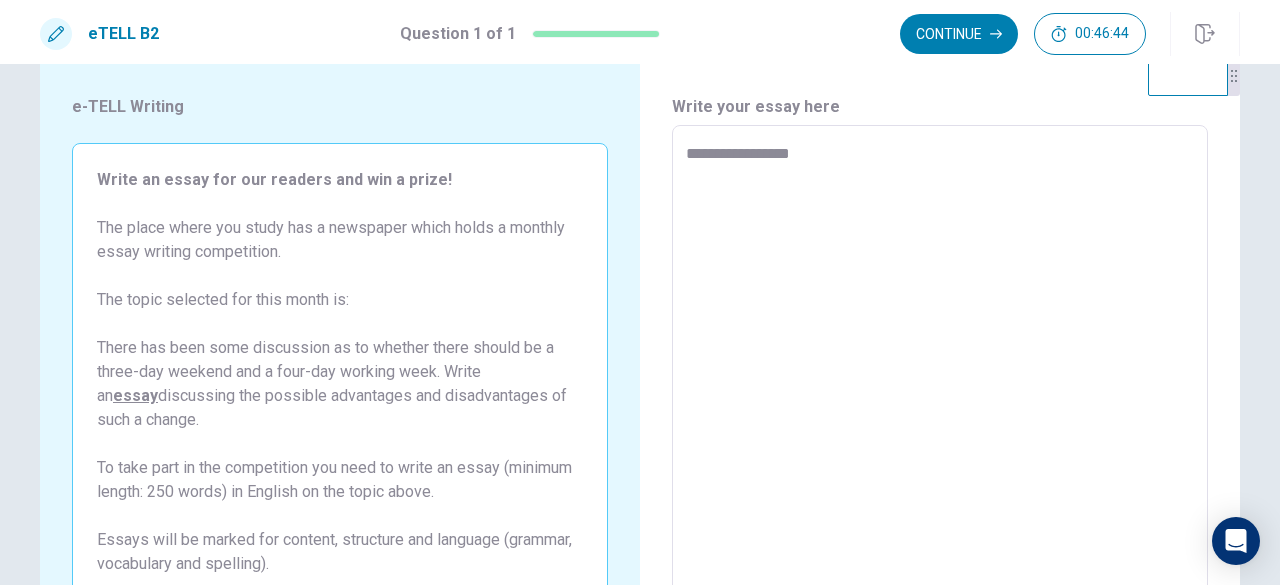 type on "**********" 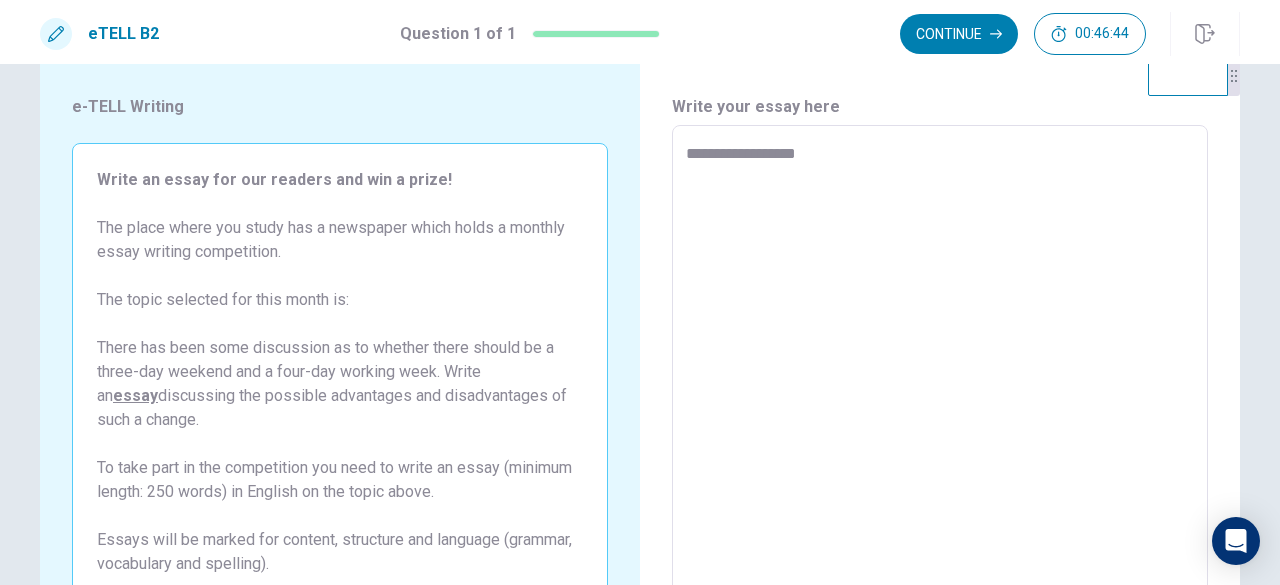 type on "*" 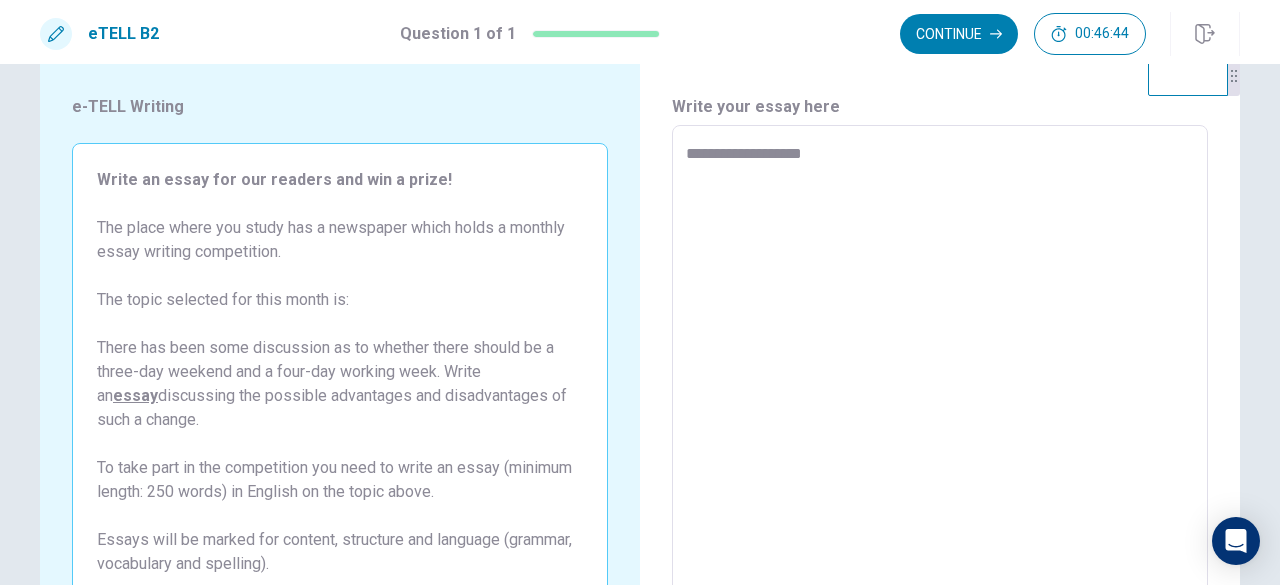 type on "*" 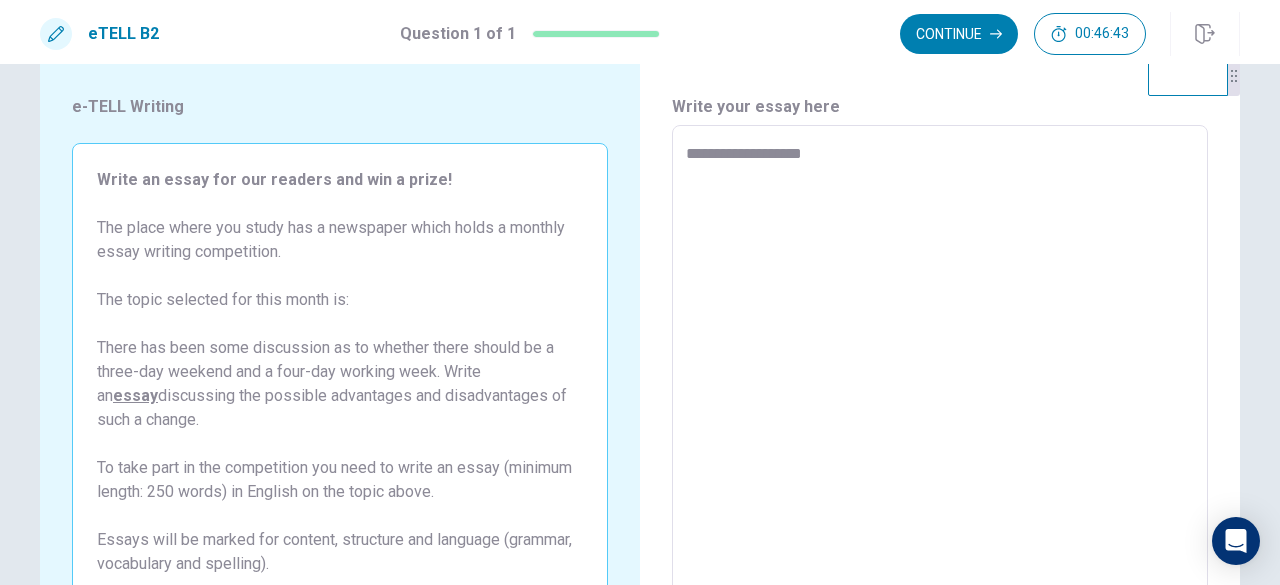 type on "**********" 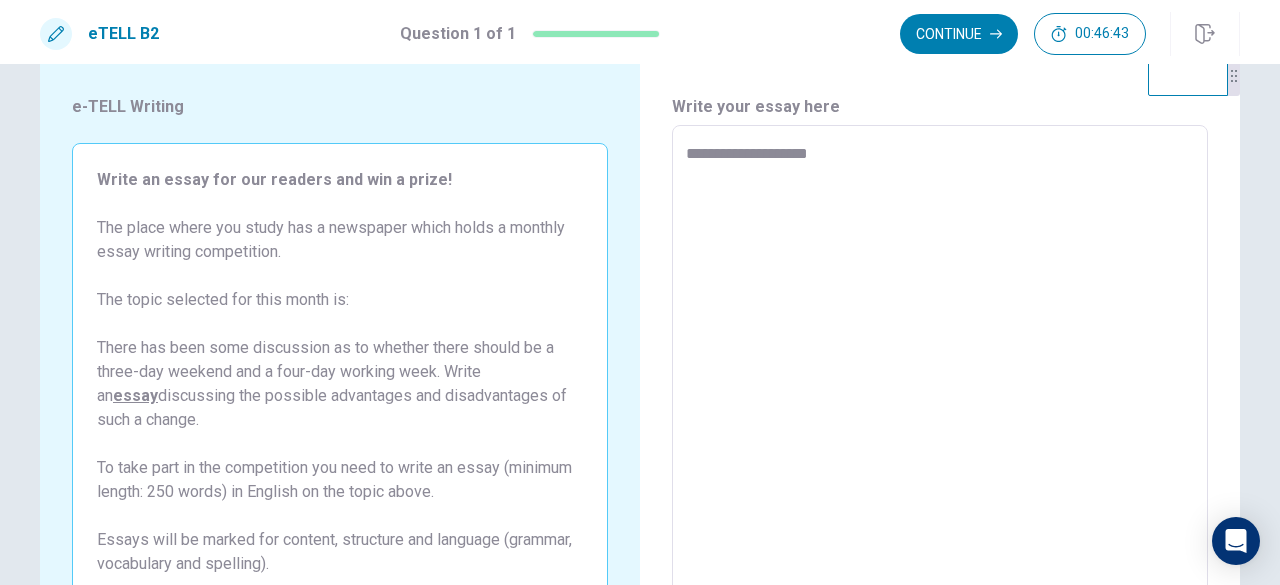 type on "*" 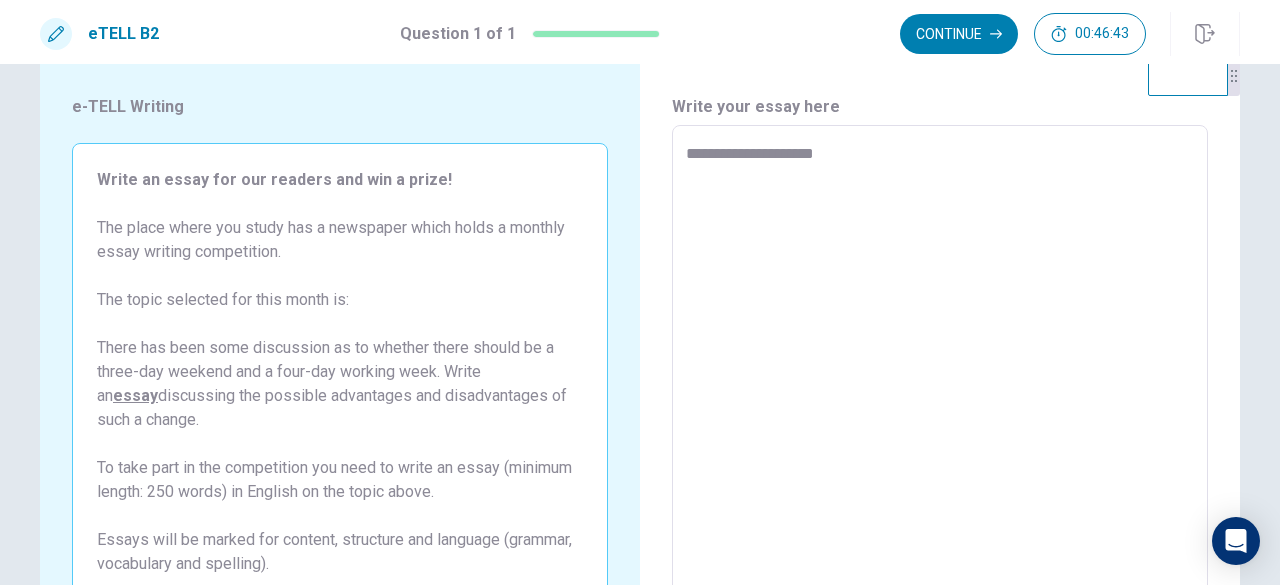 type on "*" 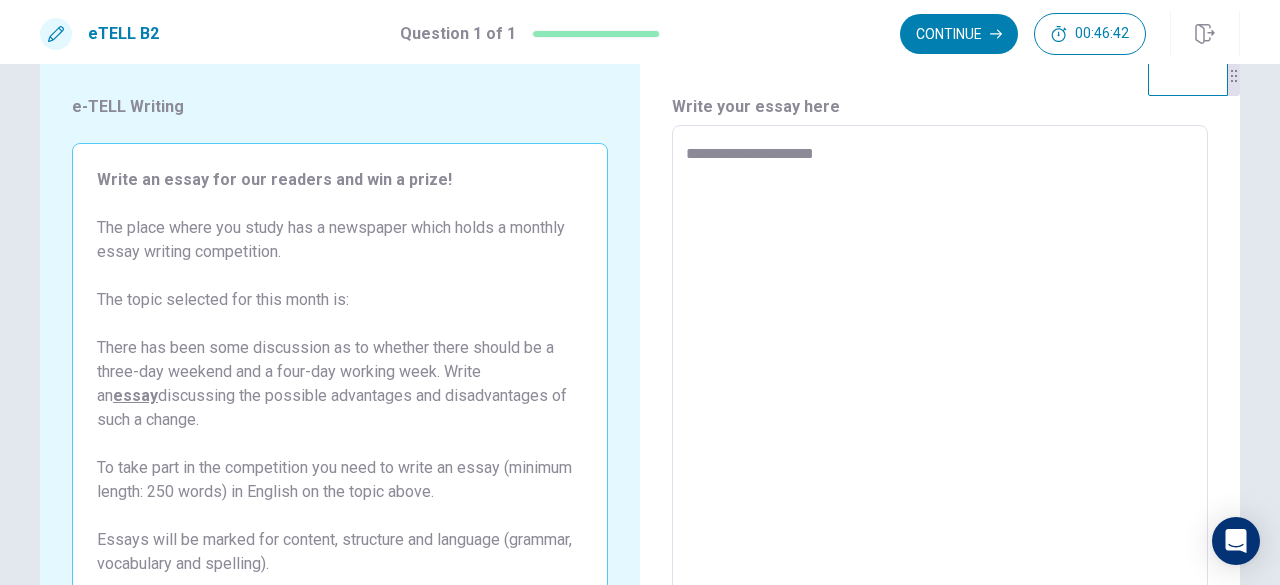 type on "**********" 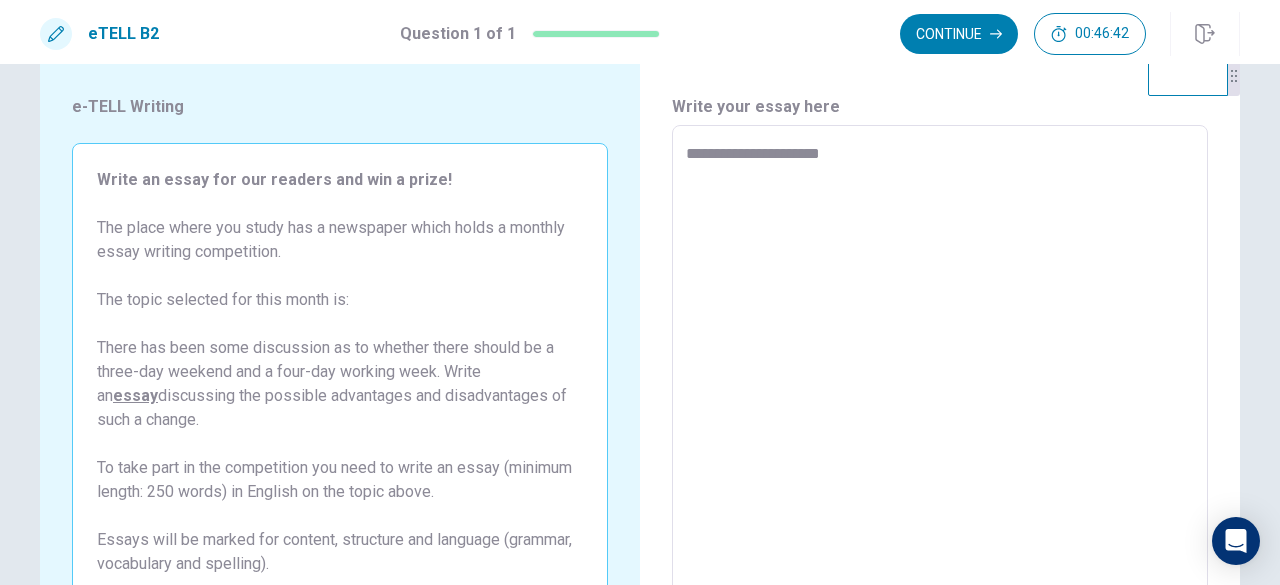 type on "*" 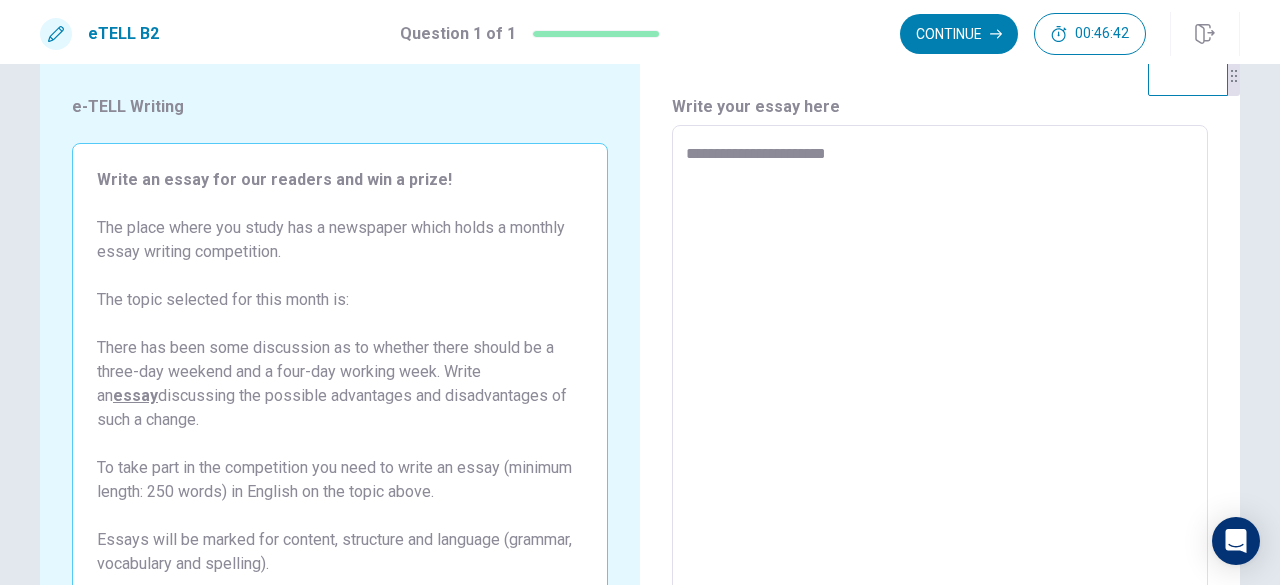 type on "*" 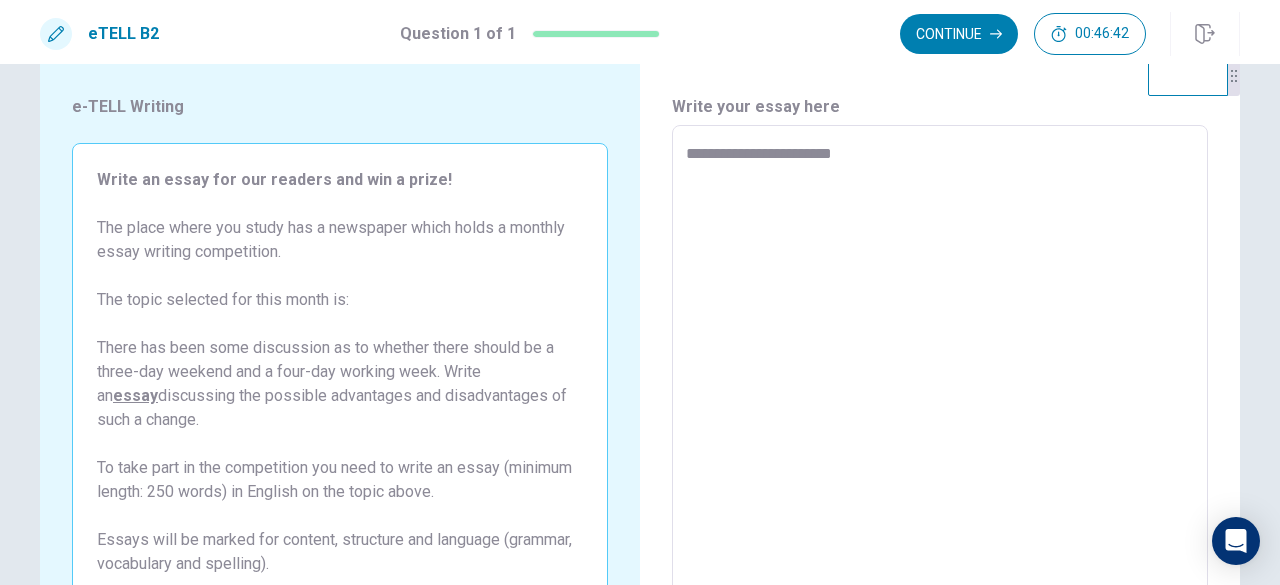 type on "*" 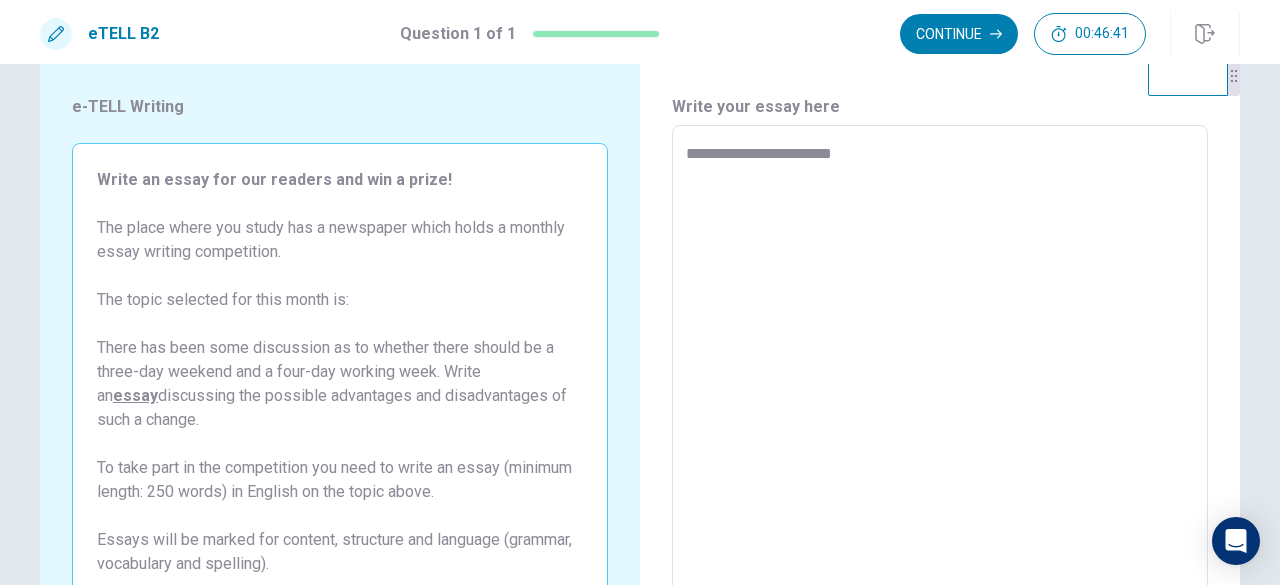 type on "**********" 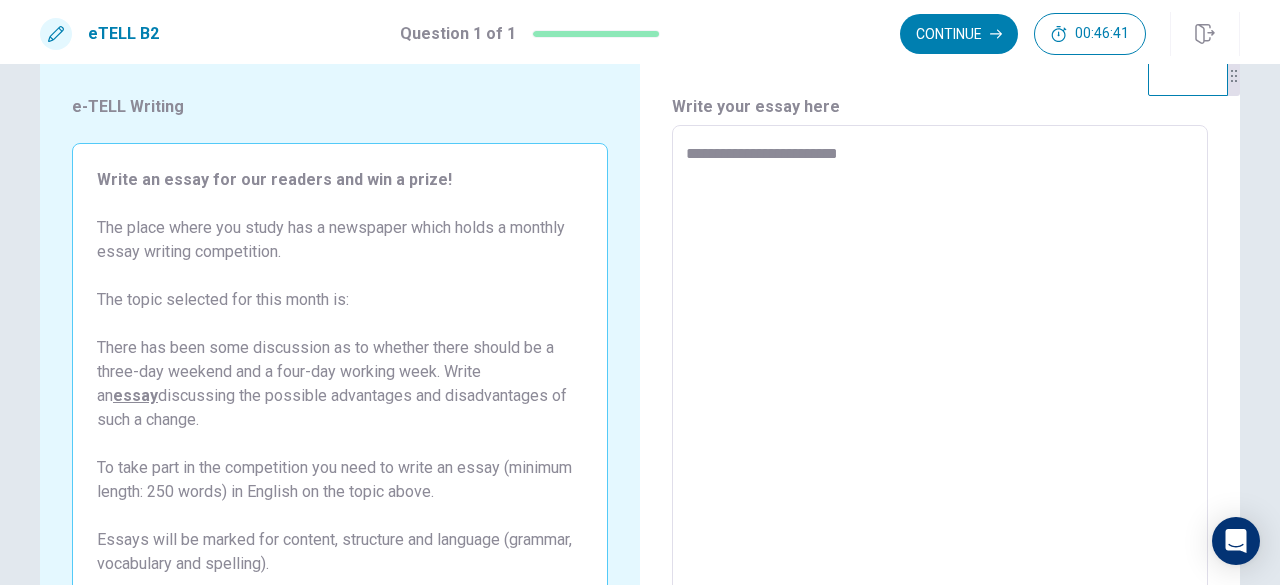type on "*" 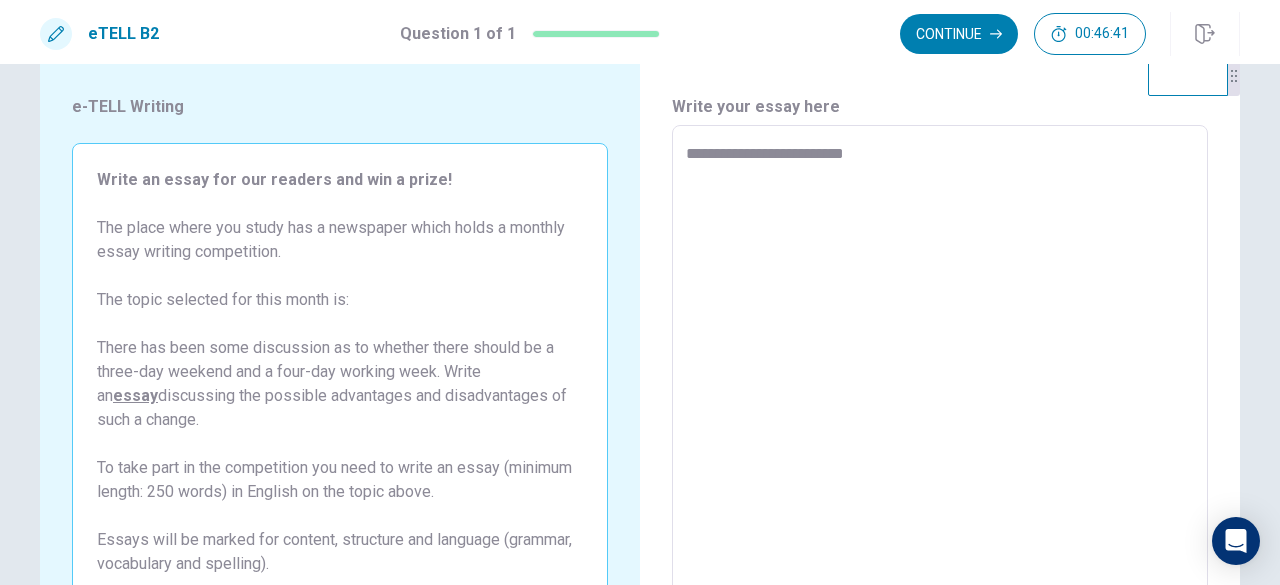 type on "*" 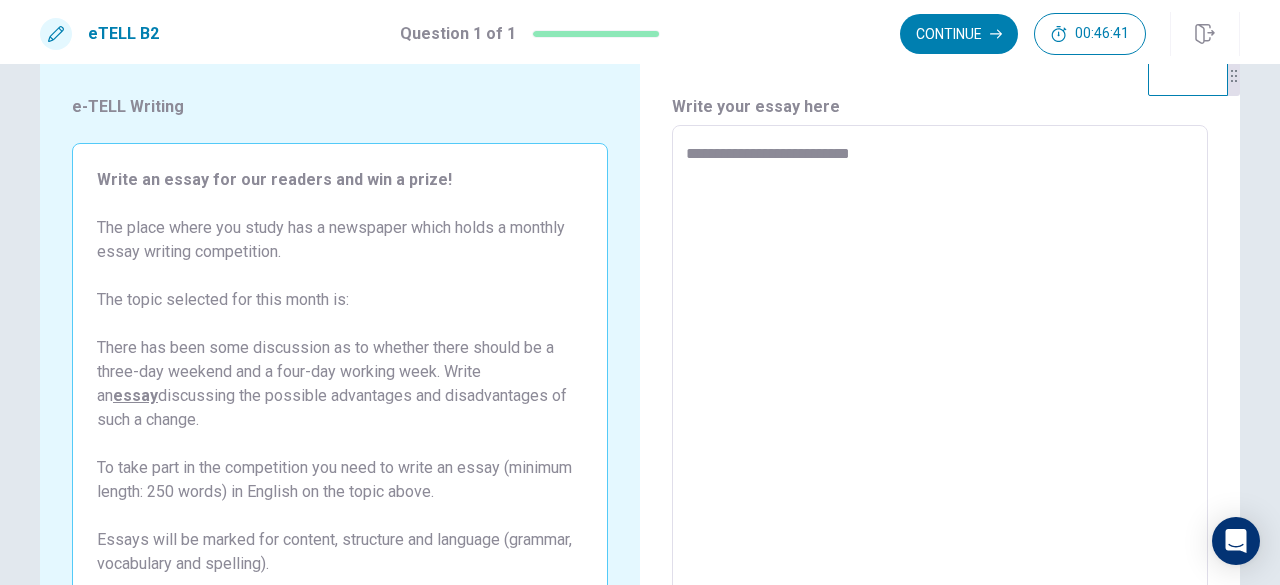 type on "*" 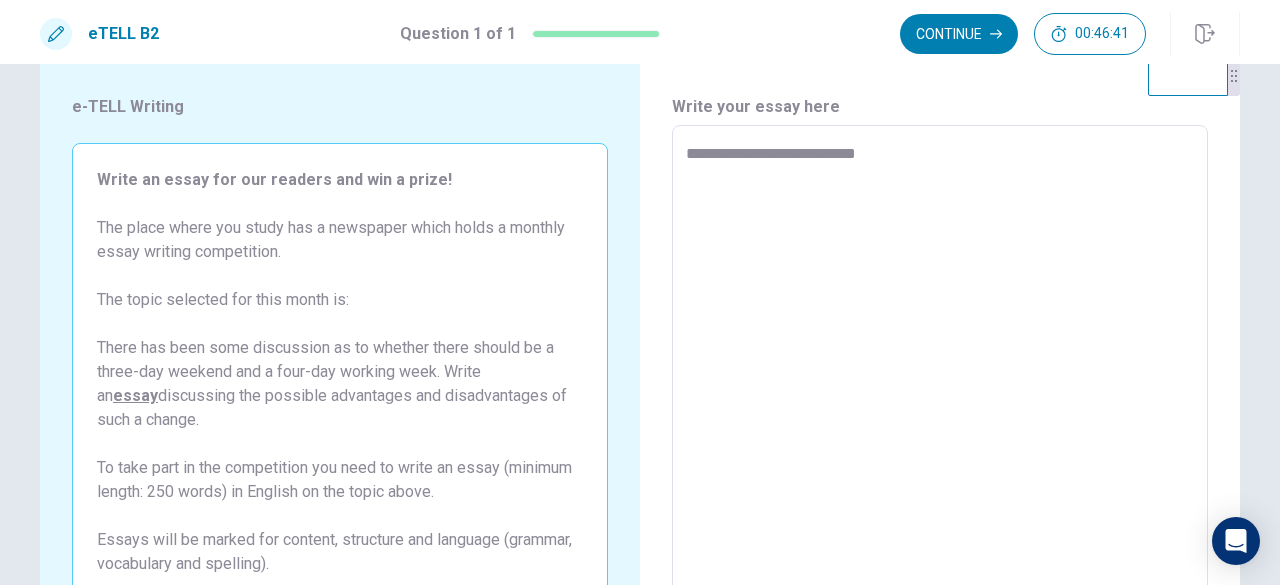 type on "*" 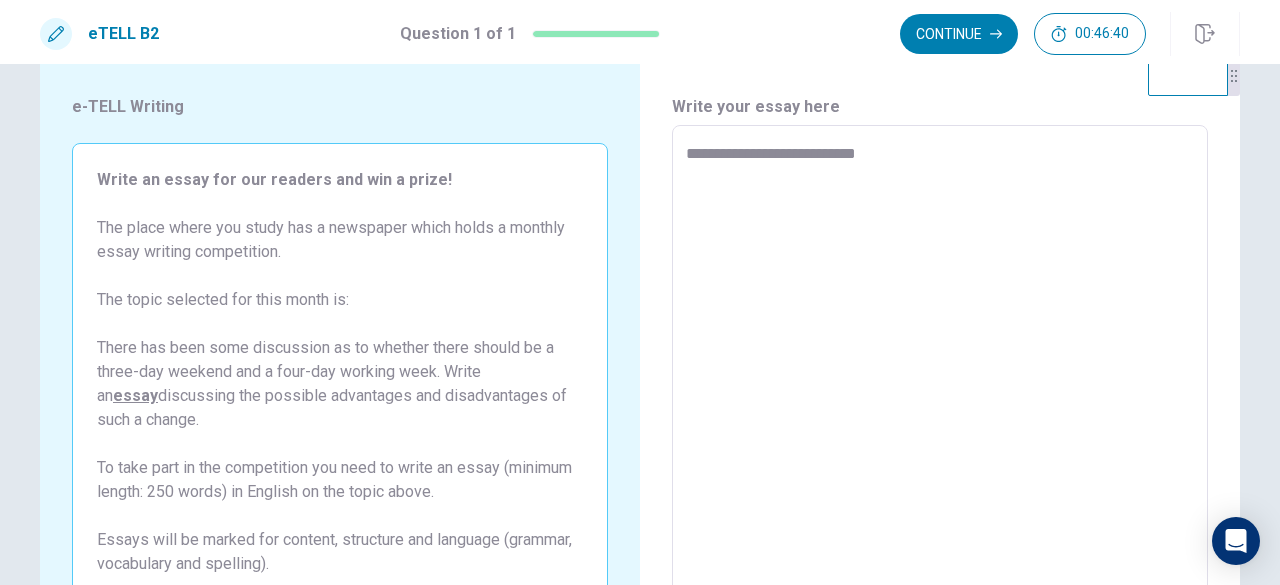 type on "**********" 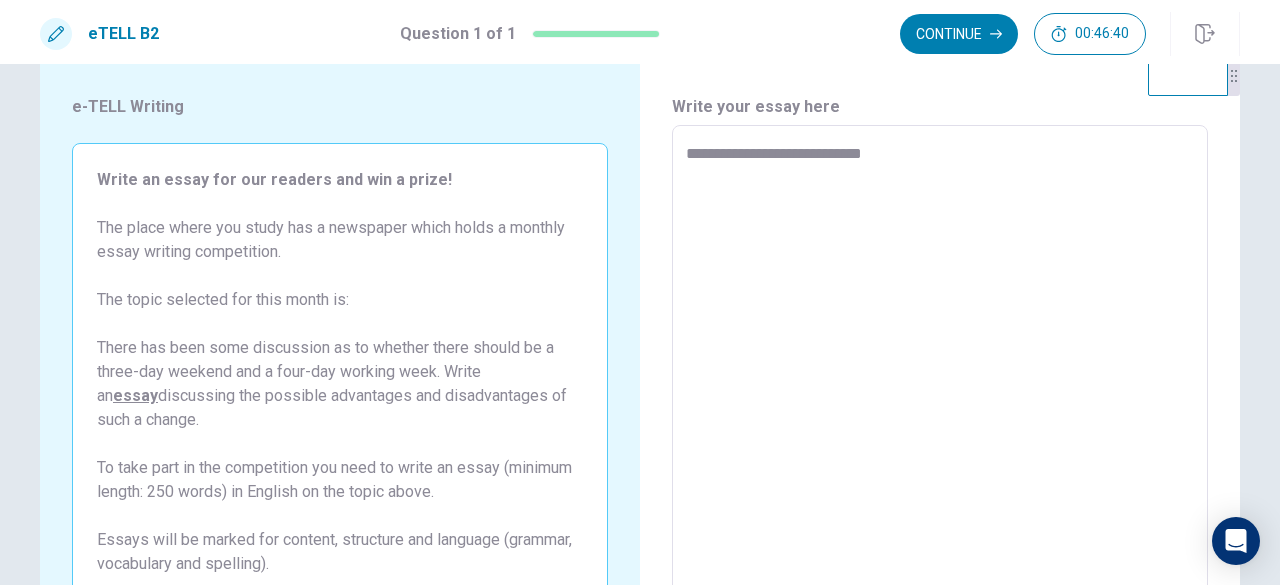 type on "*" 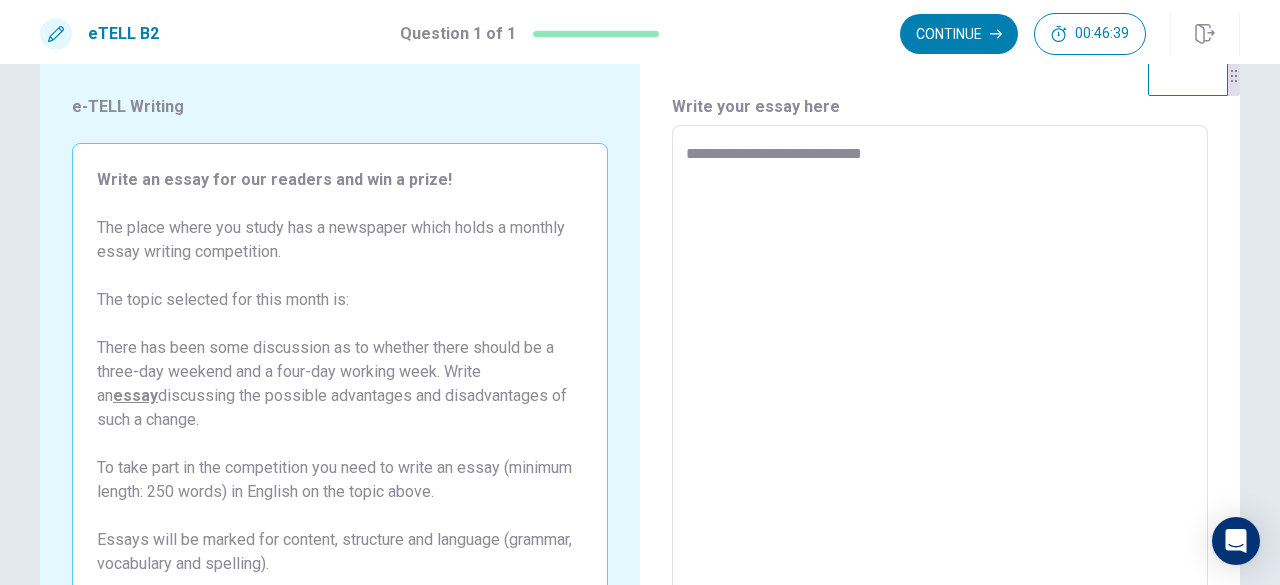 type on "**********" 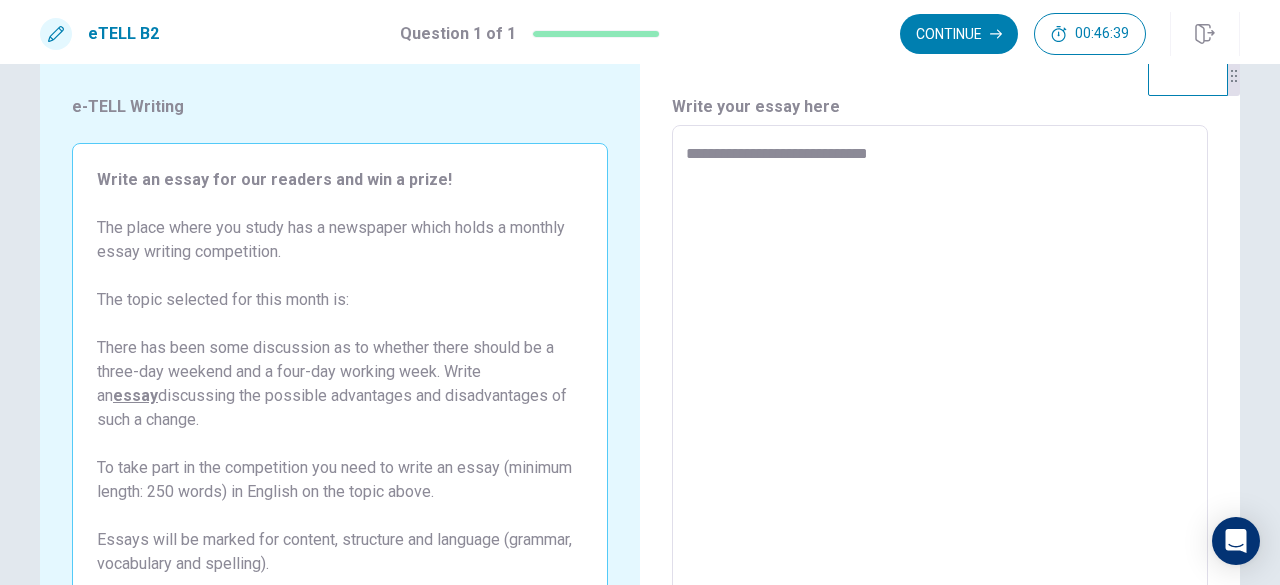 type on "*" 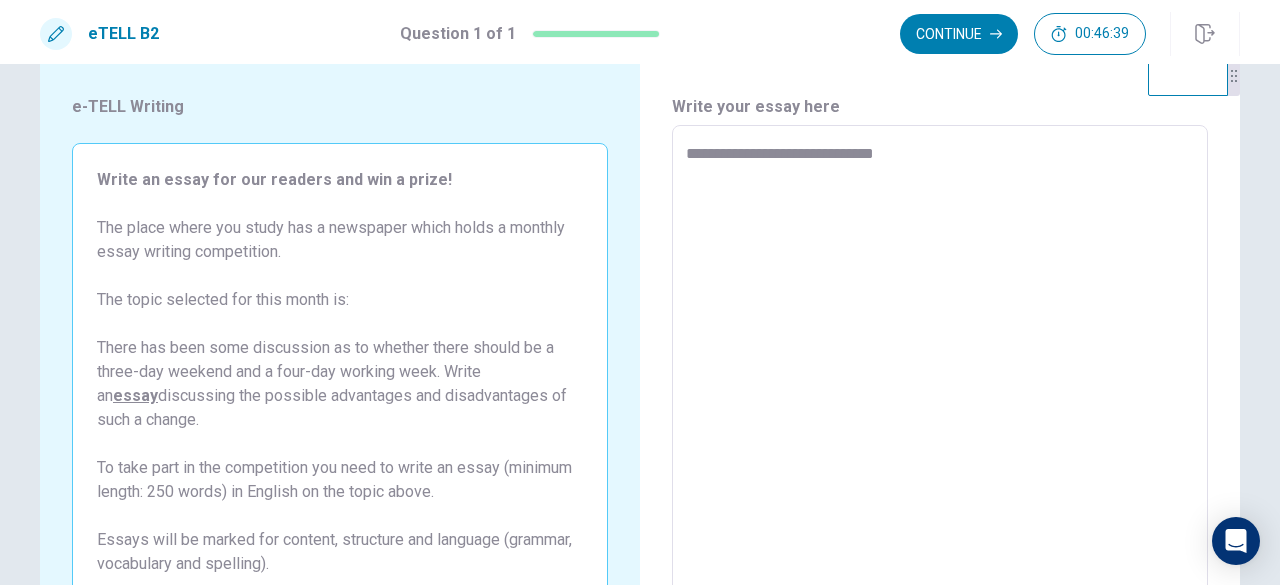 type on "*" 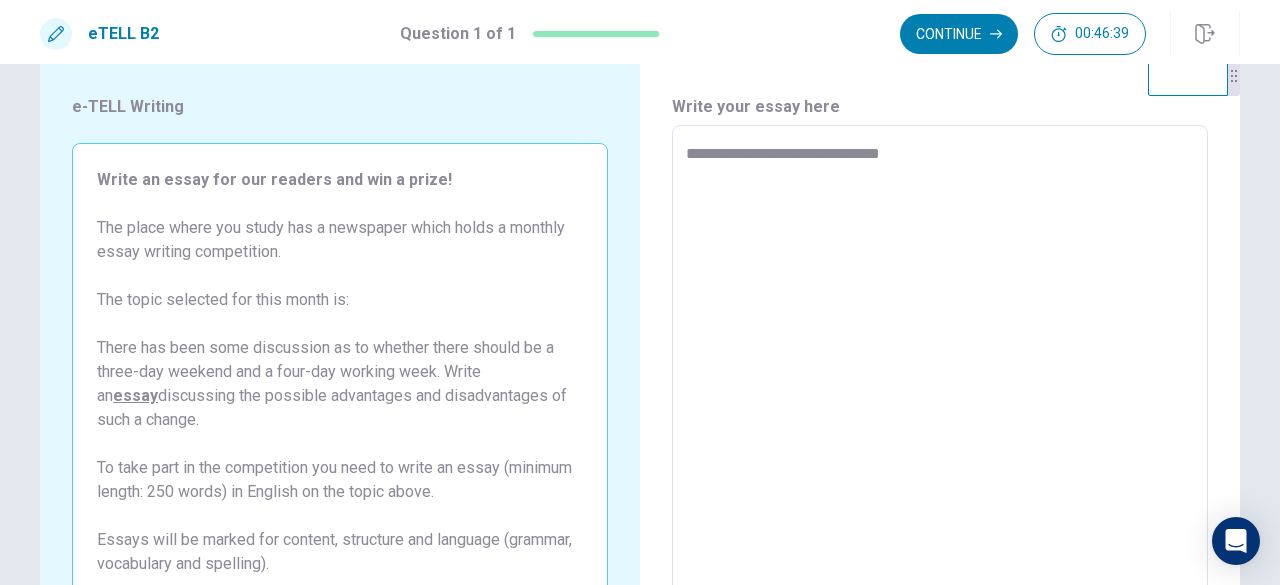type on "*" 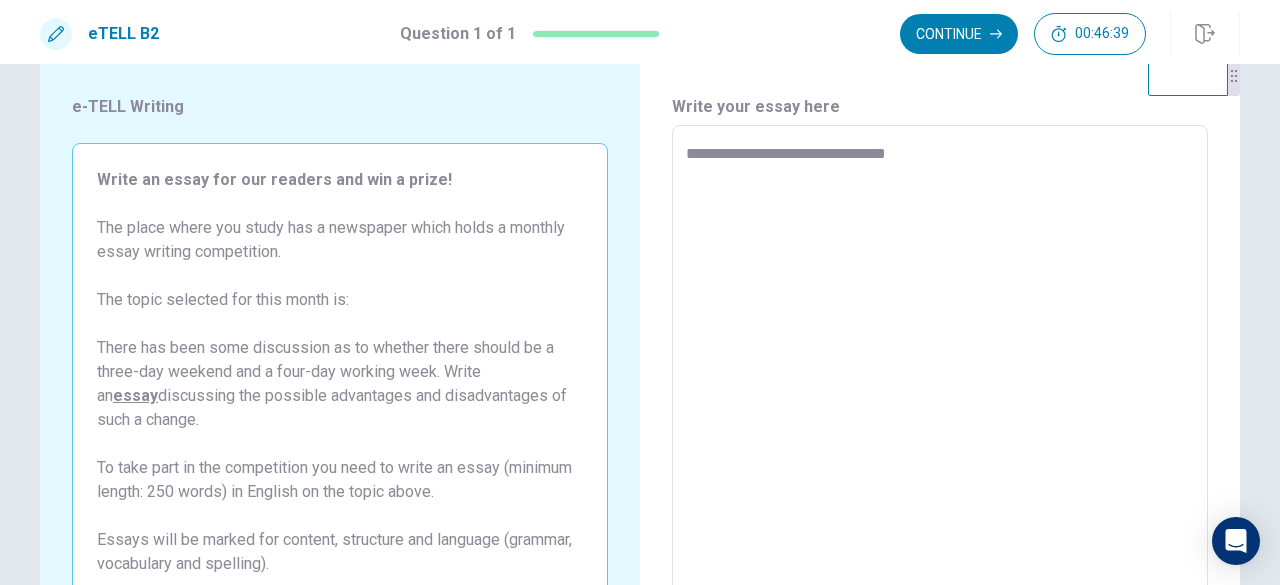 type on "*" 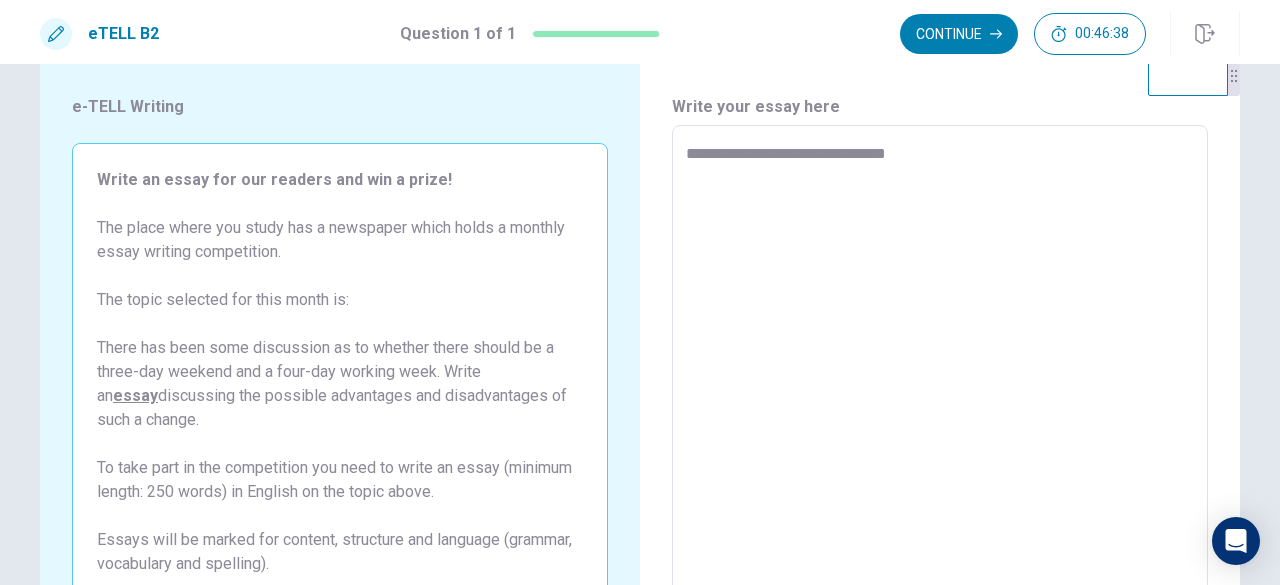 type on "**********" 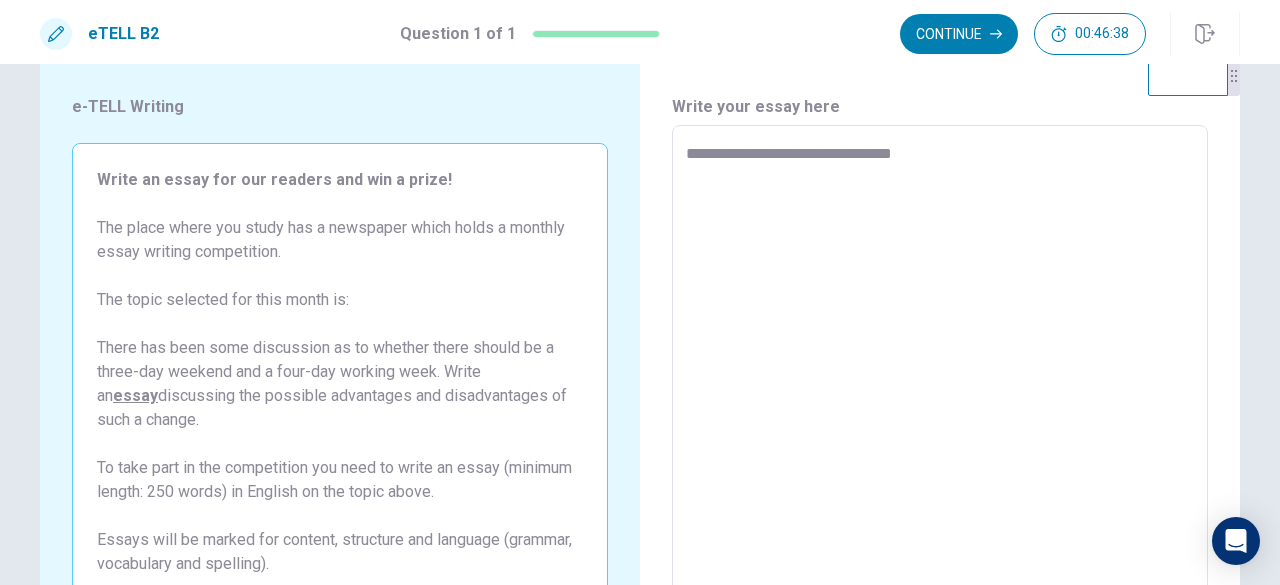 type on "*" 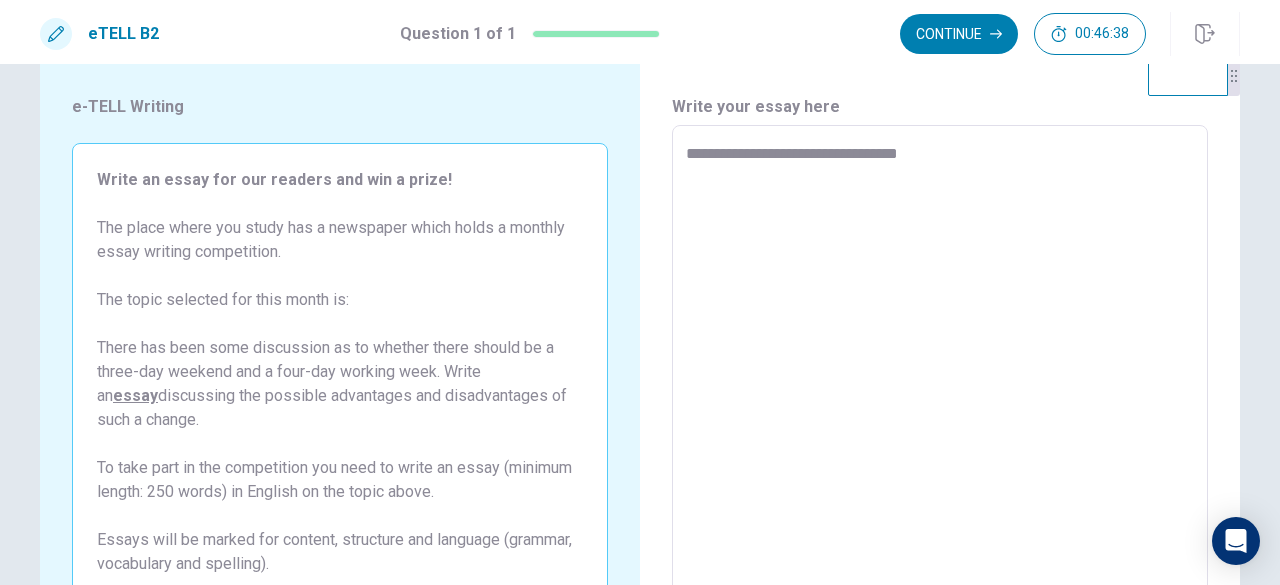 type on "**********" 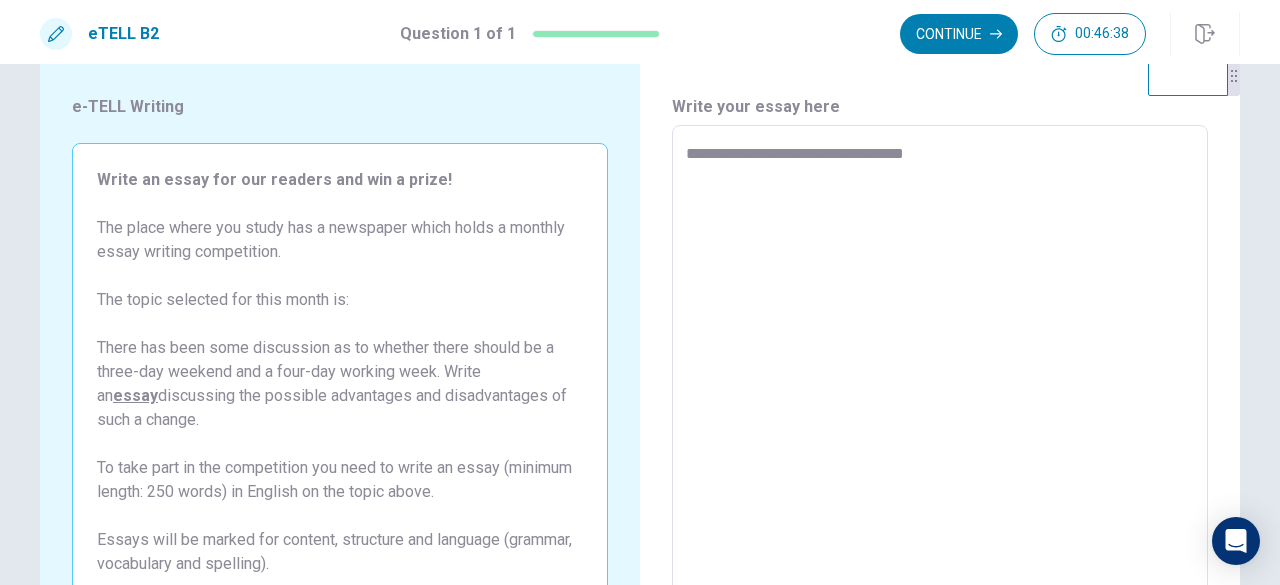 type on "*" 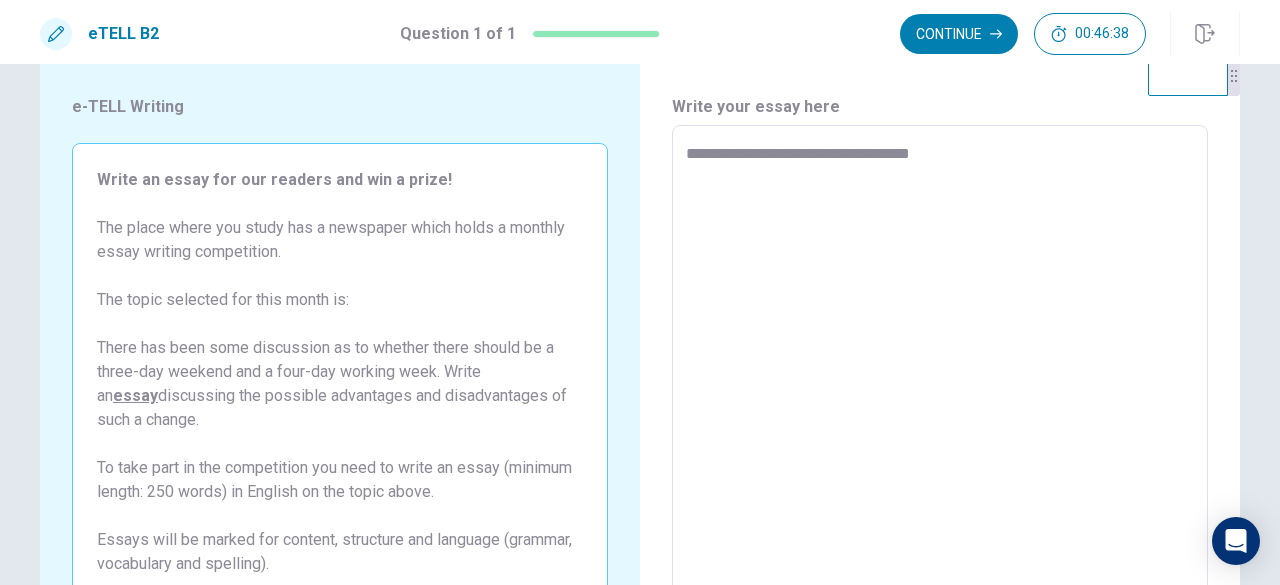 type on "*" 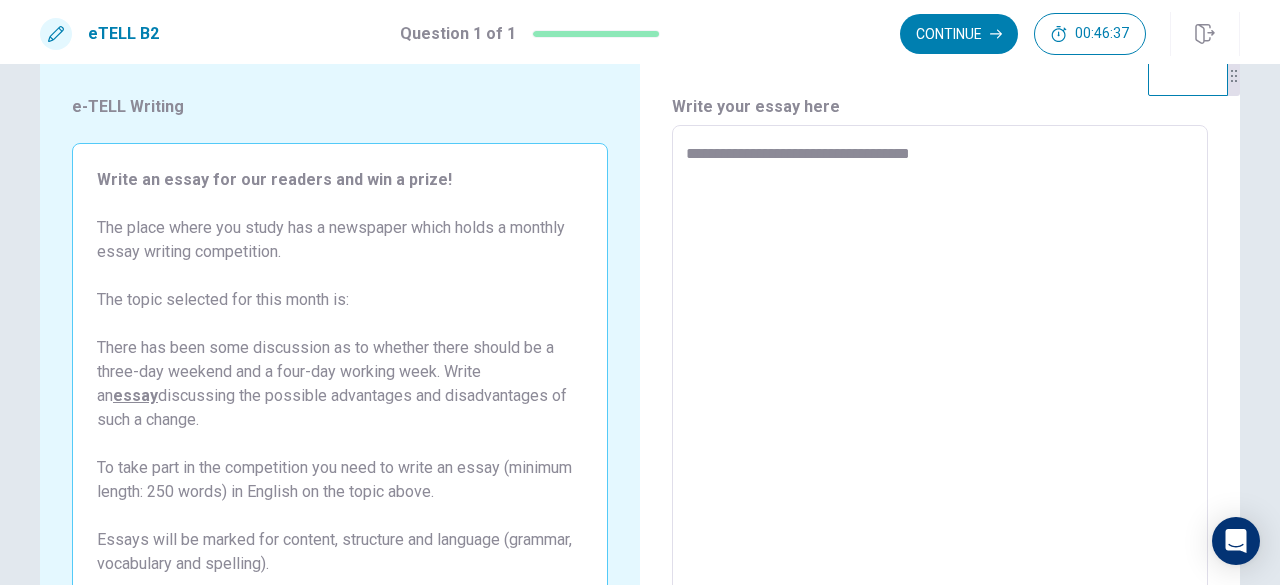 type on "**********" 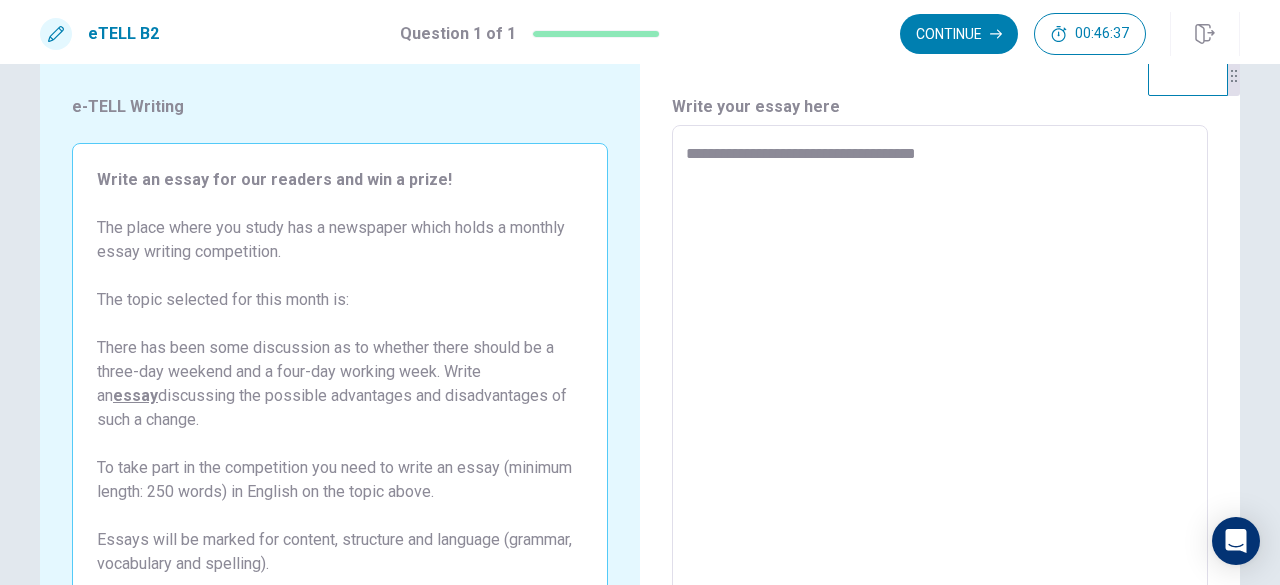type on "*" 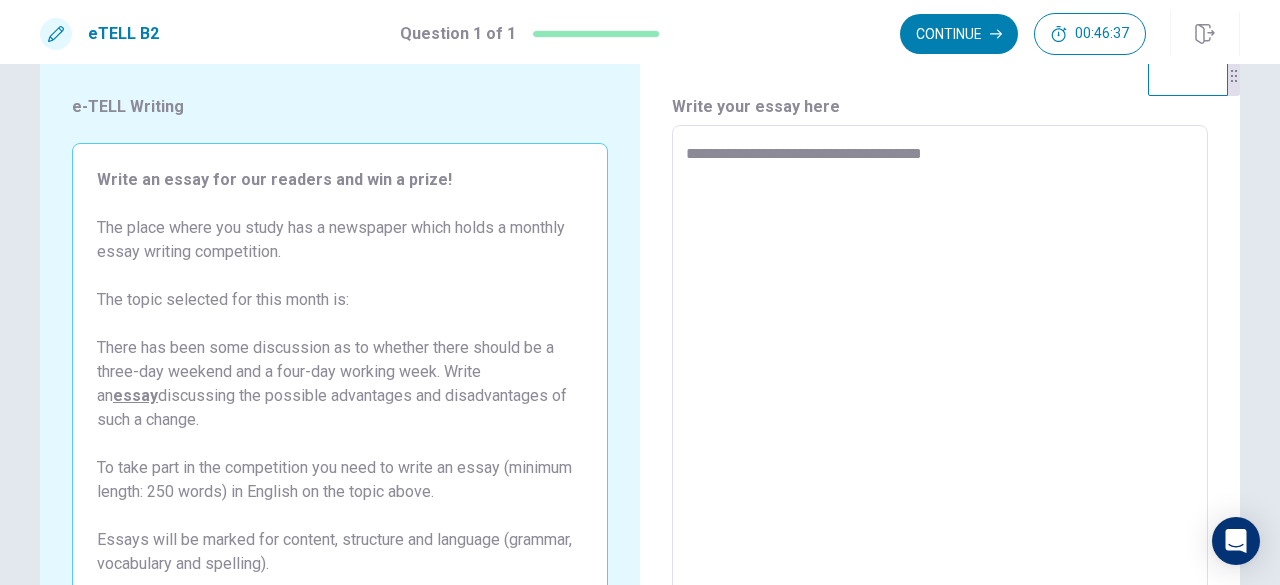 type on "*" 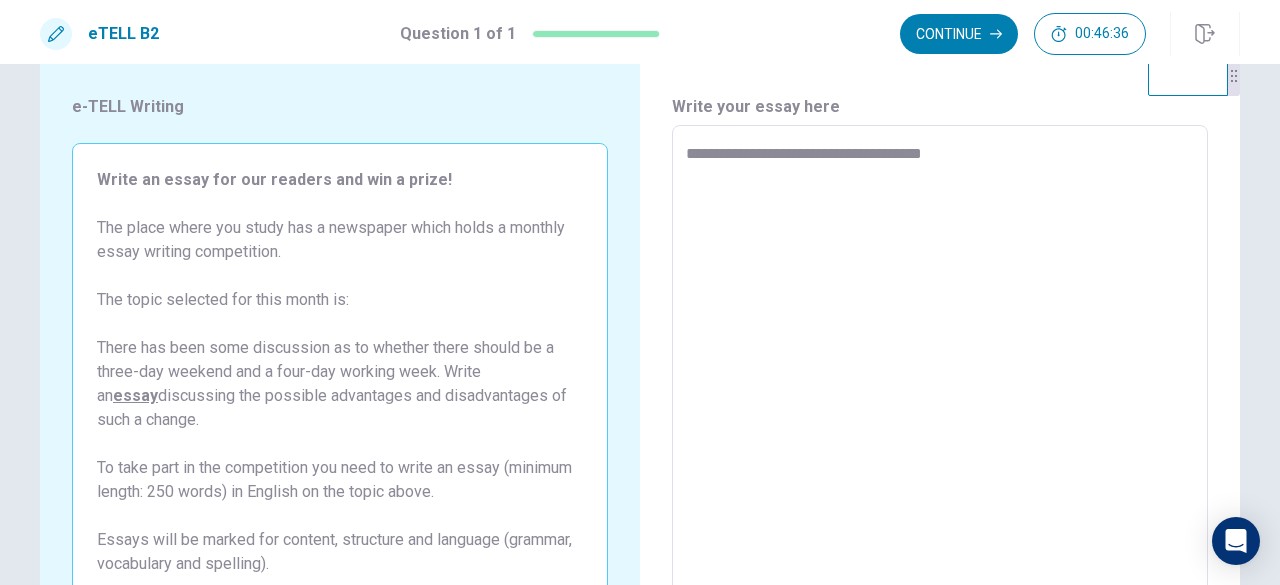 type on "**********" 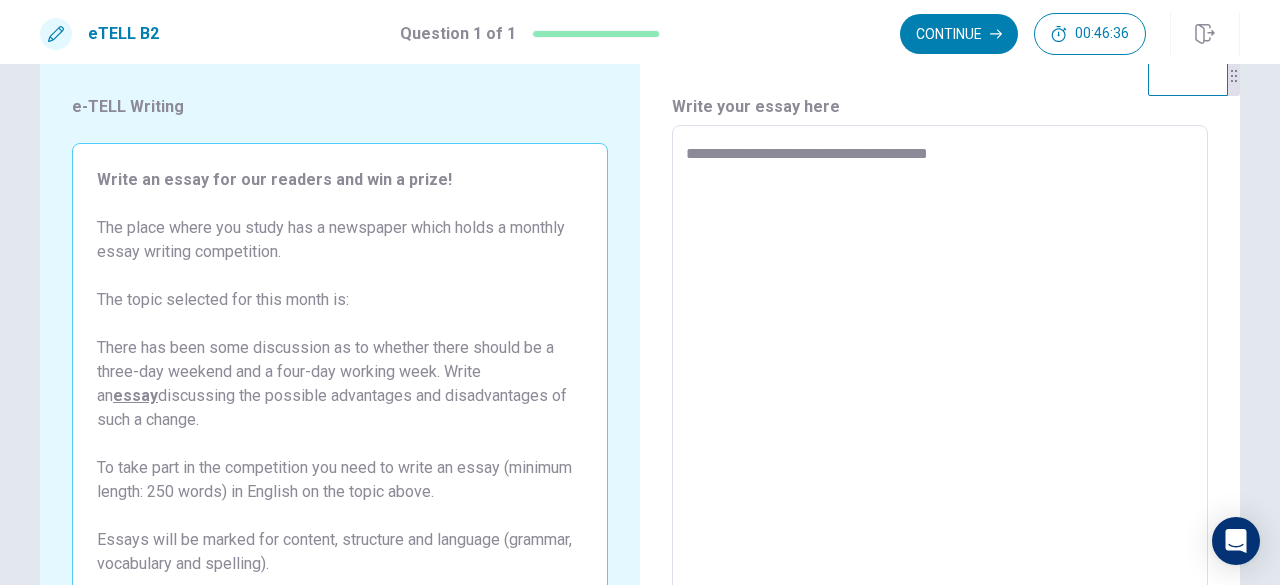 type on "*" 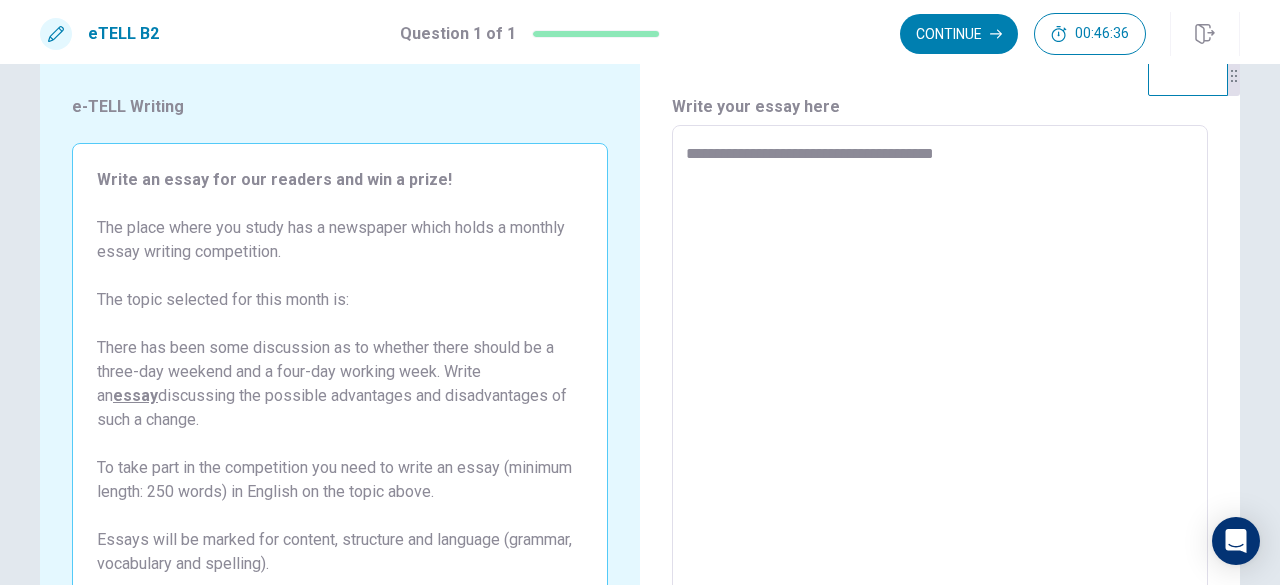 type on "*" 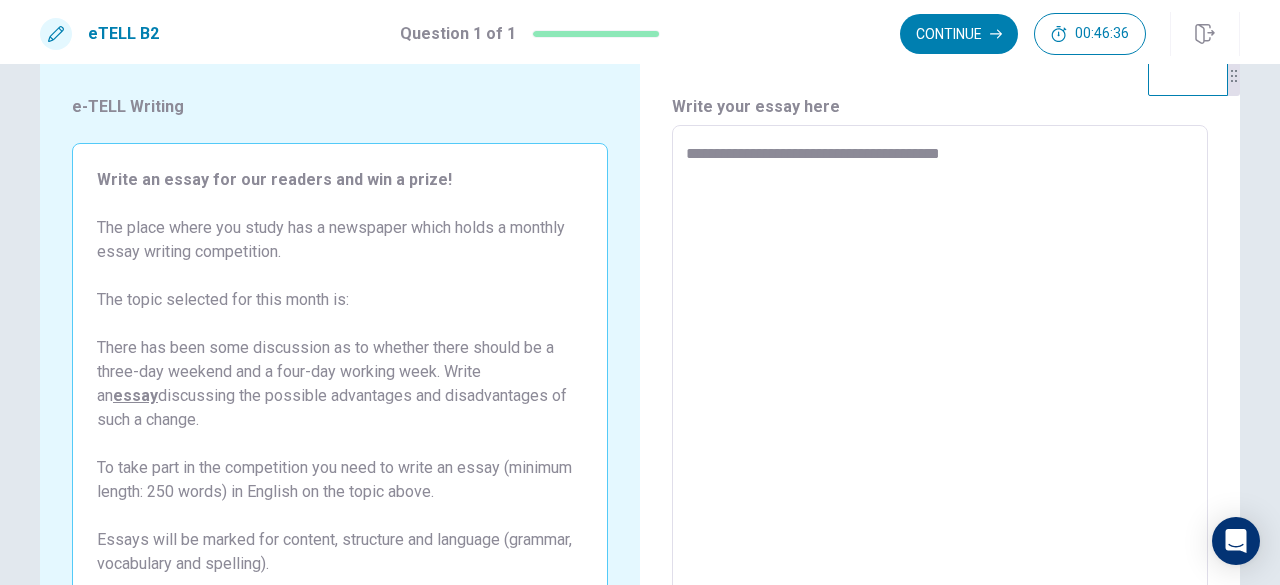 type on "*" 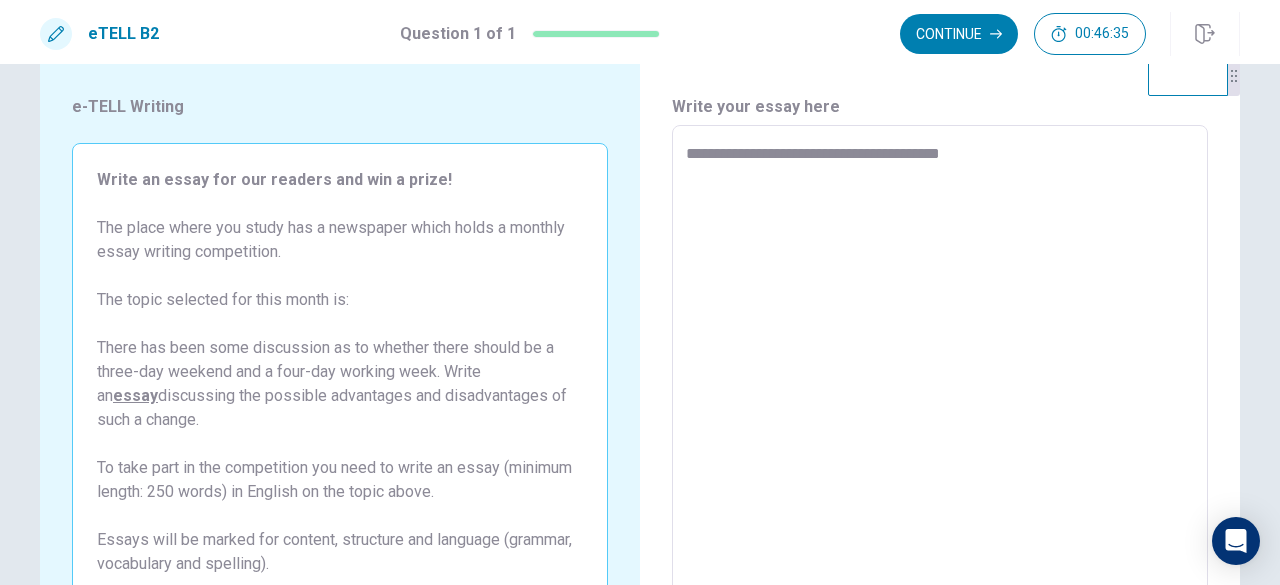 type on "**********" 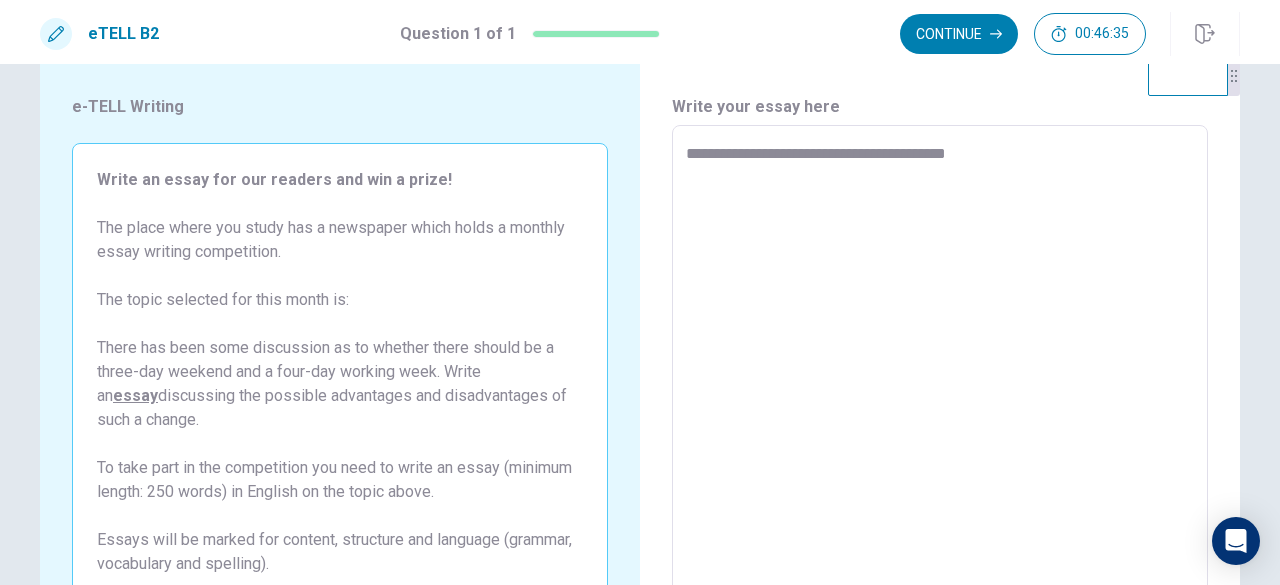 type on "*" 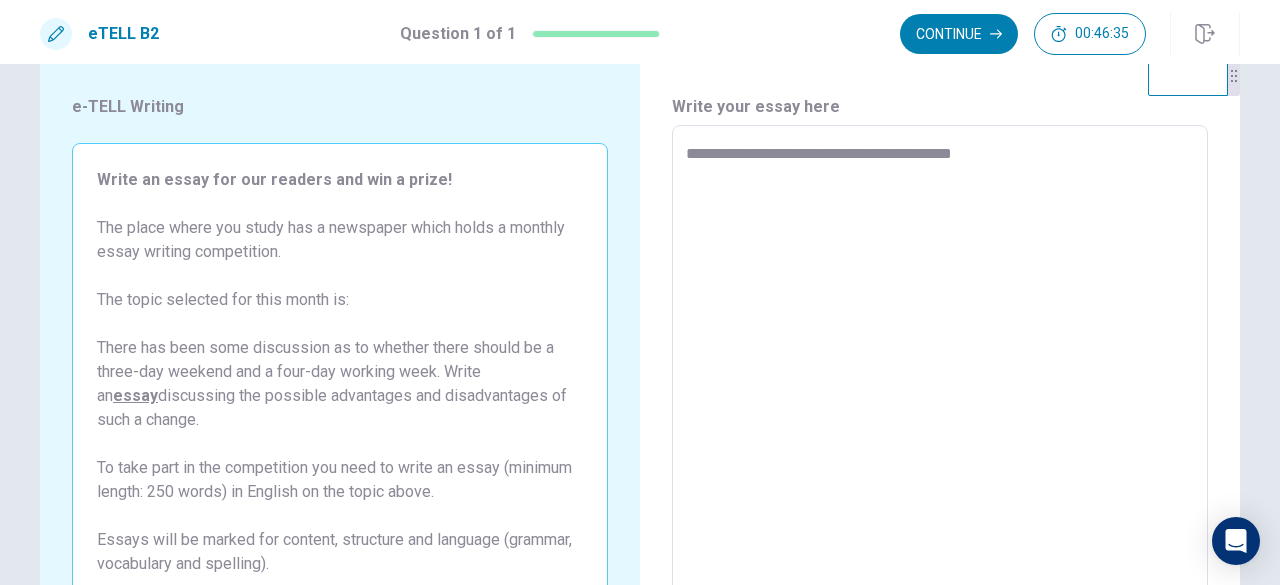 type on "*" 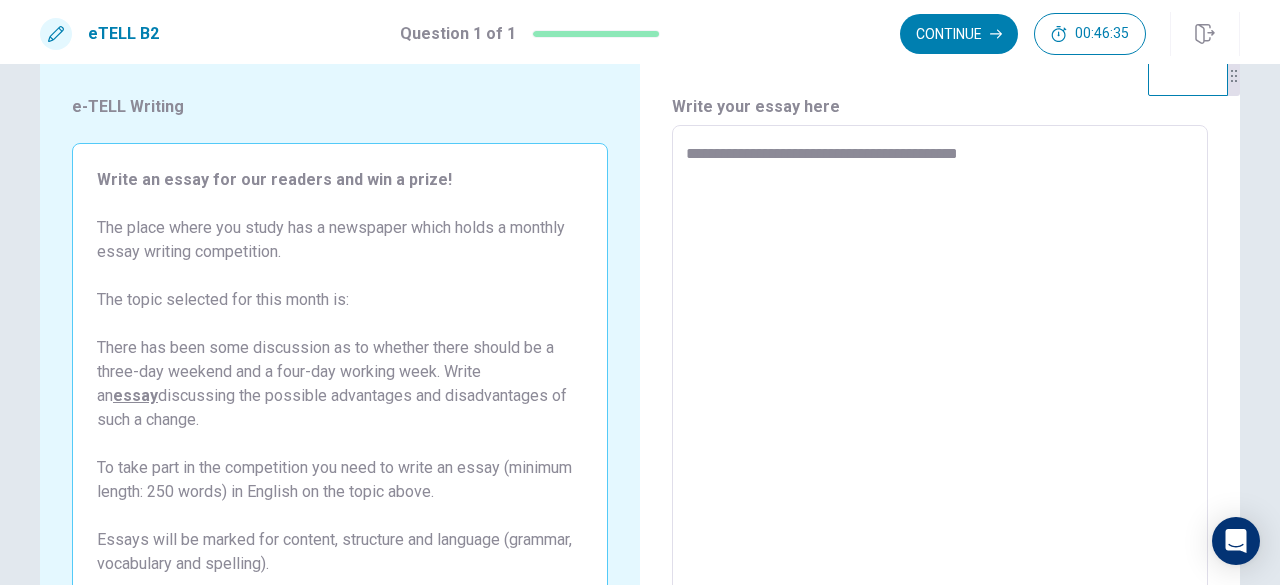 type on "*" 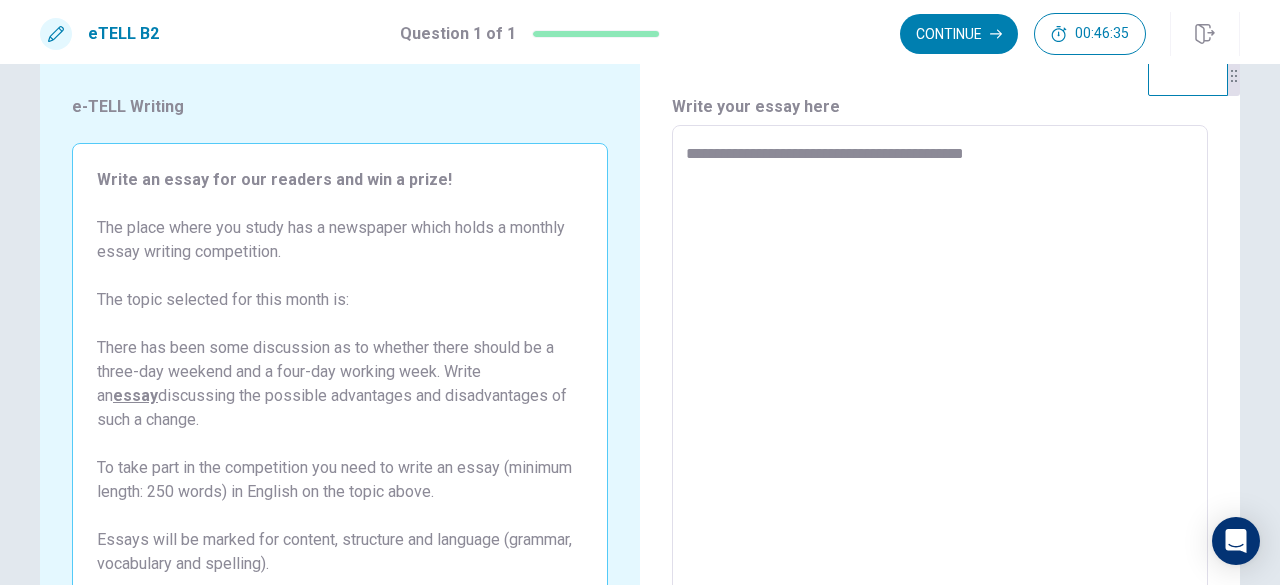 type on "*" 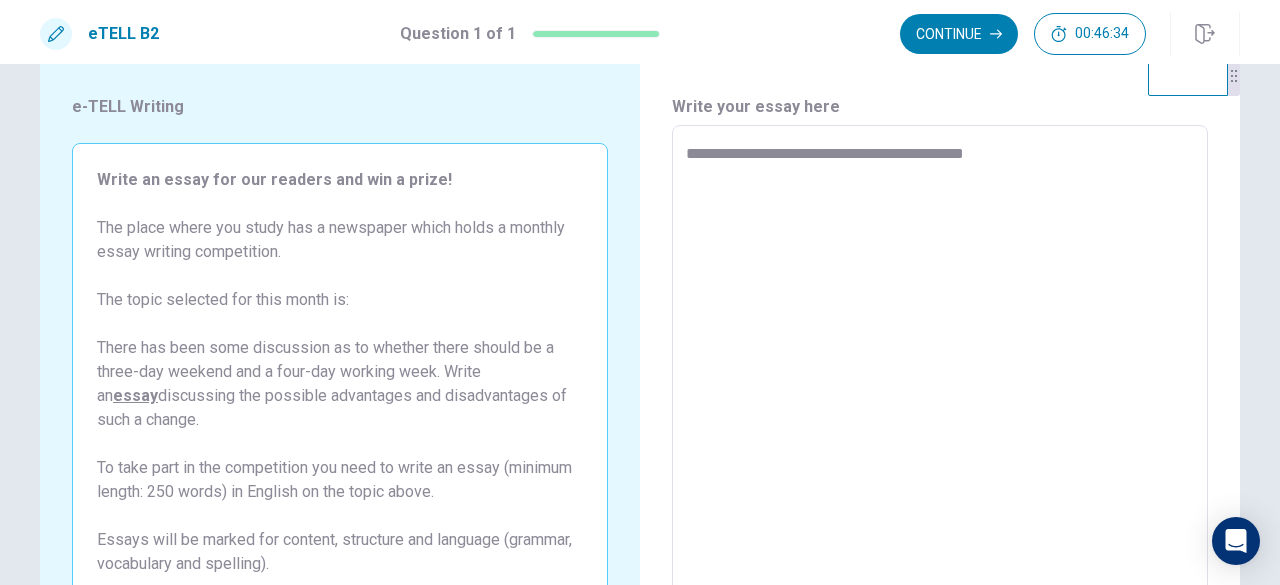type on "**********" 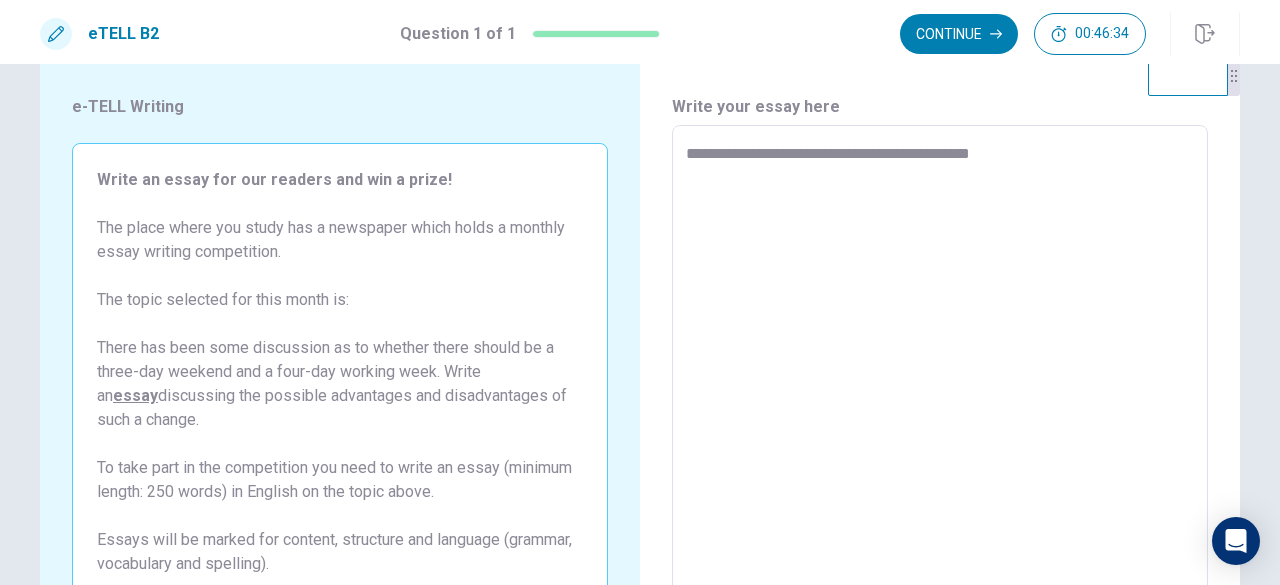 type on "*" 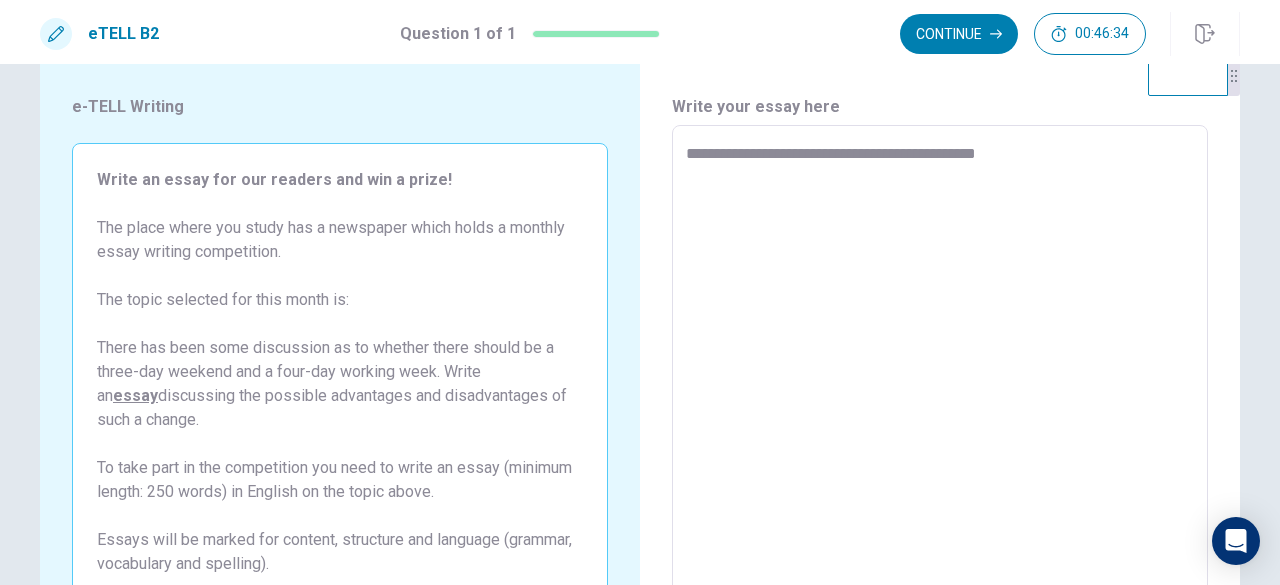 type on "*" 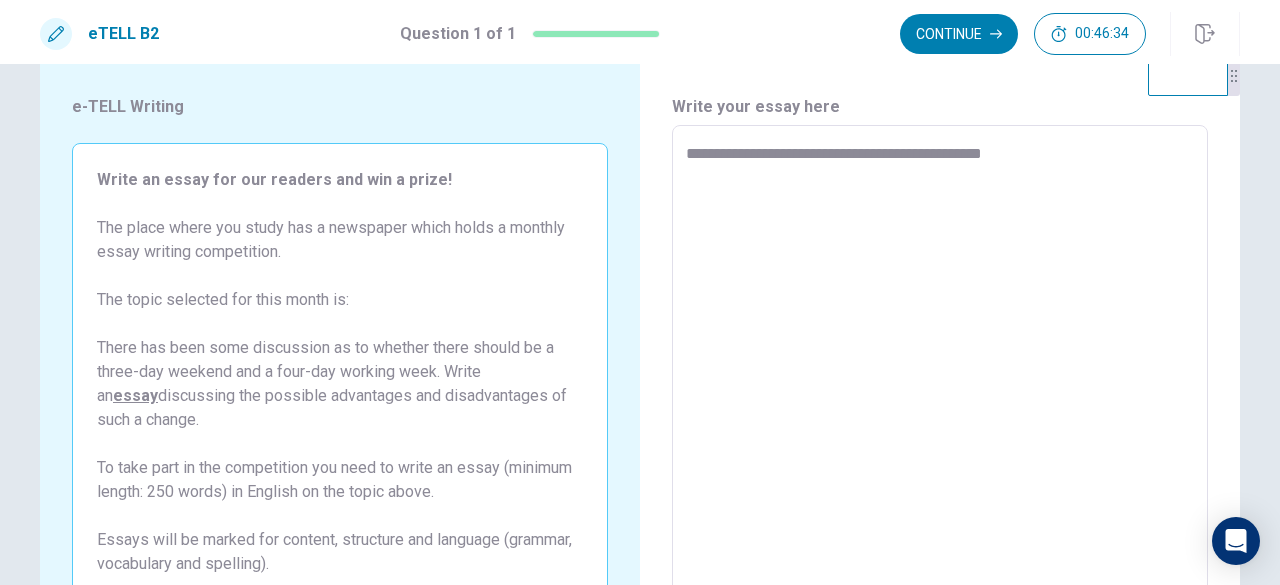 type on "*" 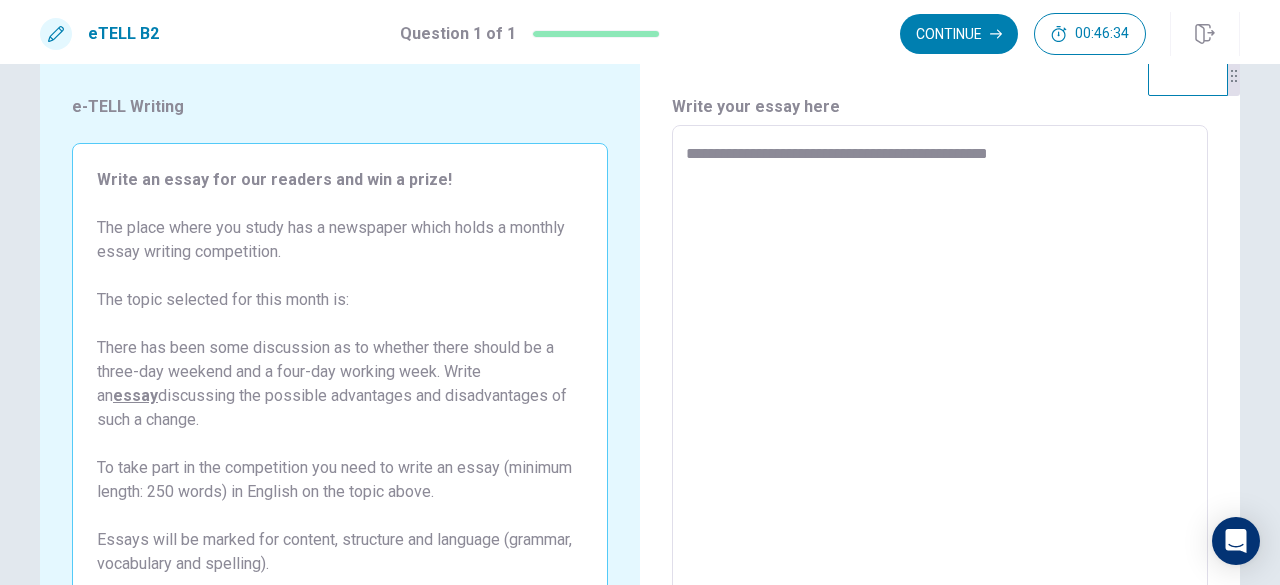 type 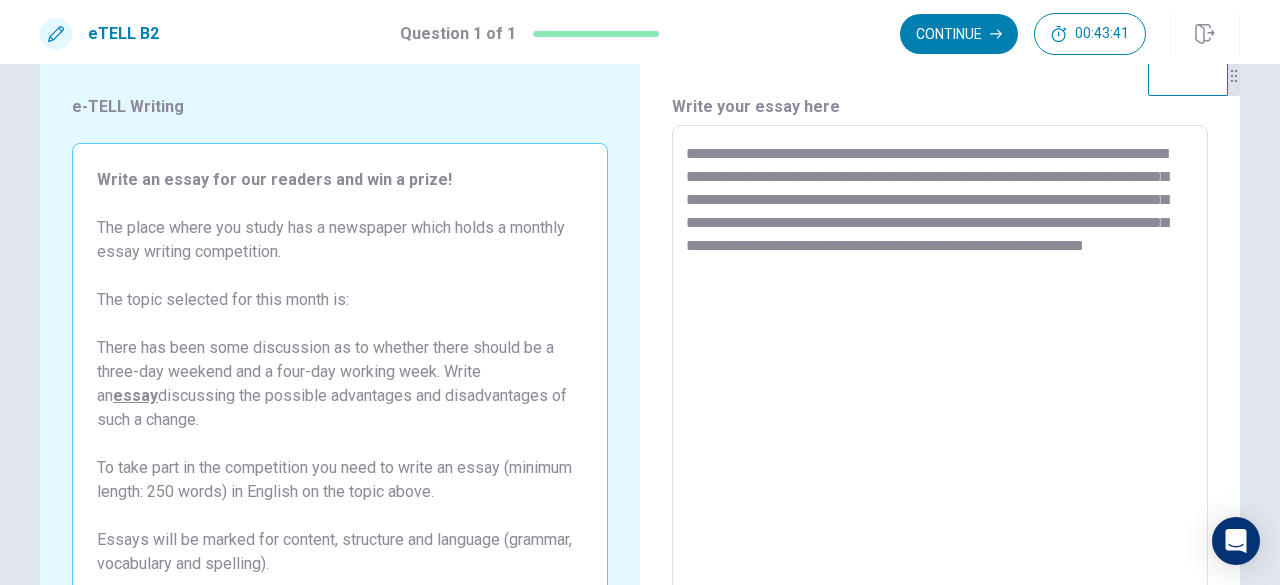 click on "**********" at bounding box center [940, 402] 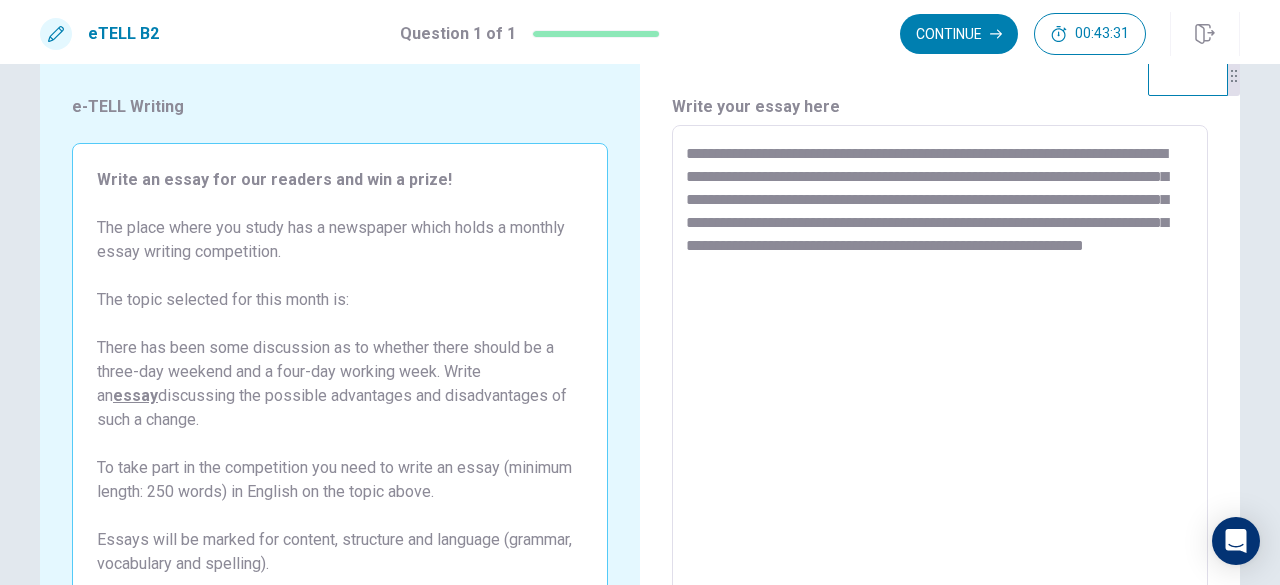 click on "**********" at bounding box center [940, 402] 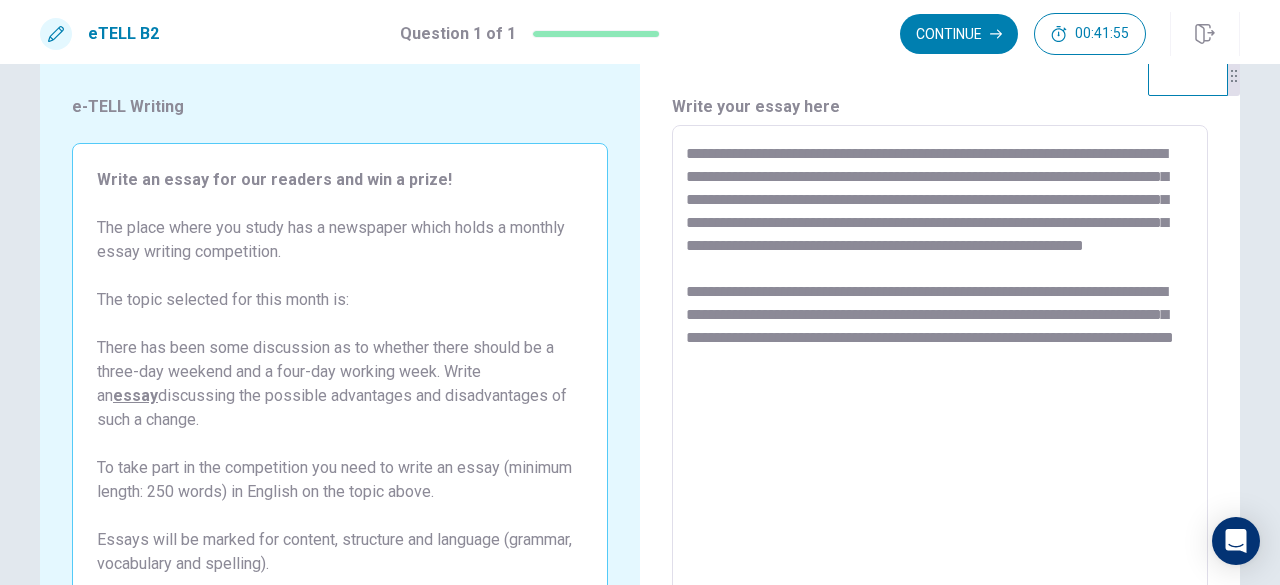 click on "**********" at bounding box center (940, 402) 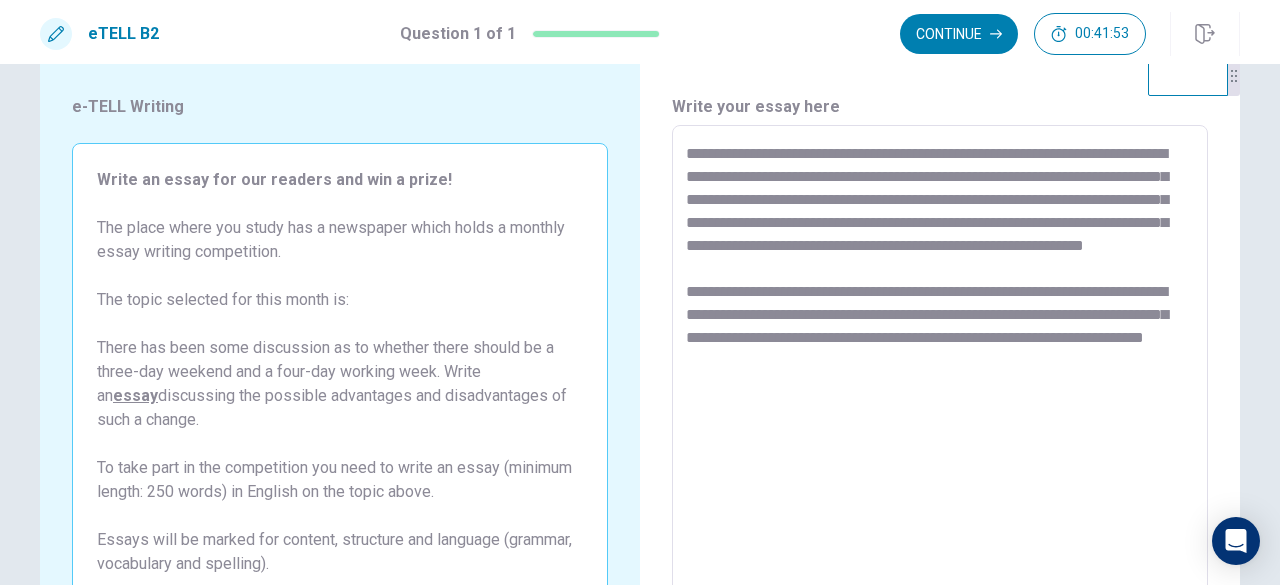 click on "**********" at bounding box center [940, 402] 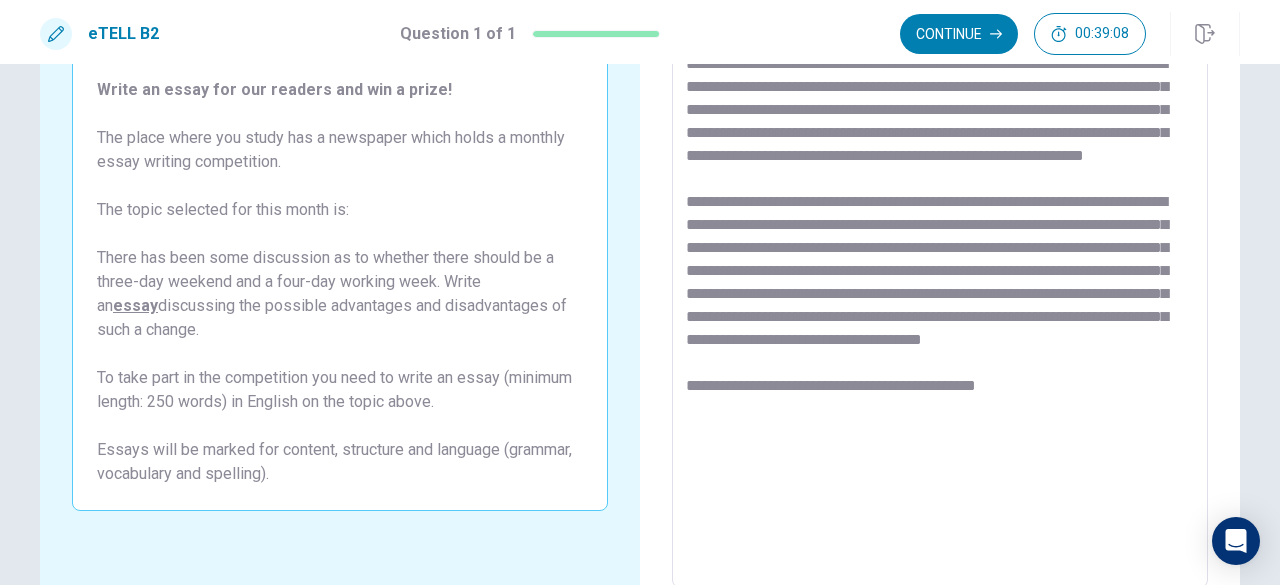 scroll, scrollTop: 142, scrollLeft: 0, axis: vertical 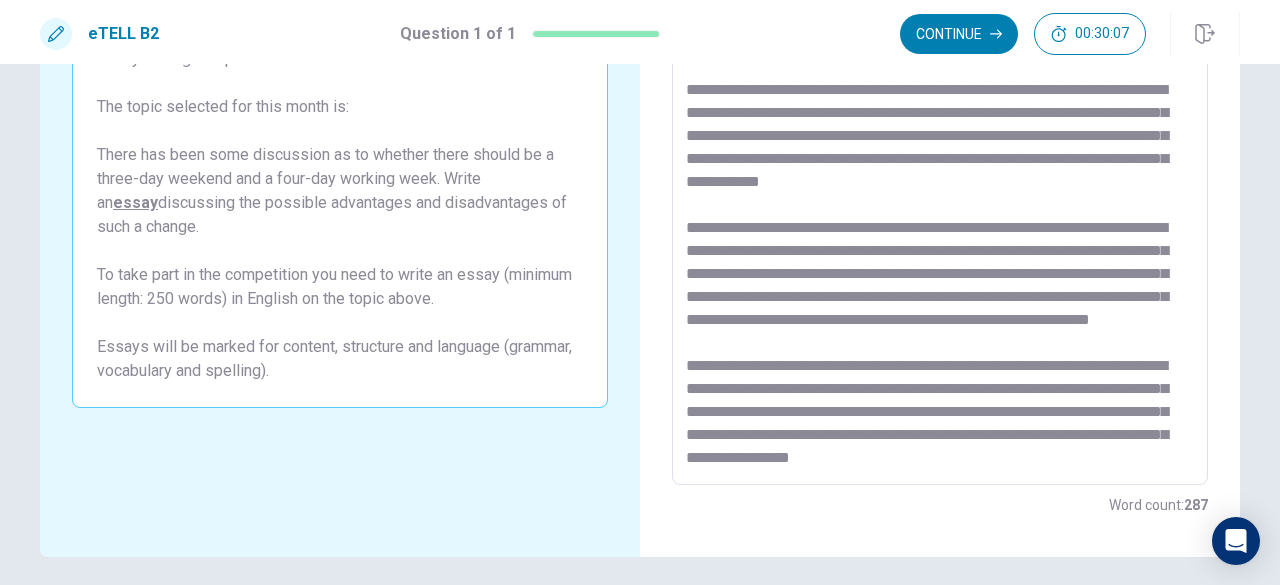 click at bounding box center (940, 209) 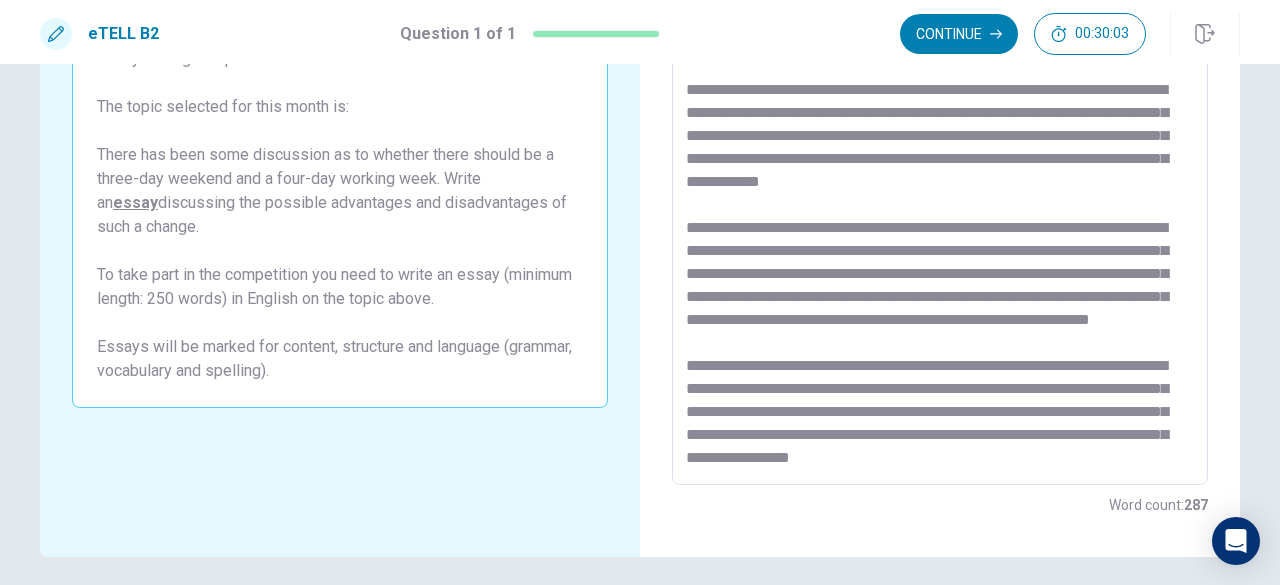 click at bounding box center (940, 209) 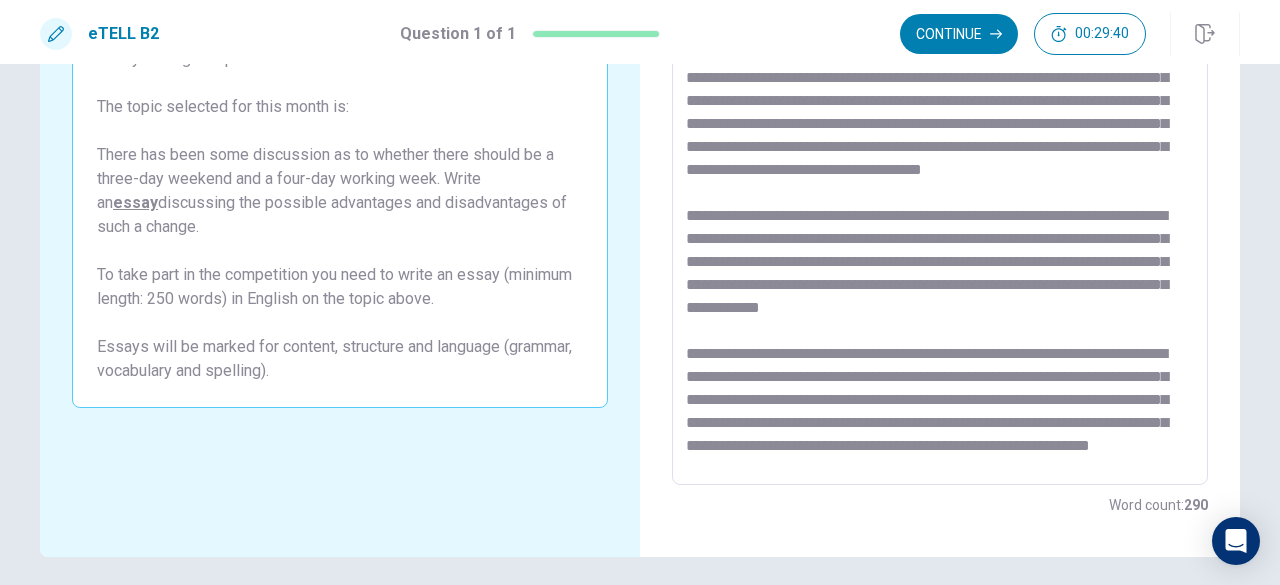 scroll, scrollTop: 0, scrollLeft: 0, axis: both 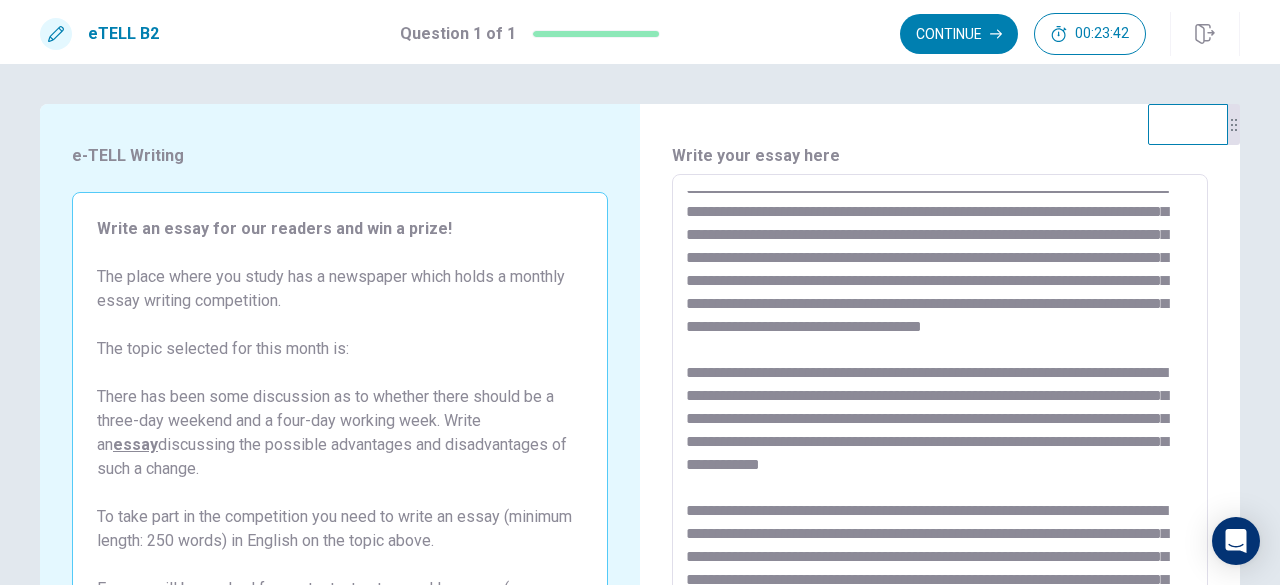 click at bounding box center [940, 451] 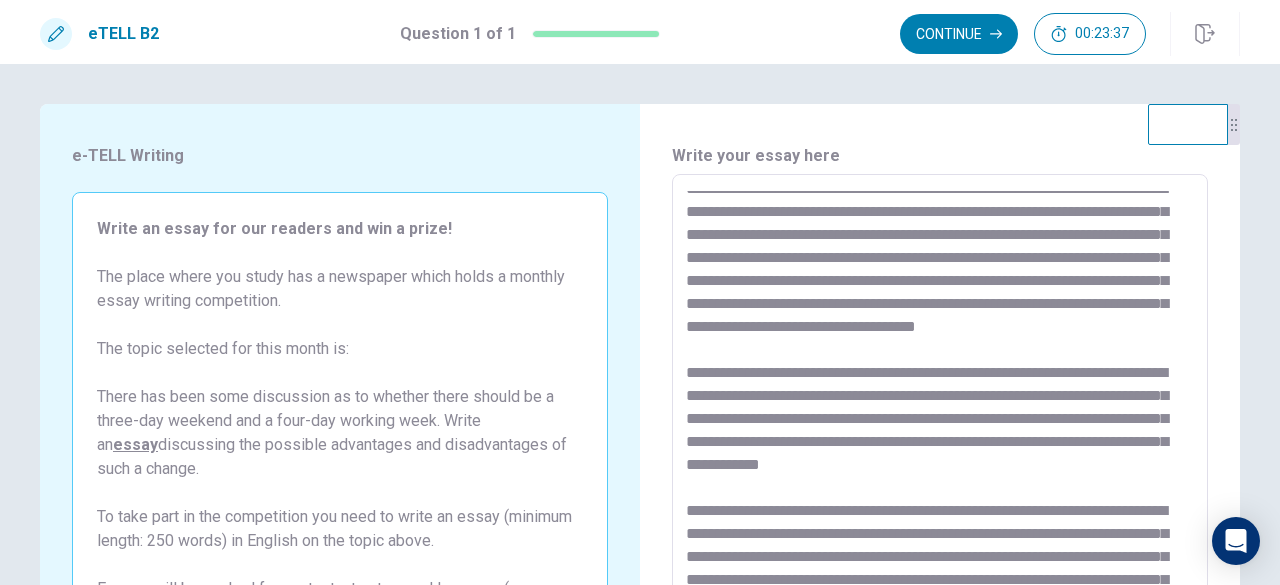 click at bounding box center [940, 451] 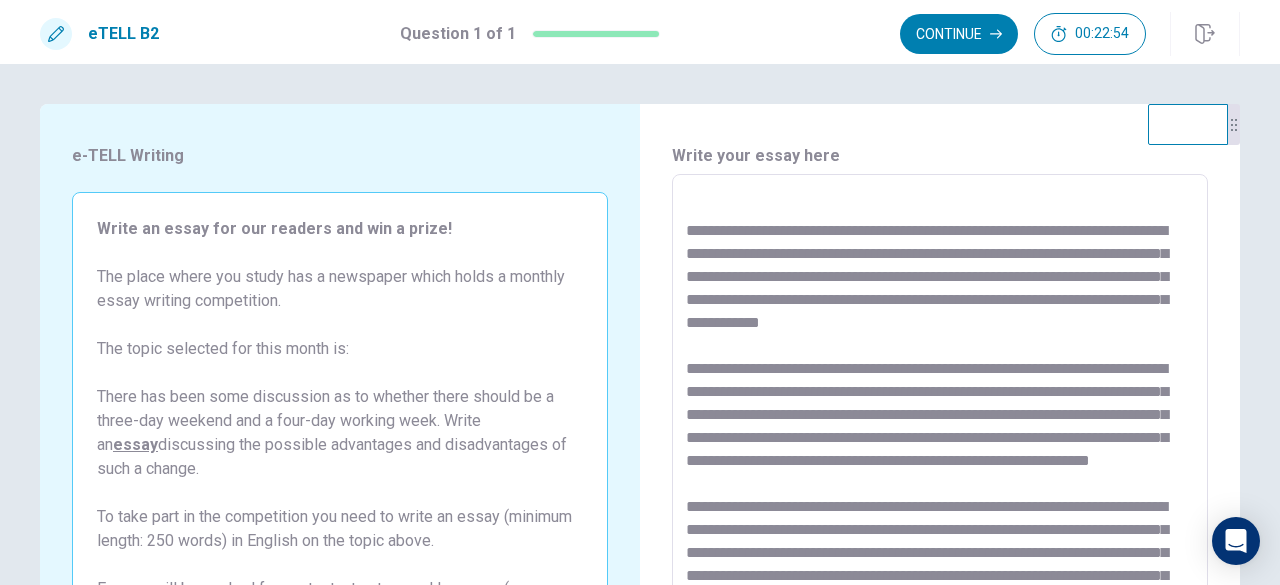 scroll, scrollTop: 297, scrollLeft: 0, axis: vertical 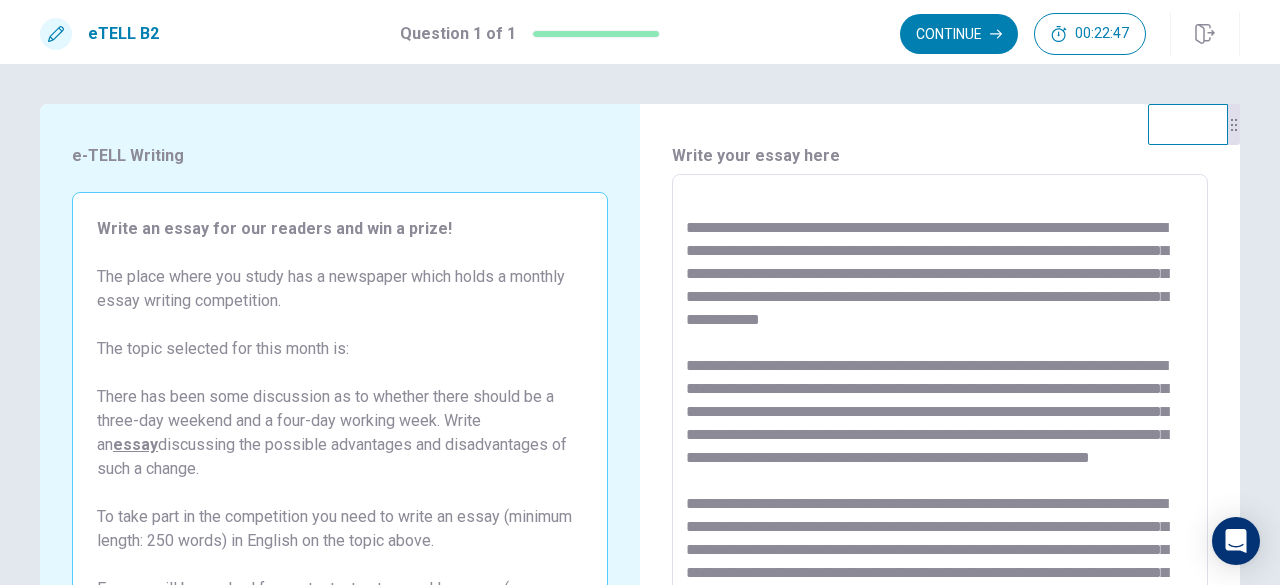 click at bounding box center (940, 451) 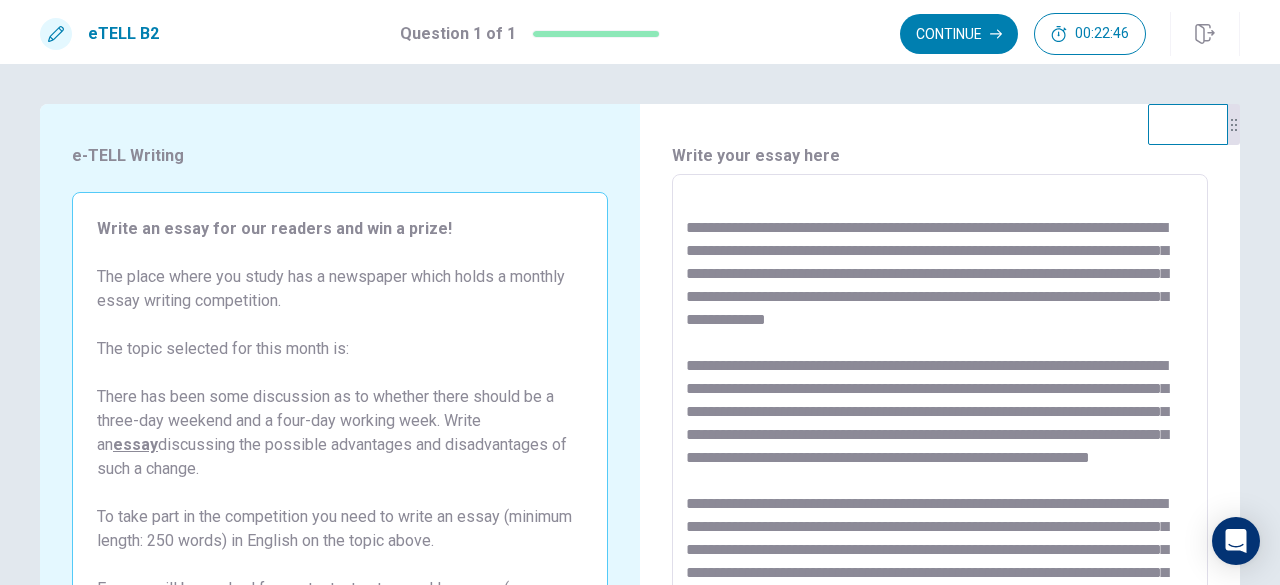 click at bounding box center [940, 451] 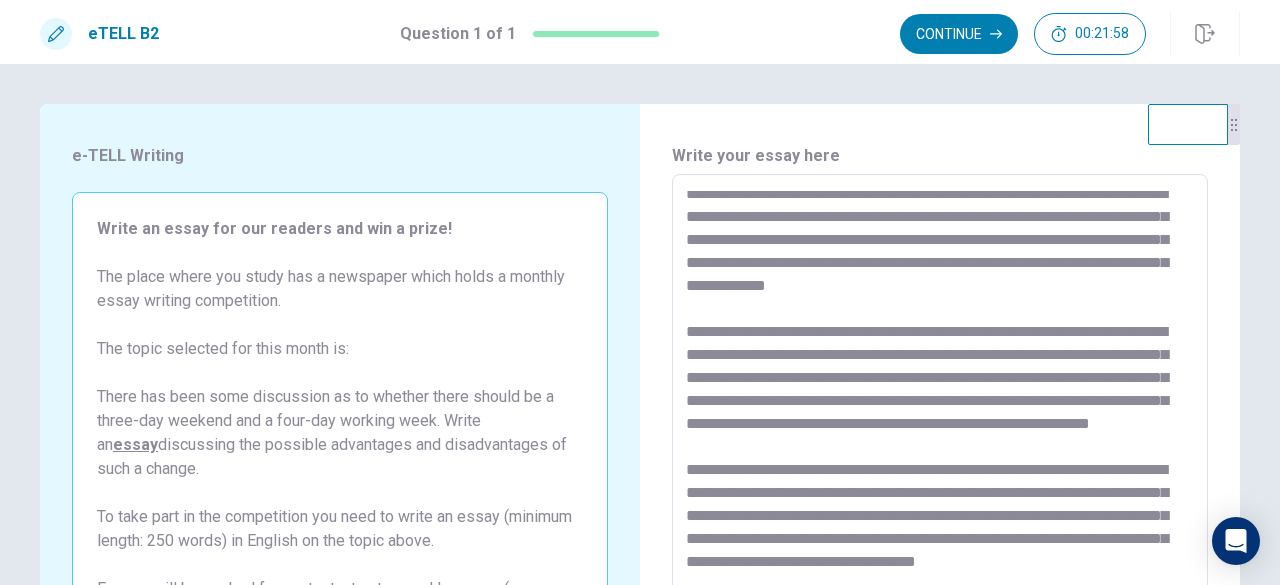 scroll, scrollTop: 492, scrollLeft: 0, axis: vertical 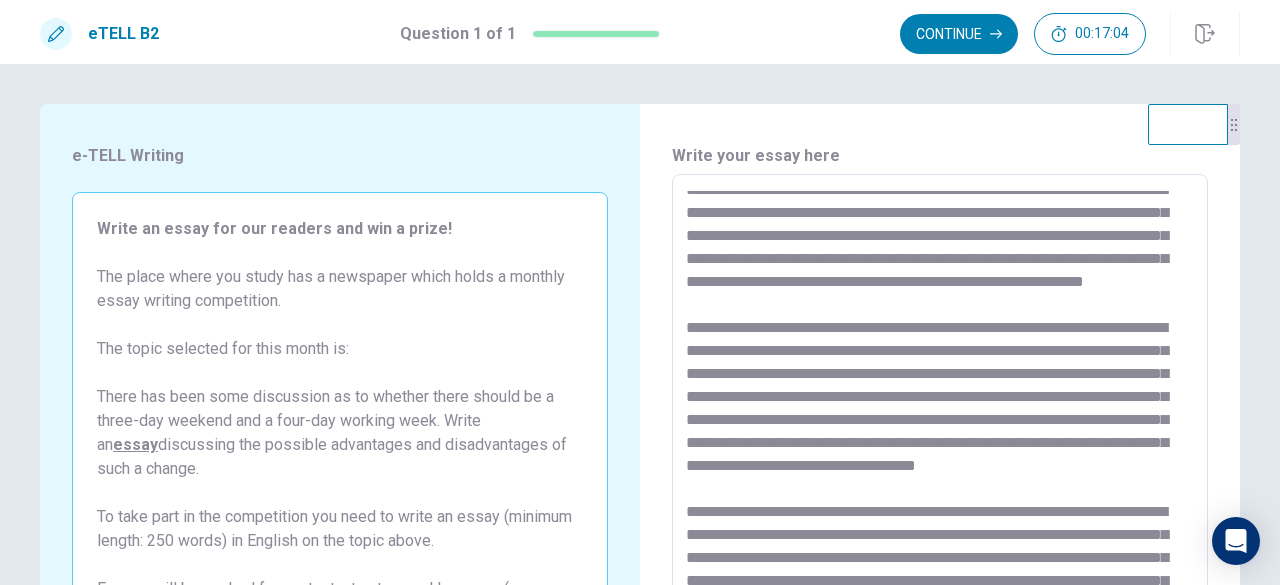 click at bounding box center [940, 451] 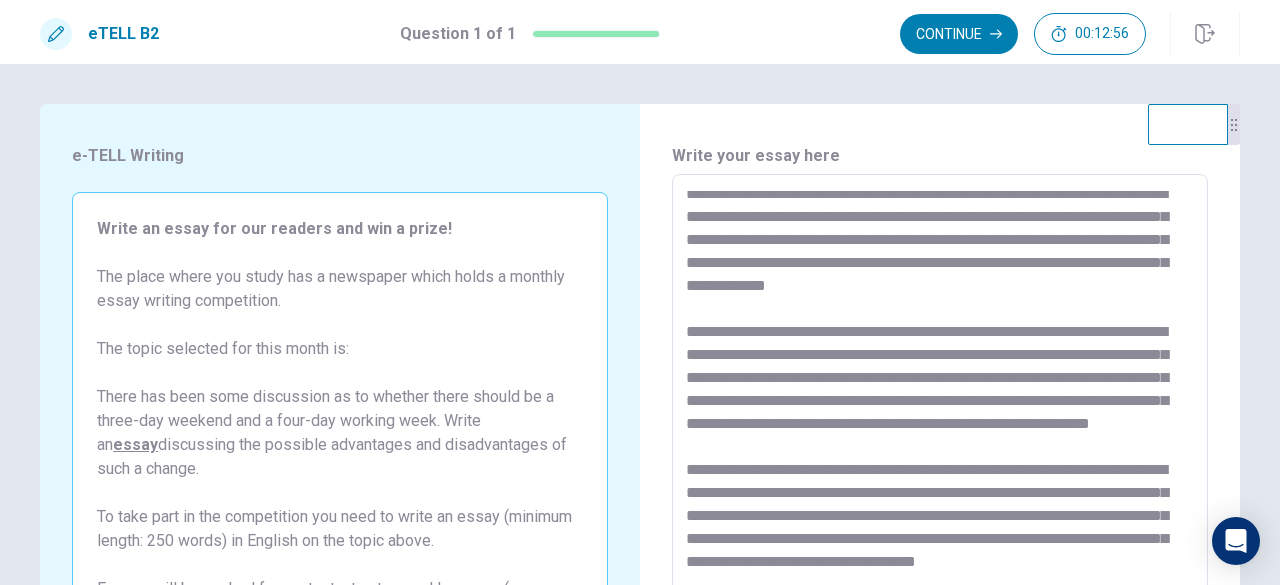scroll, scrollTop: 492, scrollLeft: 0, axis: vertical 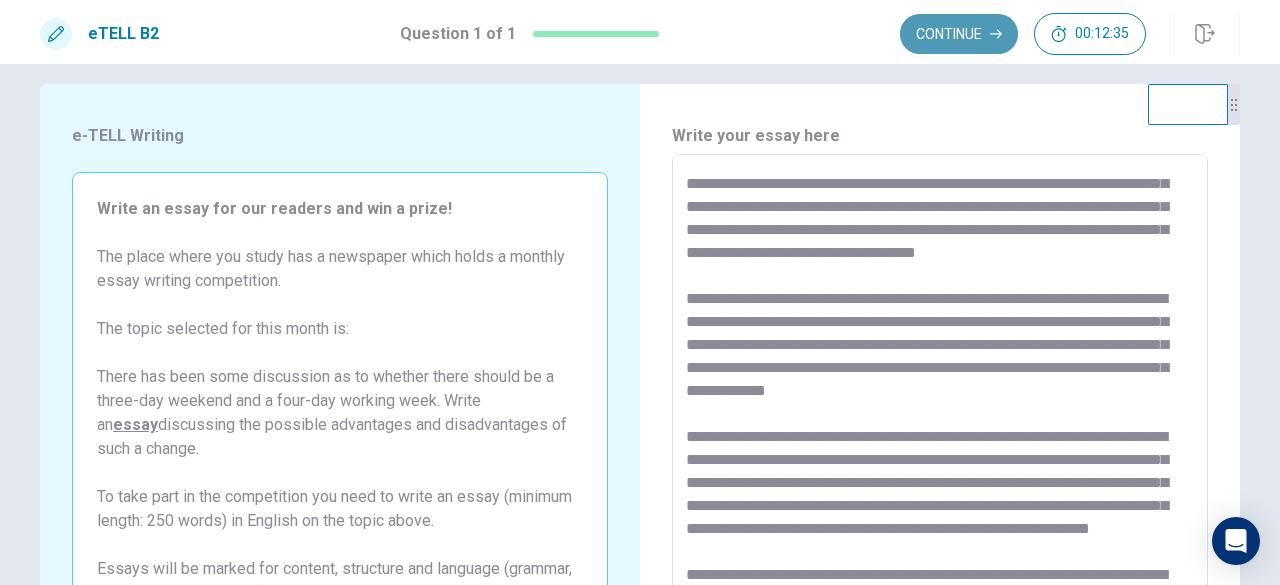 click on "Continue" at bounding box center [959, 34] 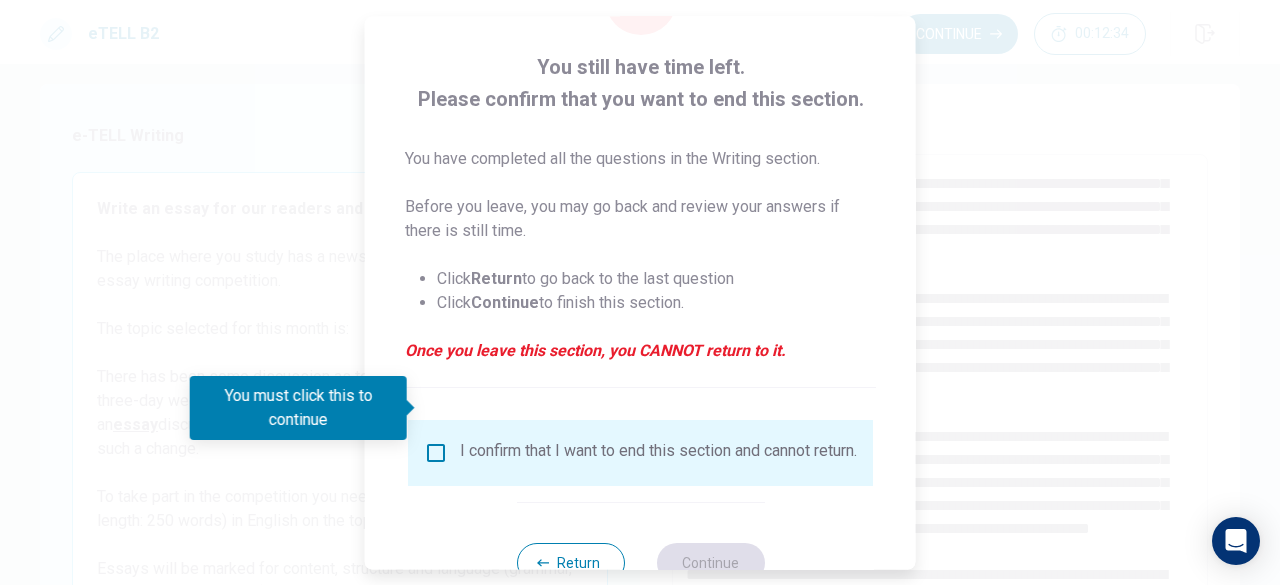 scroll, scrollTop: 160, scrollLeft: 0, axis: vertical 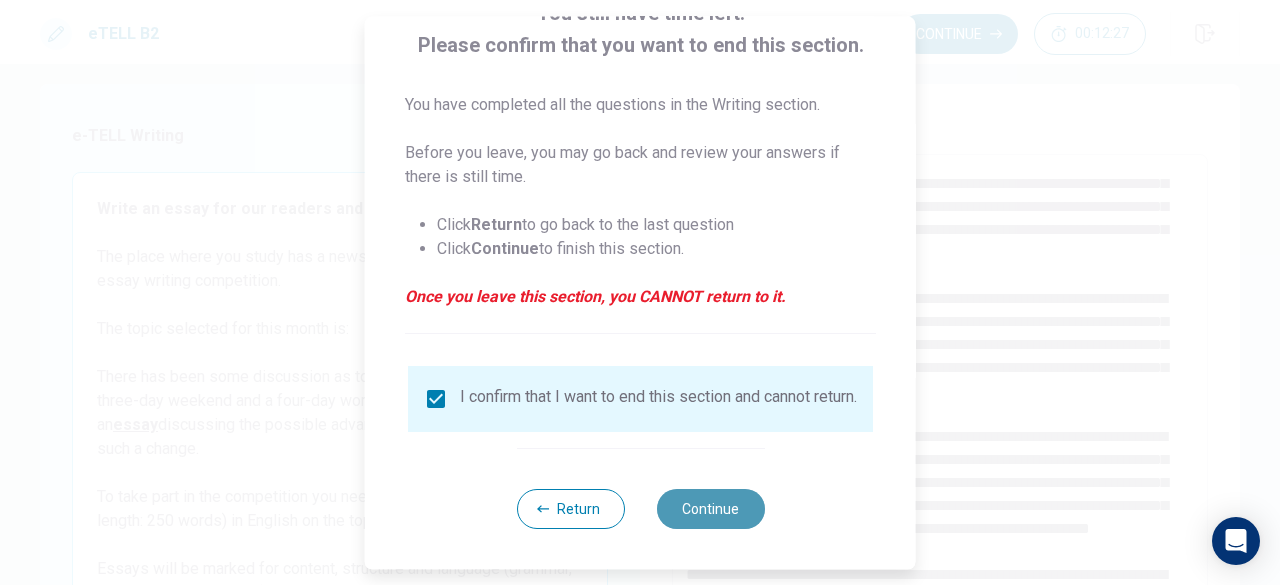 click on "Continue" at bounding box center (710, 509) 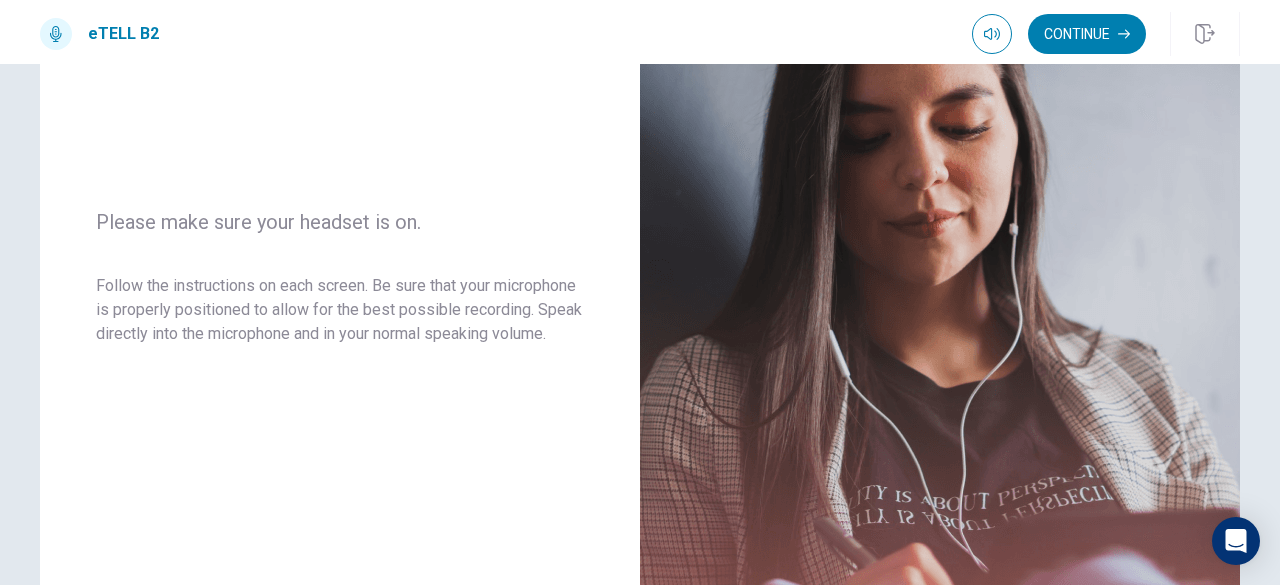 scroll, scrollTop: 240, scrollLeft: 0, axis: vertical 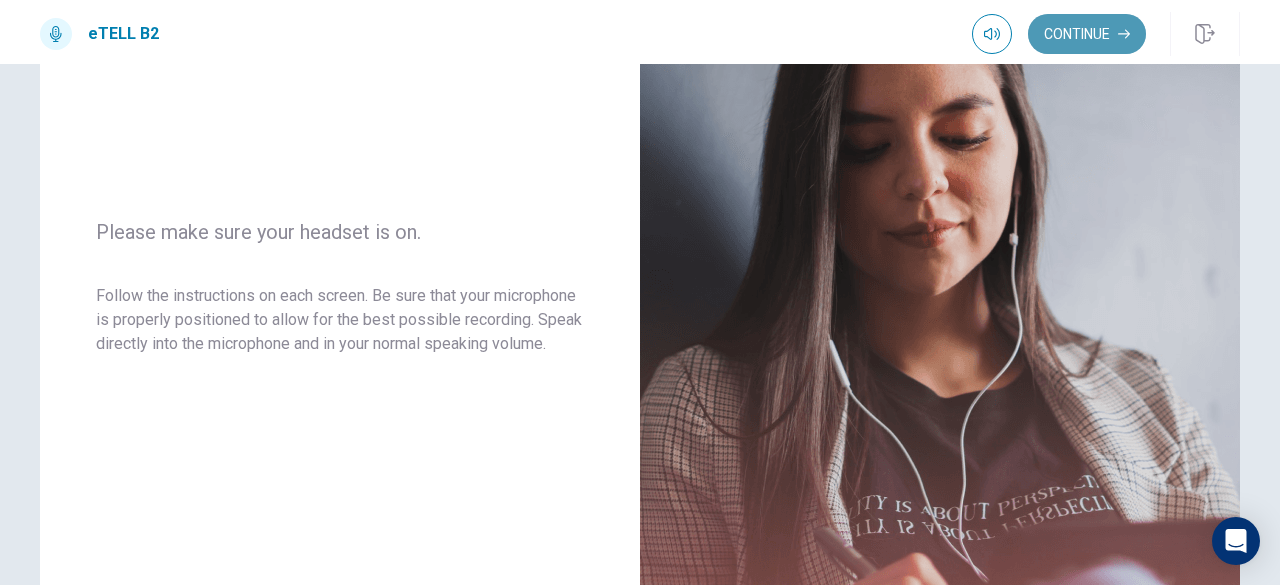 click on "Continue" at bounding box center (1087, 34) 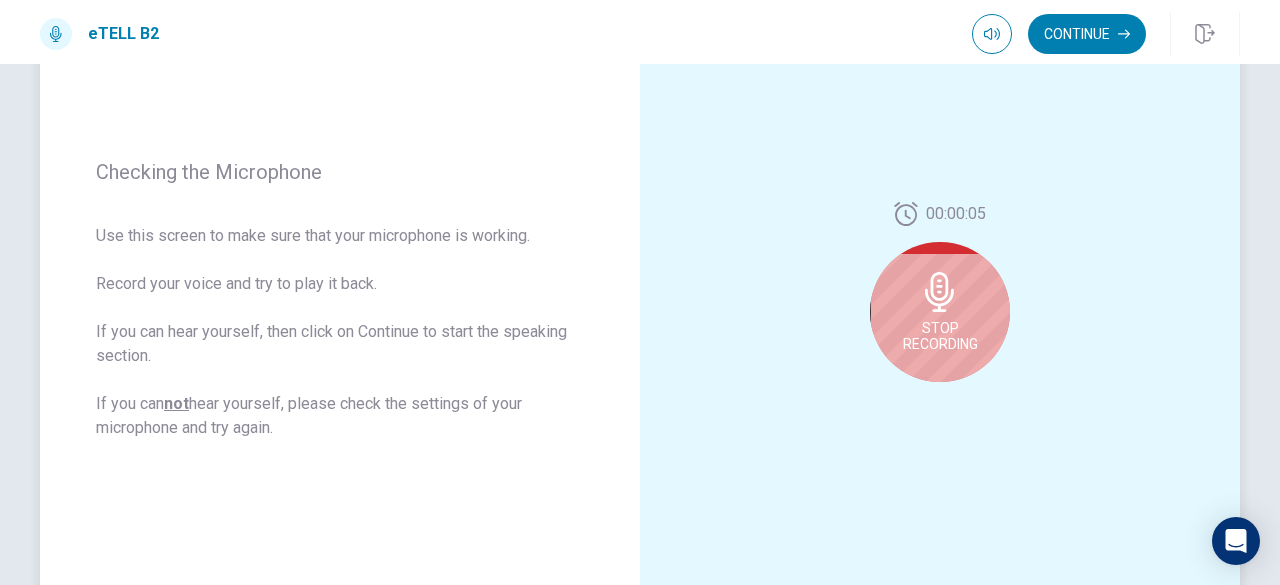 click 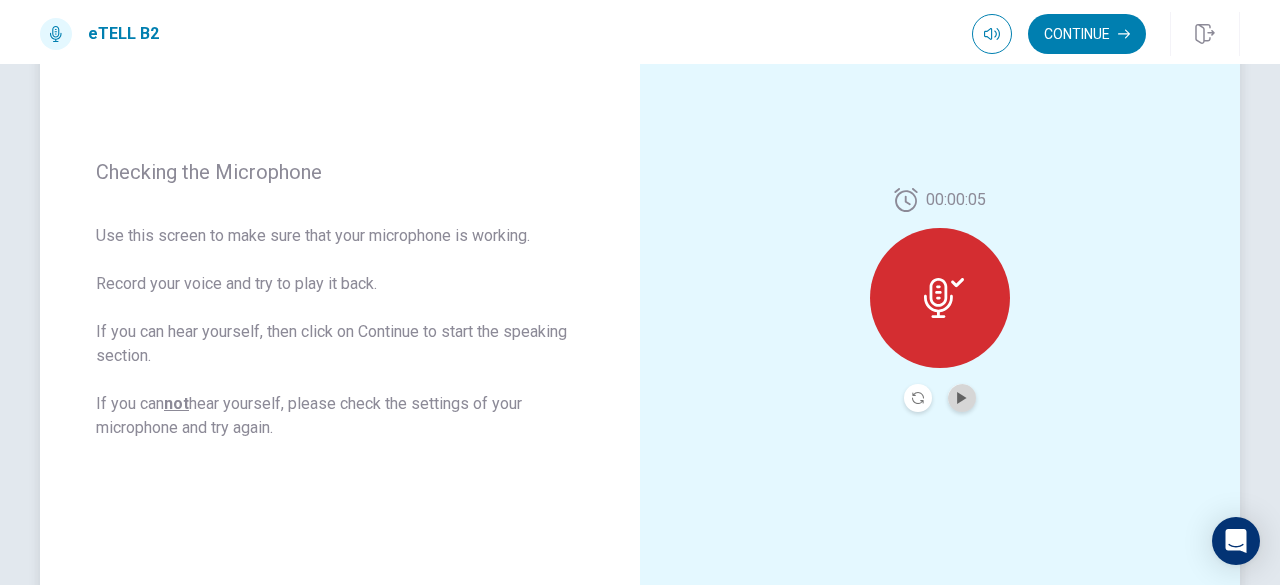 click at bounding box center (962, 398) 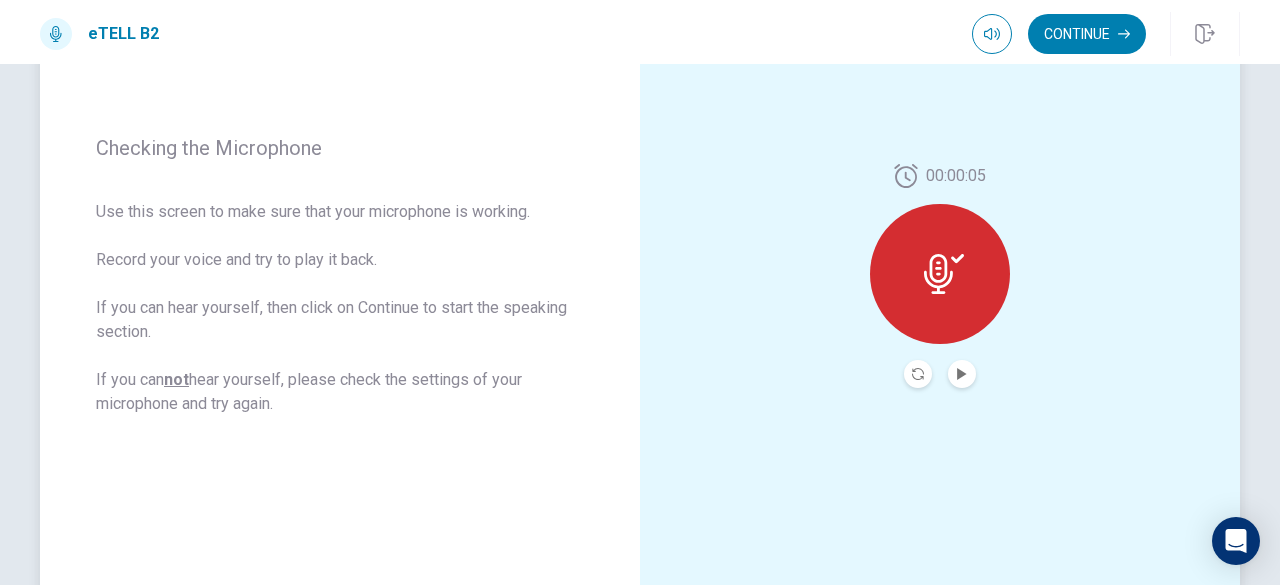scroll, scrollTop: 268, scrollLeft: 0, axis: vertical 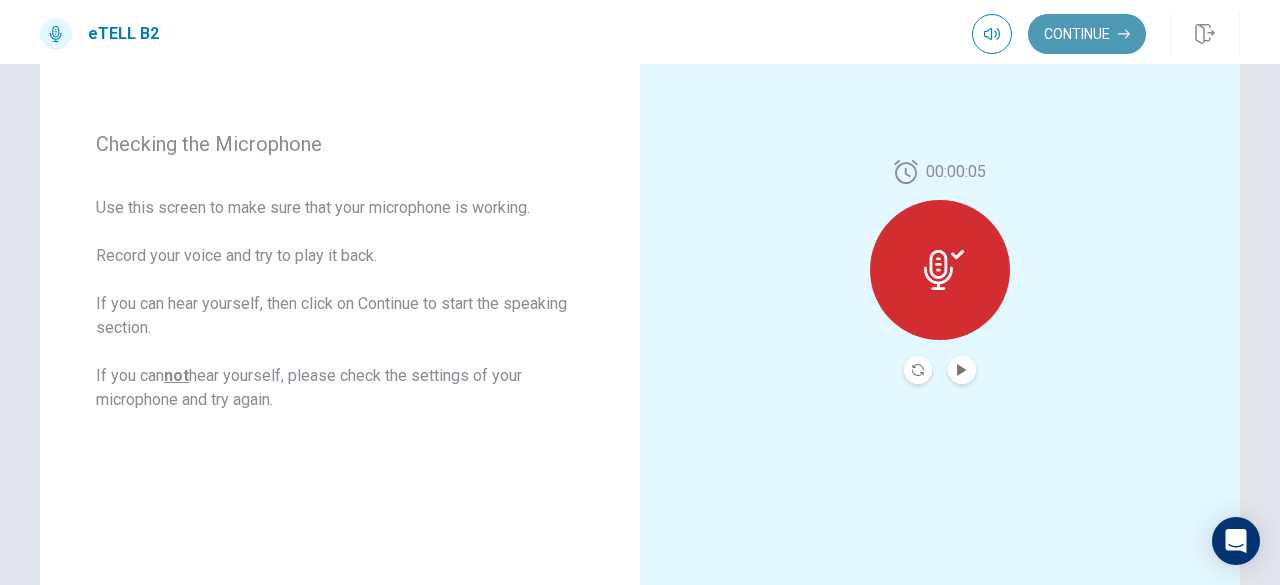 click on "Continue" at bounding box center [1087, 34] 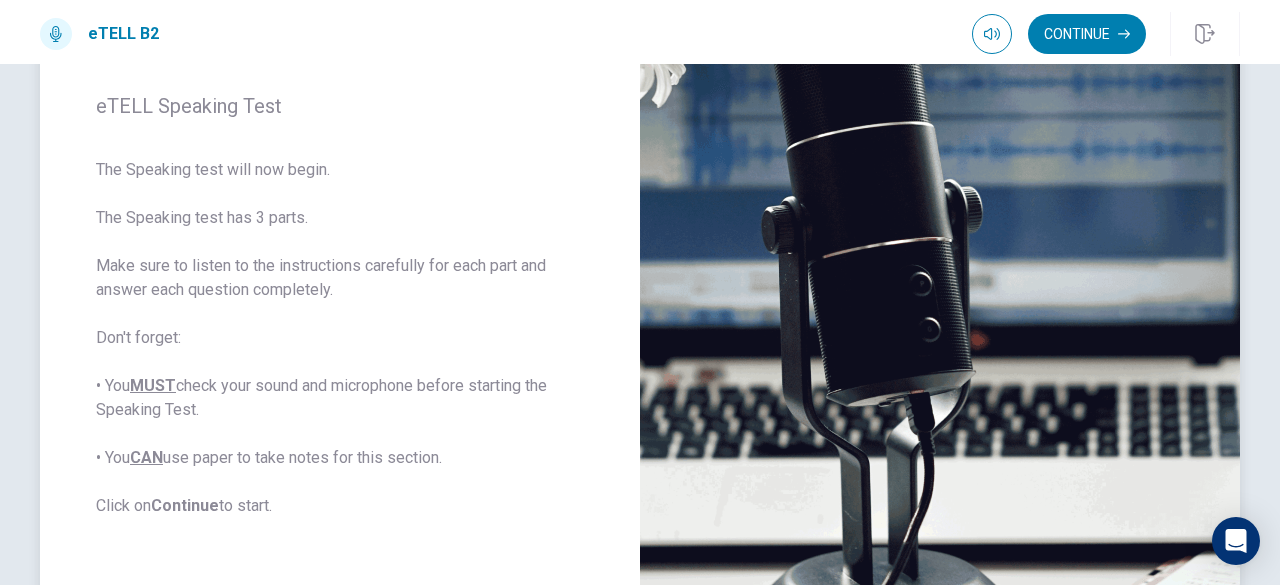 scroll, scrollTop: 232, scrollLeft: 0, axis: vertical 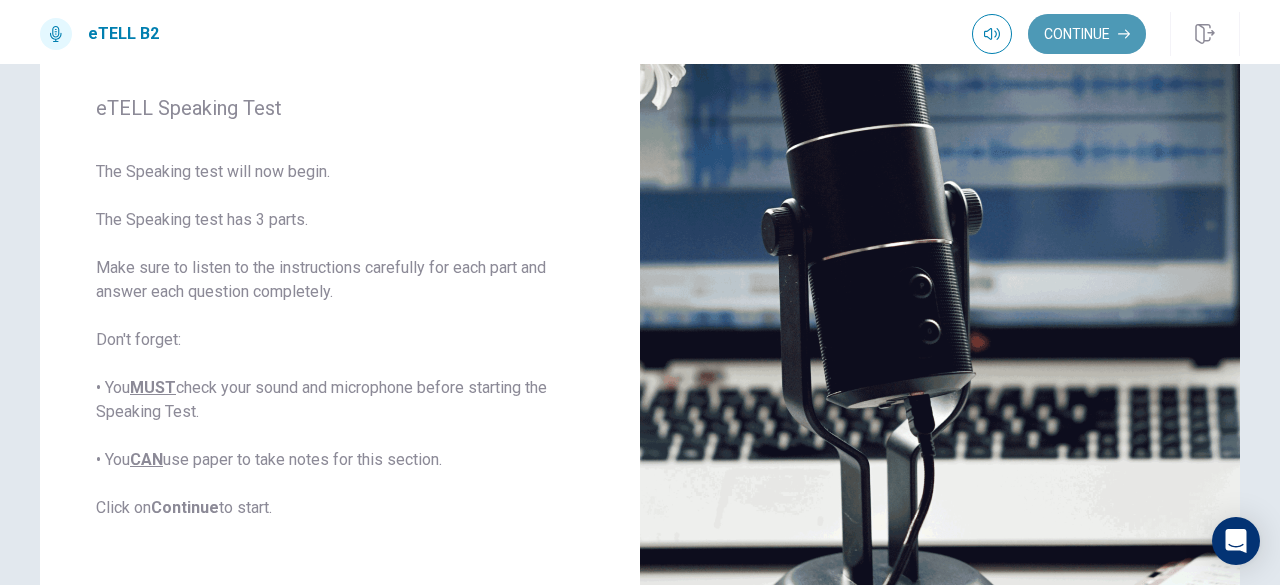 click on "Continue" at bounding box center [1087, 34] 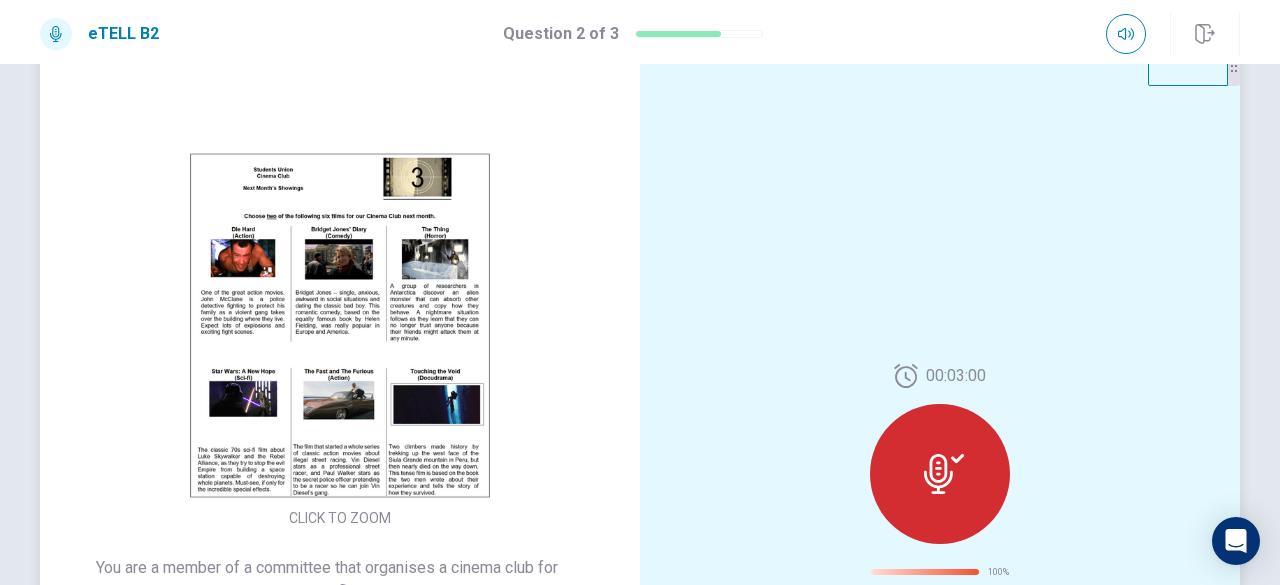 scroll, scrollTop: 58, scrollLeft: 0, axis: vertical 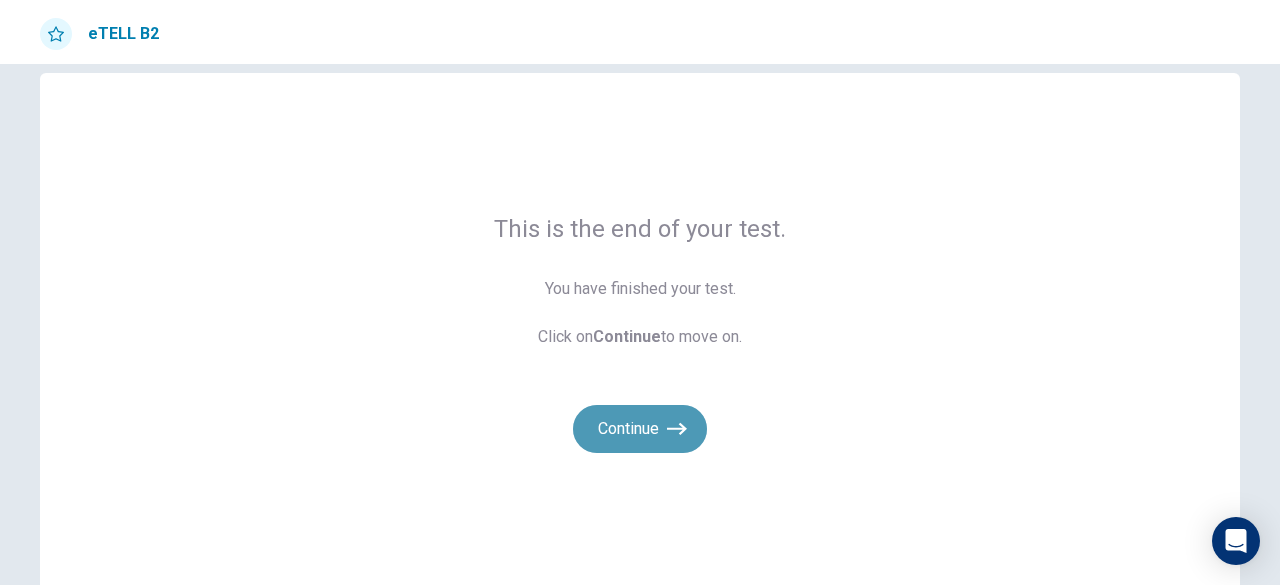 click on "Continue" at bounding box center [640, 429] 